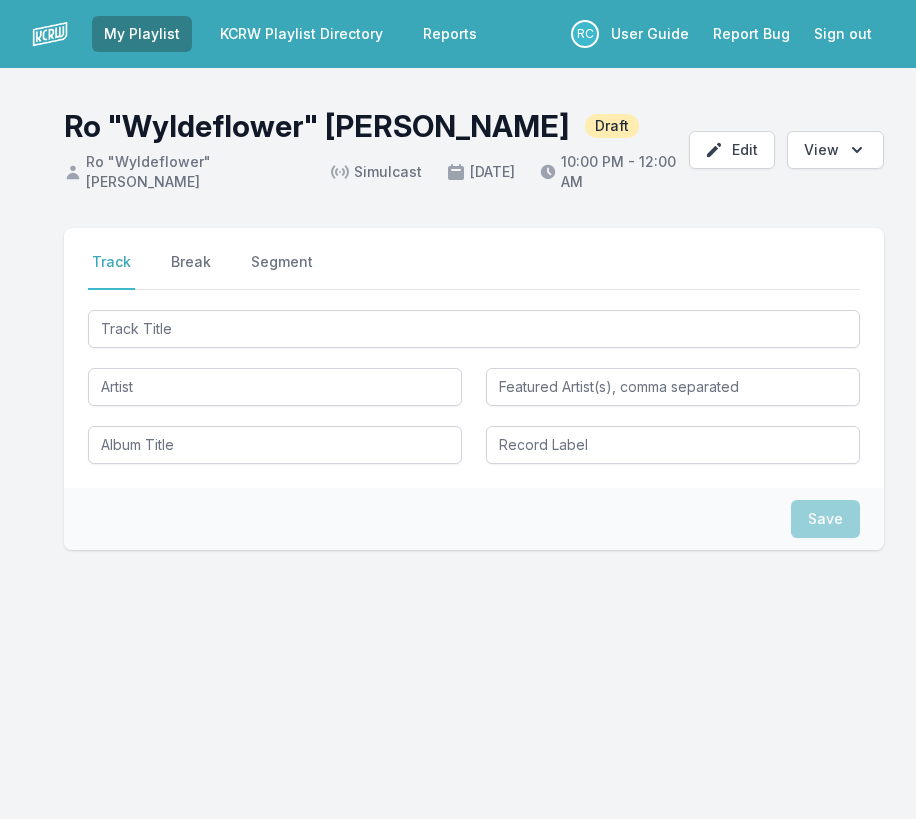 scroll, scrollTop: 0, scrollLeft: 0, axis: both 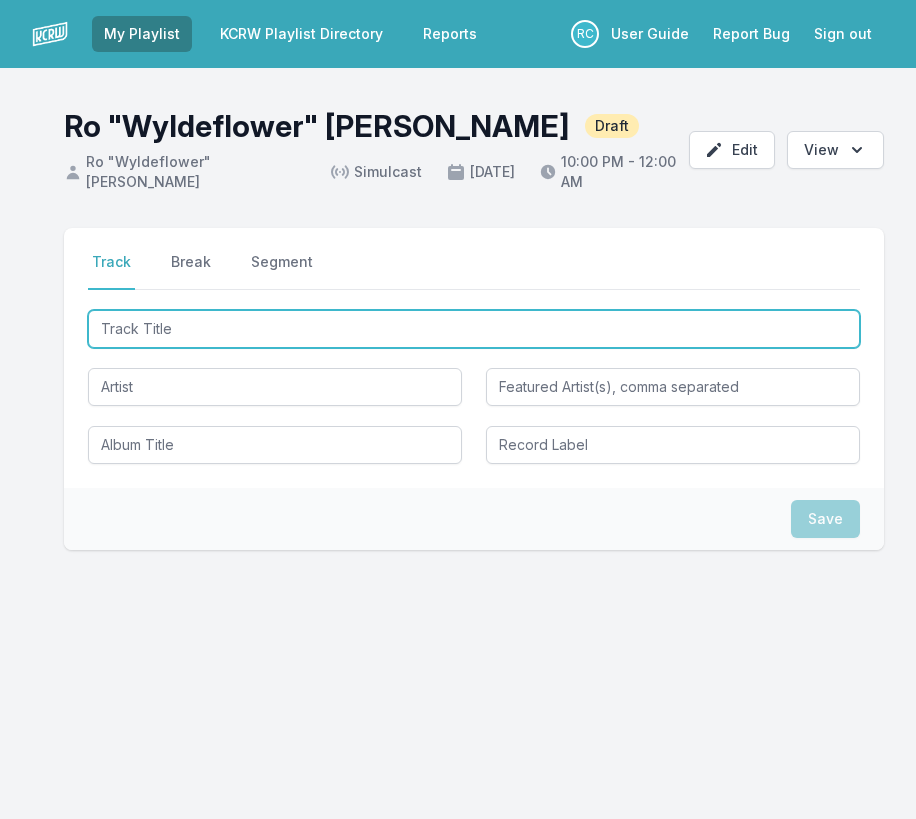 click at bounding box center (474, 329) 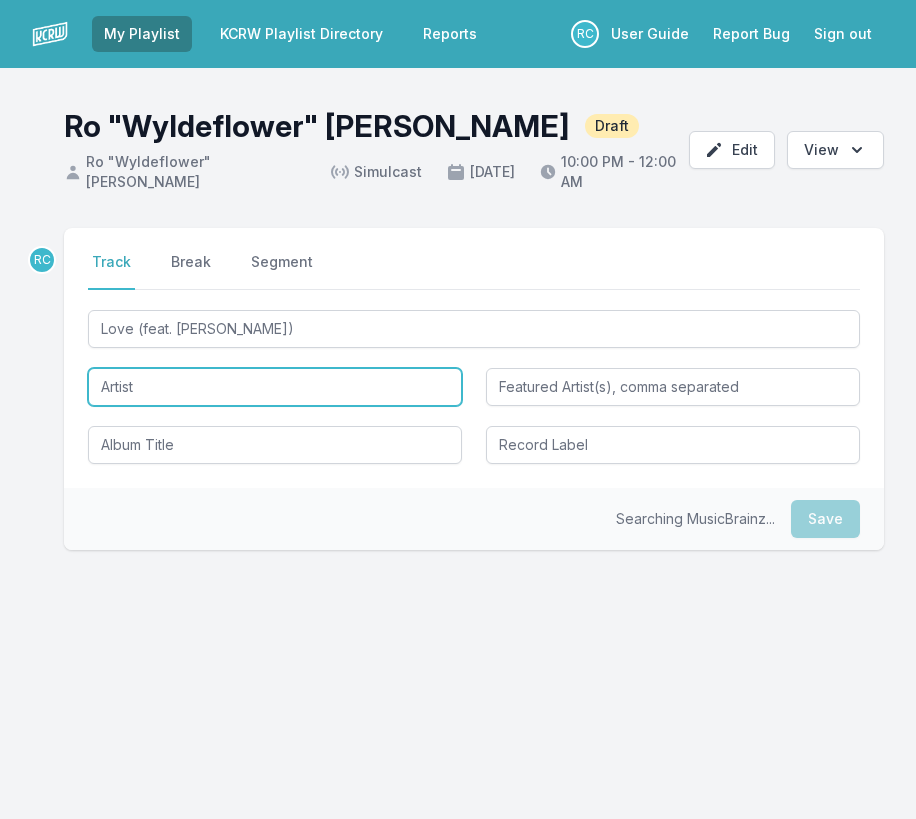 type on "Love" 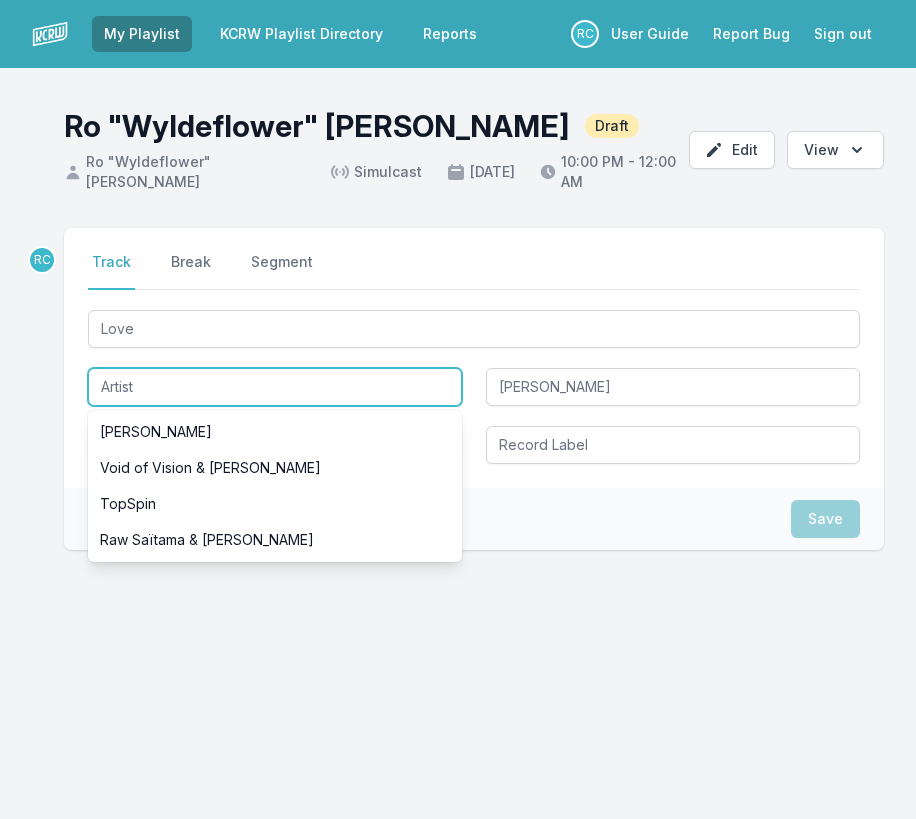 paste on "Ami Taf Ra" 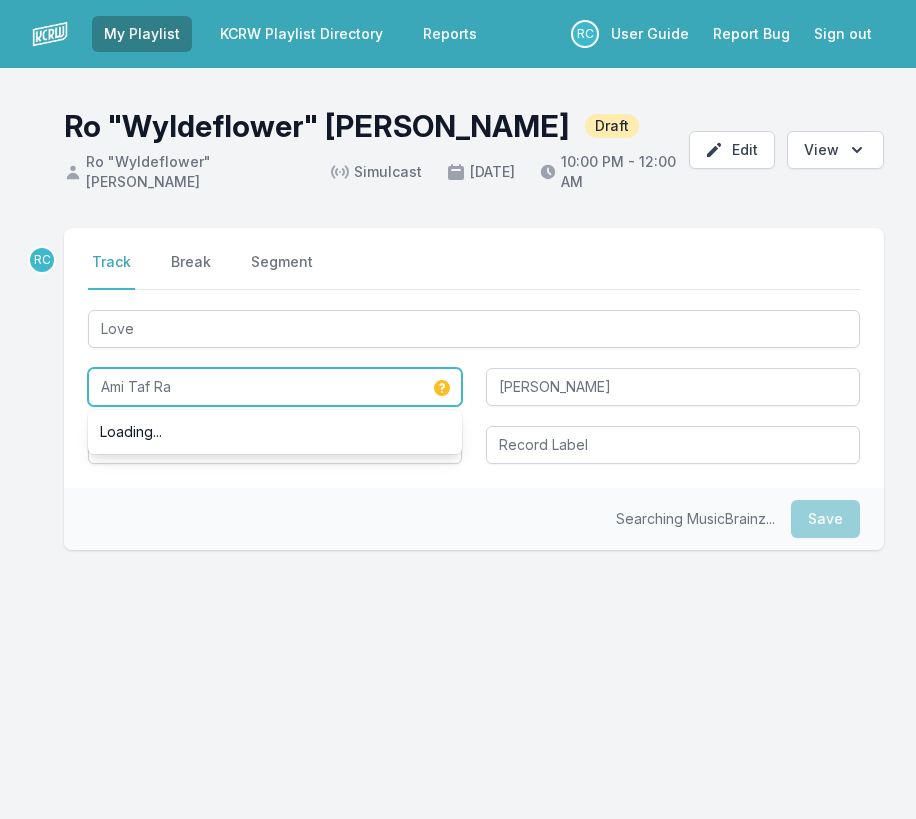 type on "Ami Taf Ra" 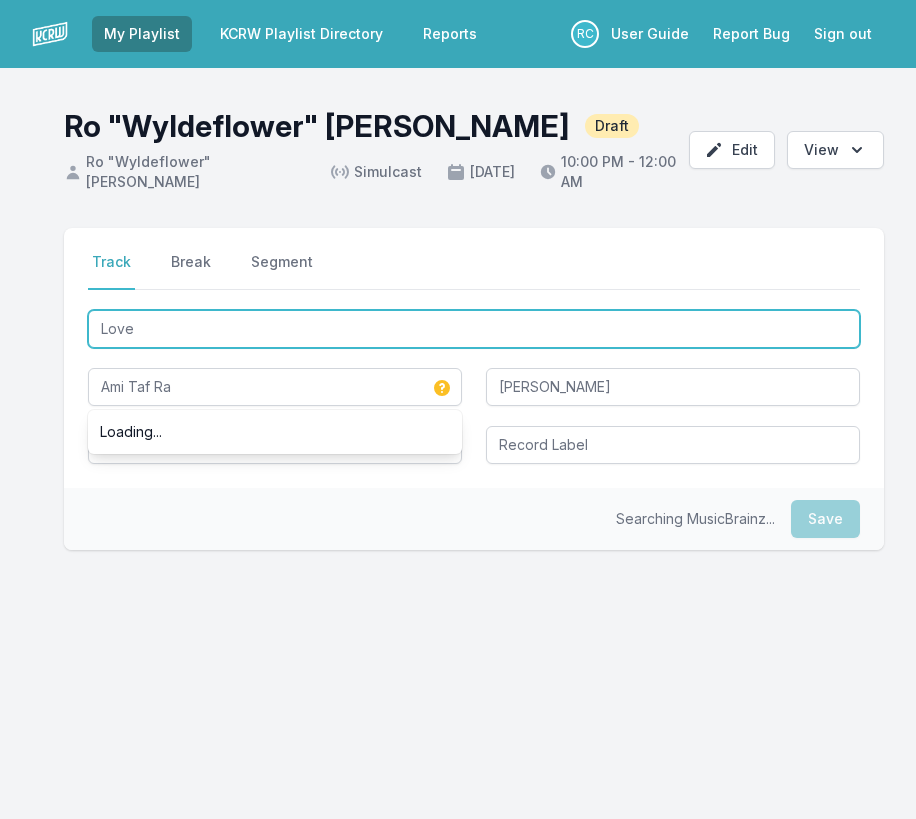 drag, startPoint x: 156, startPoint y: 330, endPoint x: 60, endPoint y: 311, distance: 97.862144 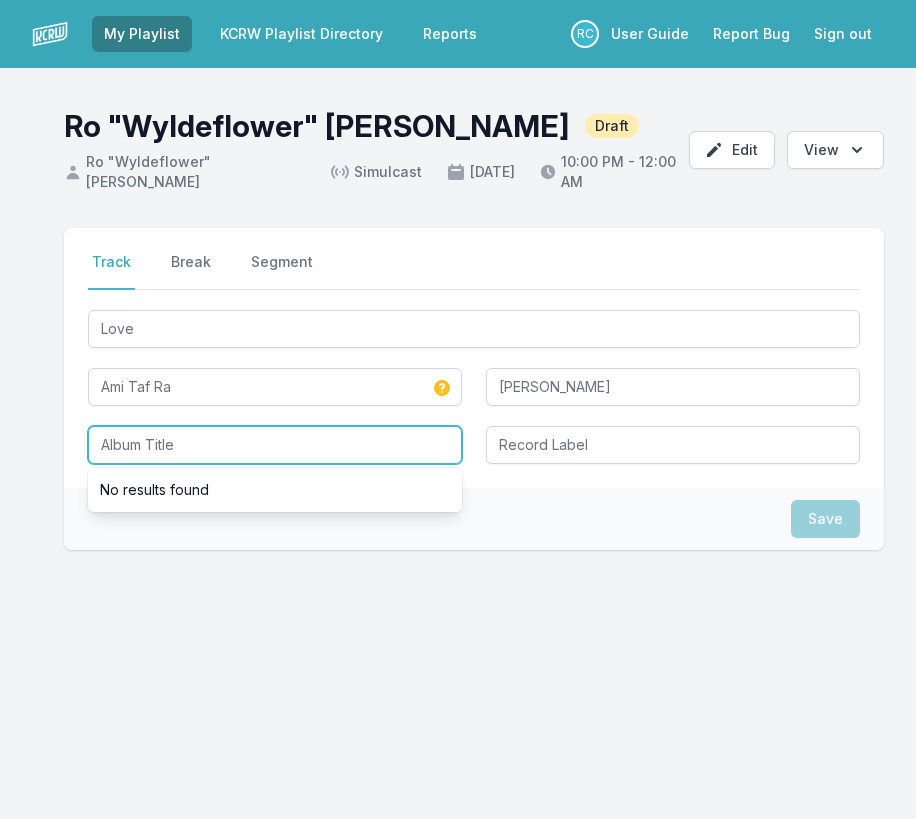 click at bounding box center (275, 445) 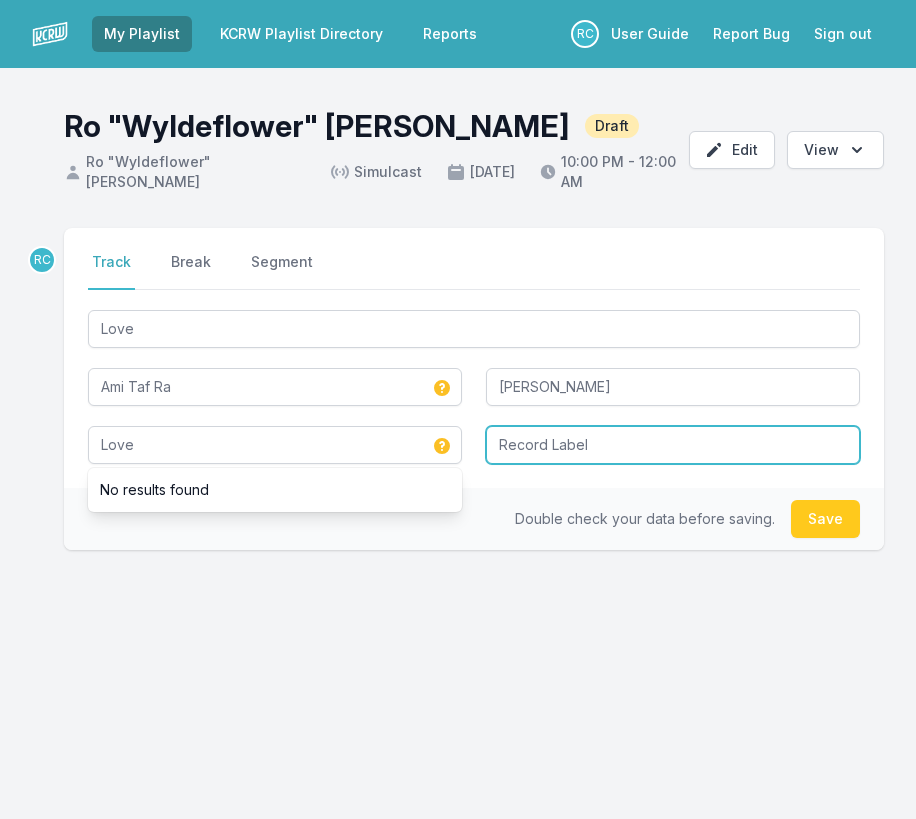 type on "Love" 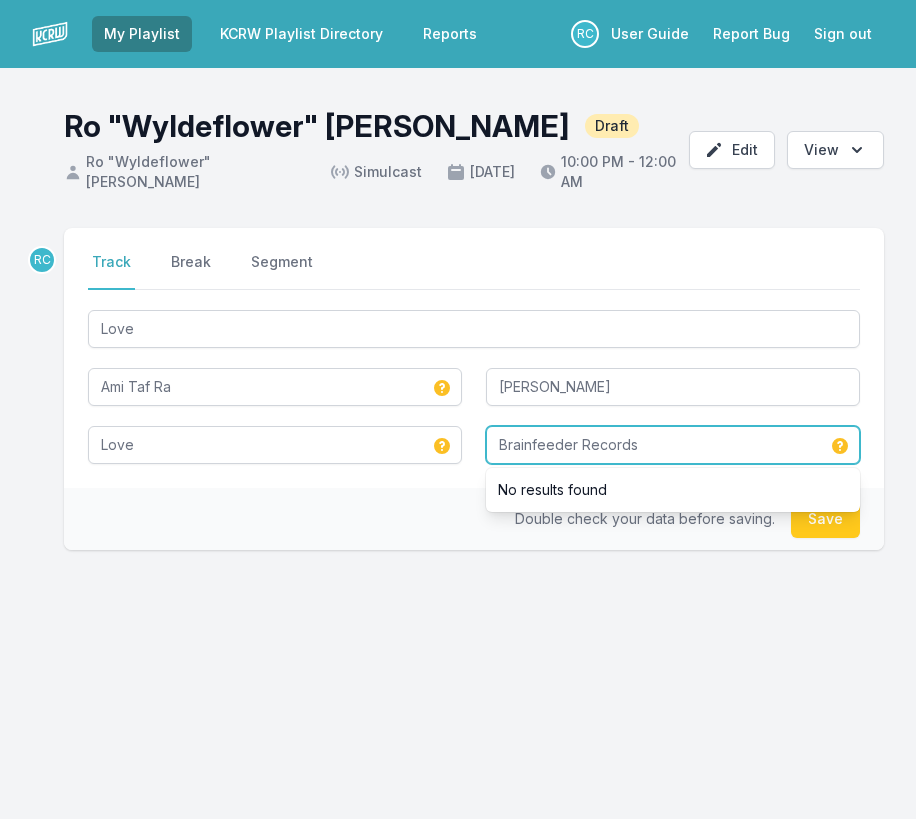 type on "Brainfeeder Records" 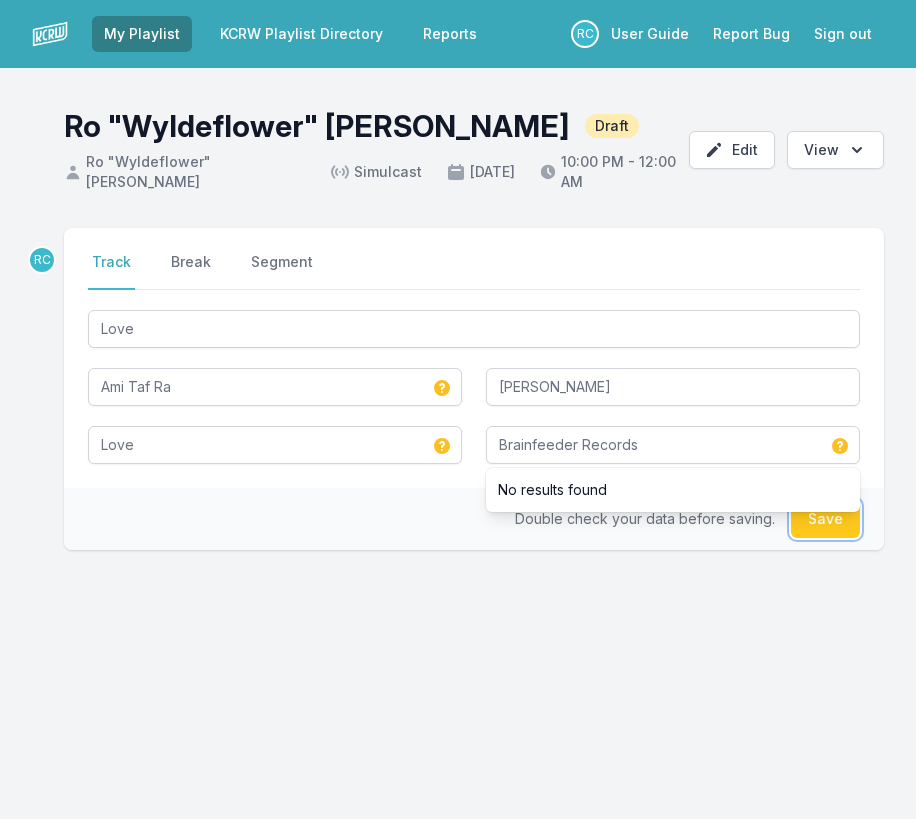 click on "Save" at bounding box center (825, 519) 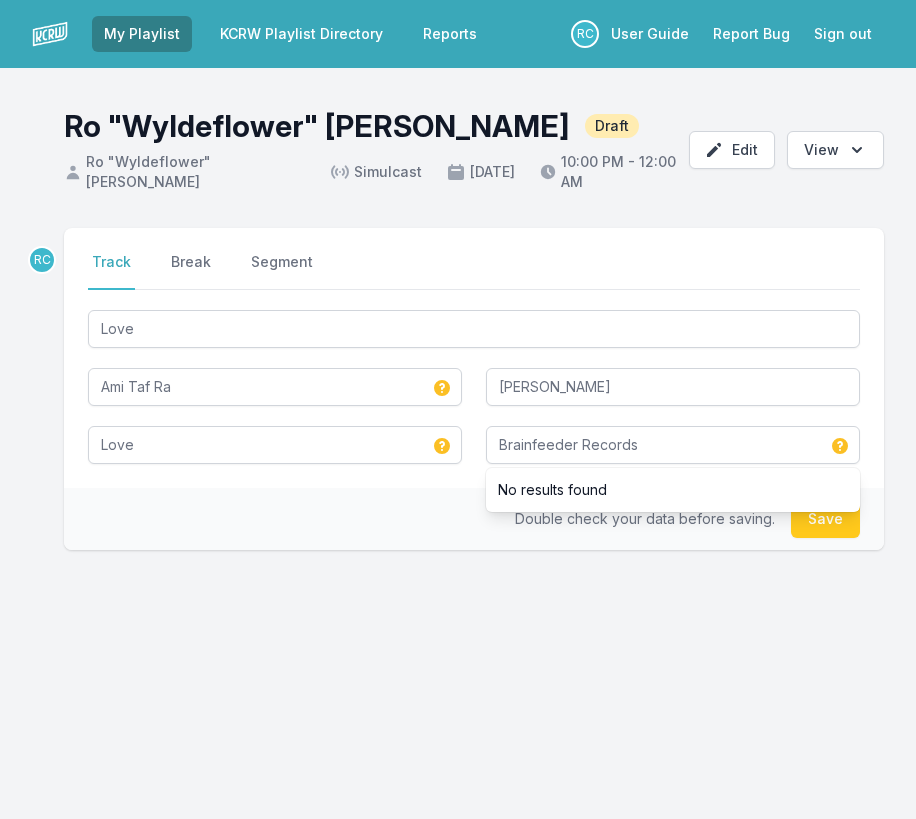 type 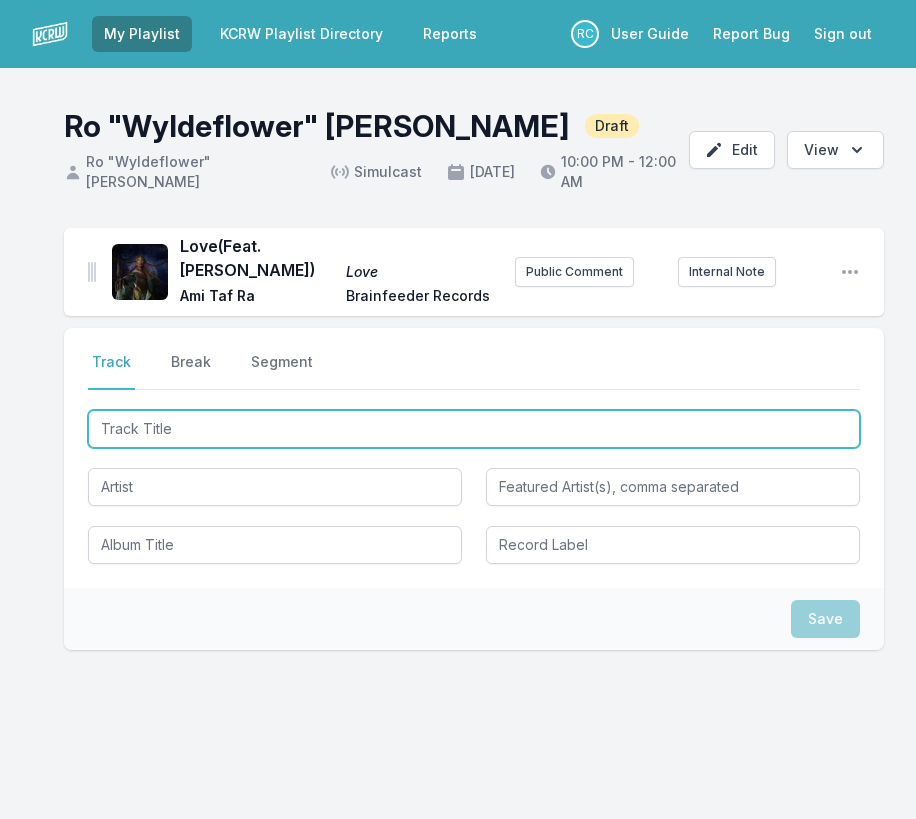 click at bounding box center (474, 429) 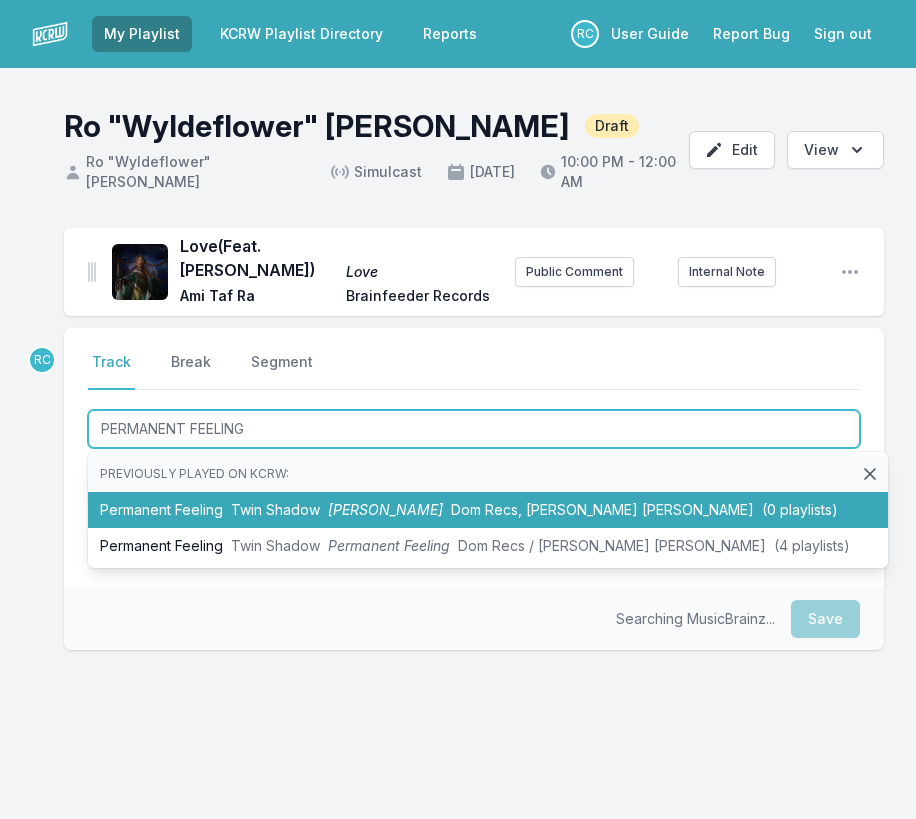 click on "Permanent Feeling Twin Shadow [PERSON_NAME], [PERSON_NAME] [PERSON_NAME] (0 playlists)" at bounding box center (488, 510) 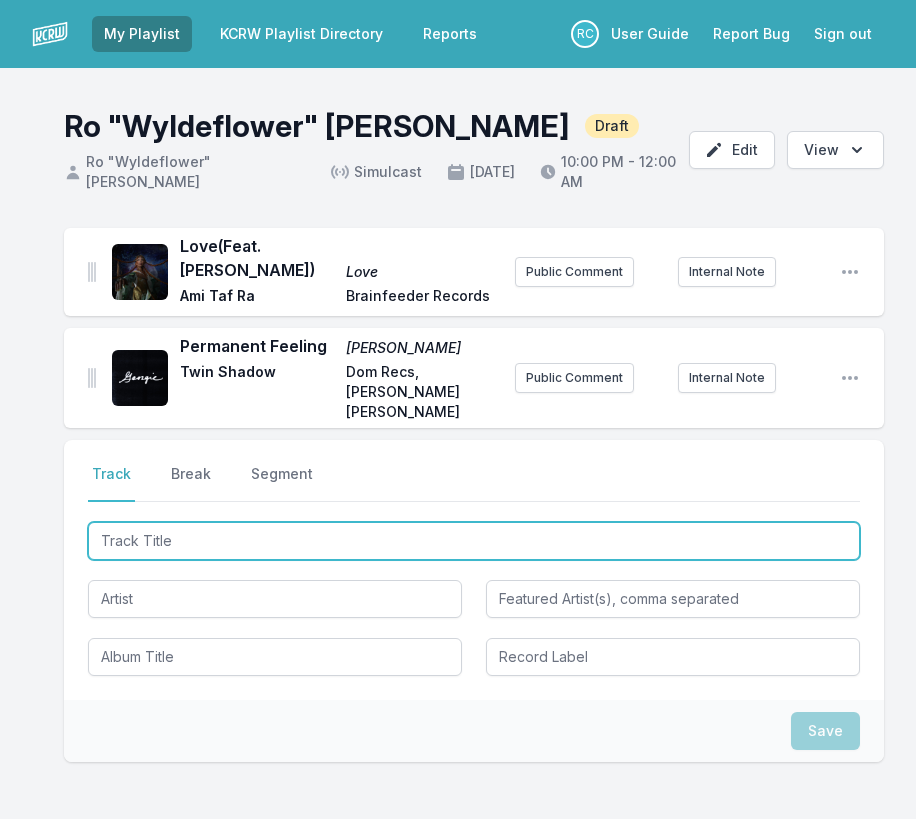 click at bounding box center [474, 541] 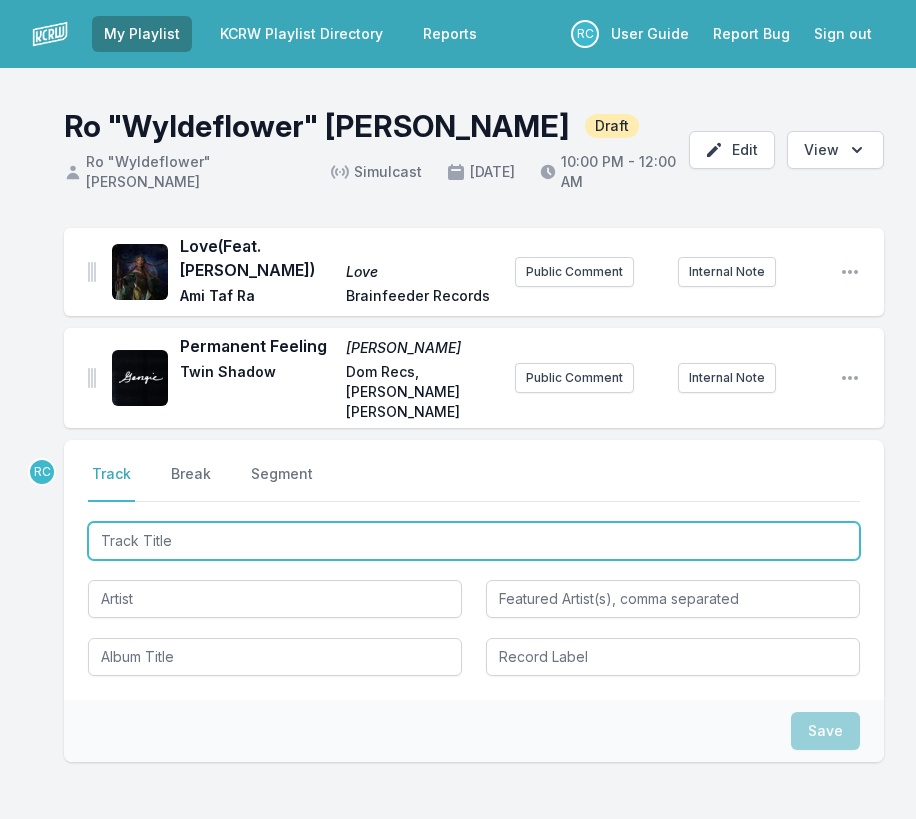 paste on "Black Loves Me, Dudu Femi" 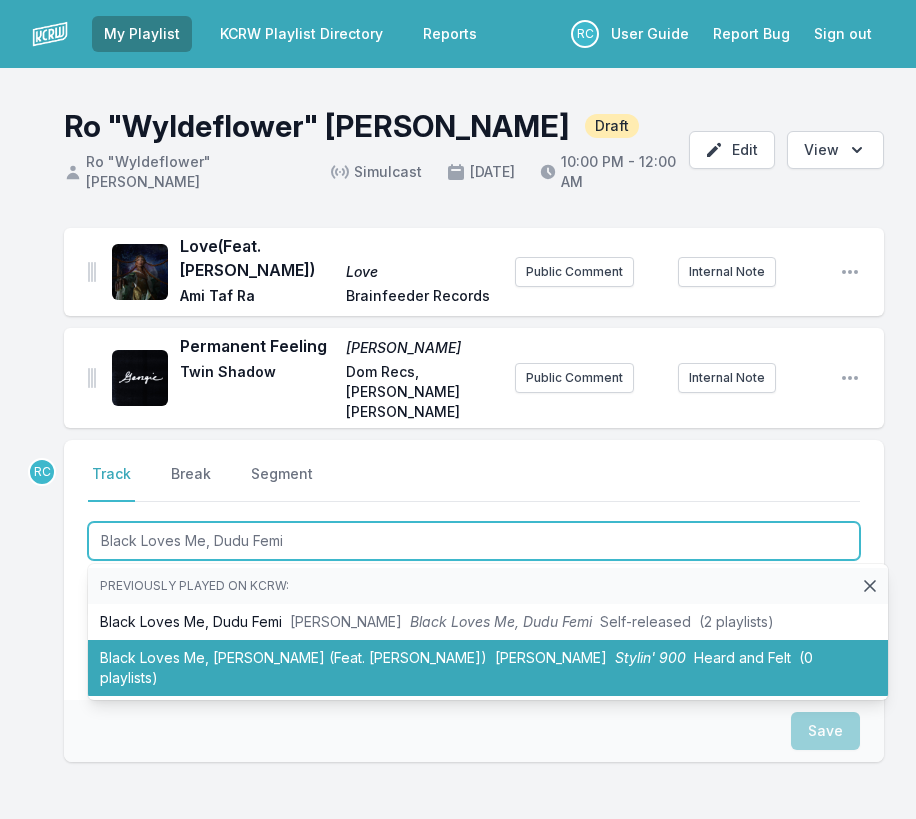 click on "[PERSON_NAME]" at bounding box center (551, 657) 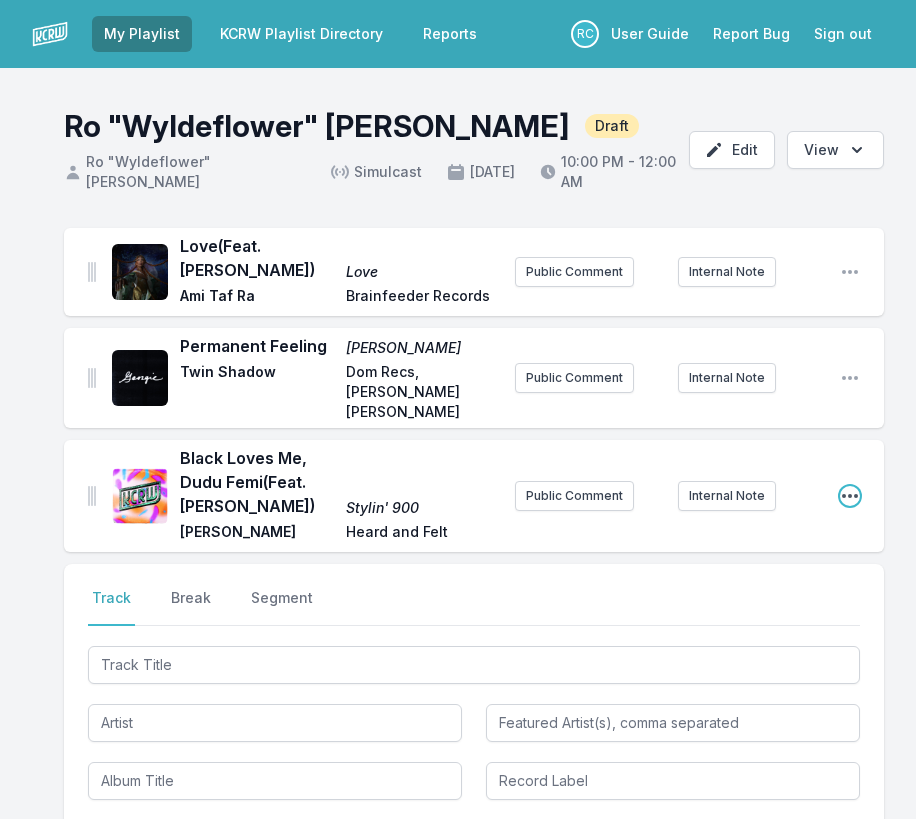 click 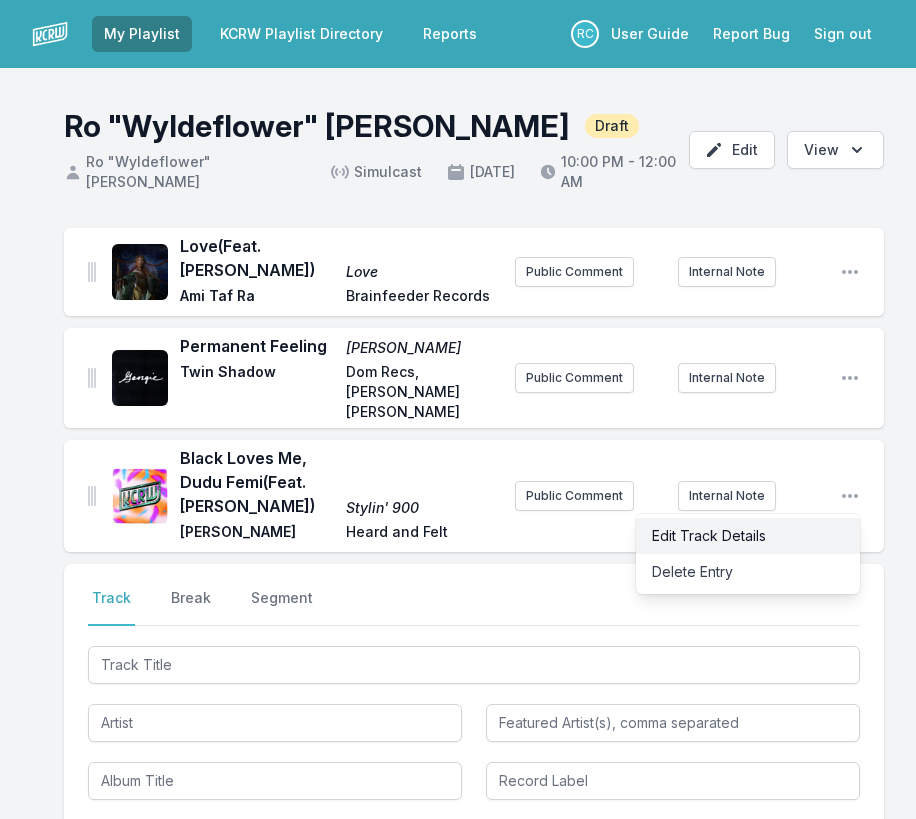 click on "Edit Track Details" at bounding box center (748, 536) 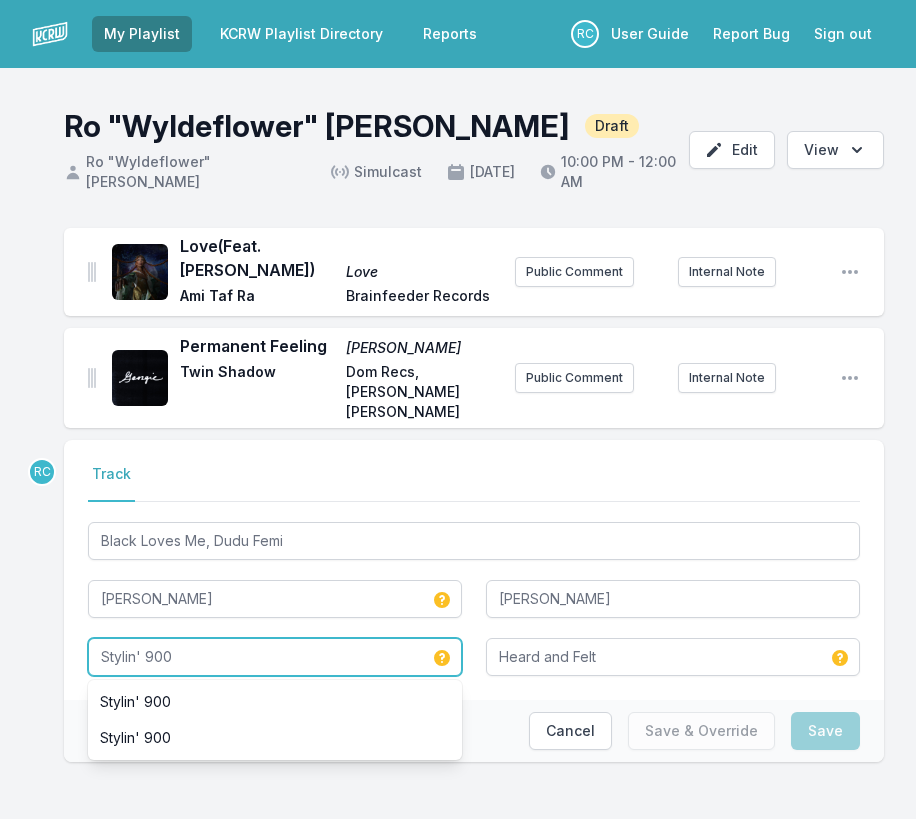 drag, startPoint x: 230, startPoint y: 640, endPoint x: 30, endPoint y: 608, distance: 202.54382 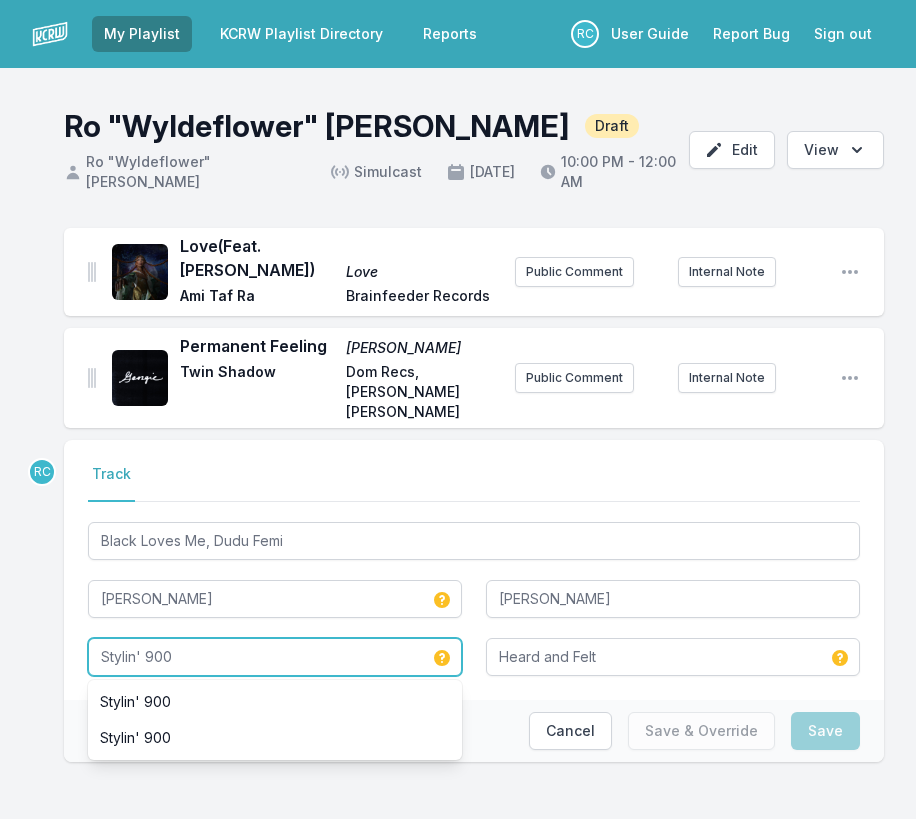 click on "Love  (Feat. [PERSON_NAME]) Love Ami Taf Ra Brainfeeder Records Public Comment Internal Note Open playlist item options Permanent Feeling [PERSON_NAME] Shadow Dom Recs, [PERSON_NAME] [PERSON_NAME] Public Comment Internal Note Open playlist item options RC Select a tab Track Track Black Loves Me, Dudu Femi [PERSON_NAME] [PERSON_NAME]' 900 Stylin' 900 Stylin' 900 Heard and Felt Cancel Save & Override Save" at bounding box center (458, 527) 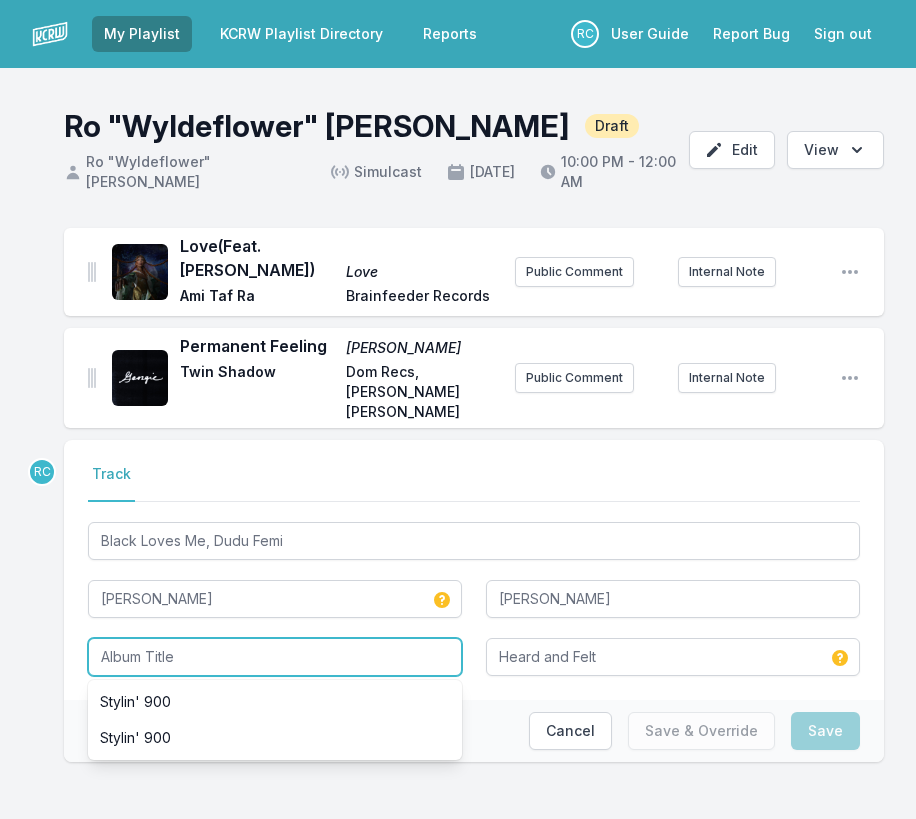 type 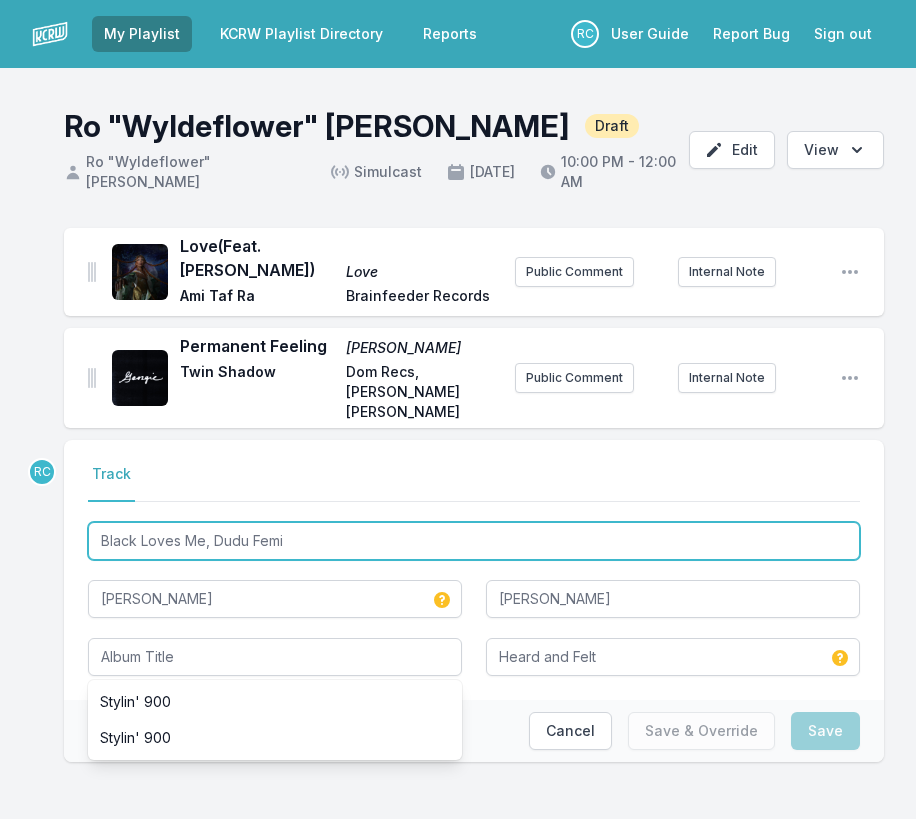click on "Black Loves Me, Dudu Femi" at bounding box center [474, 541] 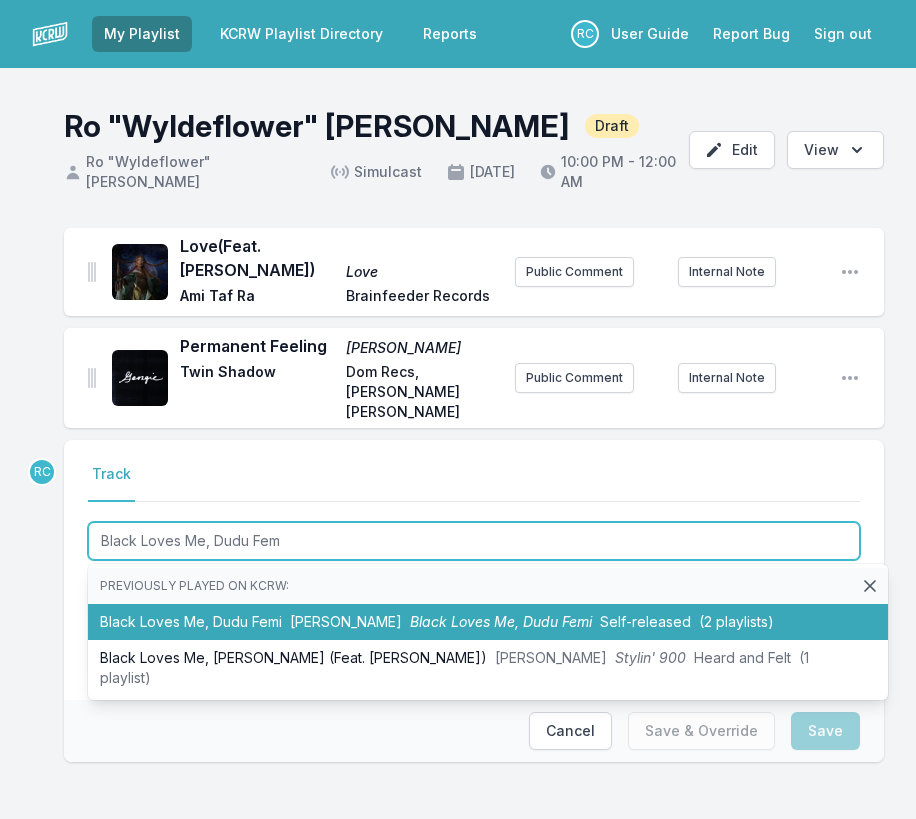 click on "Black Loves Me, Dudu Femi [PERSON_NAME] Black Loves Me, Dudu Femi Self-released (2 playlists)" at bounding box center (488, 622) 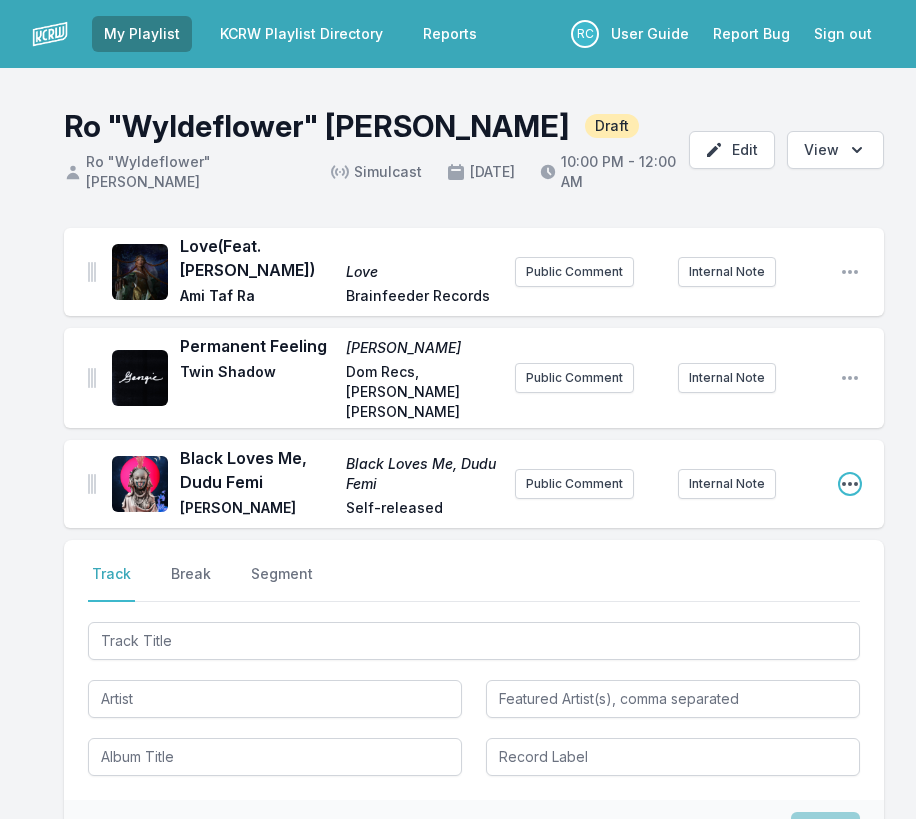 click 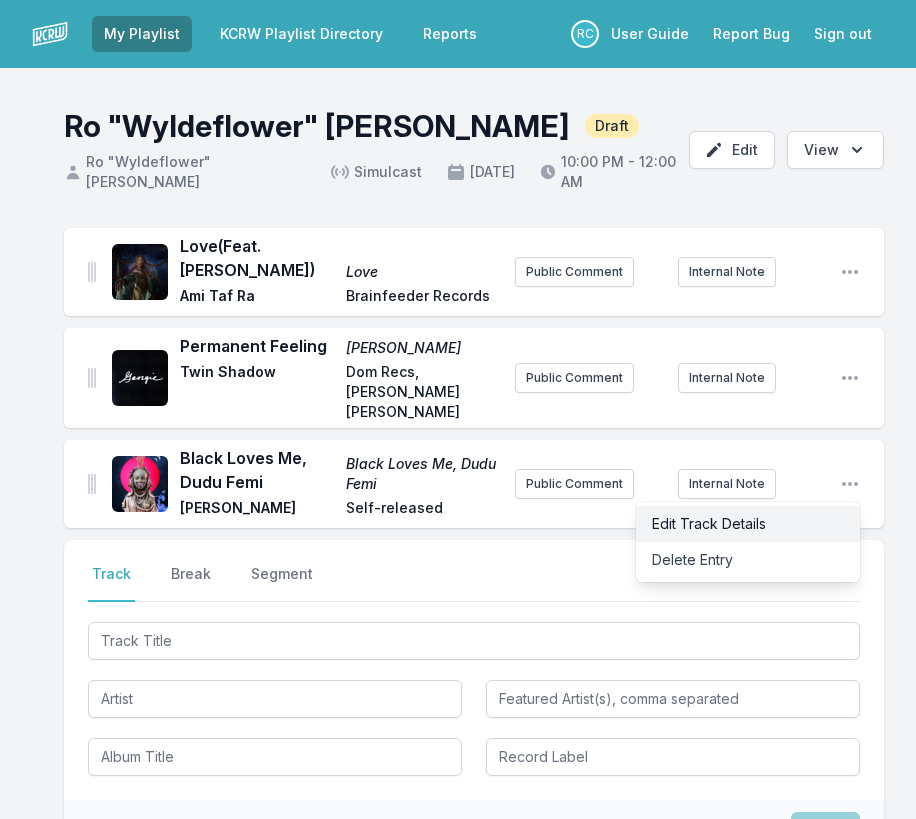 click on "Edit Track Details" at bounding box center (748, 524) 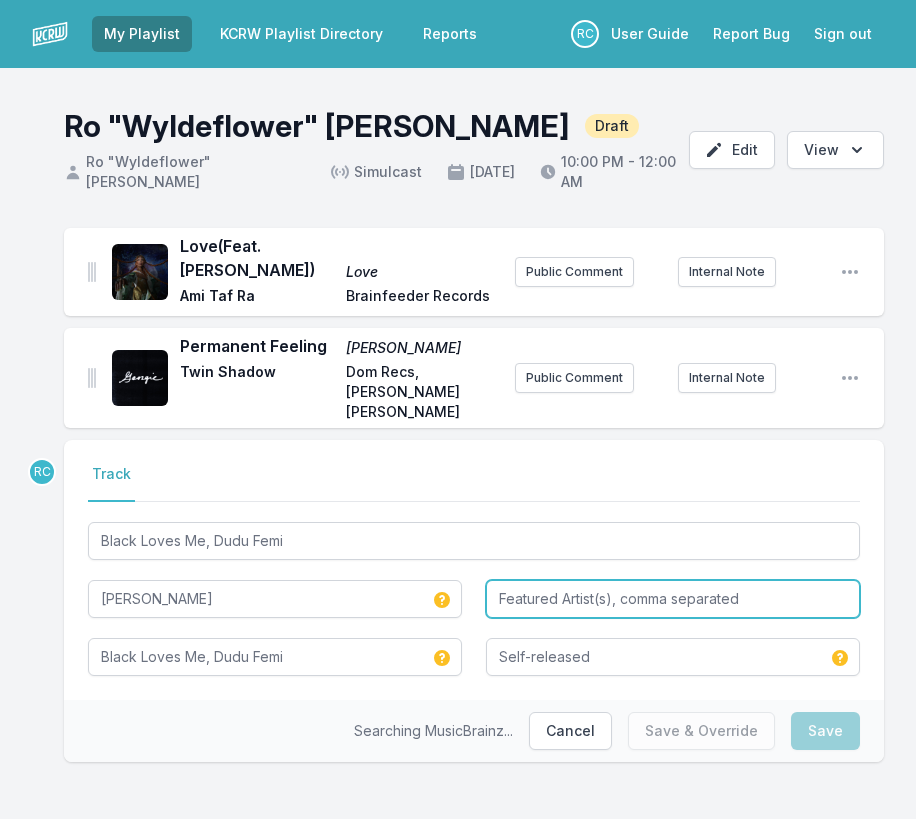 click at bounding box center (673, 599) 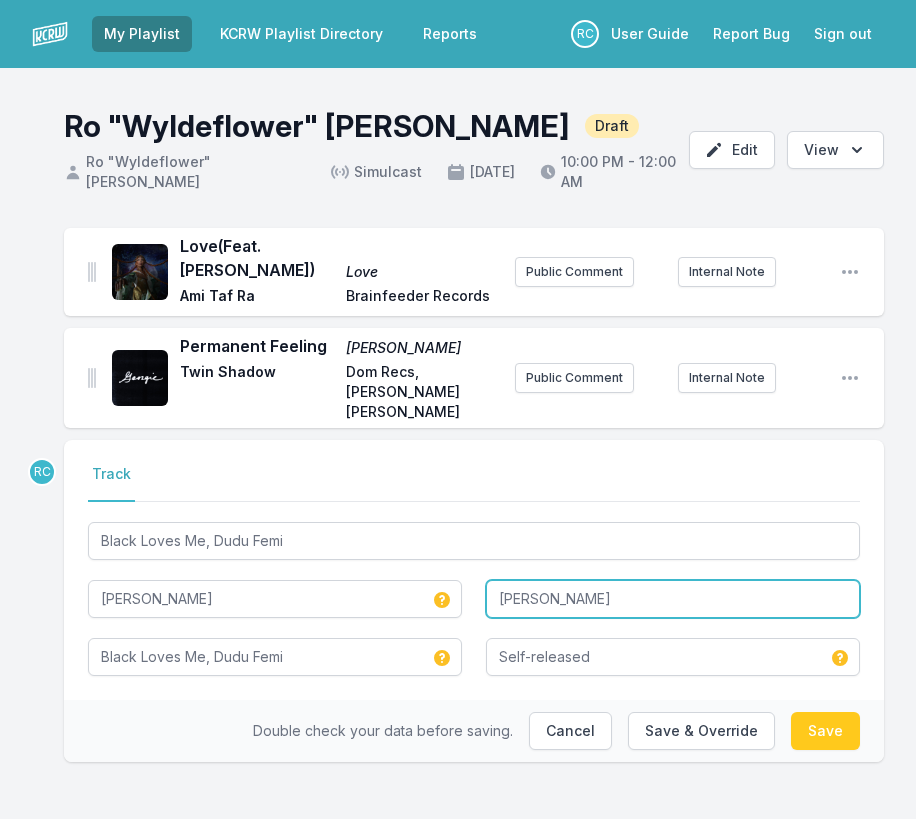type on "[PERSON_NAME]" 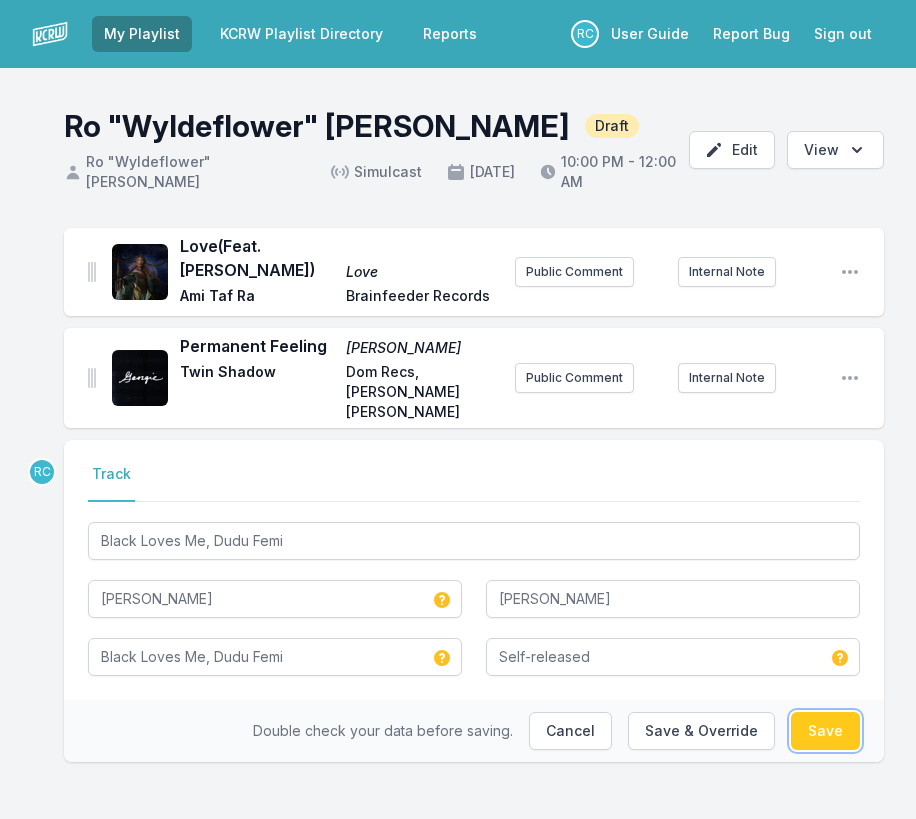 click on "Save" at bounding box center (825, 731) 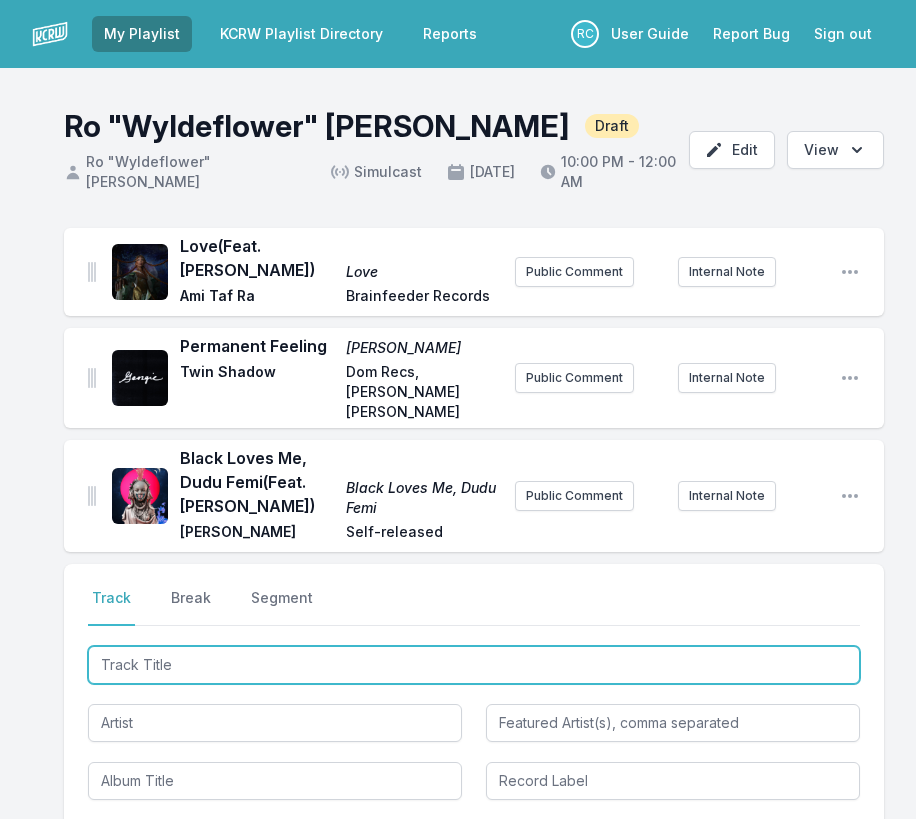 click at bounding box center (474, 665) 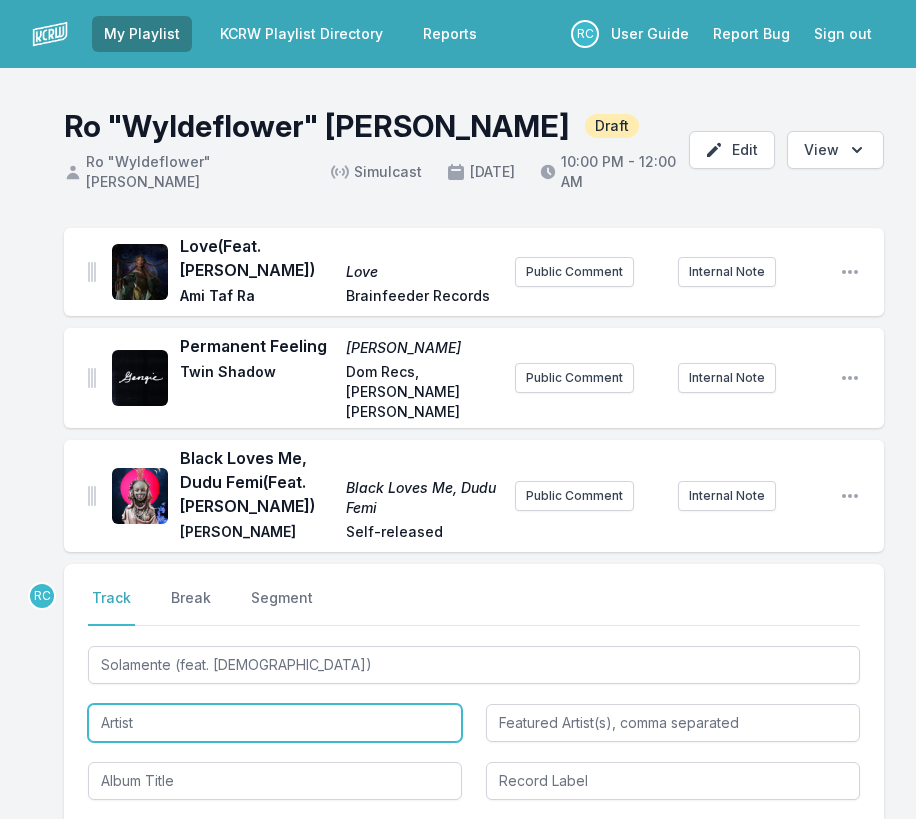 type on "Solamente" 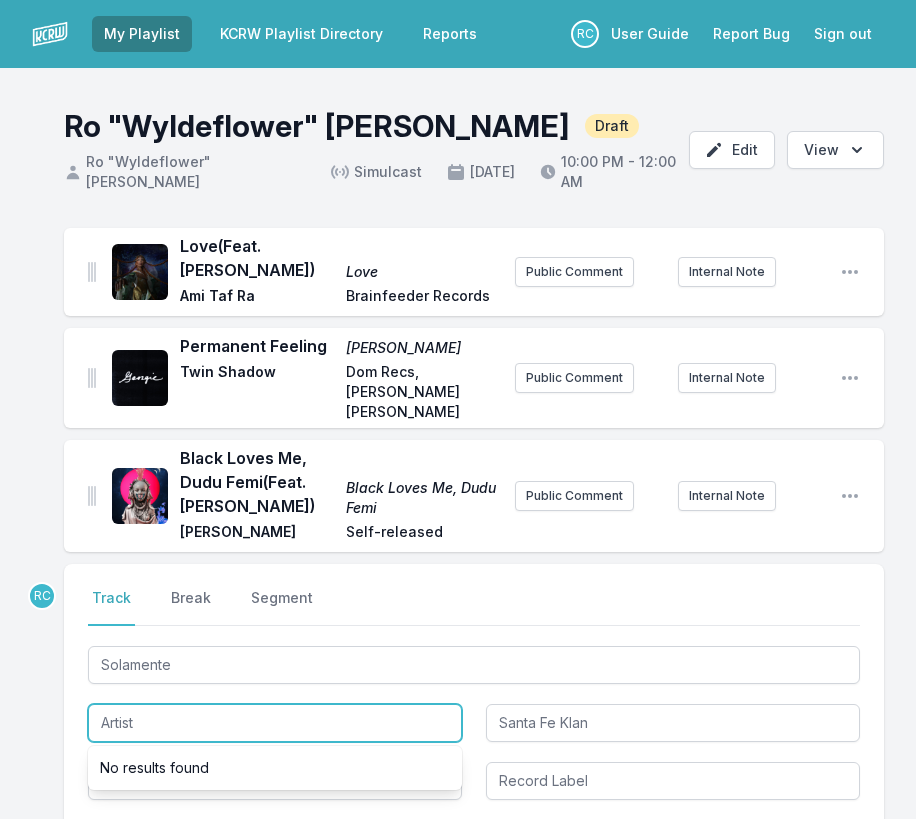 paste on "[PERSON_NAME]" 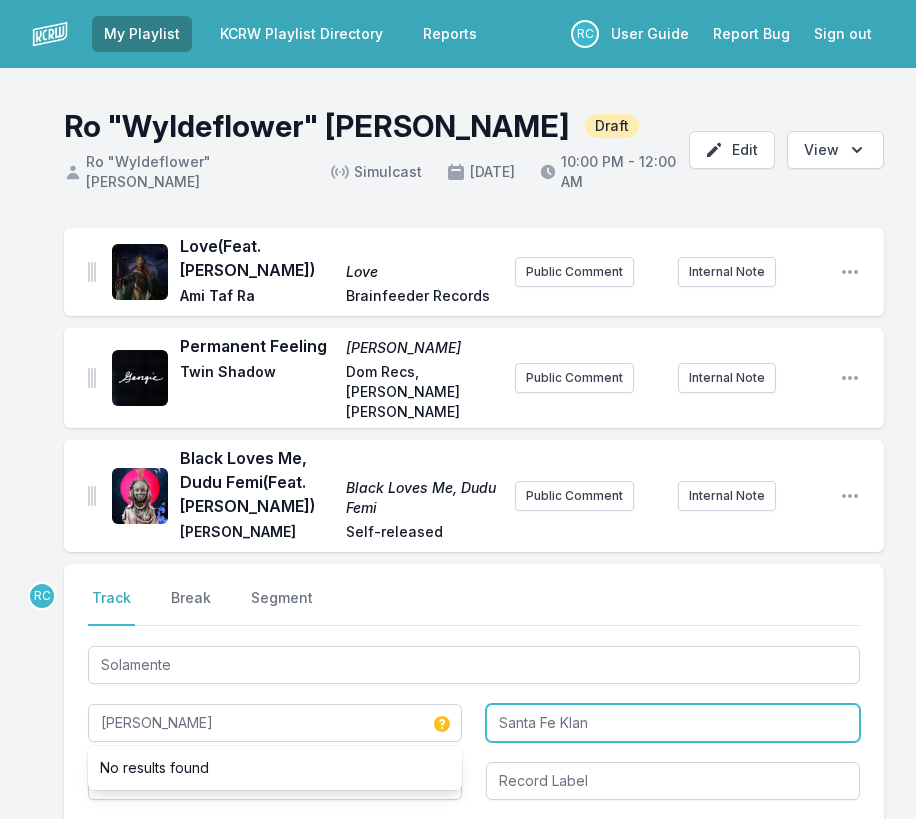 type on "[PERSON_NAME]" 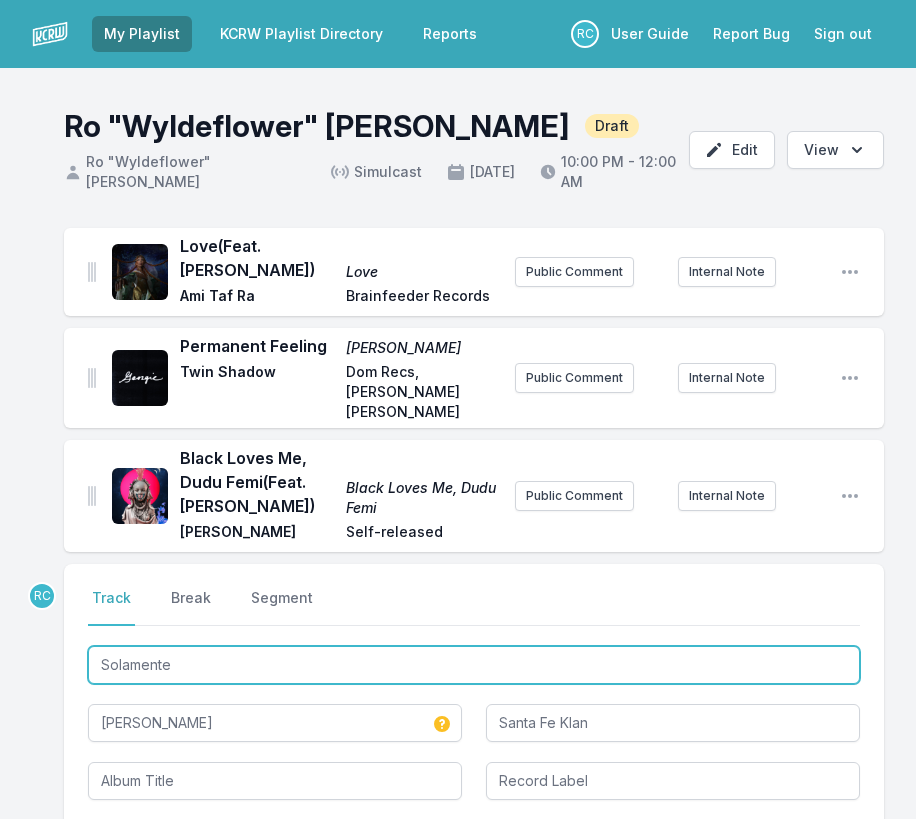 click on "Solamente" at bounding box center (474, 665) 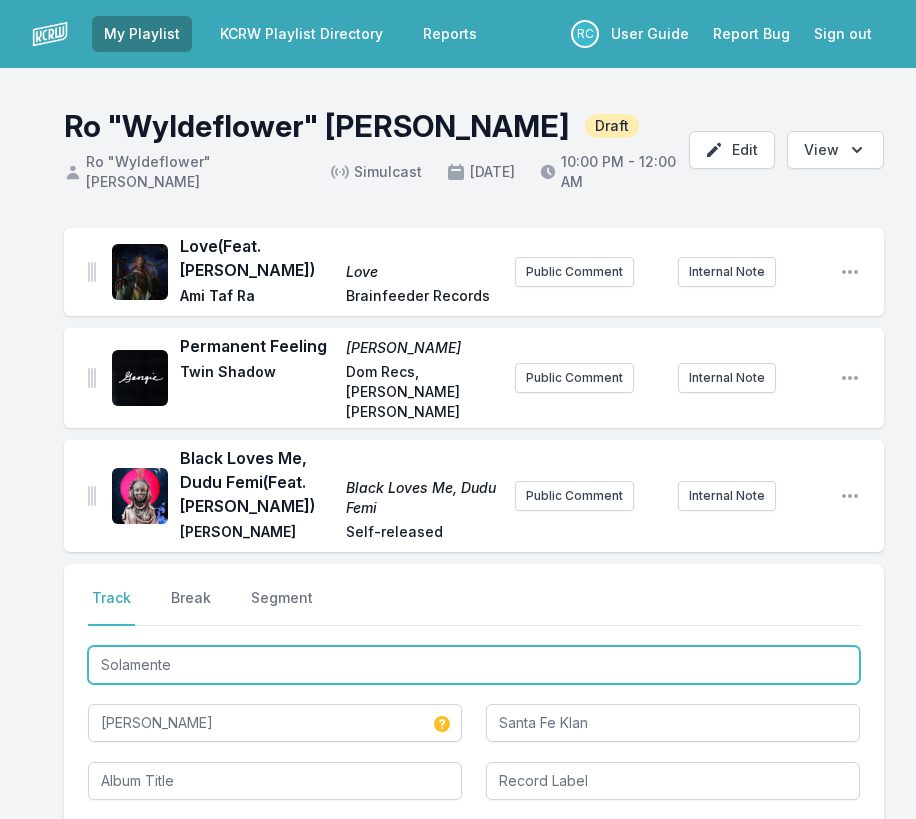 type on "Solament" 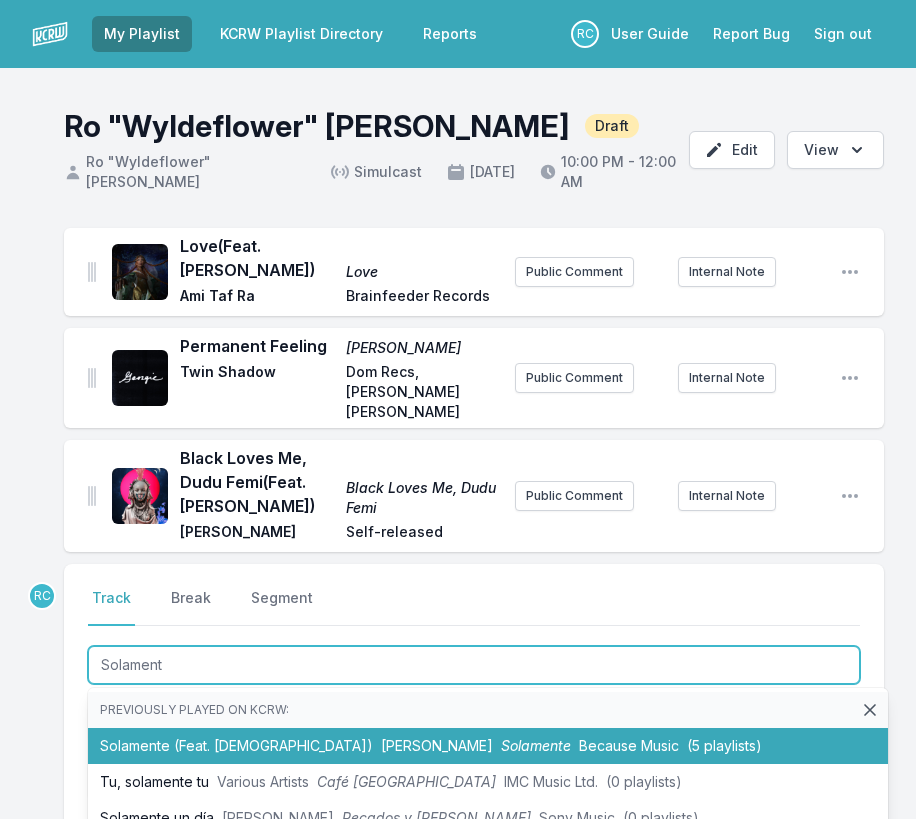 click on "Solamente (Feat. Santa Fe Klan) [PERSON_NAME] Solamente Because Music (5 playlists)" at bounding box center [488, 746] 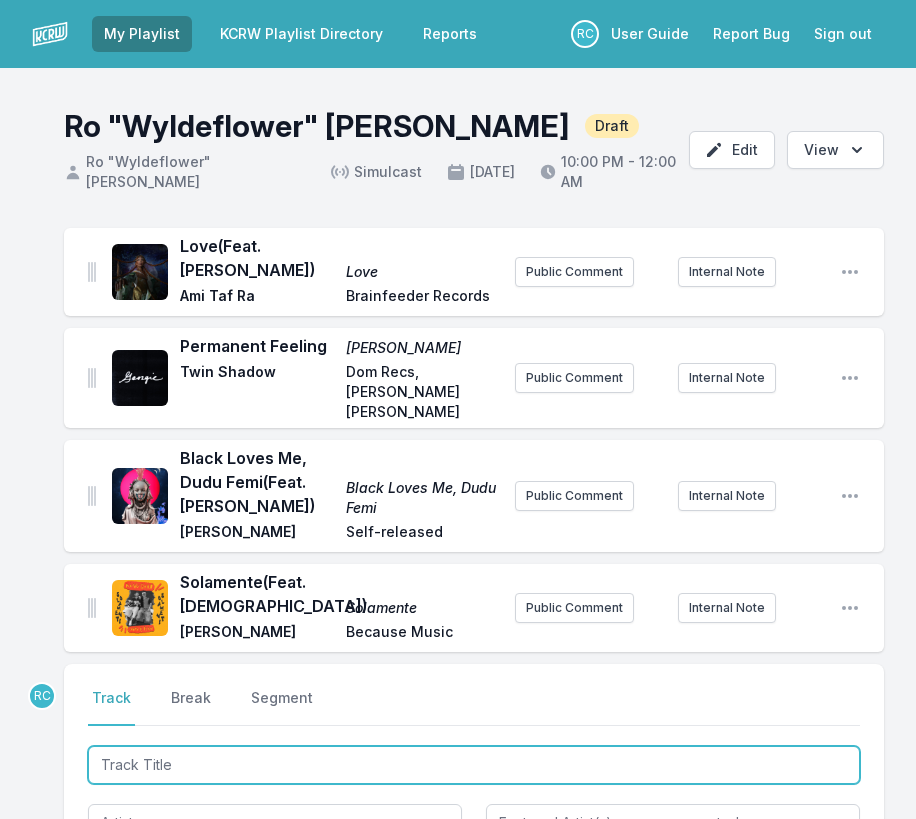 click at bounding box center [474, 765] 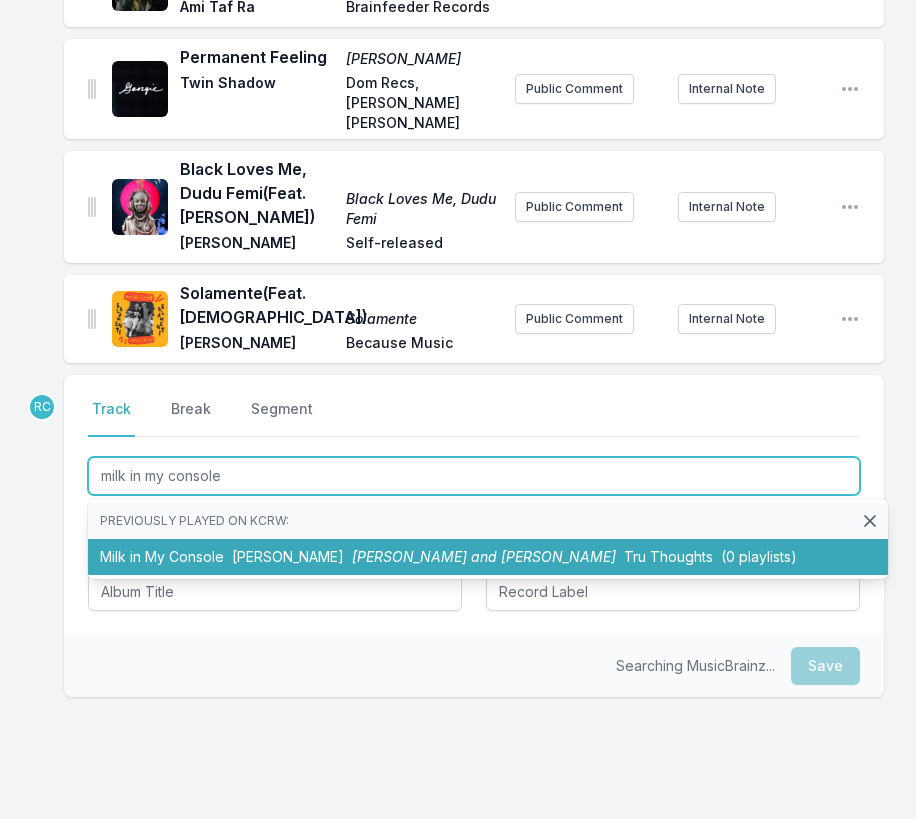 click on "[PERSON_NAME] and [PERSON_NAME]" at bounding box center (484, 556) 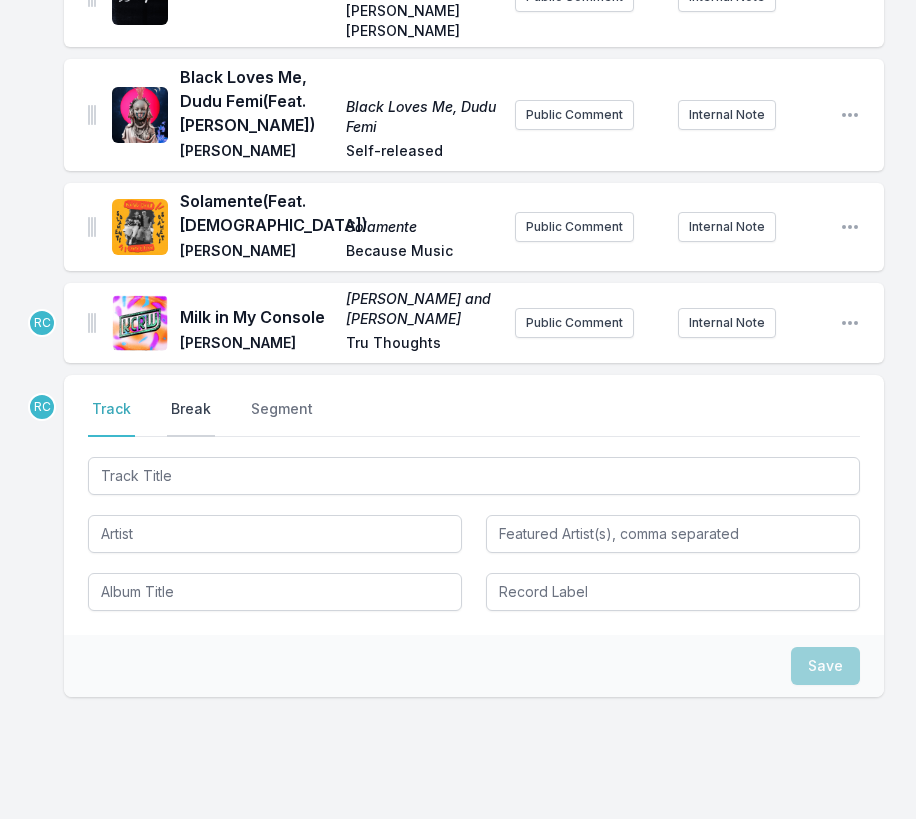 click on "Break" at bounding box center (191, 418) 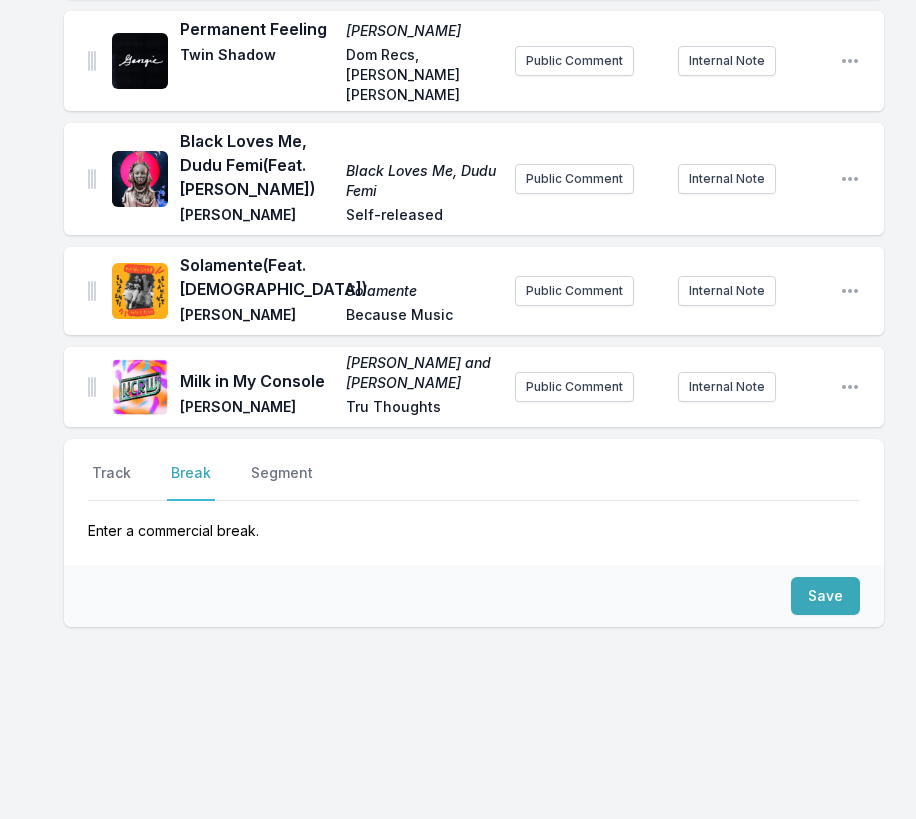 scroll, scrollTop: 297, scrollLeft: 0, axis: vertical 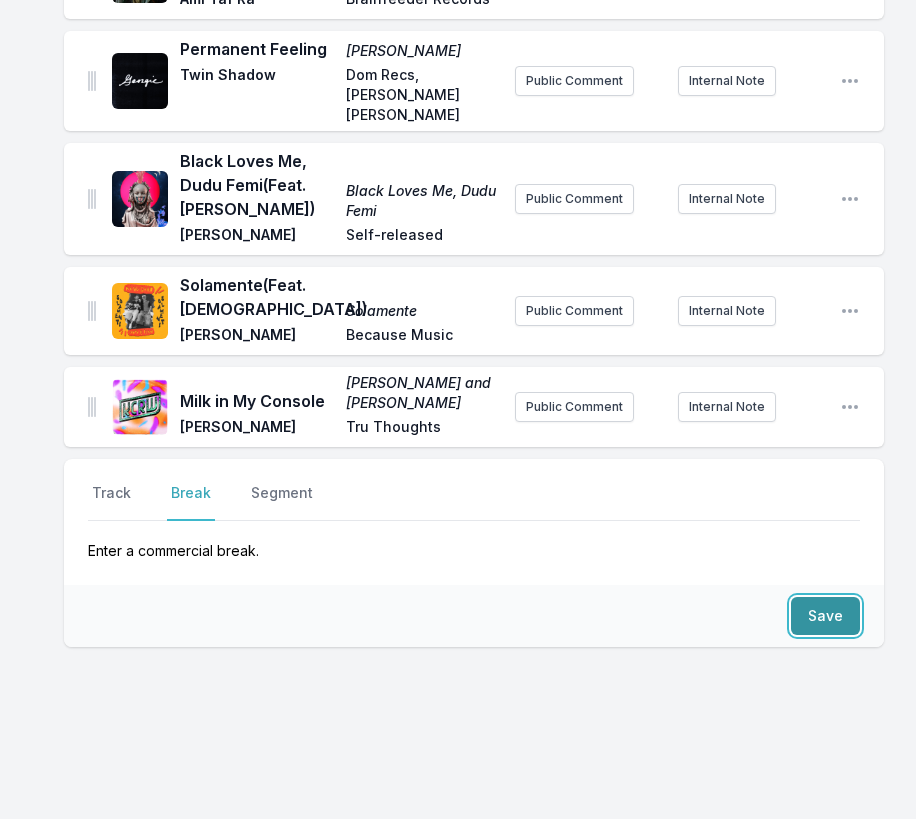 click on "Save" at bounding box center [825, 616] 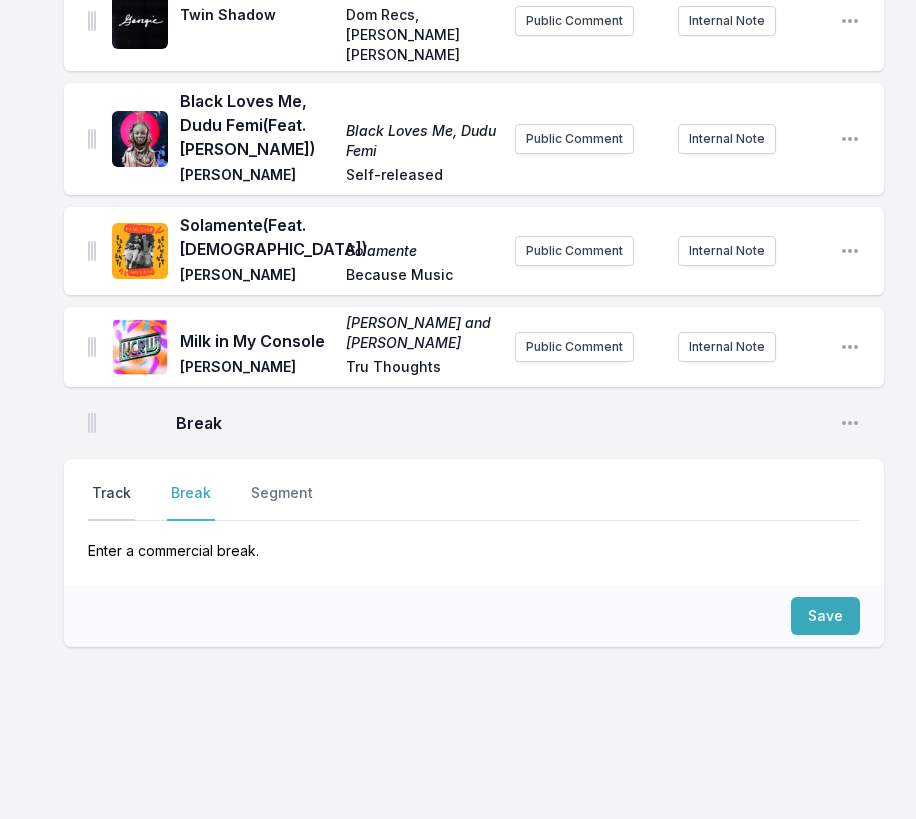 click on "Track" at bounding box center (111, 502) 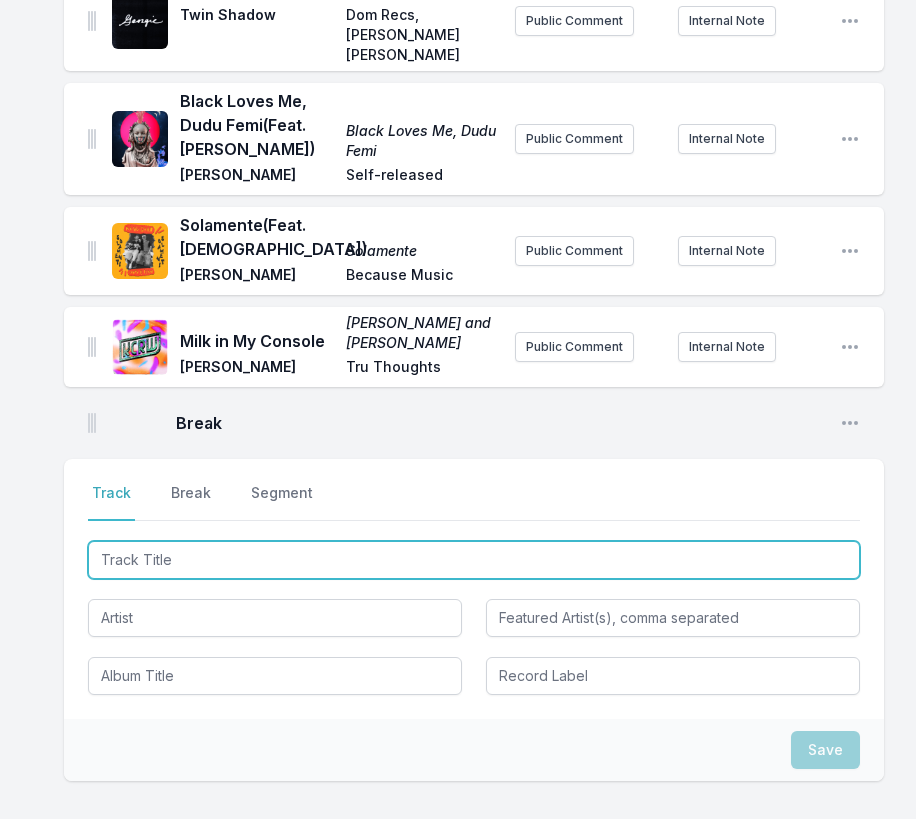 click at bounding box center [474, 560] 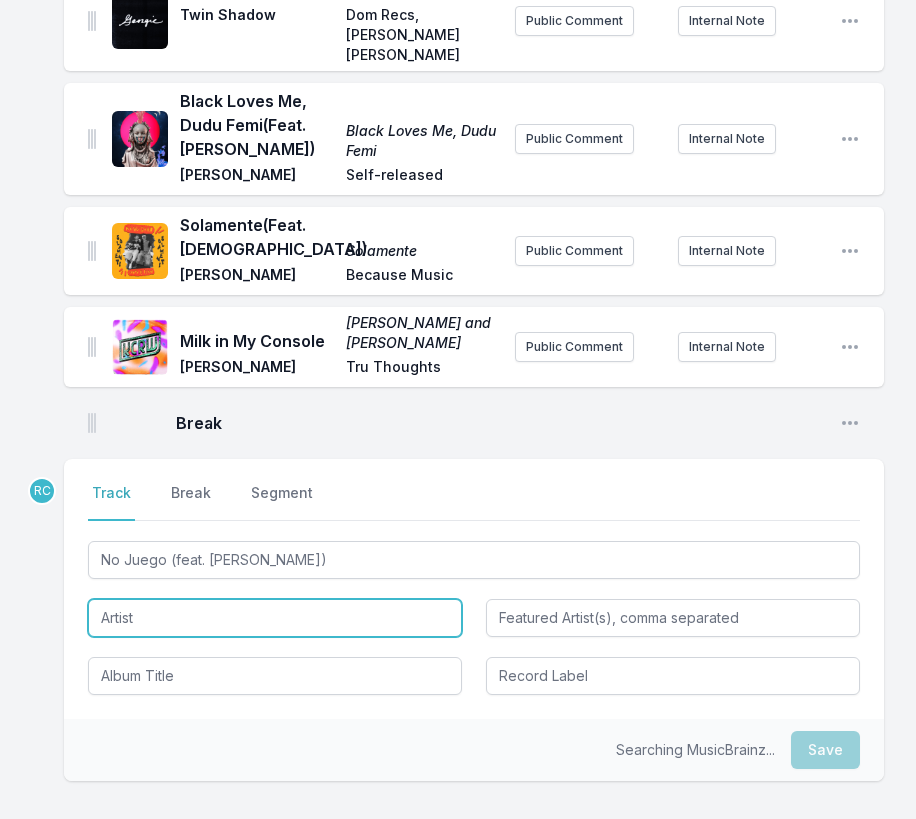 type on "No Juego" 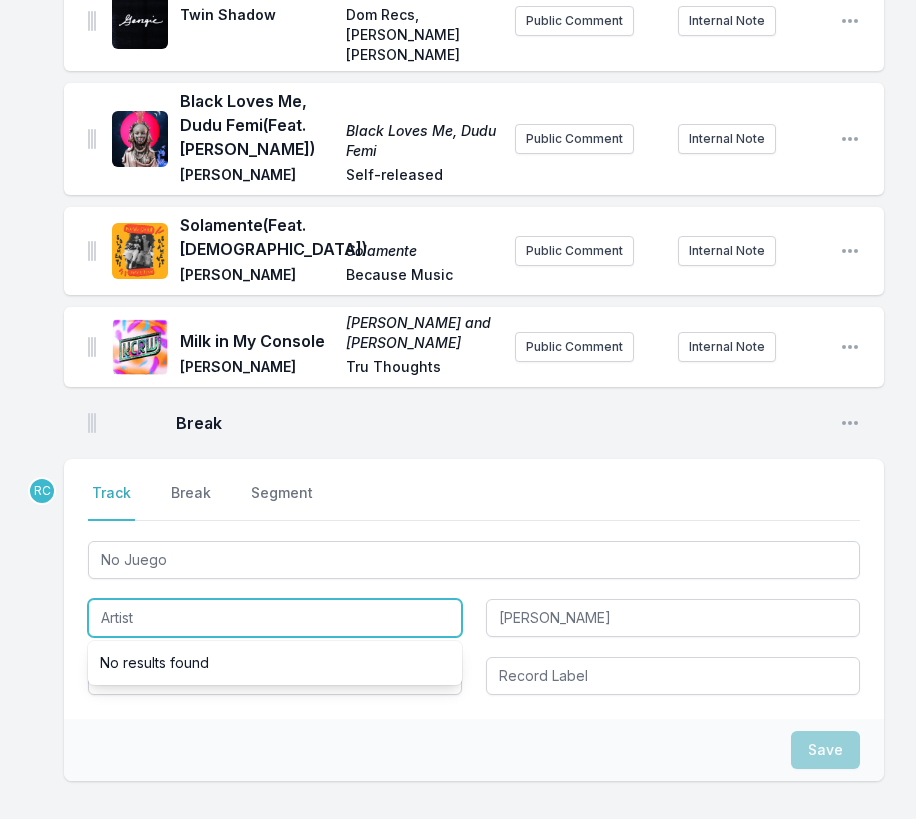 paste on "[PERSON_NAME]" 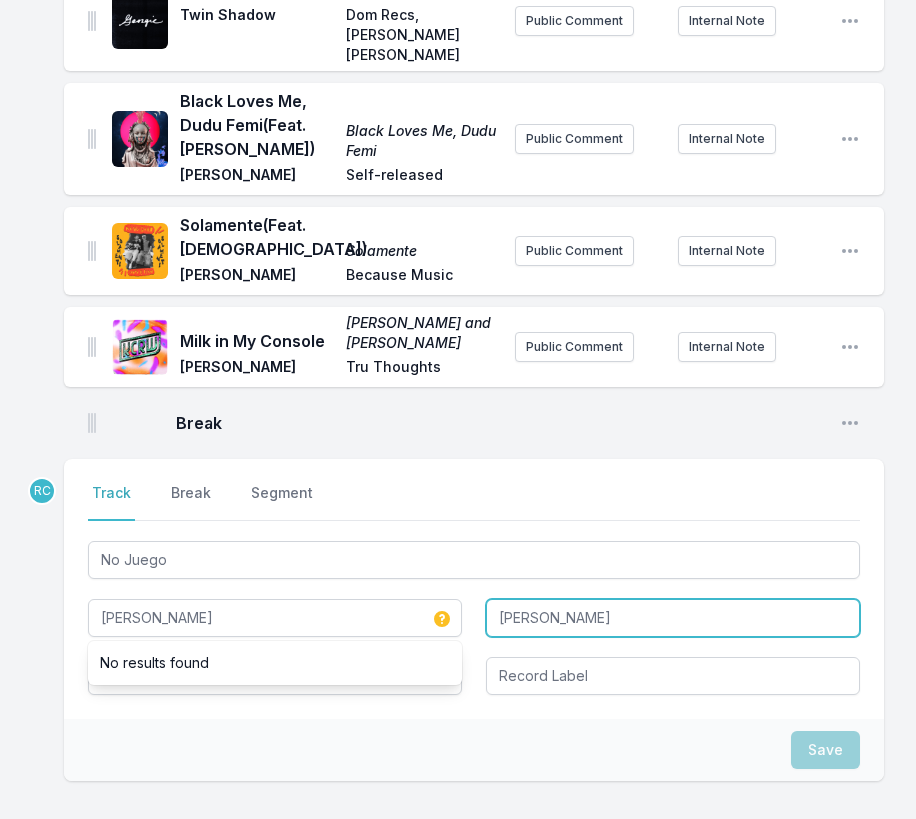 type on "[PERSON_NAME]" 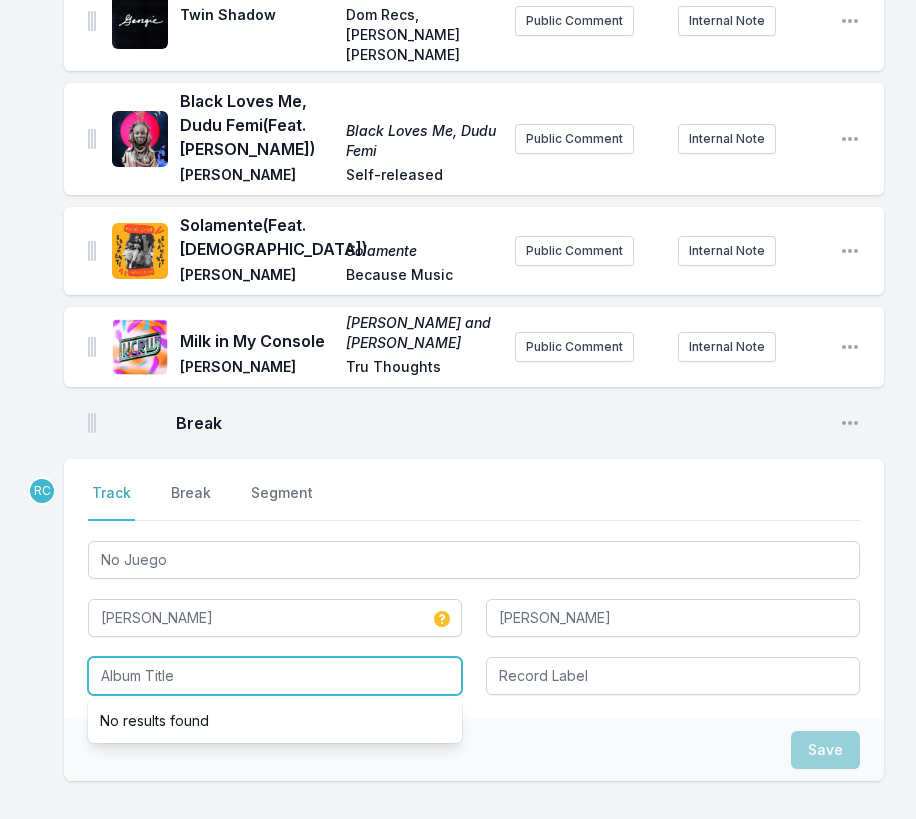 paste on "Boleros Psicodélicos II" 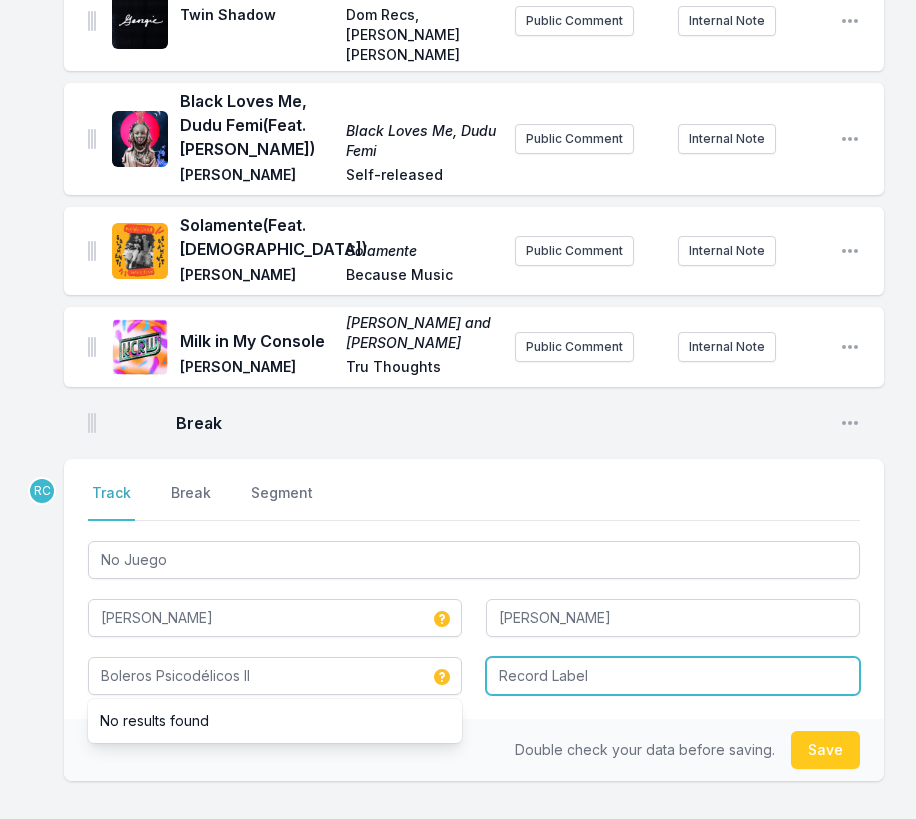 type on "Boleros Psicodélicos II" 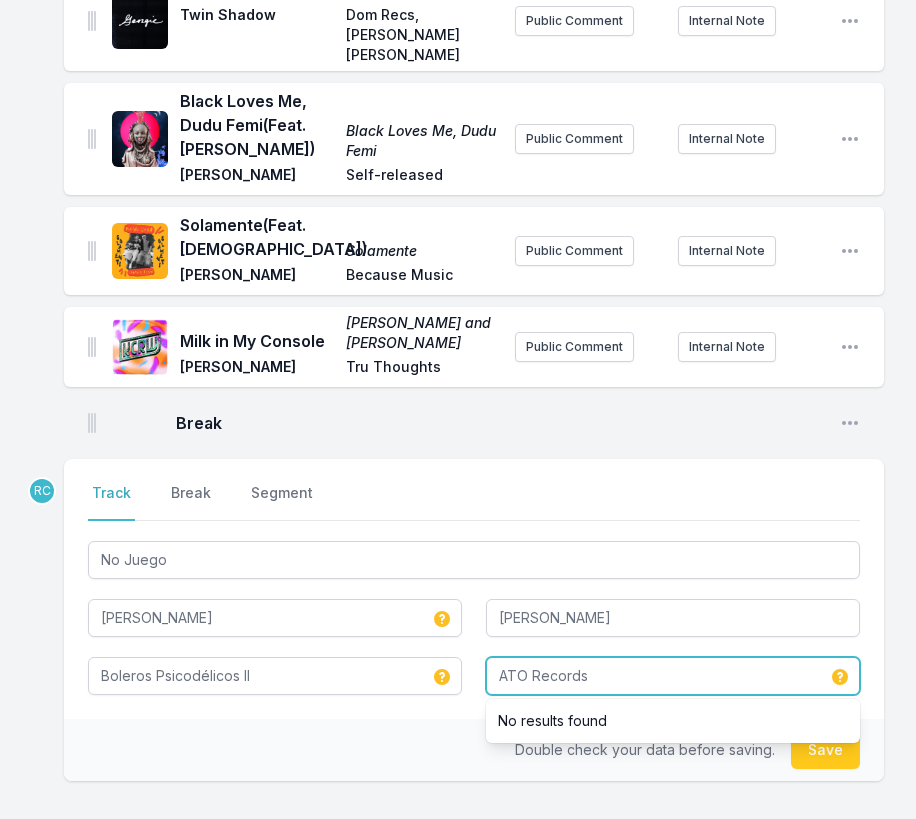 type on "ATO Records" 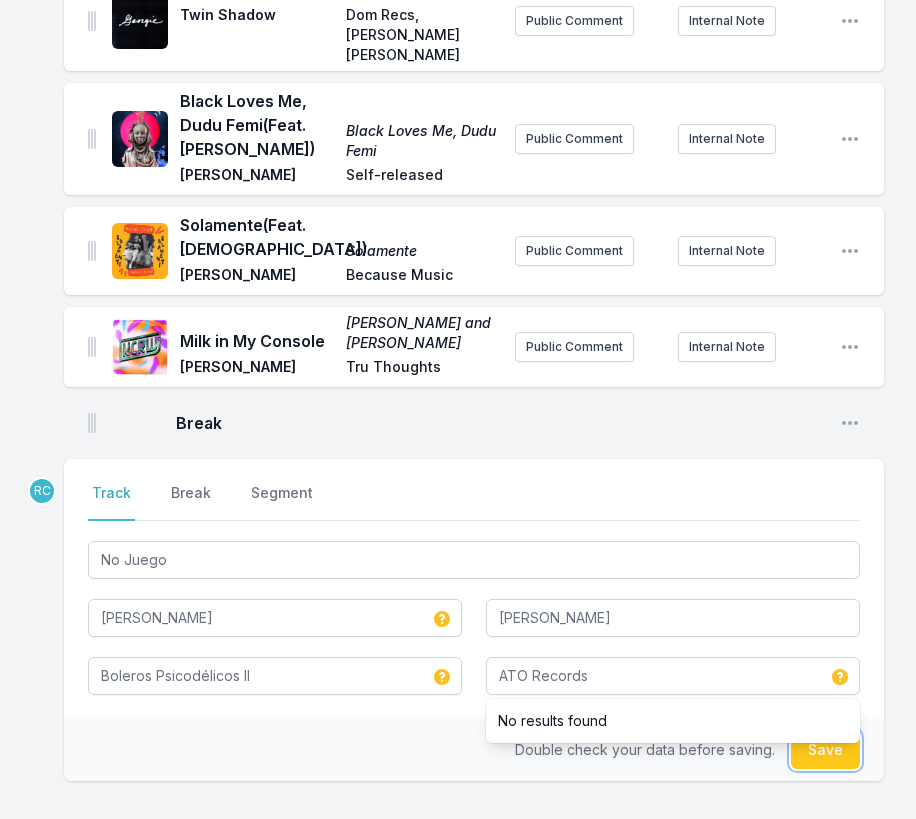 click on "Save" at bounding box center (825, 750) 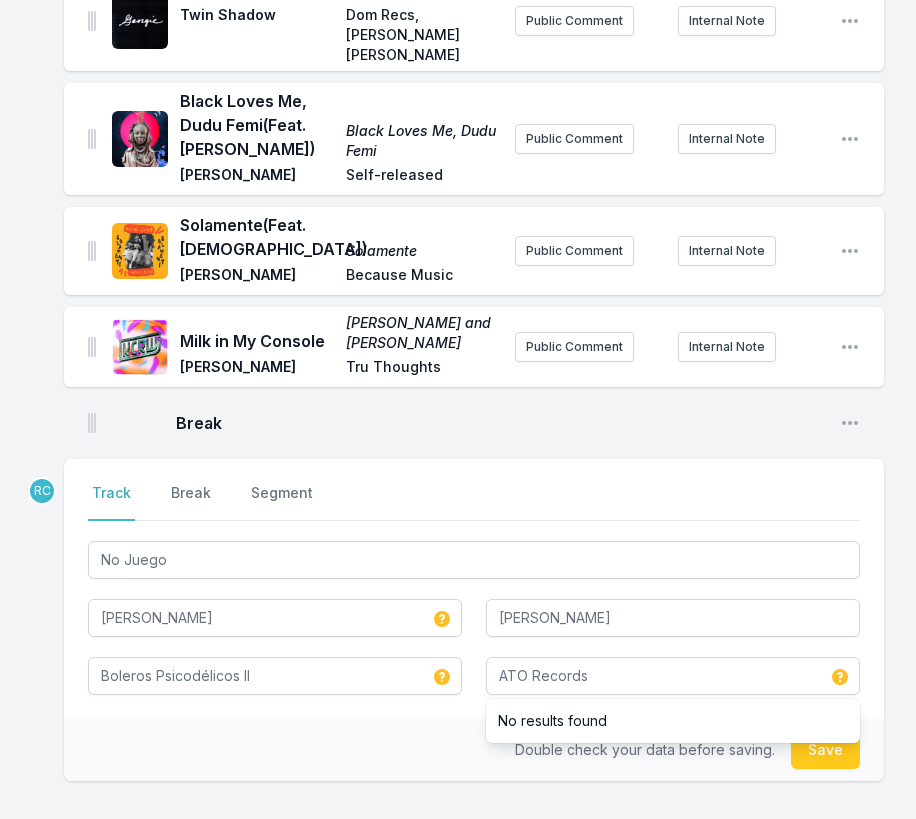 type 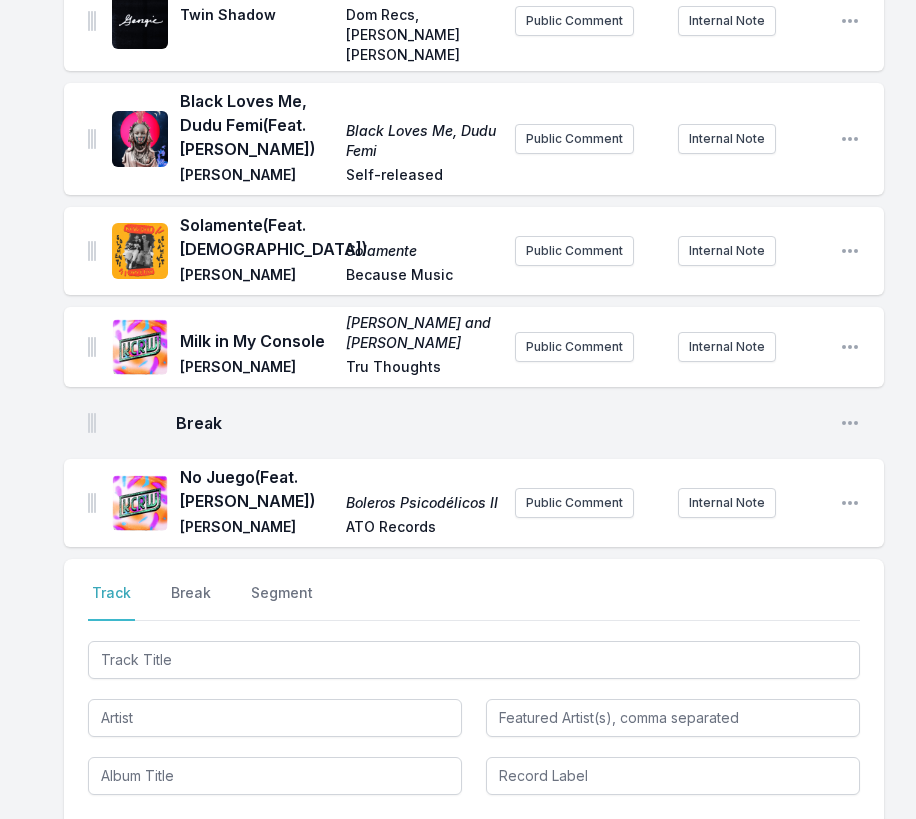 scroll, scrollTop: 457, scrollLeft: 0, axis: vertical 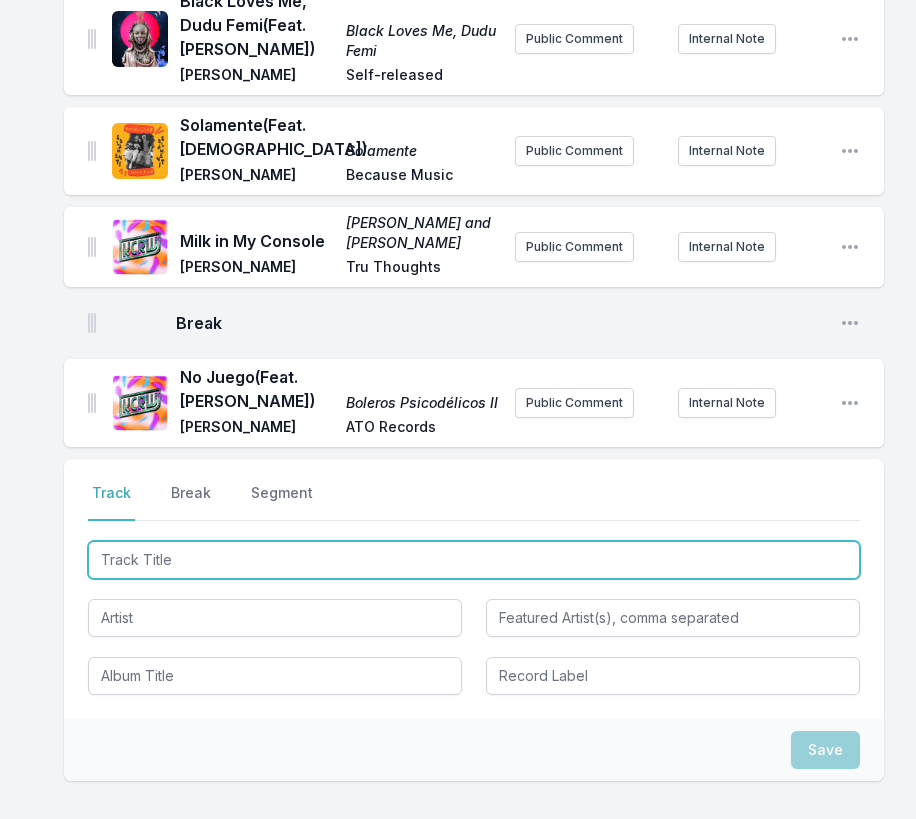 click at bounding box center (474, 560) 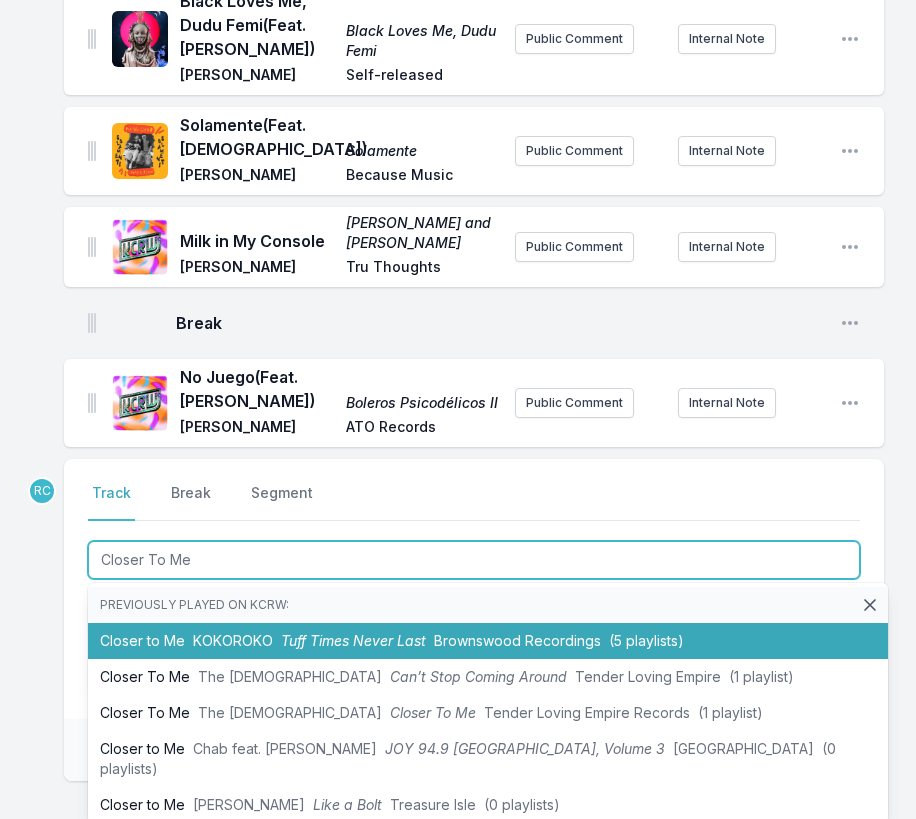 click on "KOKOROKO" at bounding box center [233, 640] 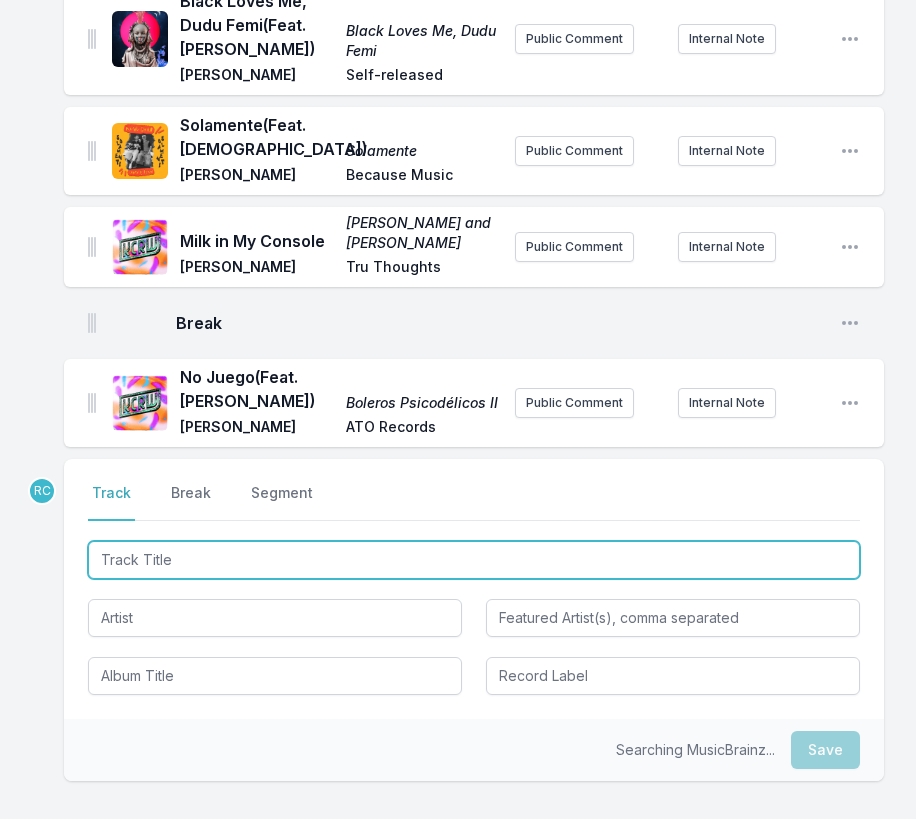 scroll, scrollTop: 549, scrollLeft: 0, axis: vertical 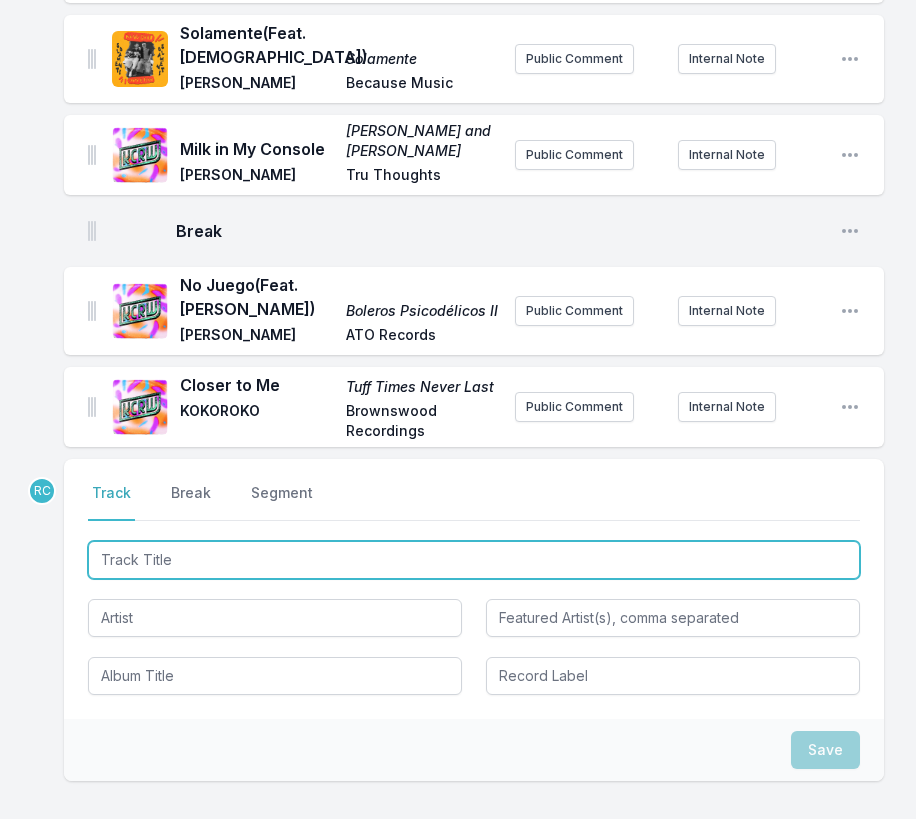 click at bounding box center [474, 560] 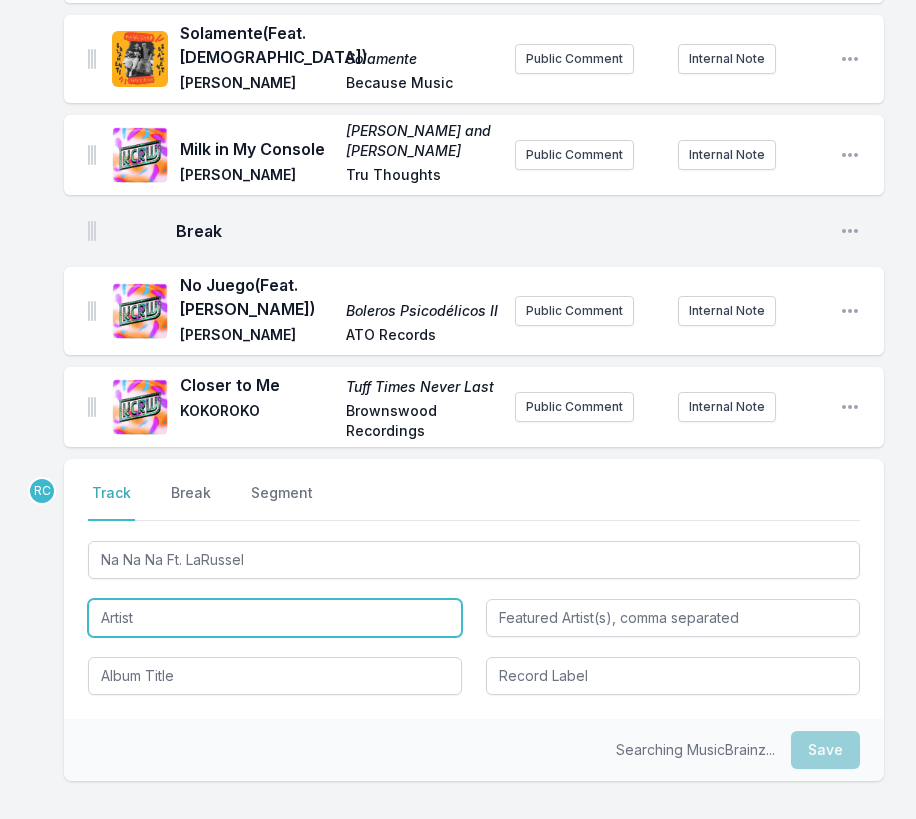 type on "Na Na Na" 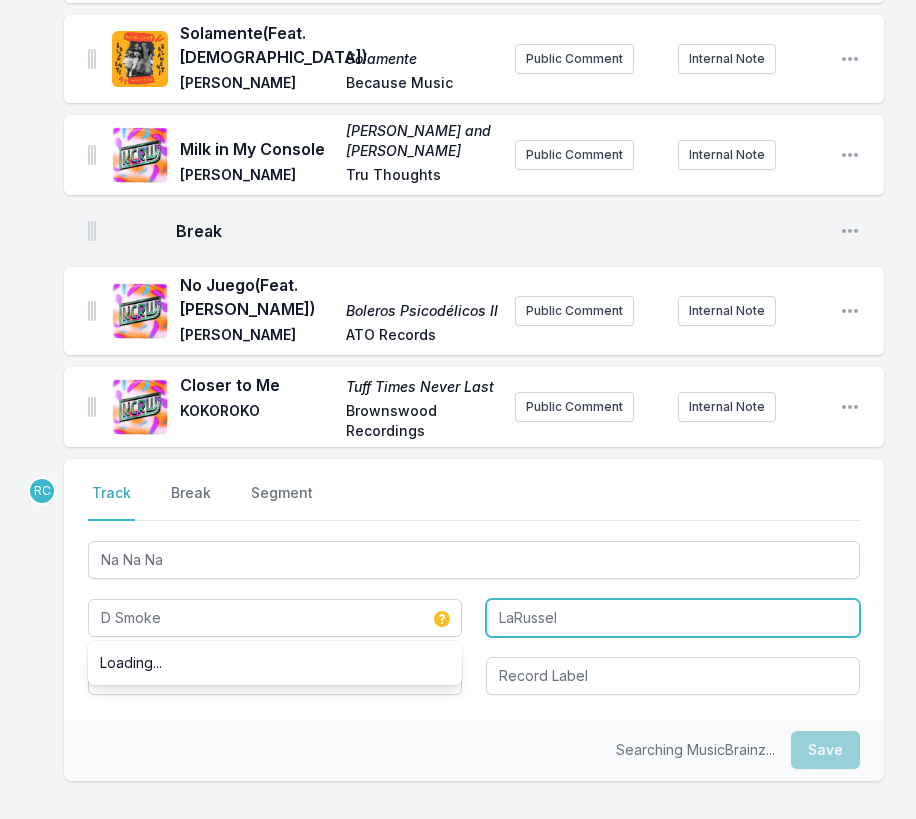 type on "D Smoke" 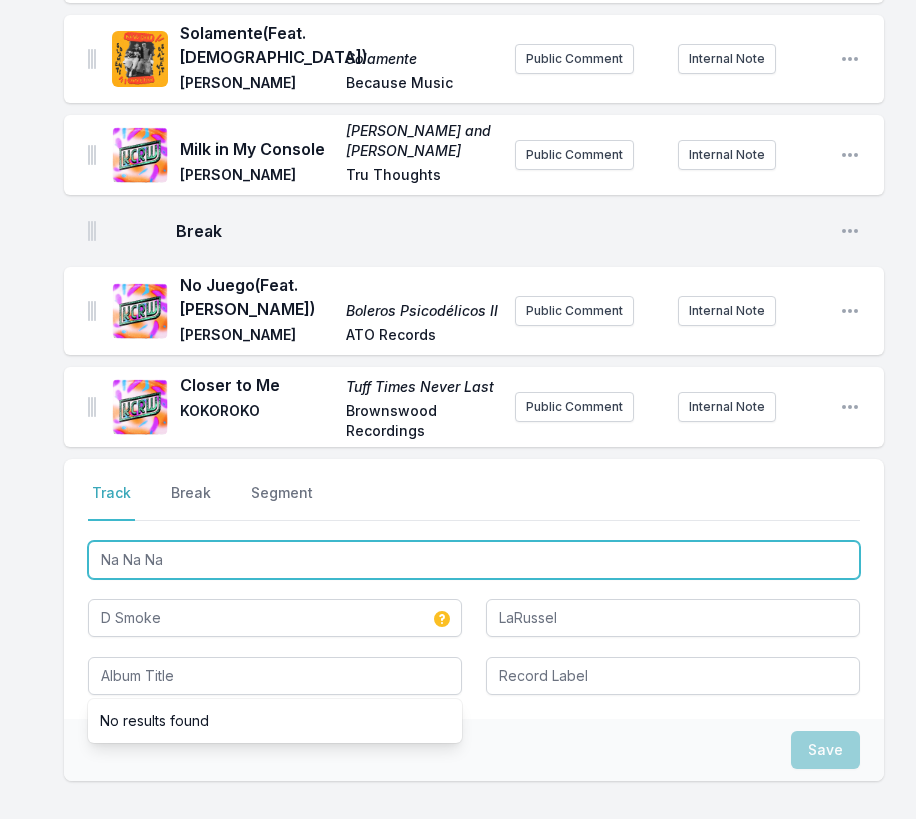 drag, startPoint x: 177, startPoint y: 543, endPoint x: 75, endPoint y: 529, distance: 102.9563 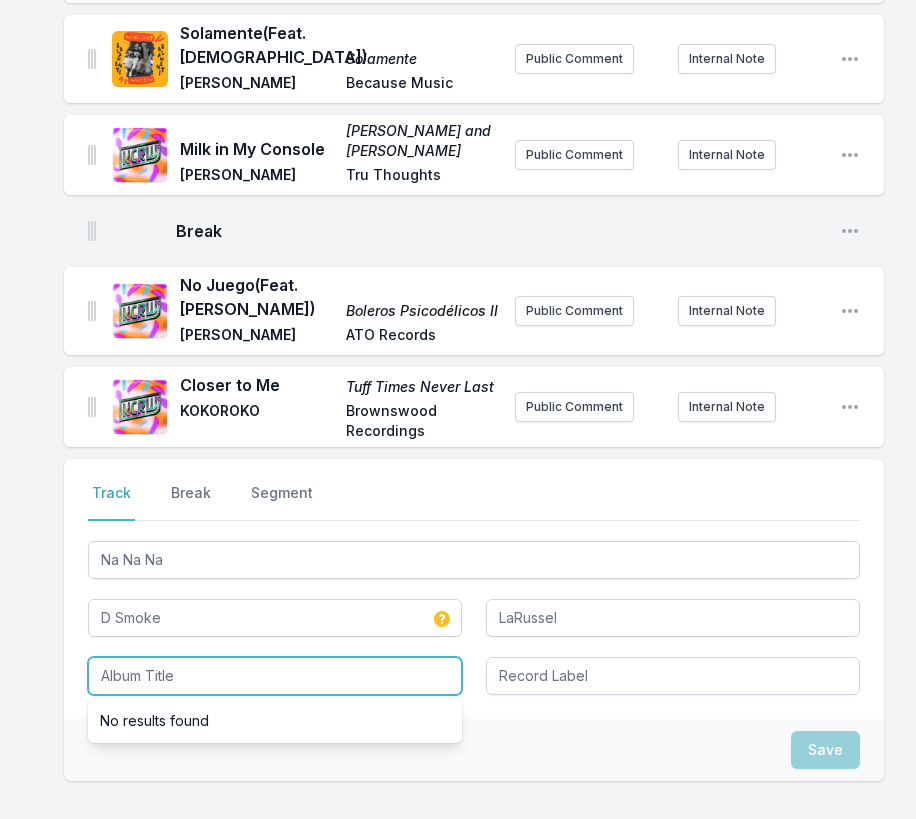 click at bounding box center [275, 676] 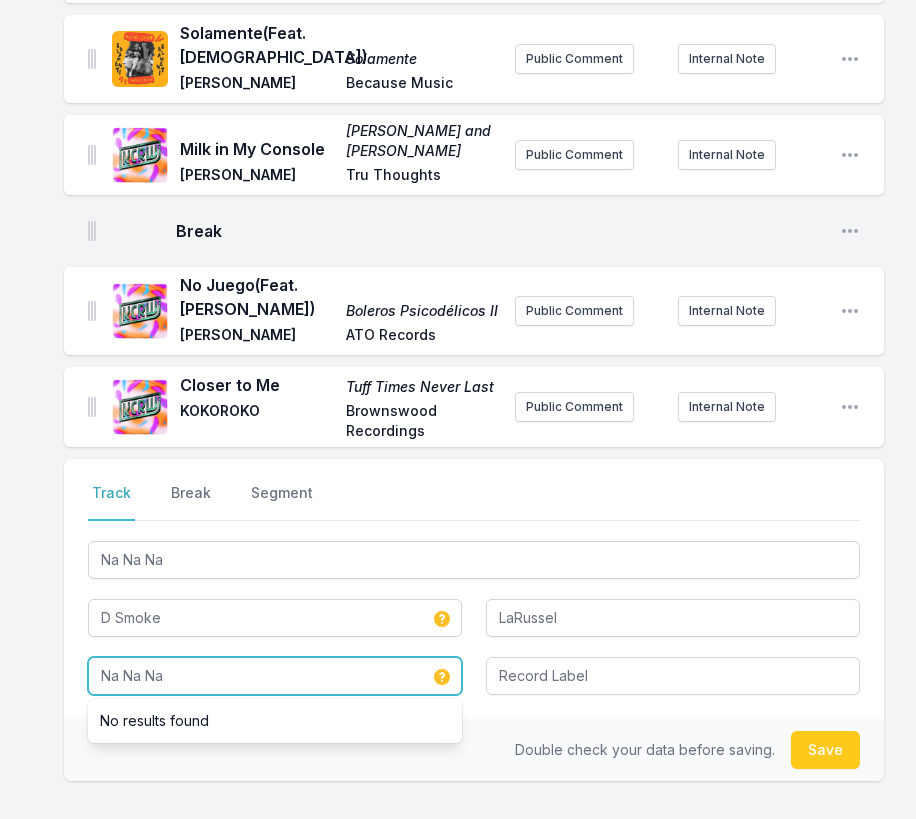 type on "Na Na Na" 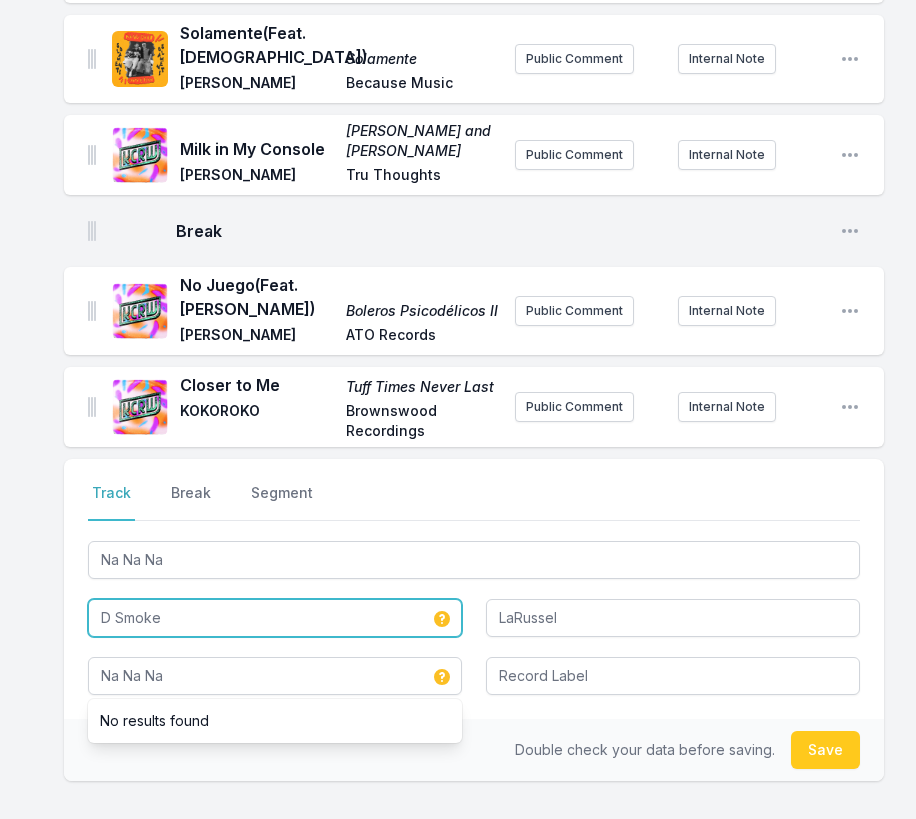 click on "D Smoke" at bounding box center (275, 618) 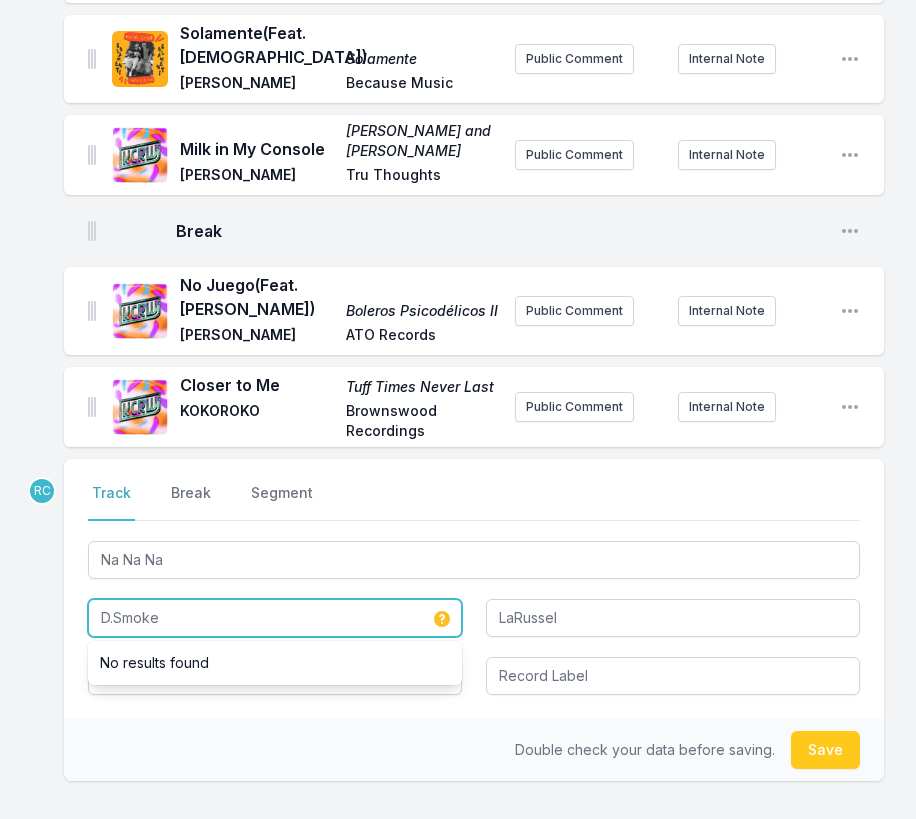 type on "D.Smoke" 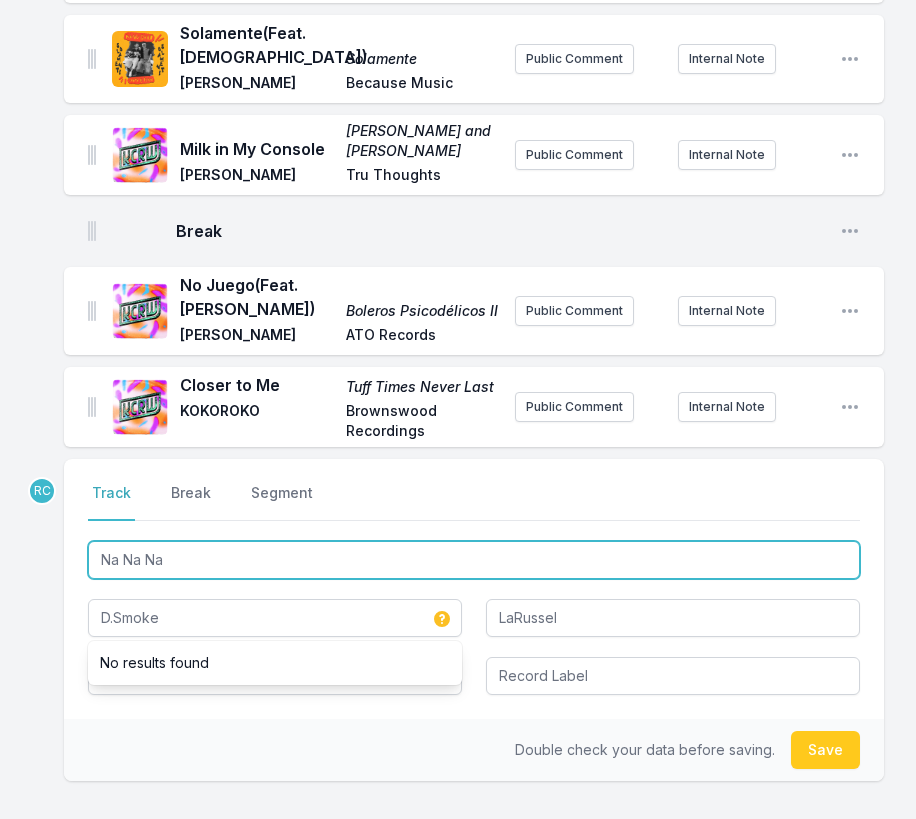 click on "Na Na Na" at bounding box center (474, 560) 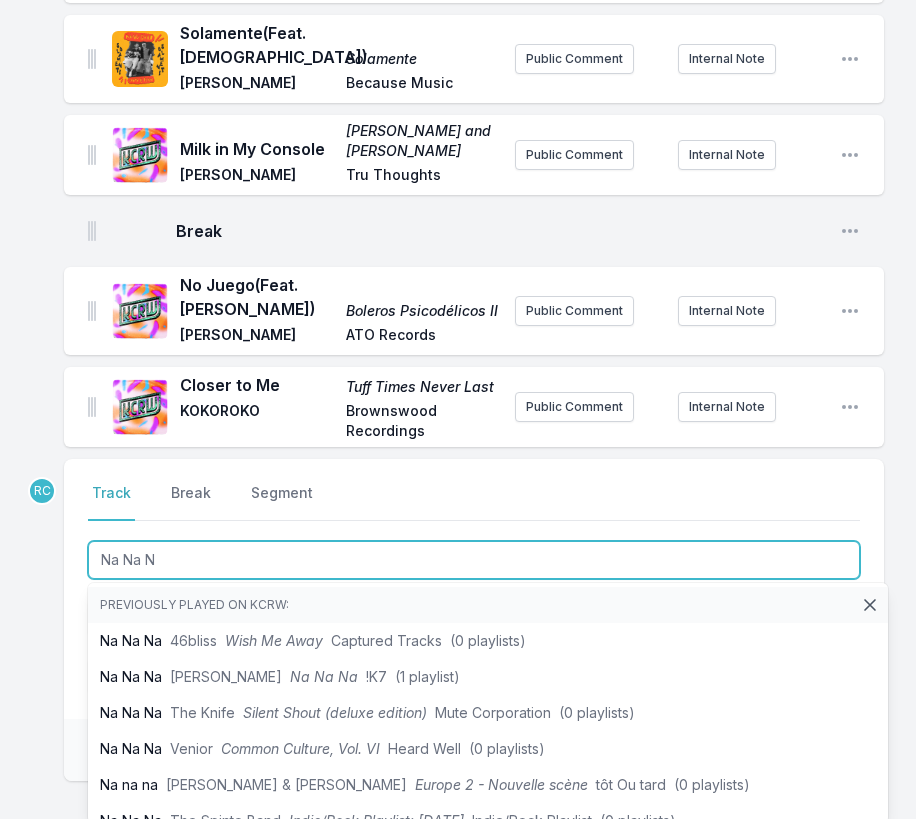 type on "Na Na Na" 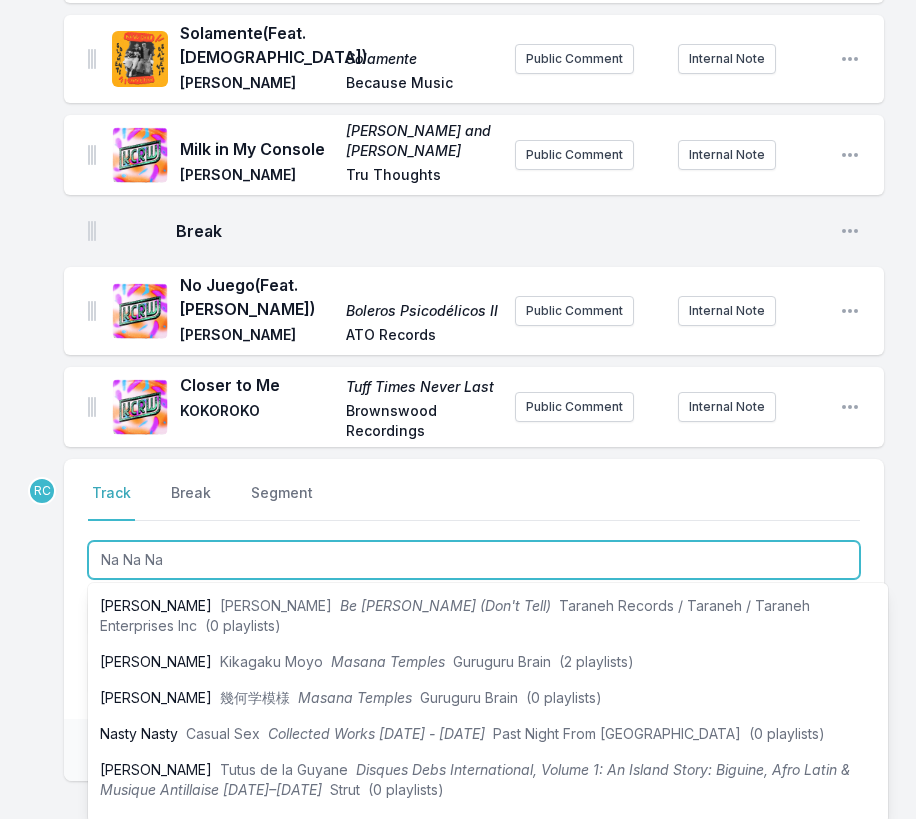 scroll, scrollTop: 564, scrollLeft: 0, axis: vertical 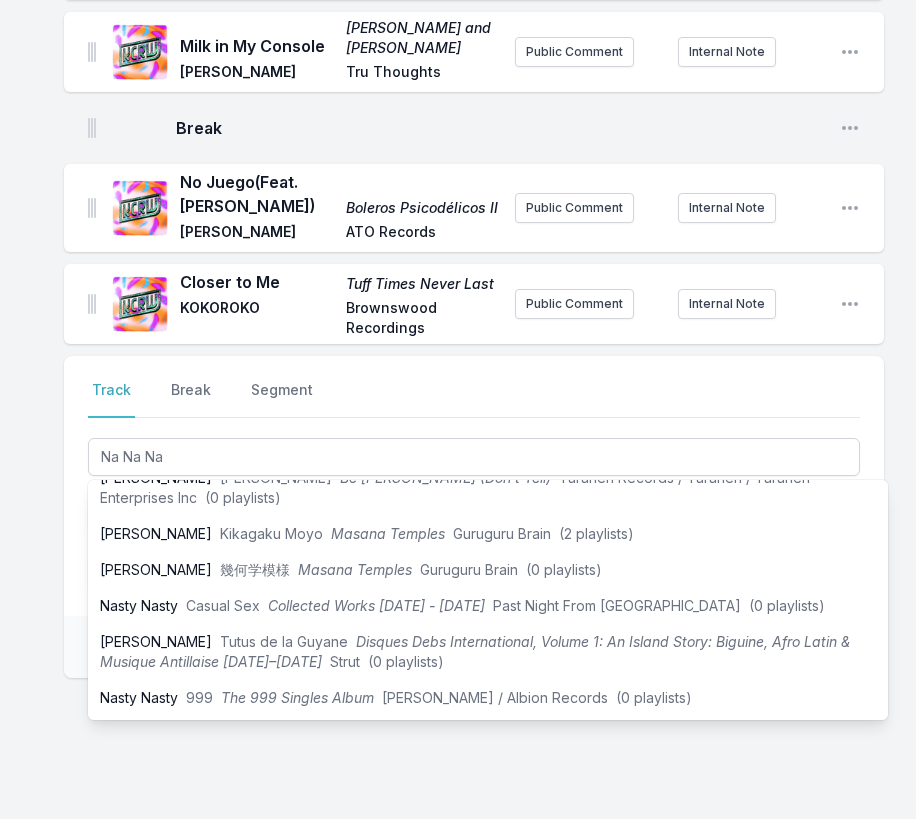 click on "Double check your data before saving. Save" at bounding box center [474, 647] 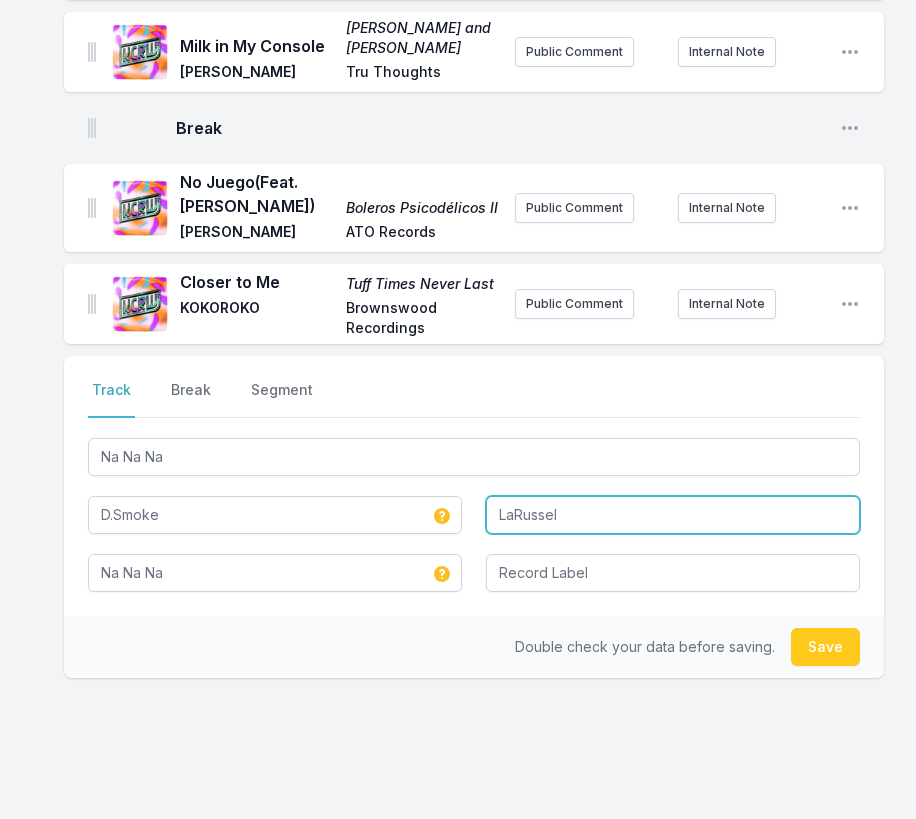 click on "LaRussel" at bounding box center [673, 515] 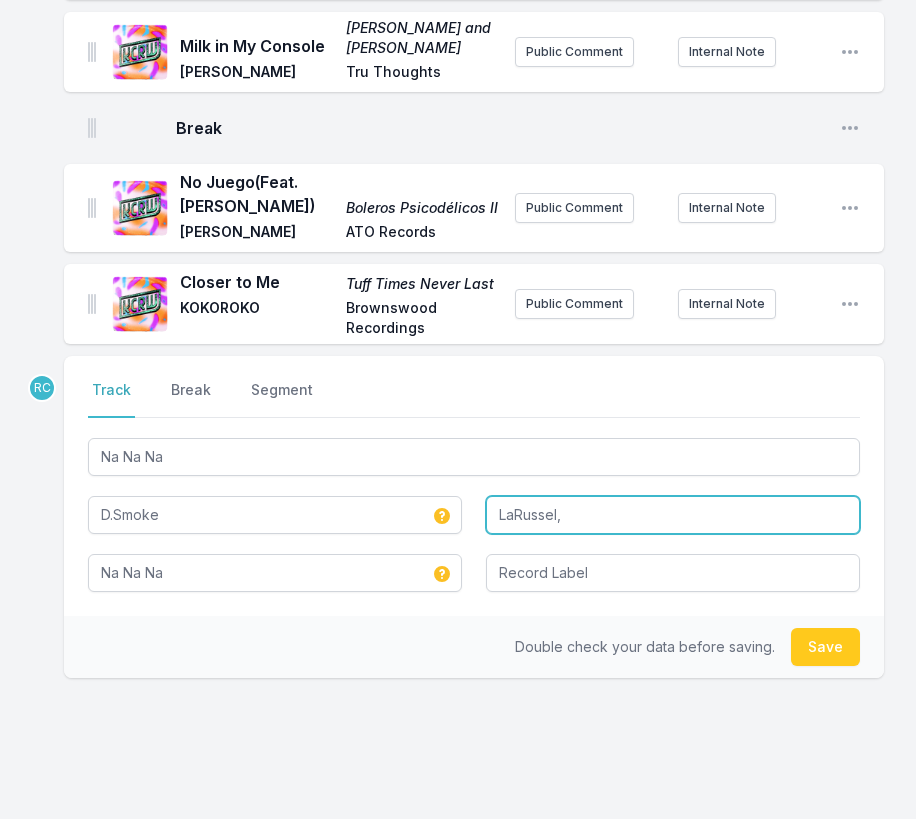 paste on "[PERSON_NAME]" 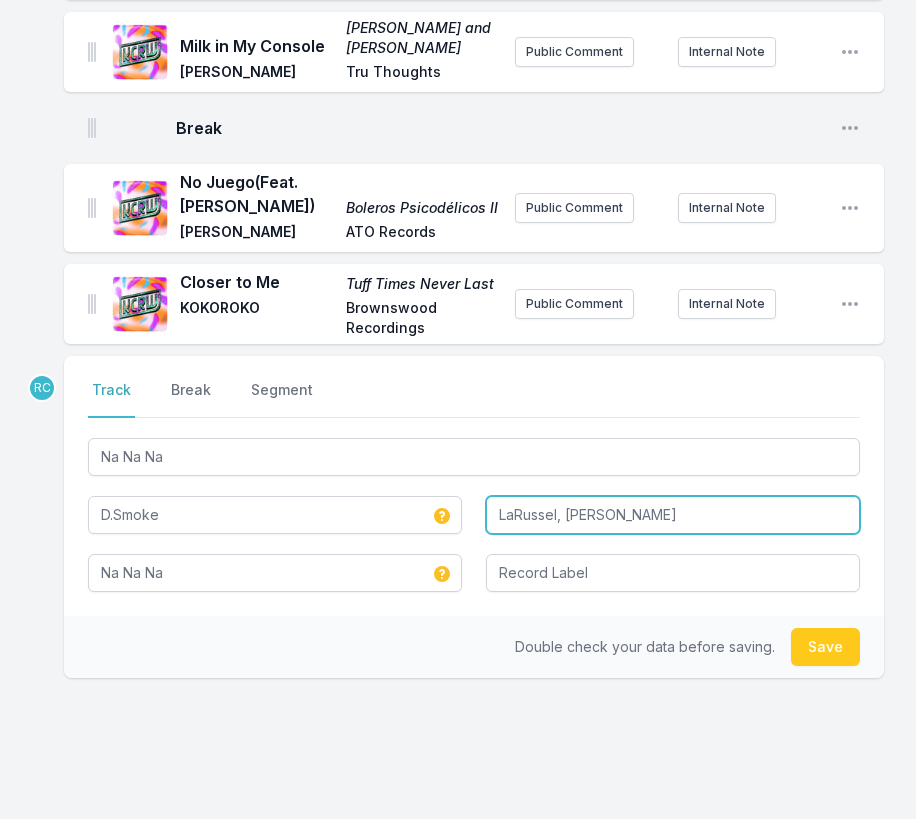 type on "LaRussel, [PERSON_NAME]" 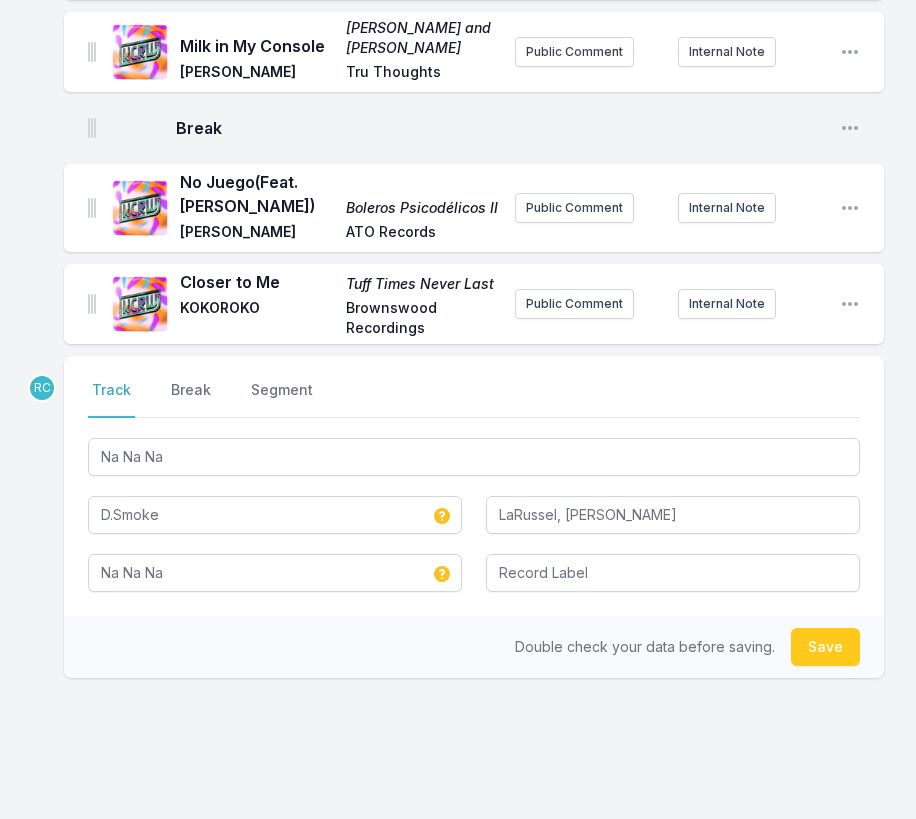 click on "Double check your data before saving. Save" at bounding box center (474, 647) 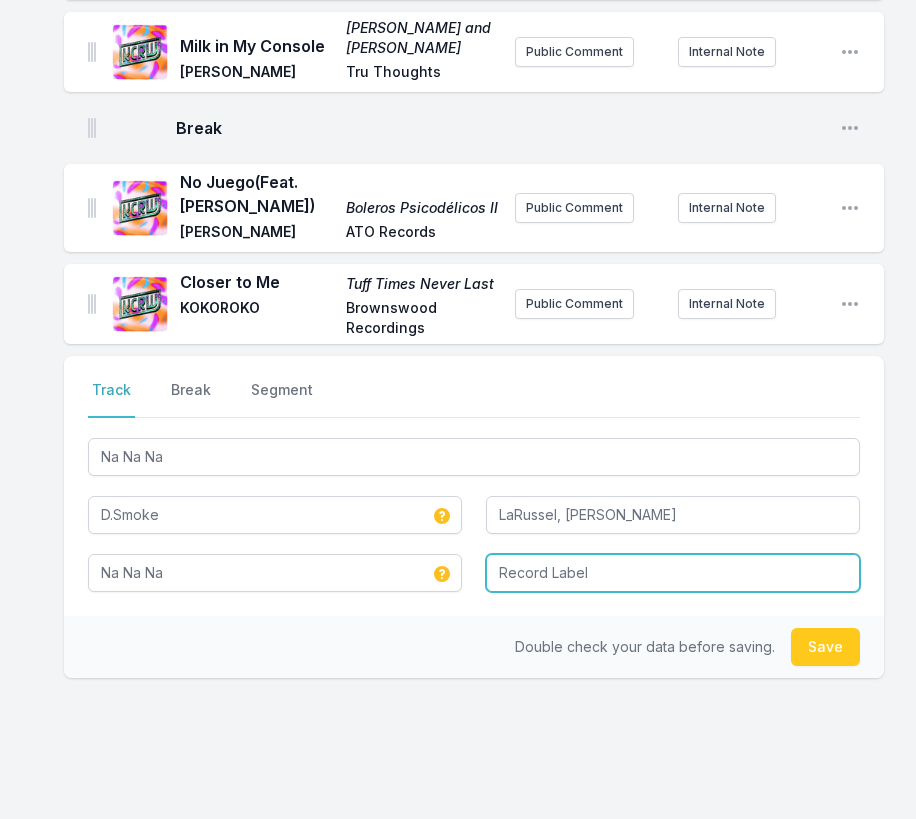 click at bounding box center [673, 573] 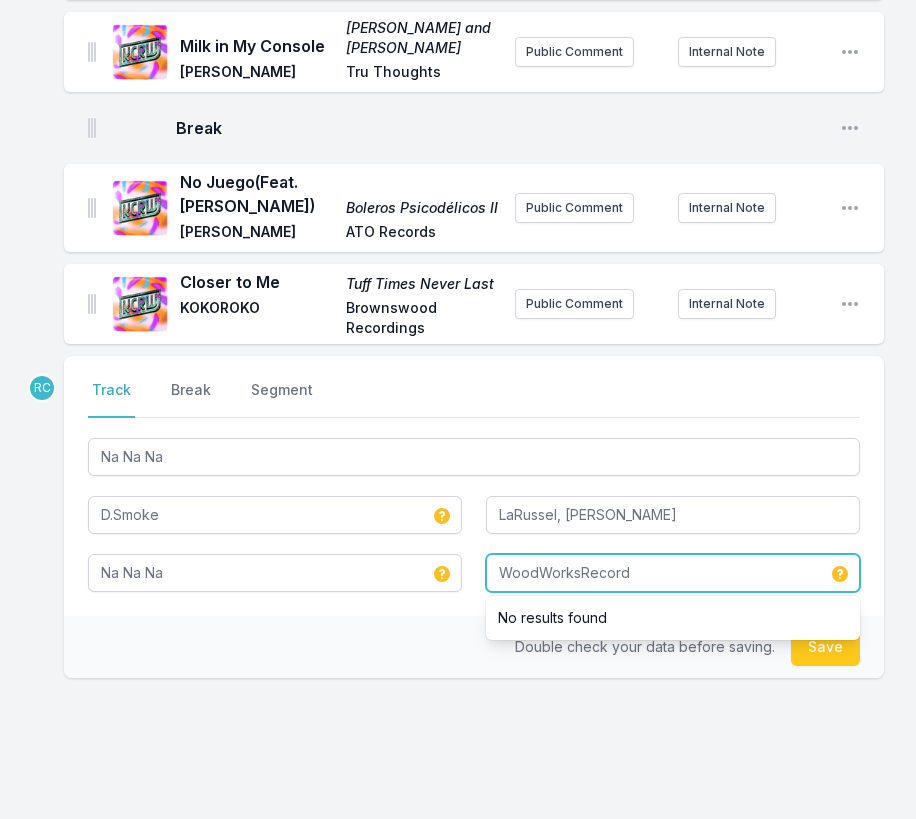 click on "WoodWorksRecord" at bounding box center [673, 573] 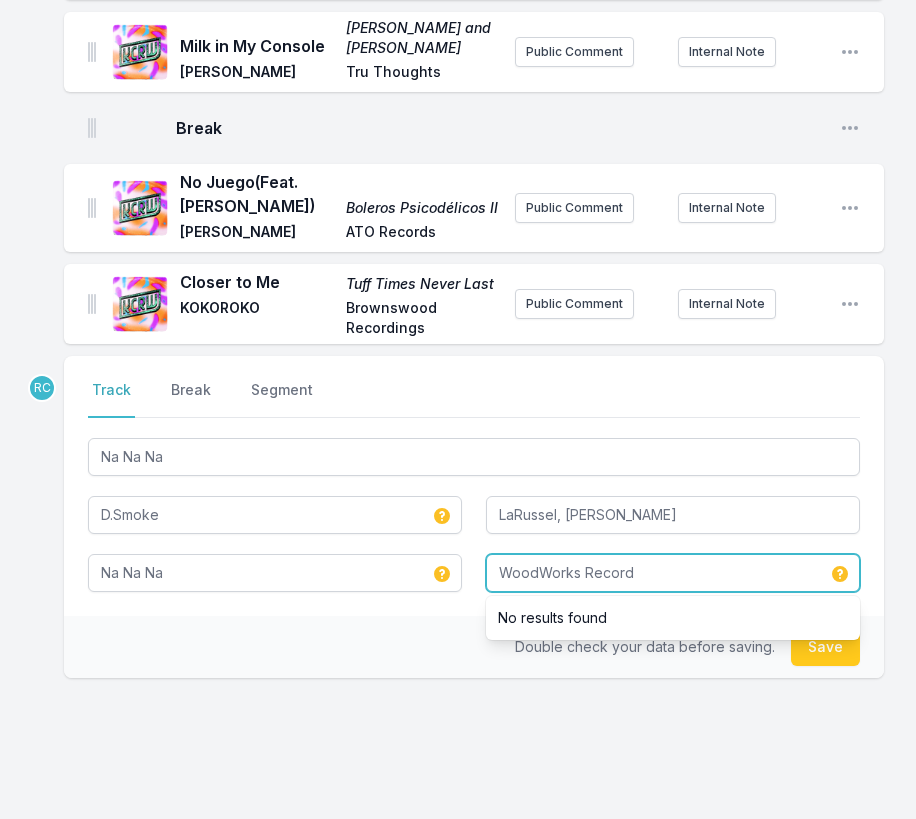click on "WoodWorks Record" at bounding box center (673, 573) 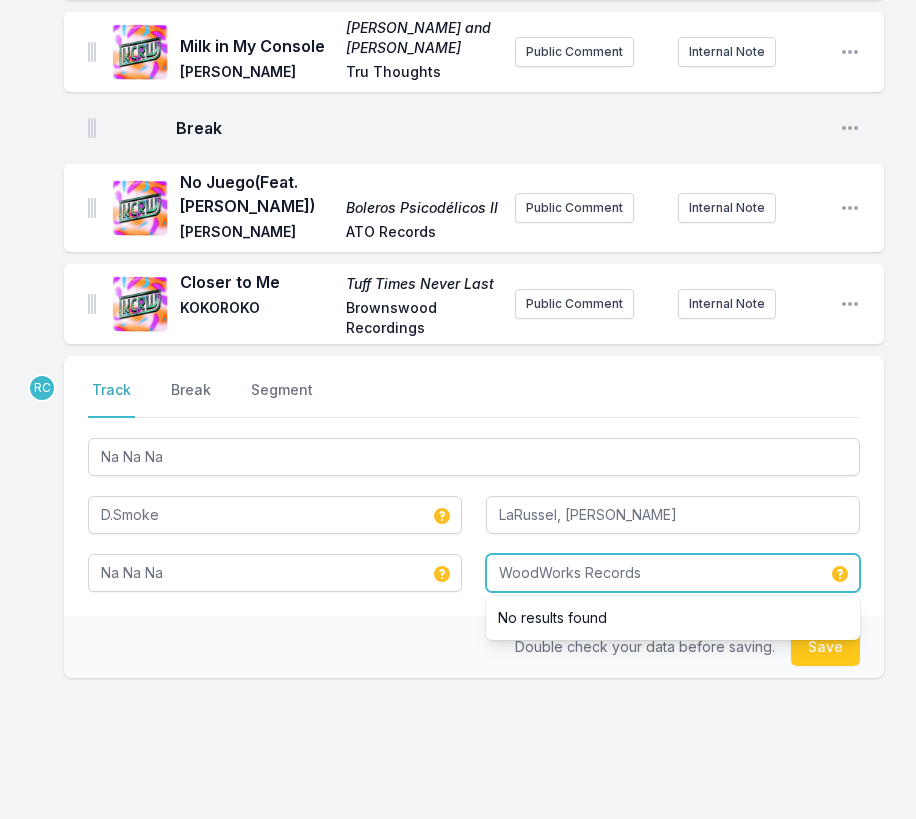 type on "WoodWorks Records" 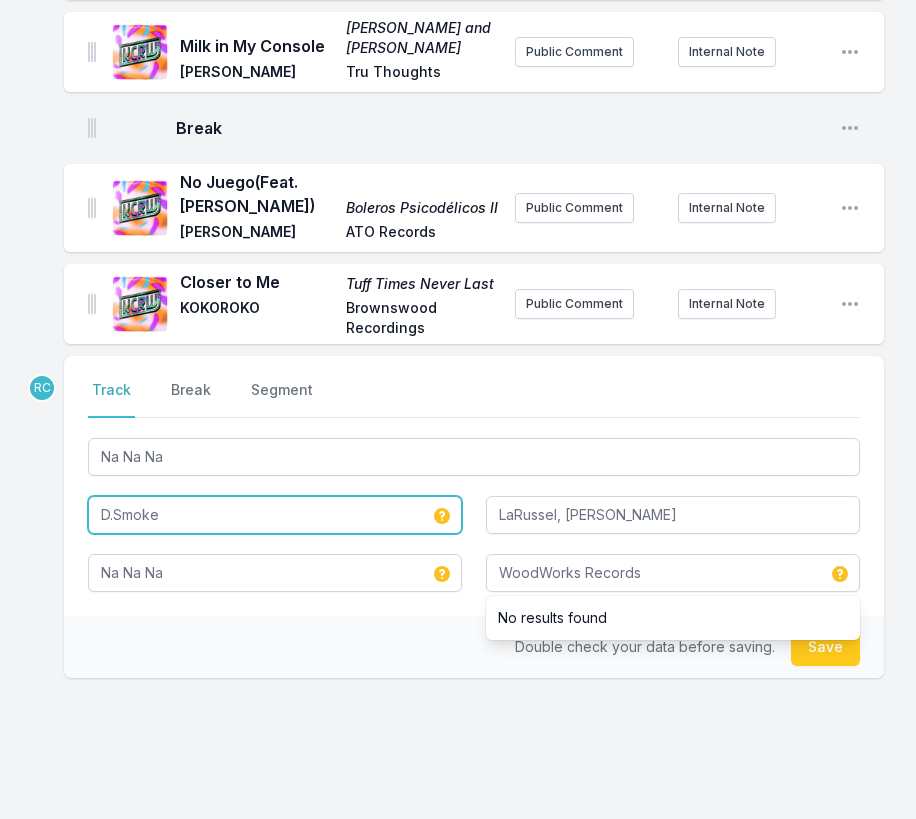 click on "D.Smoke" at bounding box center [275, 515] 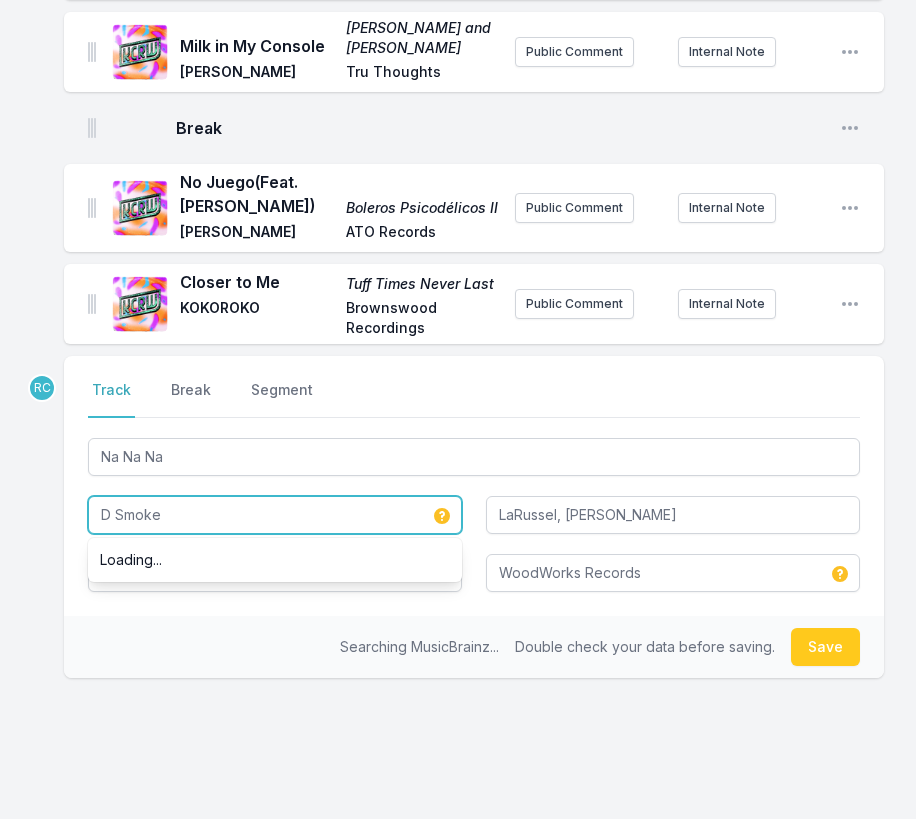 type on "D Smoke" 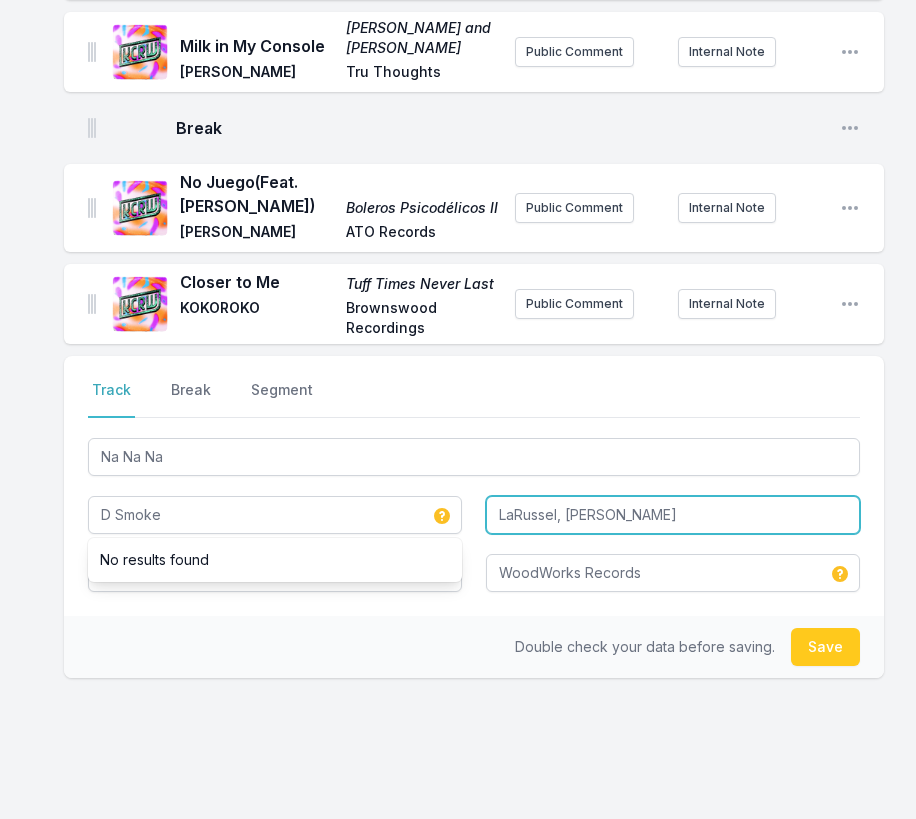 click on "LaRussel, [PERSON_NAME]" at bounding box center [673, 515] 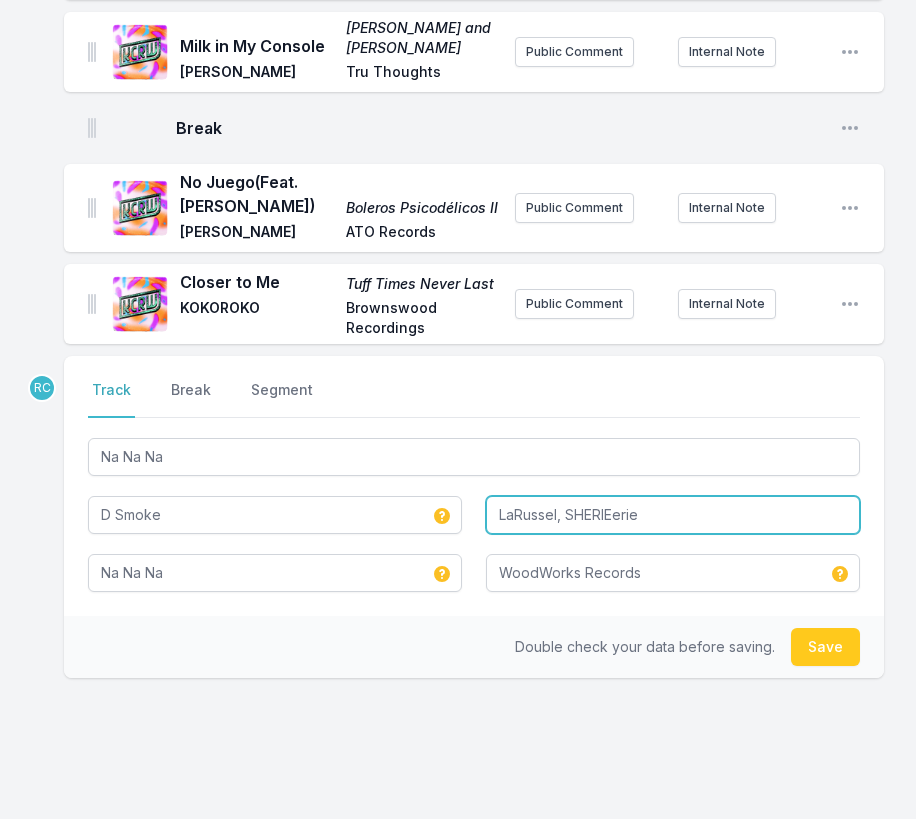 click on "LaRussel, SHERIEerie" at bounding box center (673, 515) 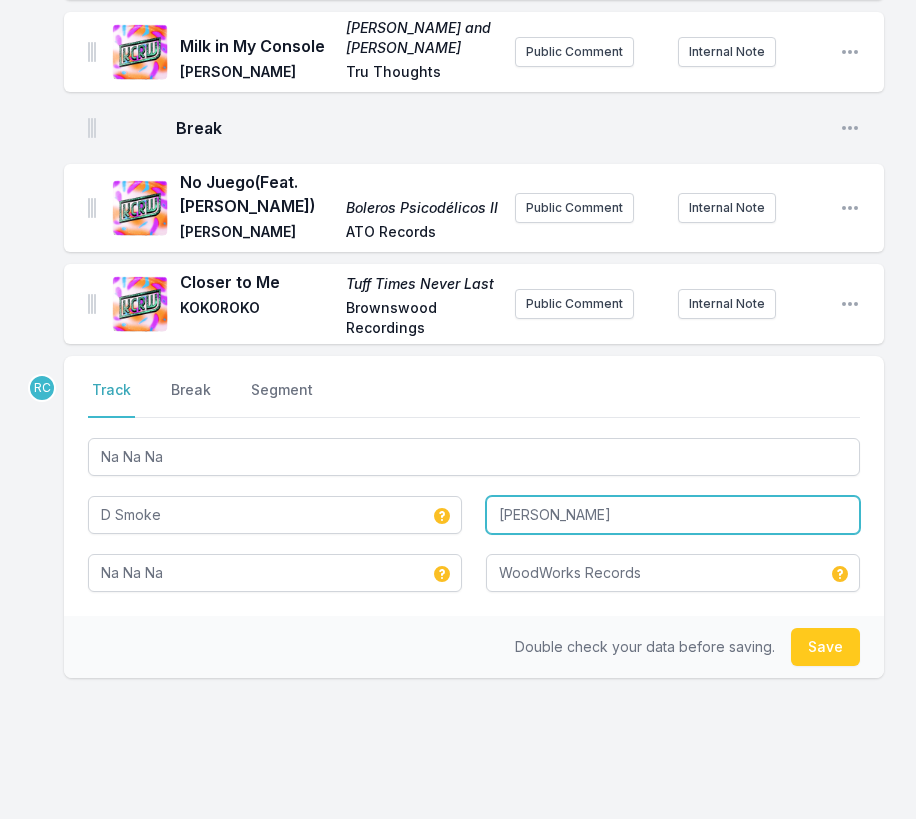 type on "[PERSON_NAME]" 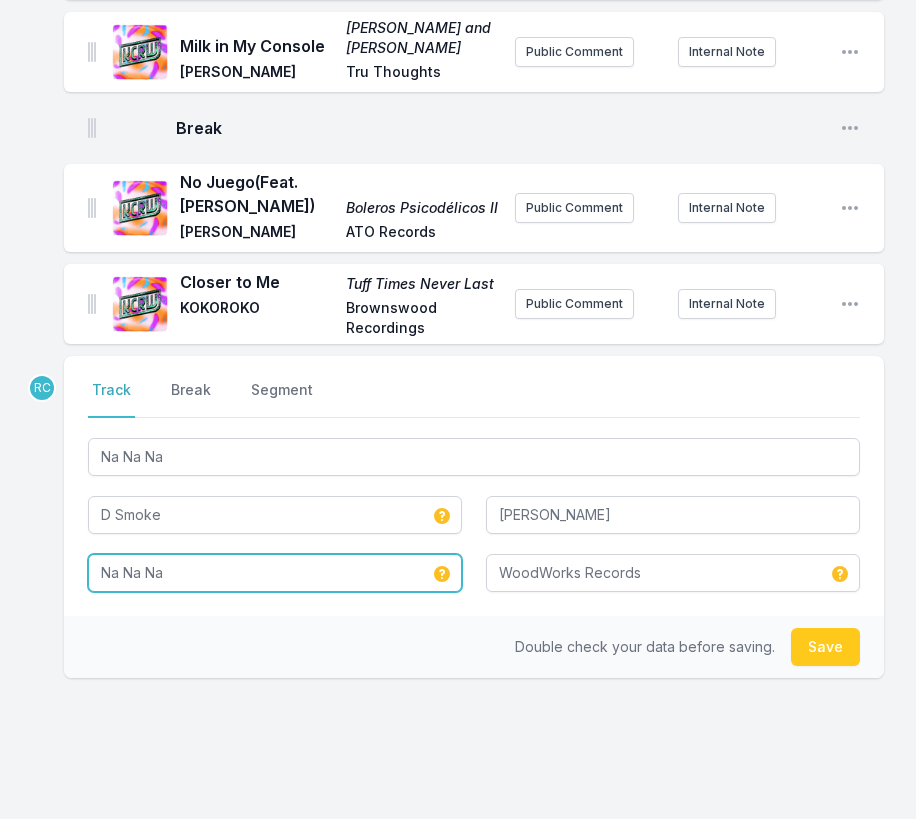 click on "Na Na Na" at bounding box center (275, 573) 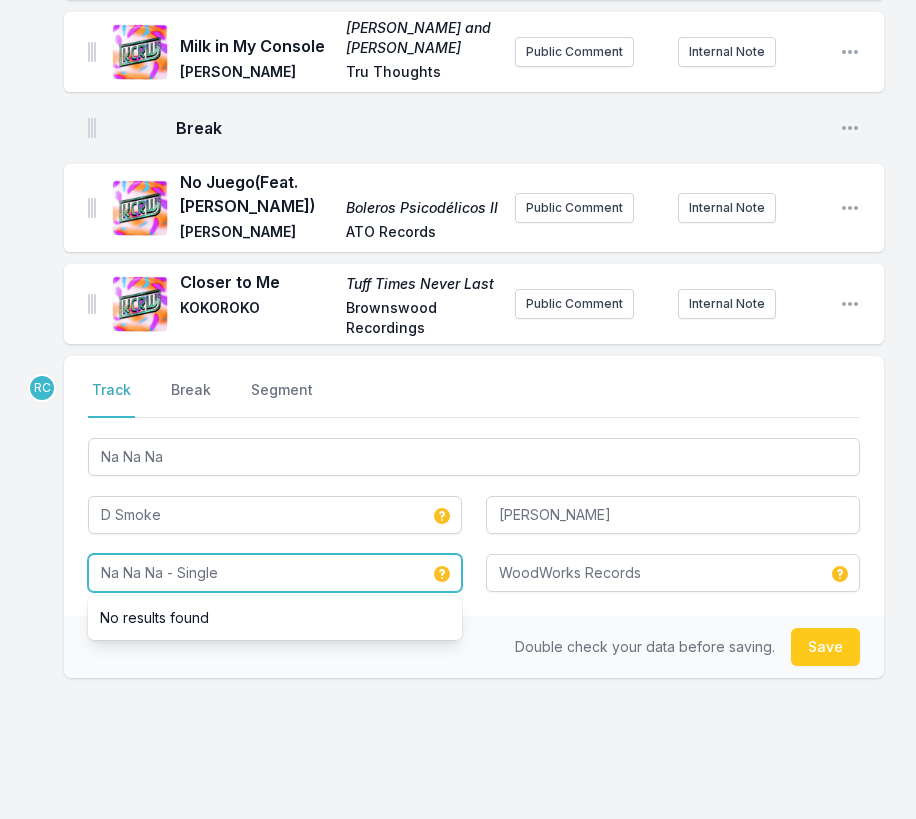 type on "Na Na Na - Single" 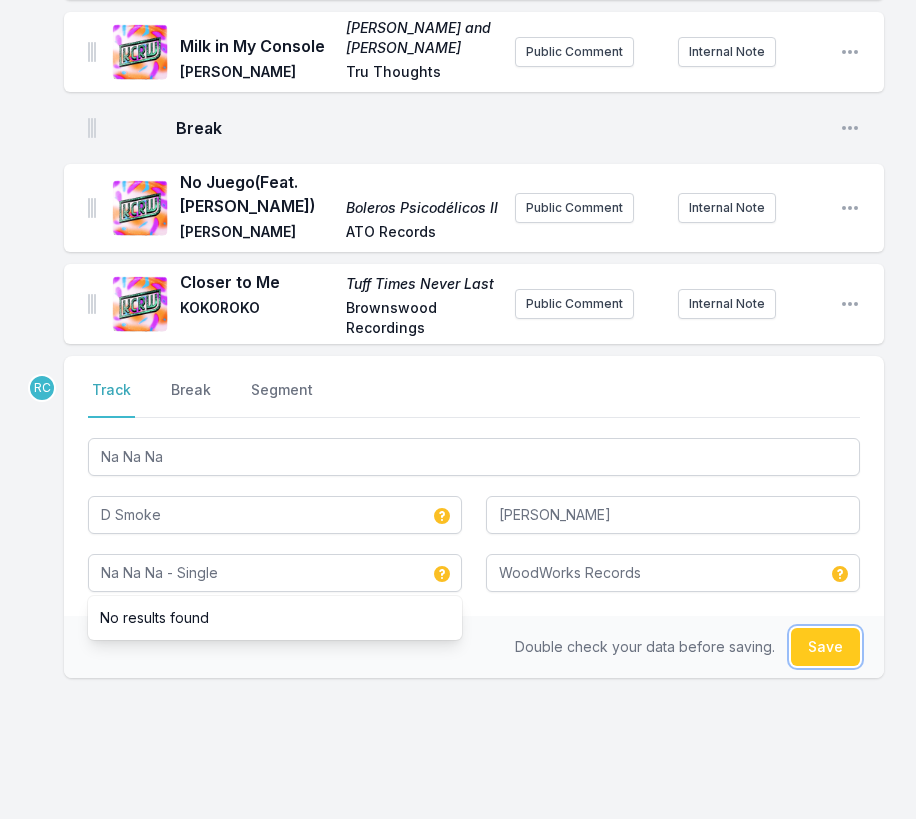 click on "Save" at bounding box center [825, 647] 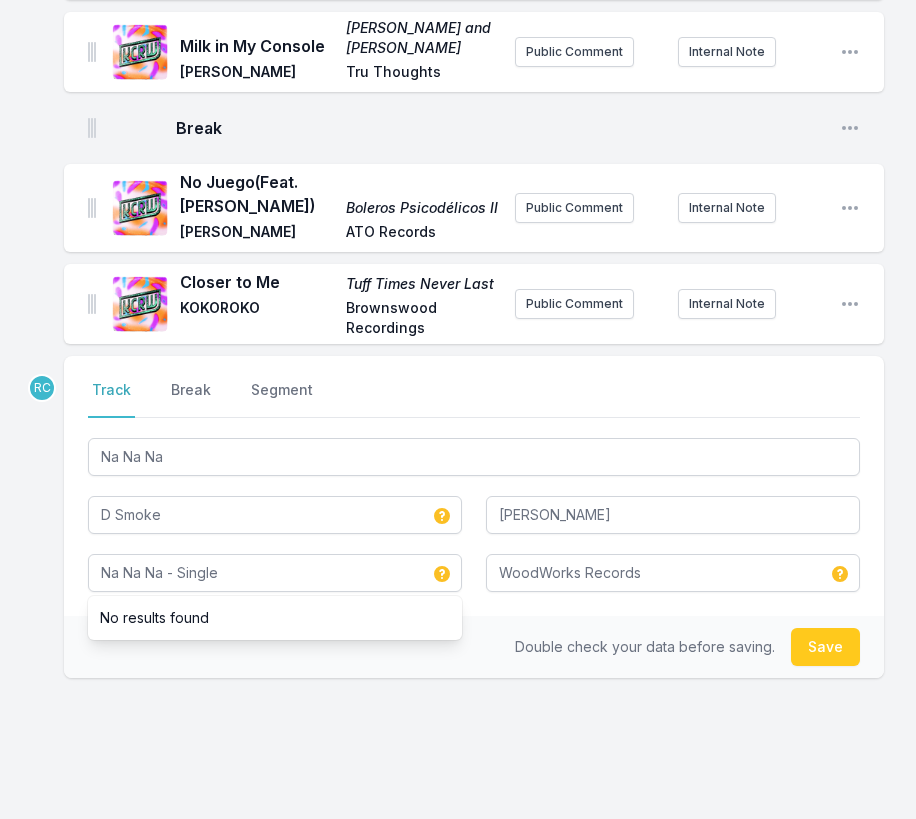 type 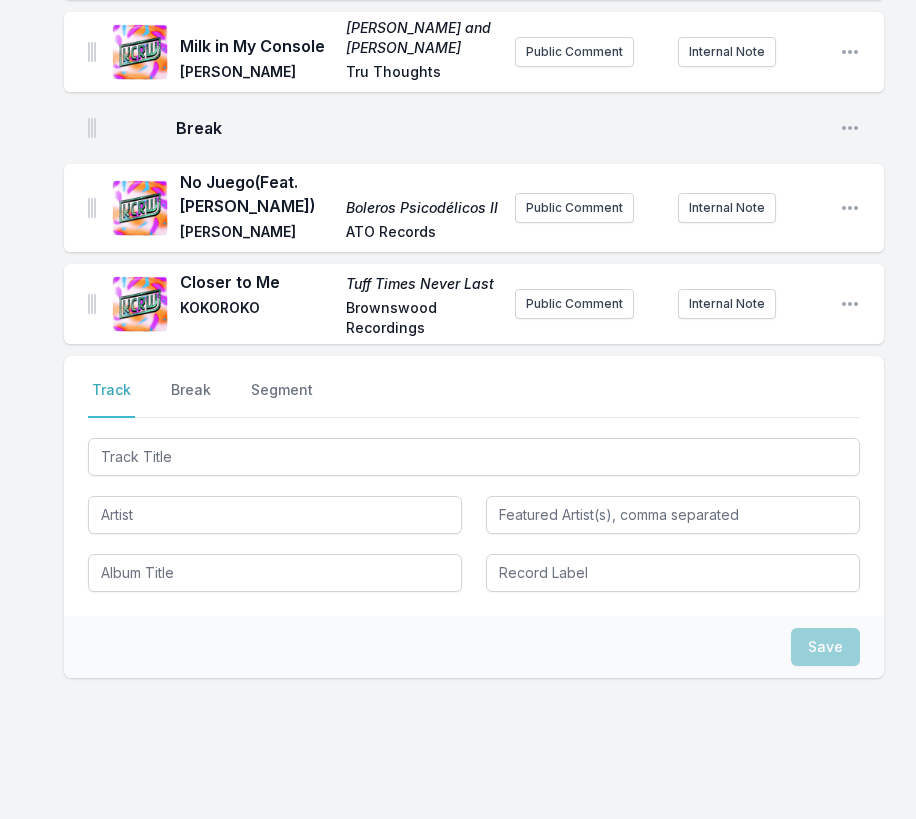 scroll, scrollTop: 752, scrollLeft: 0, axis: vertical 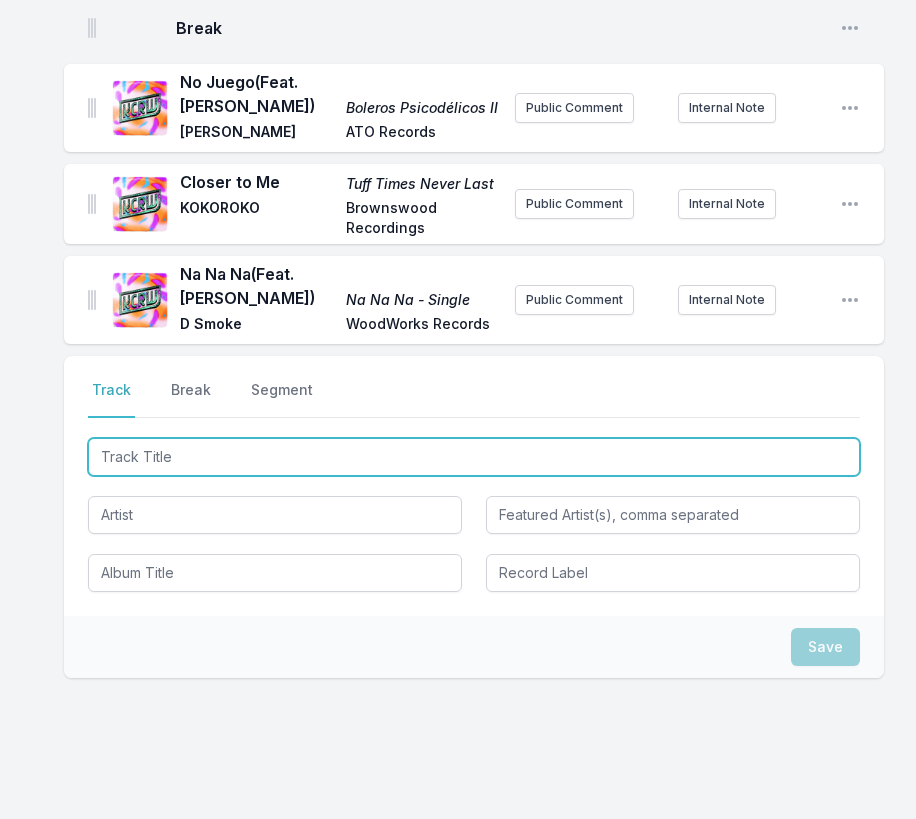 click at bounding box center (474, 457) 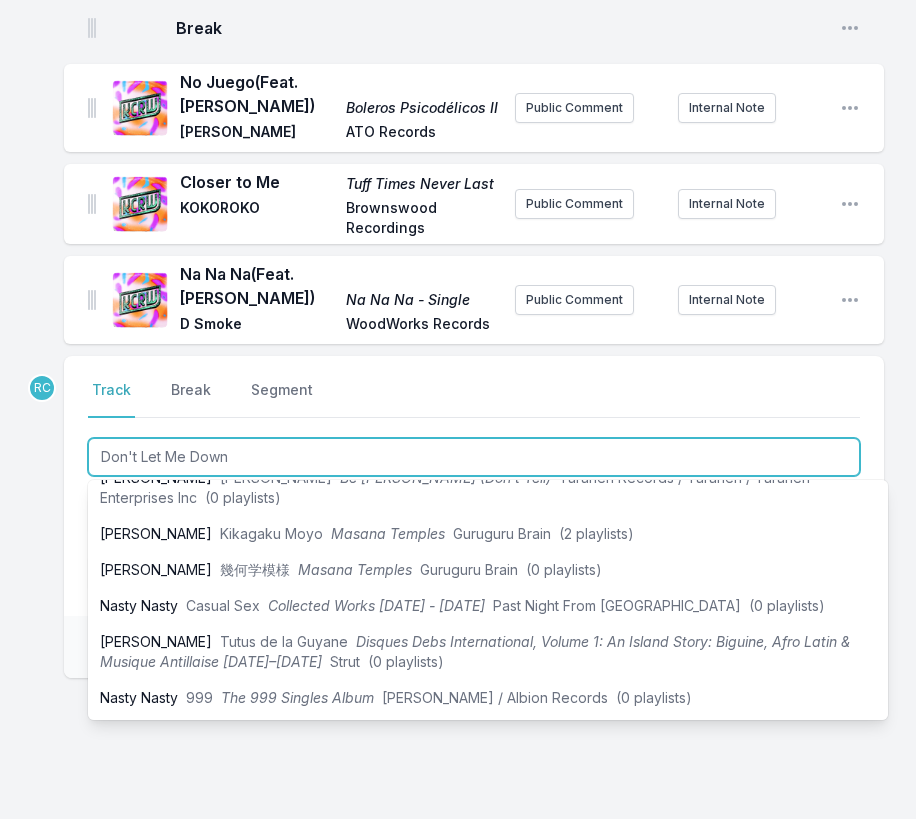scroll, scrollTop: 0, scrollLeft: 0, axis: both 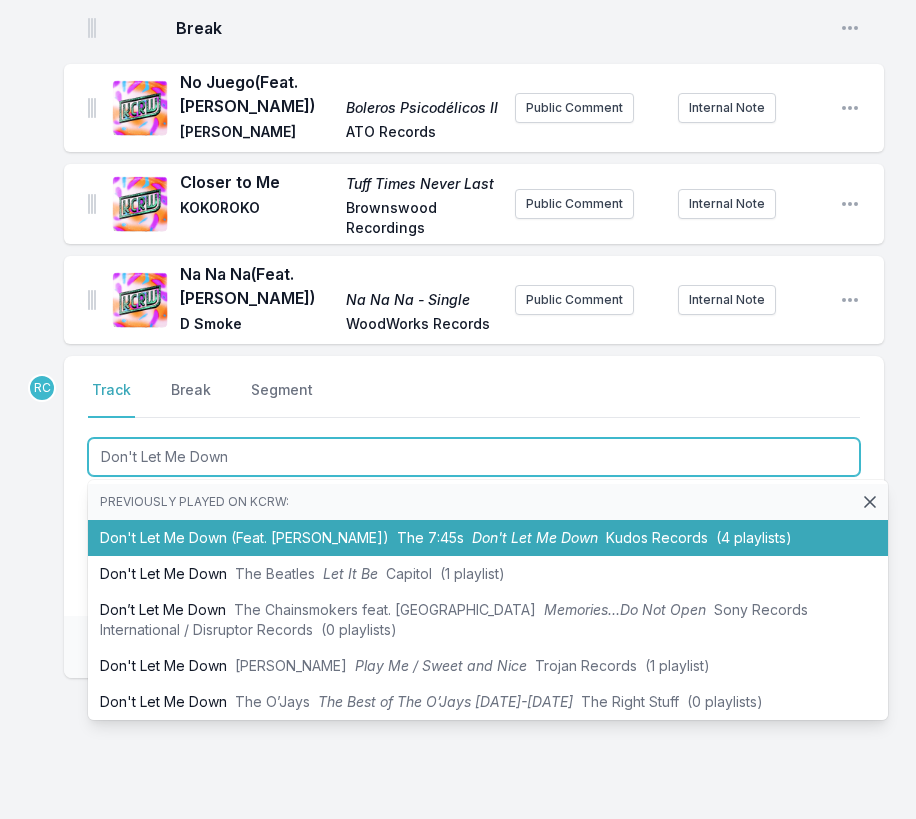 click on "Don't Let Me Down (Feat. [PERSON_NAME]) The 7:45s Don't Let Me Down Kudos Records (4 playlists)" at bounding box center (488, 538) 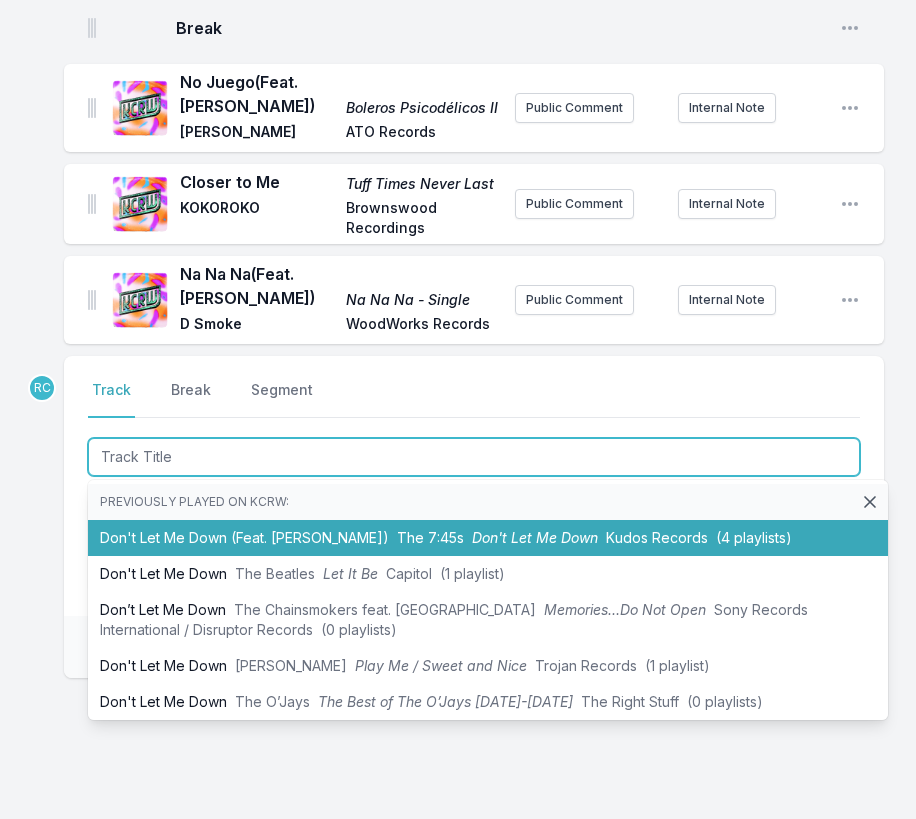 scroll, scrollTop: 876, scrollLeft: 0, axis: vertical 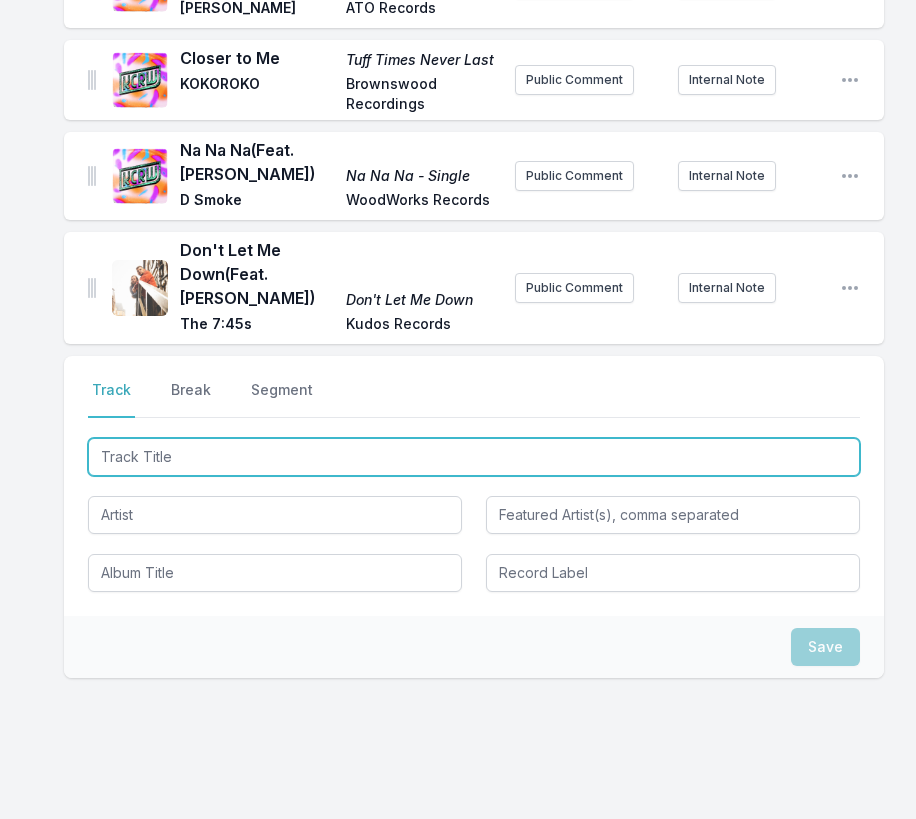 click at bounding box center (474, 457) 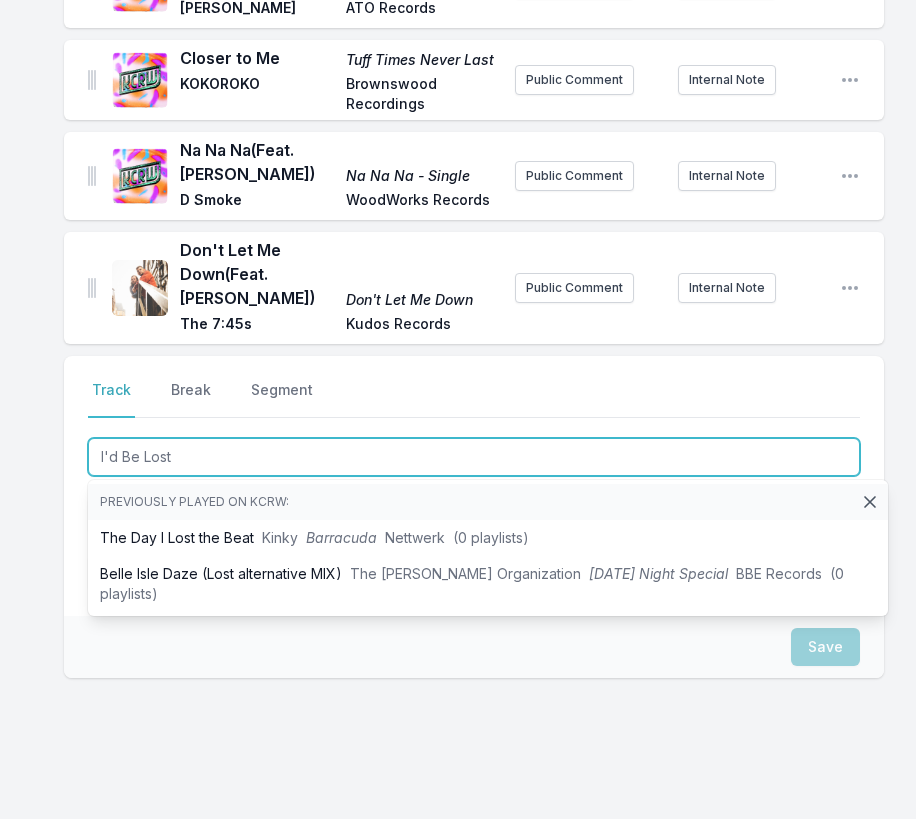 type on "I'd Be Lost" 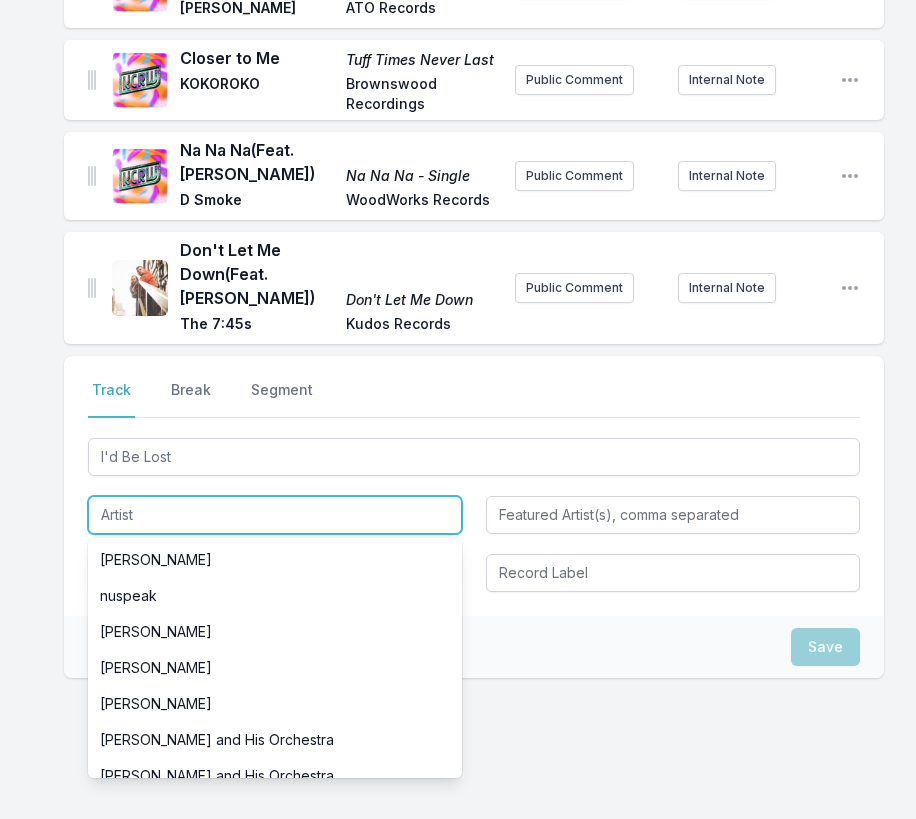 click at bounding box center [275, 515] 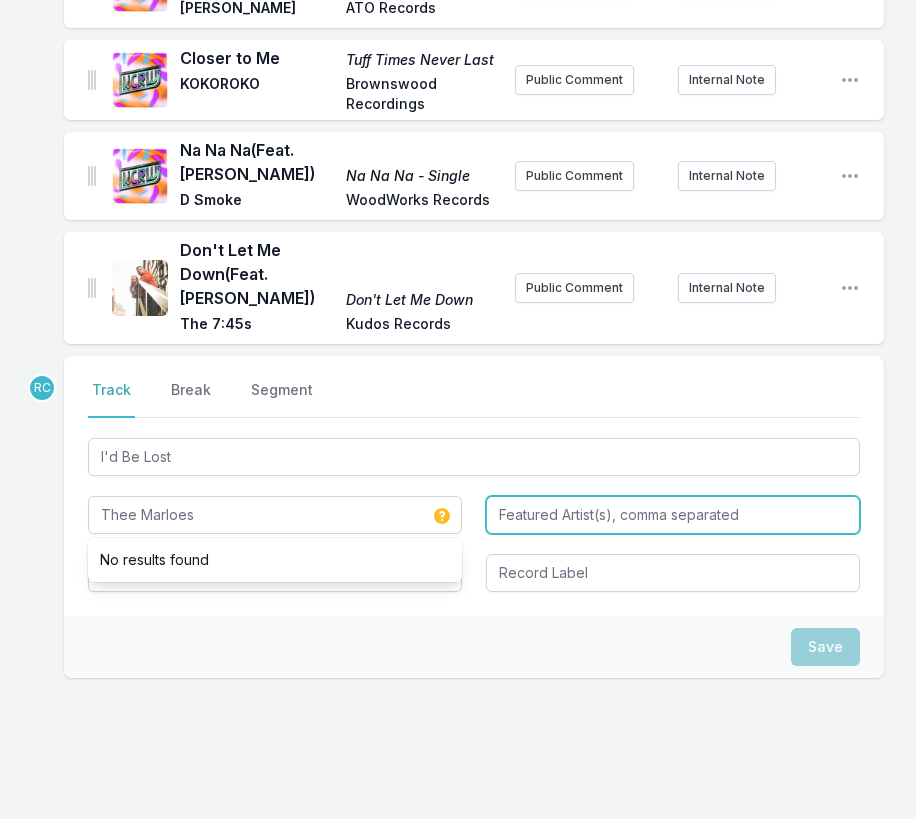type on "Thee Marloes" 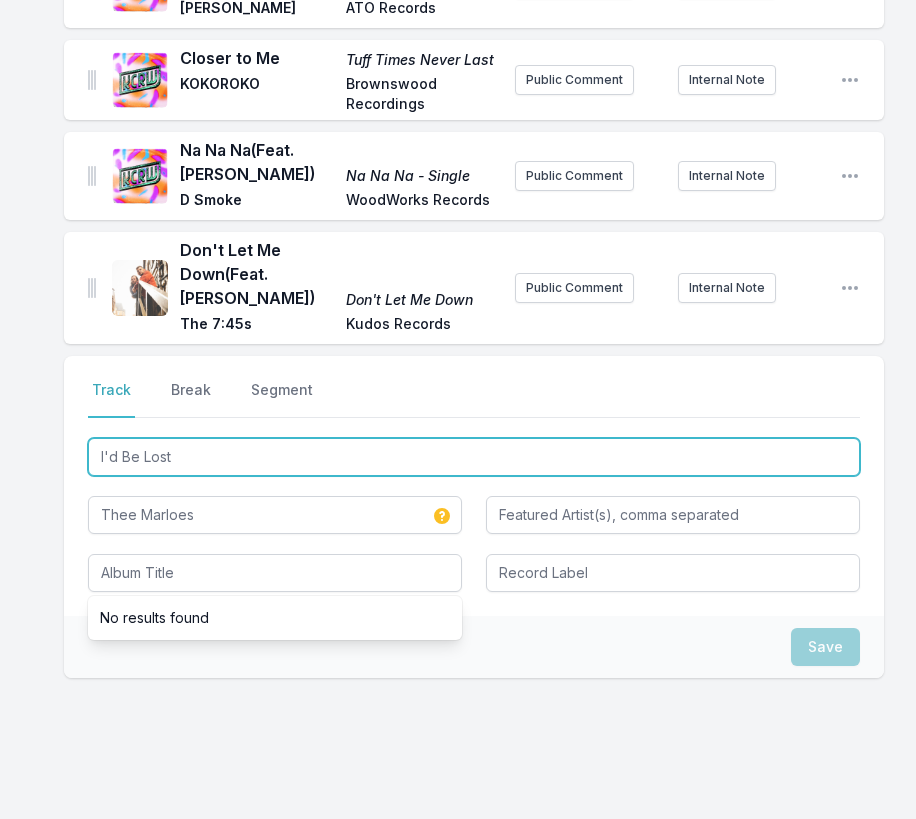 drag, startPoint x: 191, startPoint y: 439, endPoint x: 93, endPoint y: 409, distance: 102.48902 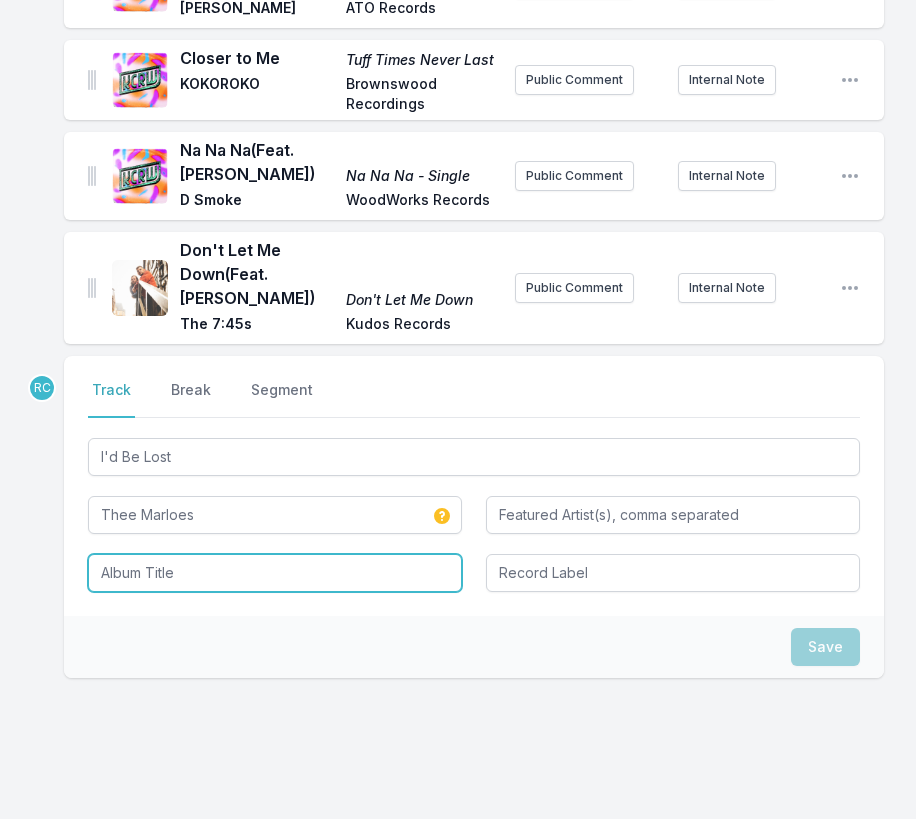 click at bounding box center (275, 573) 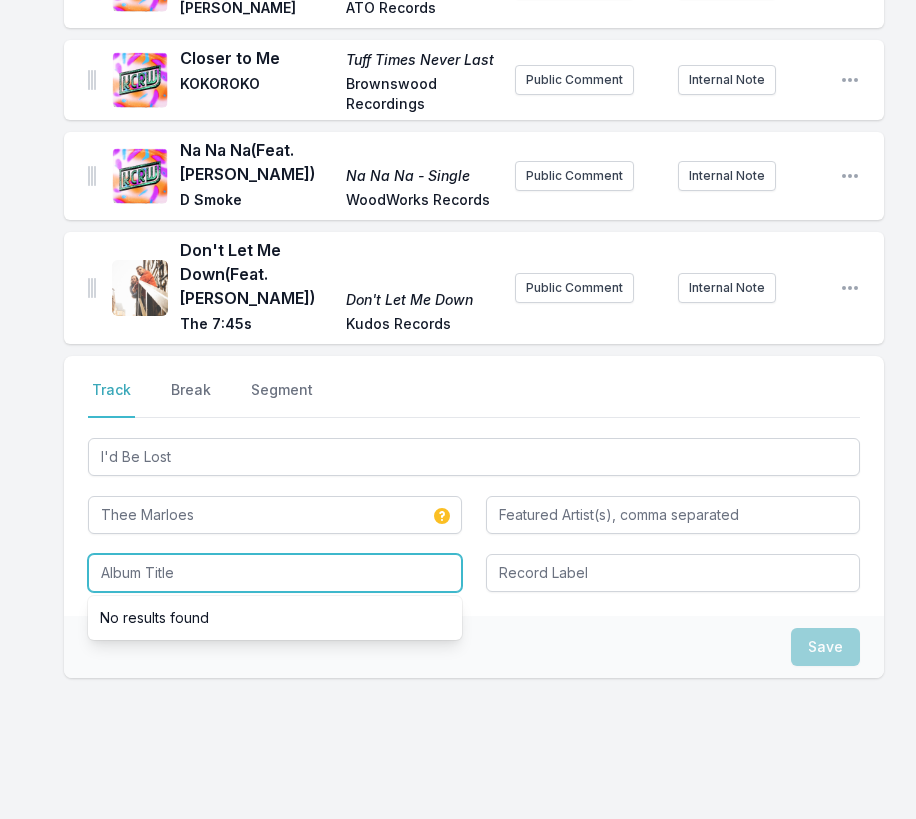 paste on "I'd Be Lost" 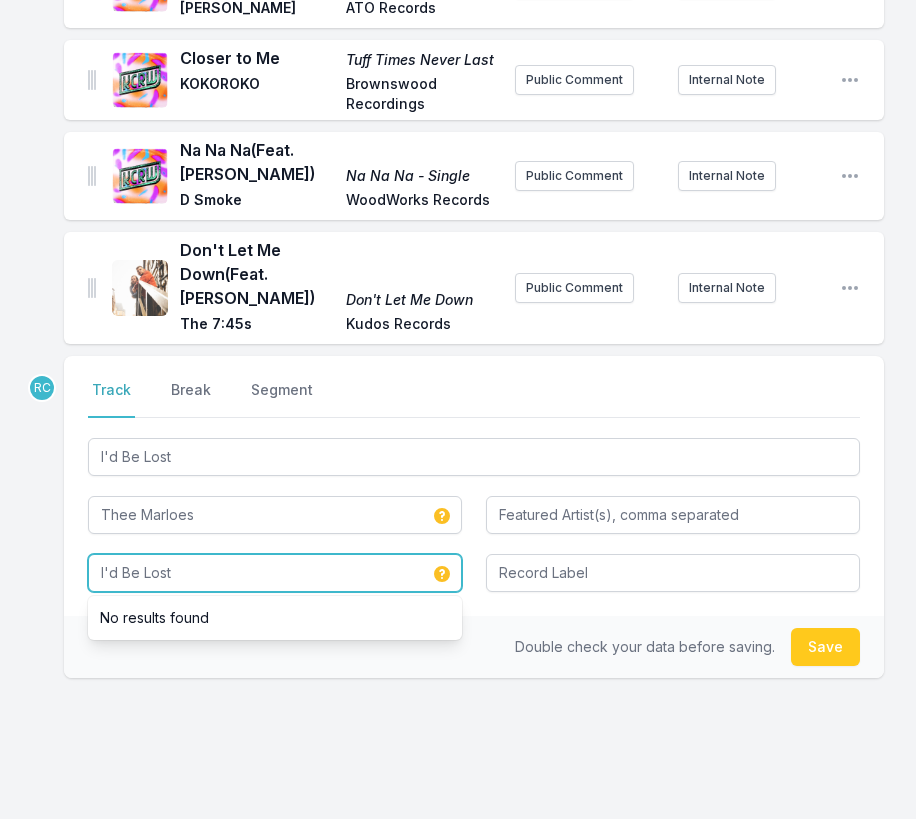 type on "I'd Be Lost" 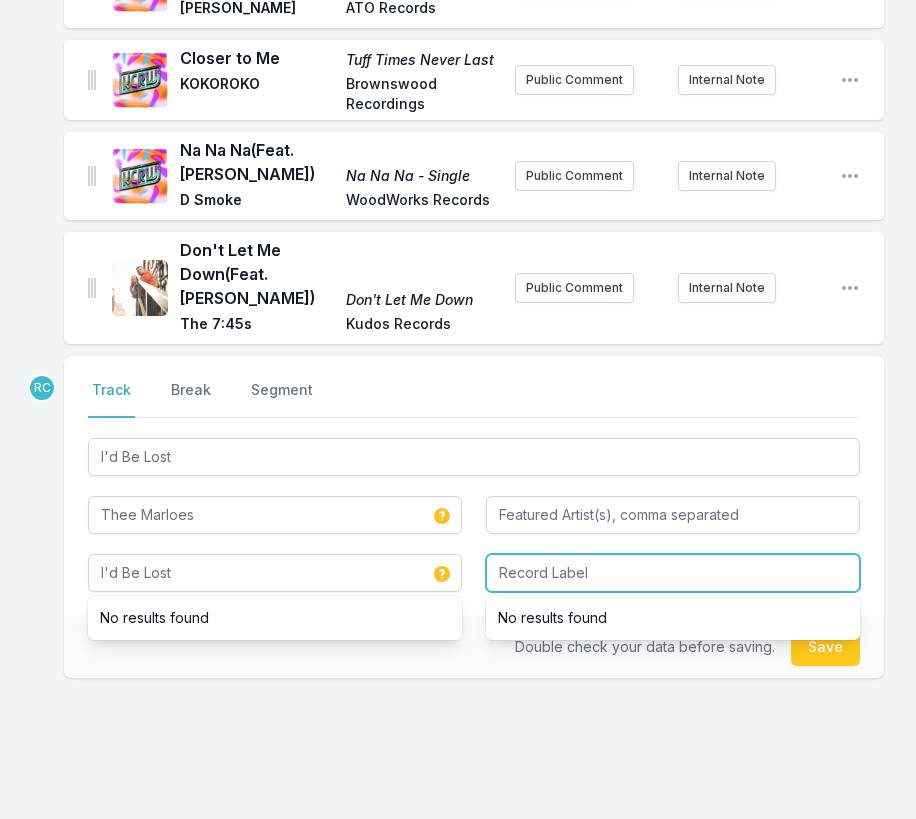 click at bounding box center (673, 573) 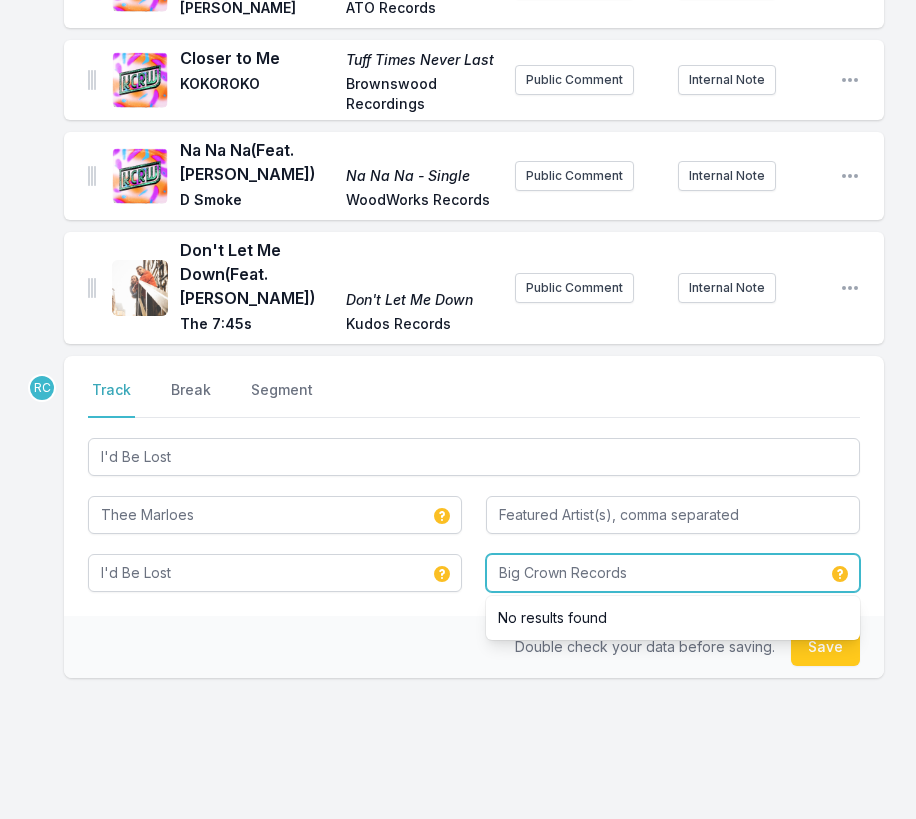 type on "Big Crown Records" 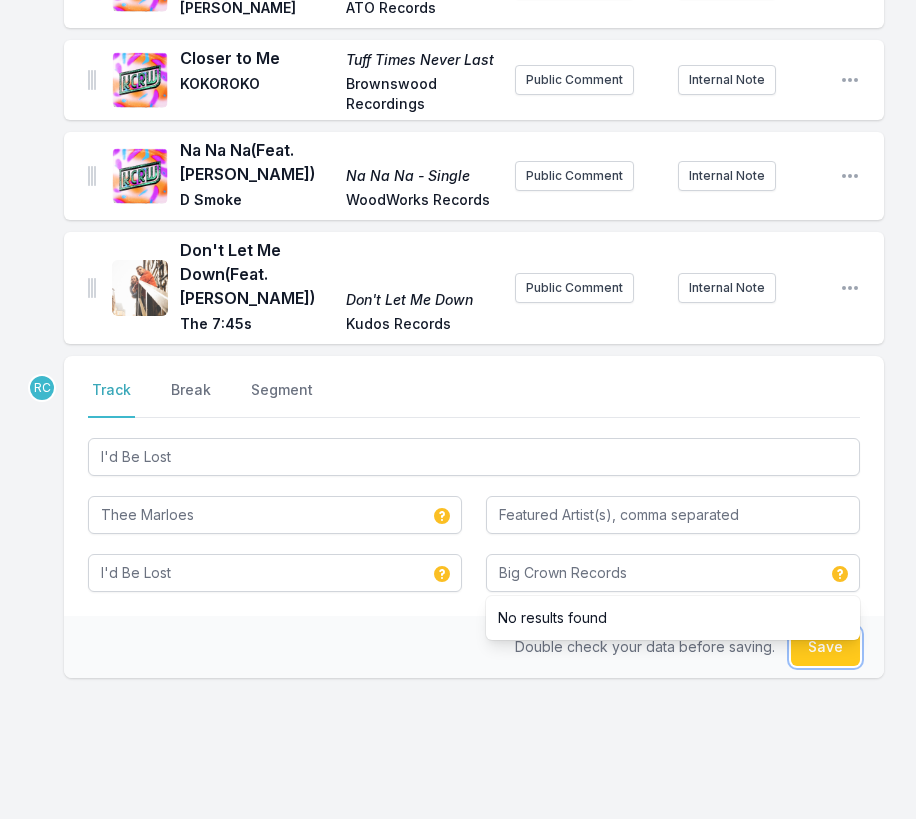 click on "Save" at bounding box center (825, 647) 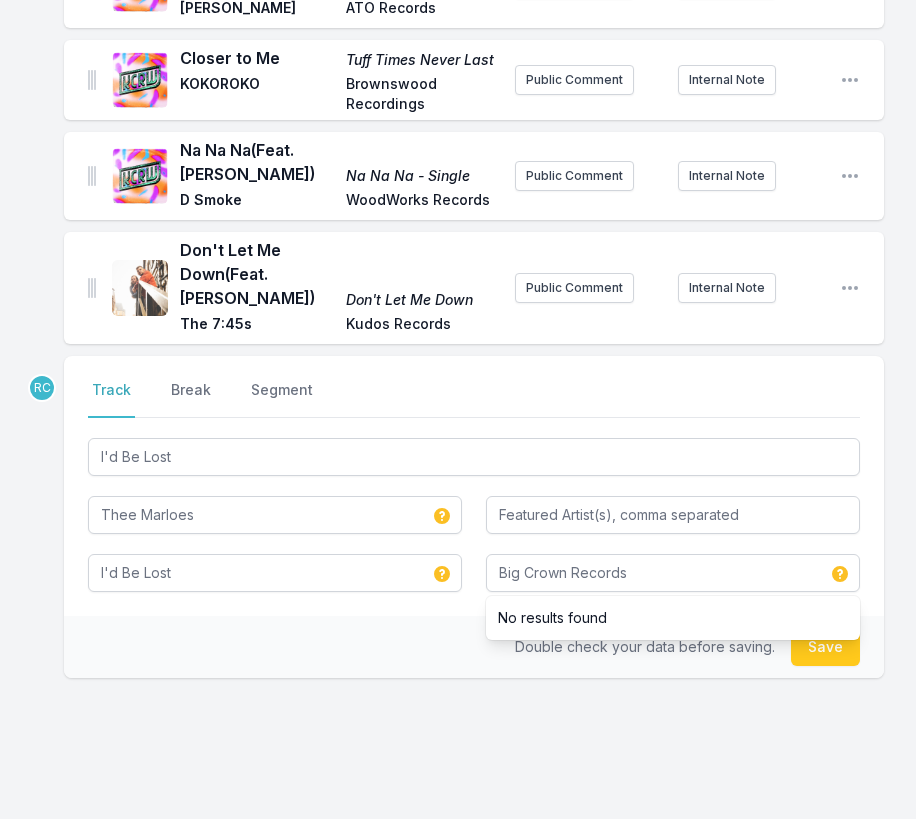type 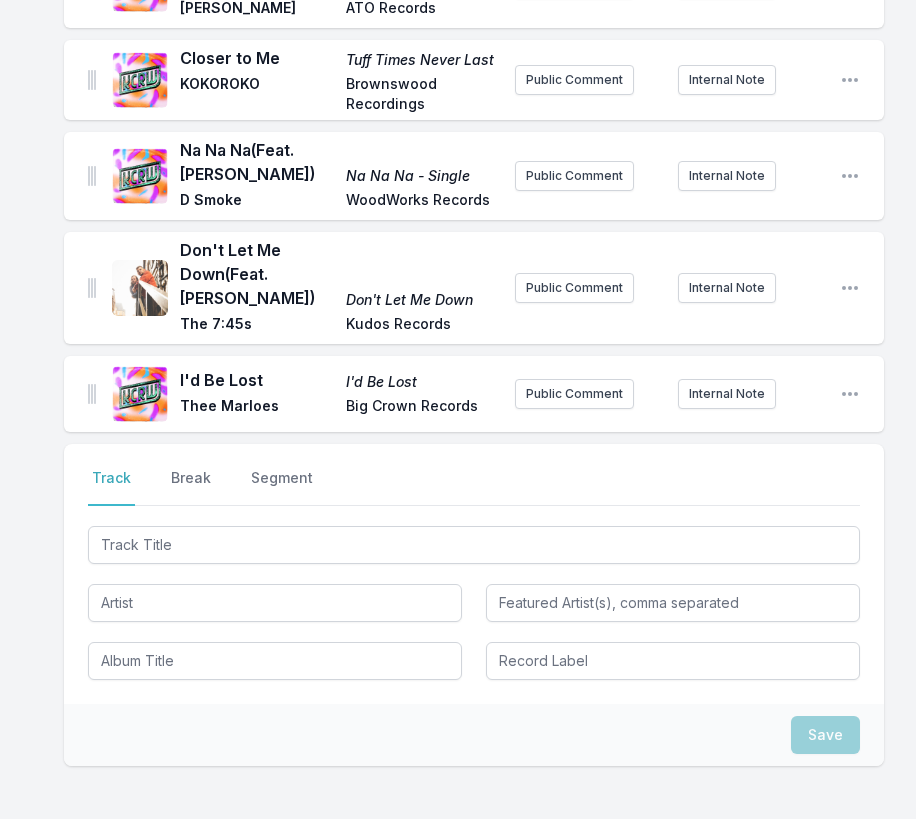 scroll, scrollTop: 964, scrollLeft: 0, axis: vertical 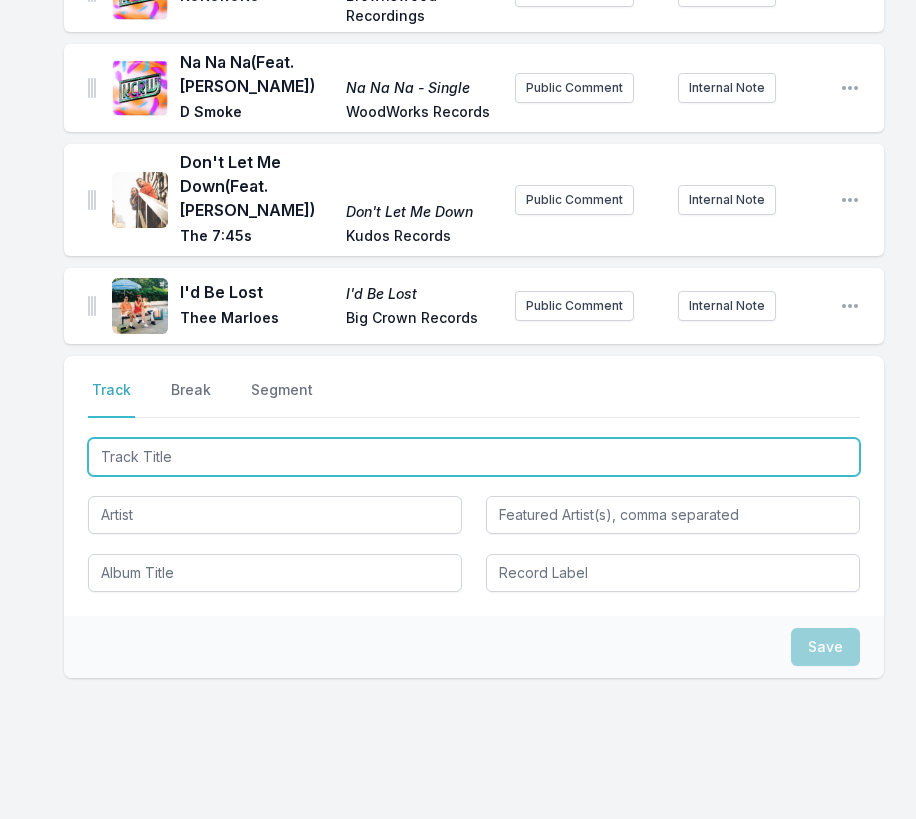click at bounding box center (474, 457) 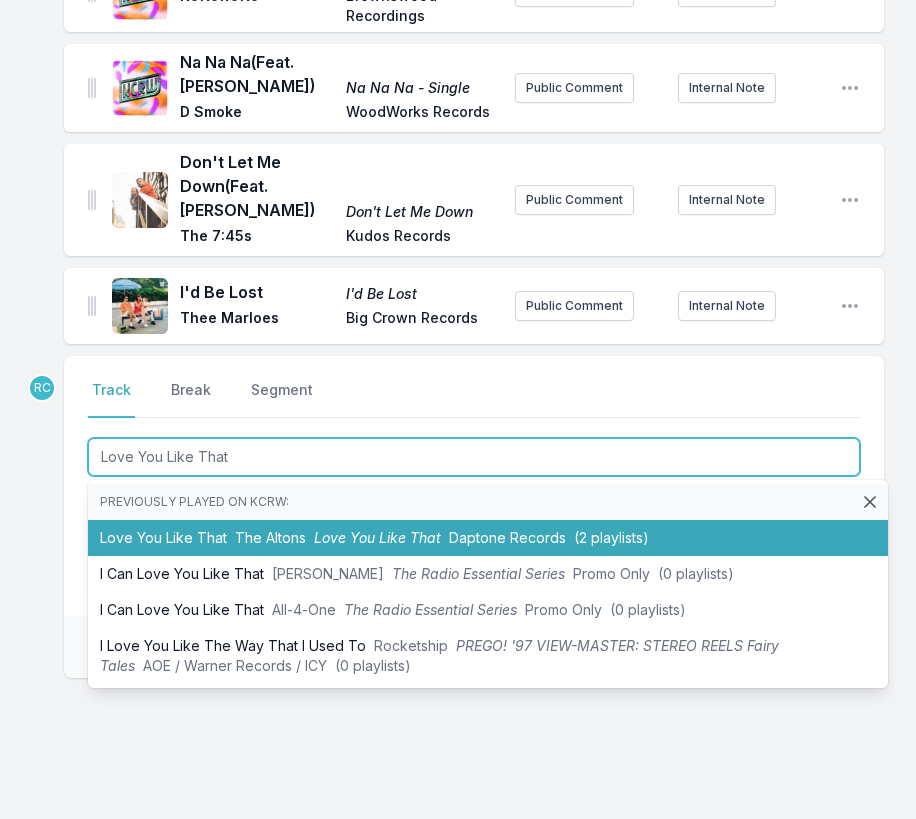click on "The Altons" at bounding box center (270, 537) 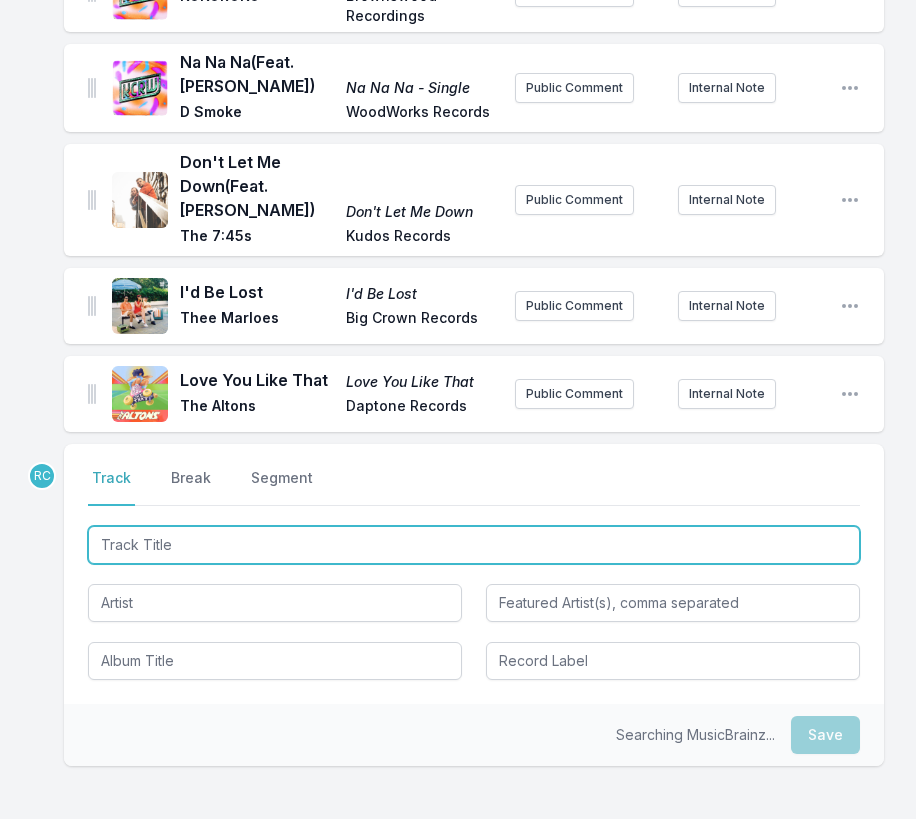 scroll, scrollTop: 1052, scrollLeft: 0, axis: vertical 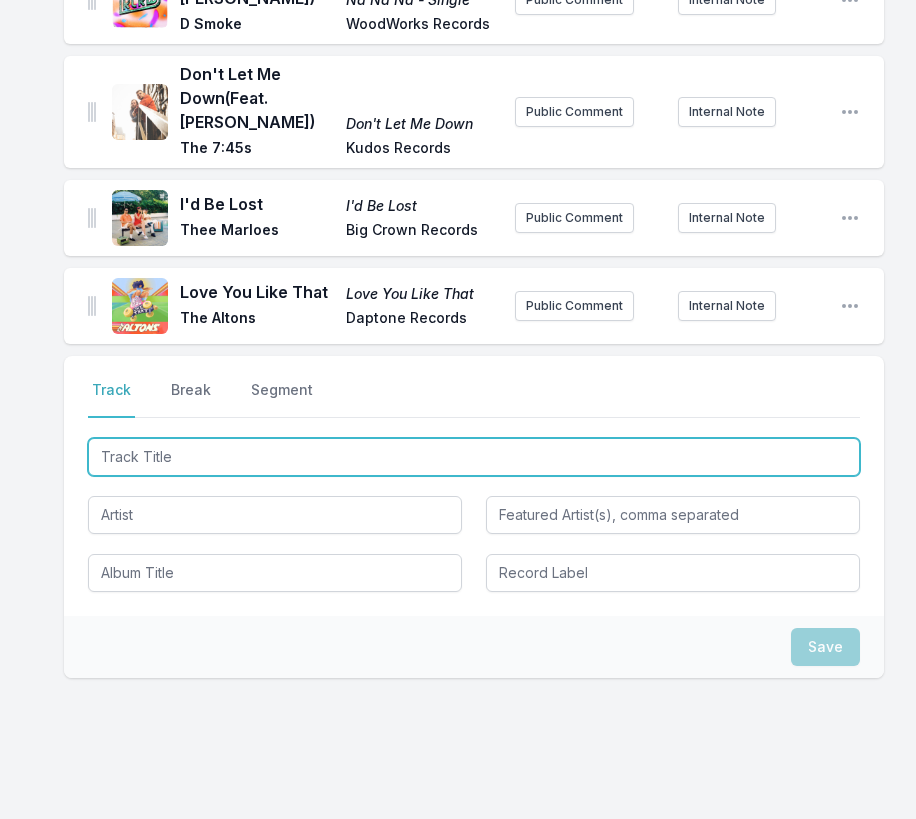 click at bounding box center [474, 457] 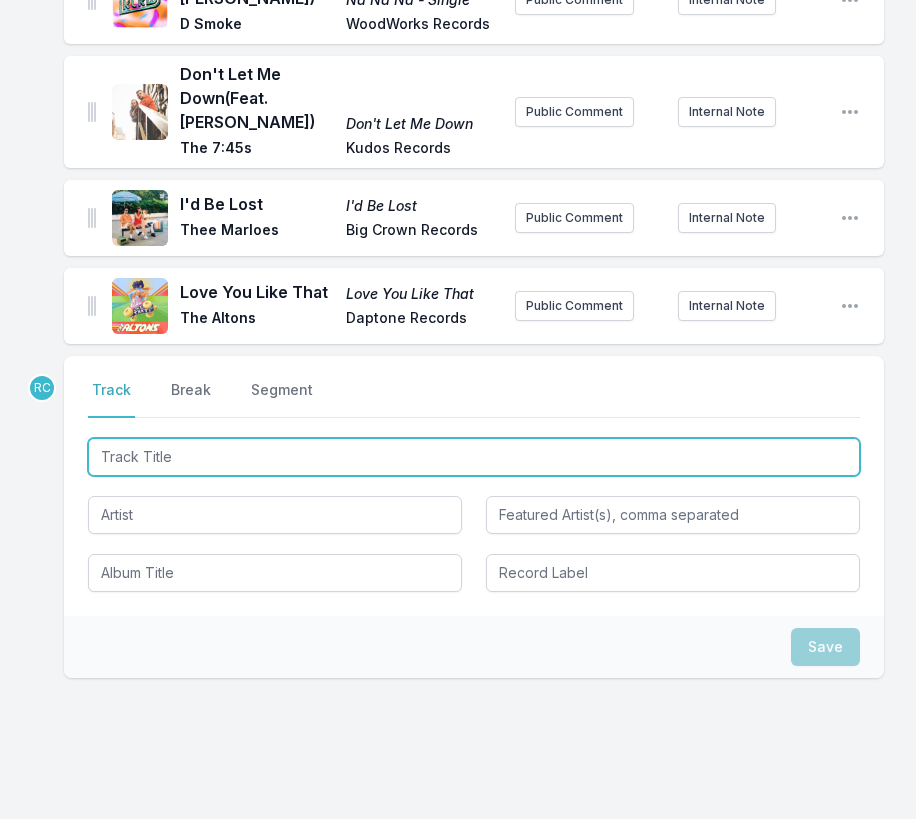paste on "CAKE [DEMOGRAPHIC_DATA]" 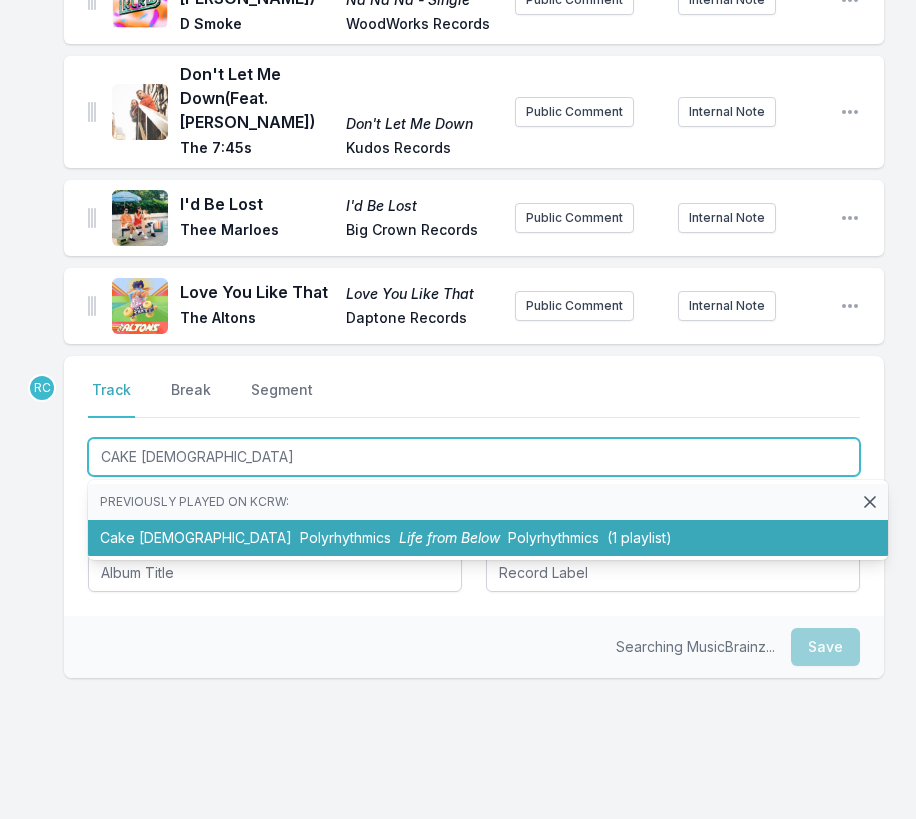 click on "Polyrhythmics" at bounding box center (345, 537) 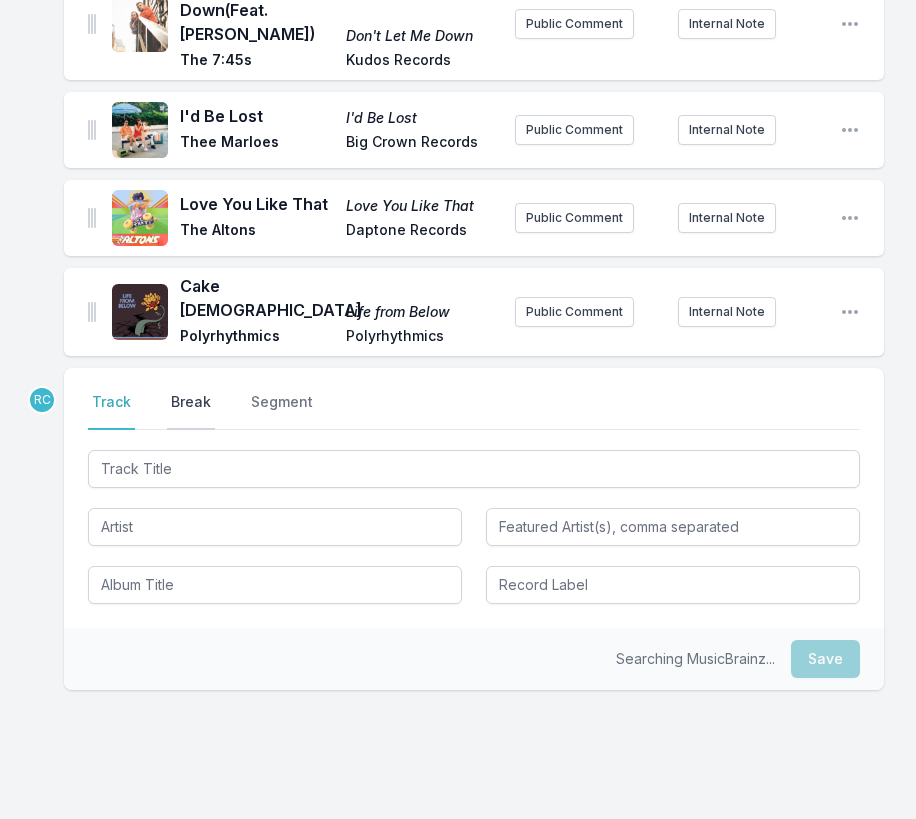 click on "Break" at bounding box center (191, 411) 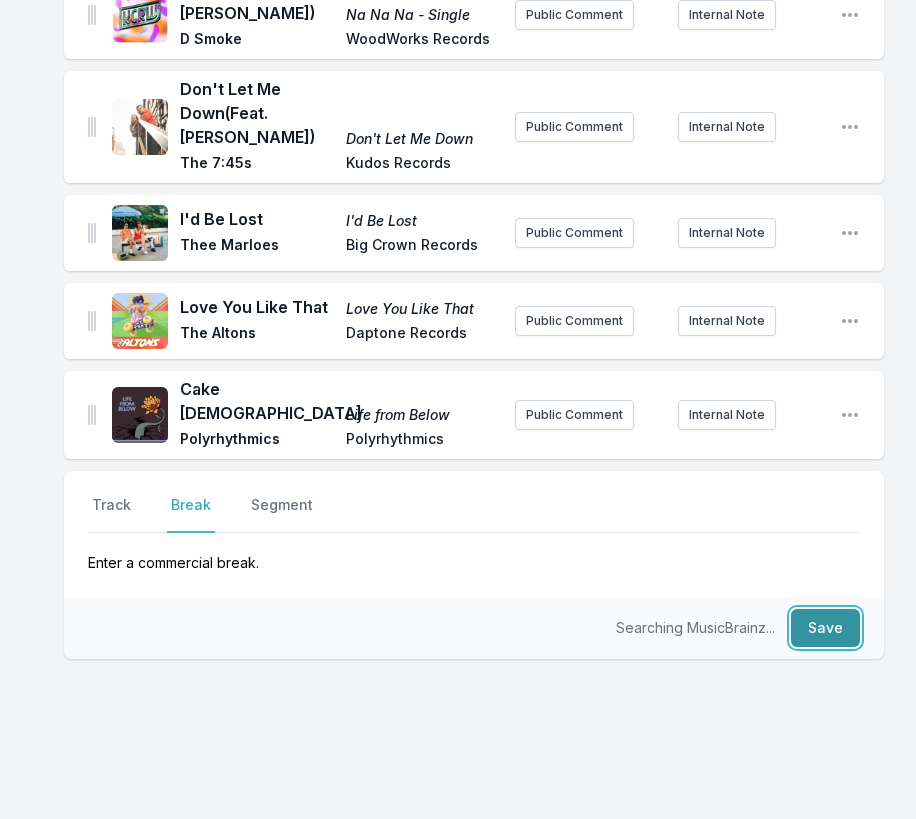 click on "Save" at bounding box center (825, 628) 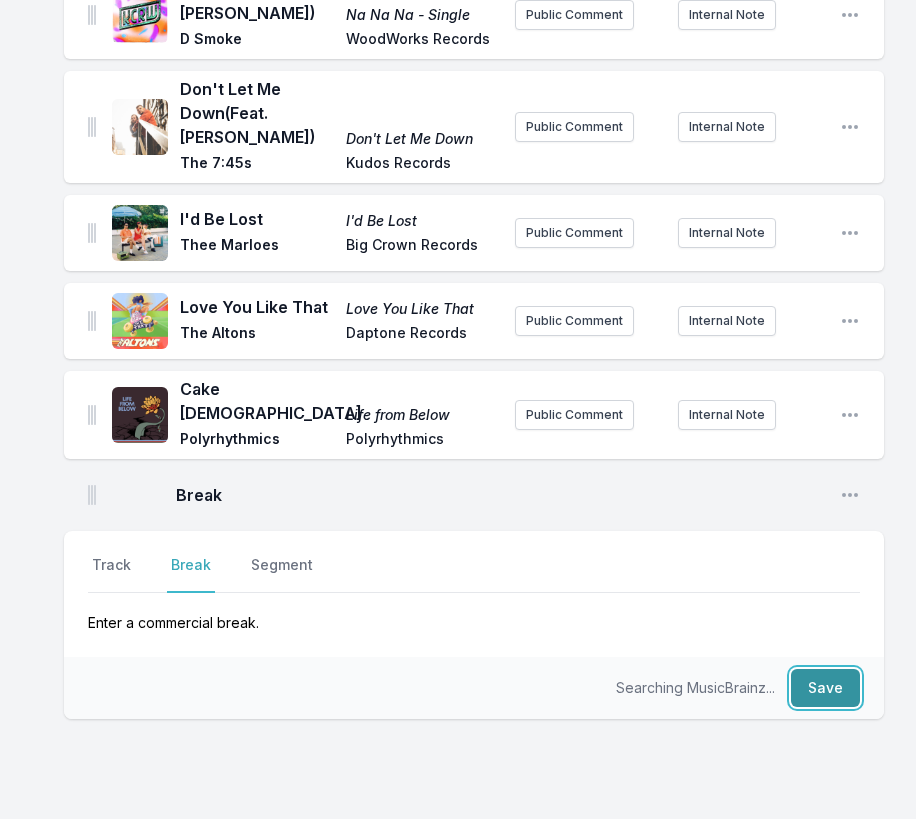 scroll, scrollTop: 1097, scrollLeft: 0, axis: vertical 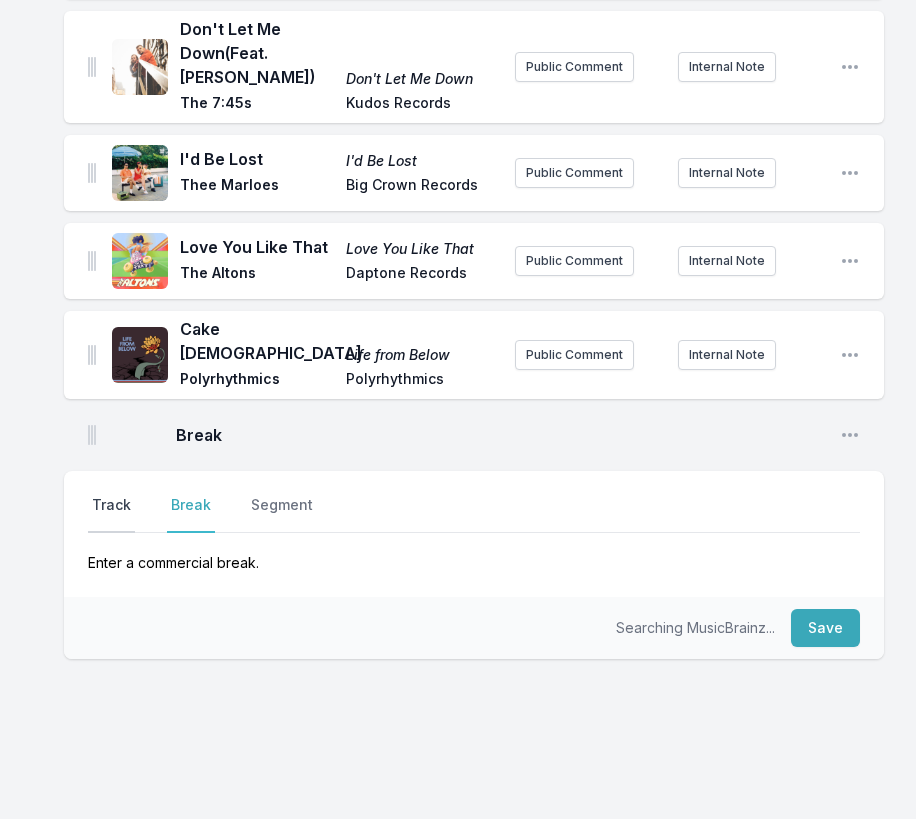 click on "Track" at bounding box center (111, 514) 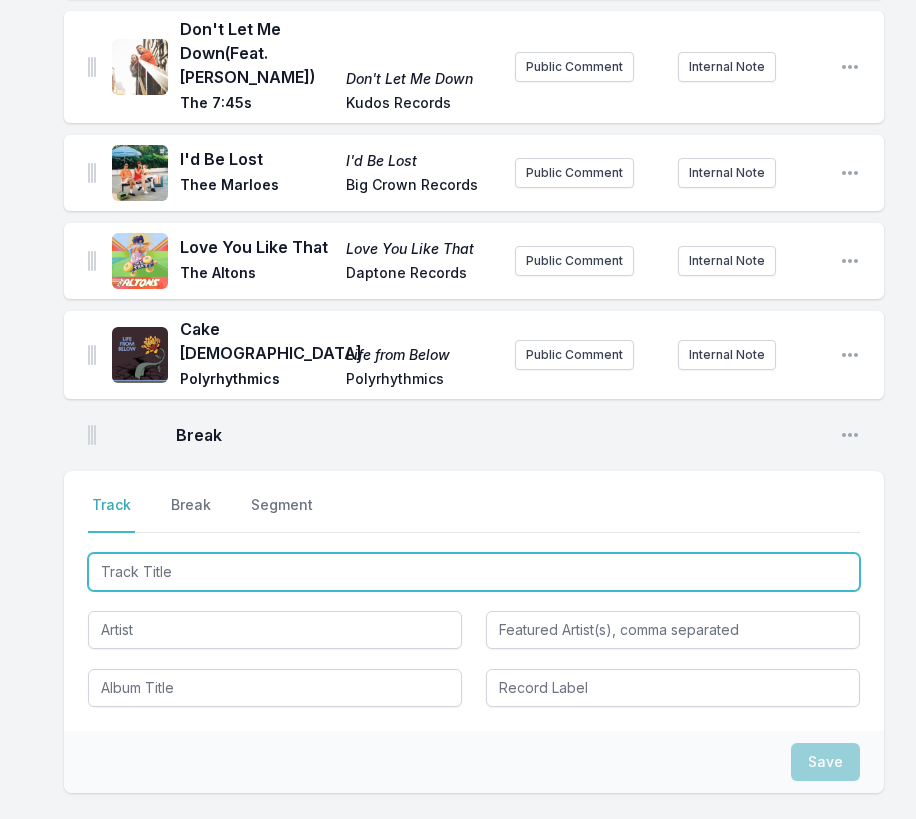 click at bounding box center [474, 572] 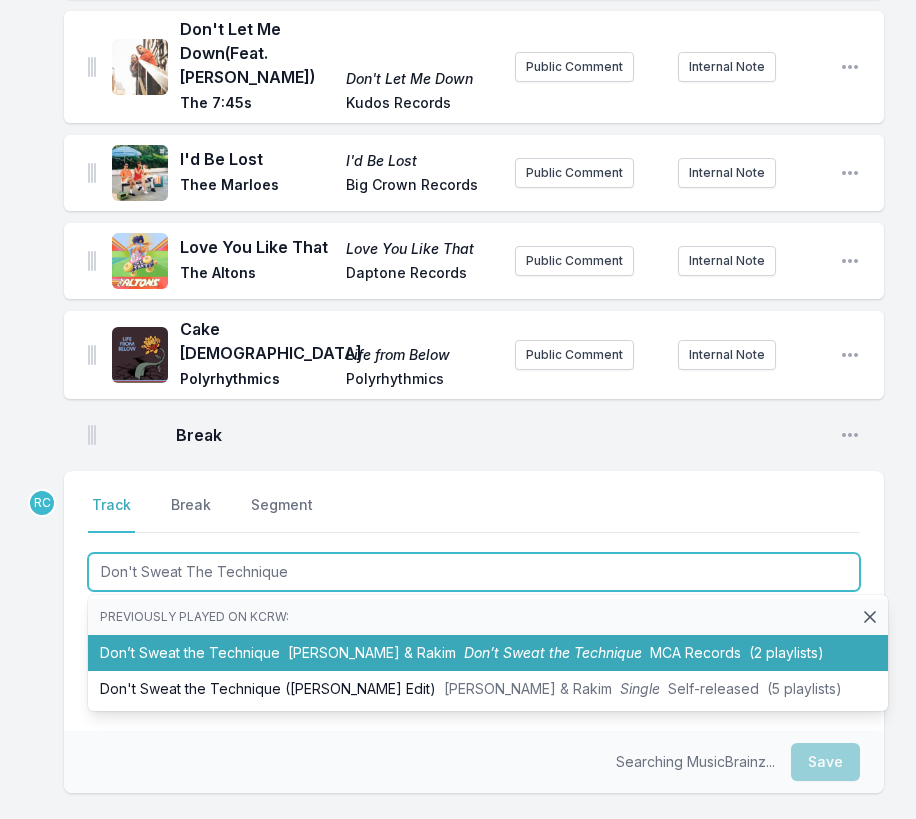 click on "Don’t Sweat the Technique [PERSON_NAME] & Rakim Don’t Sweat the Technique MCA Records (2 playlists)" at bounding box center (488, 653) 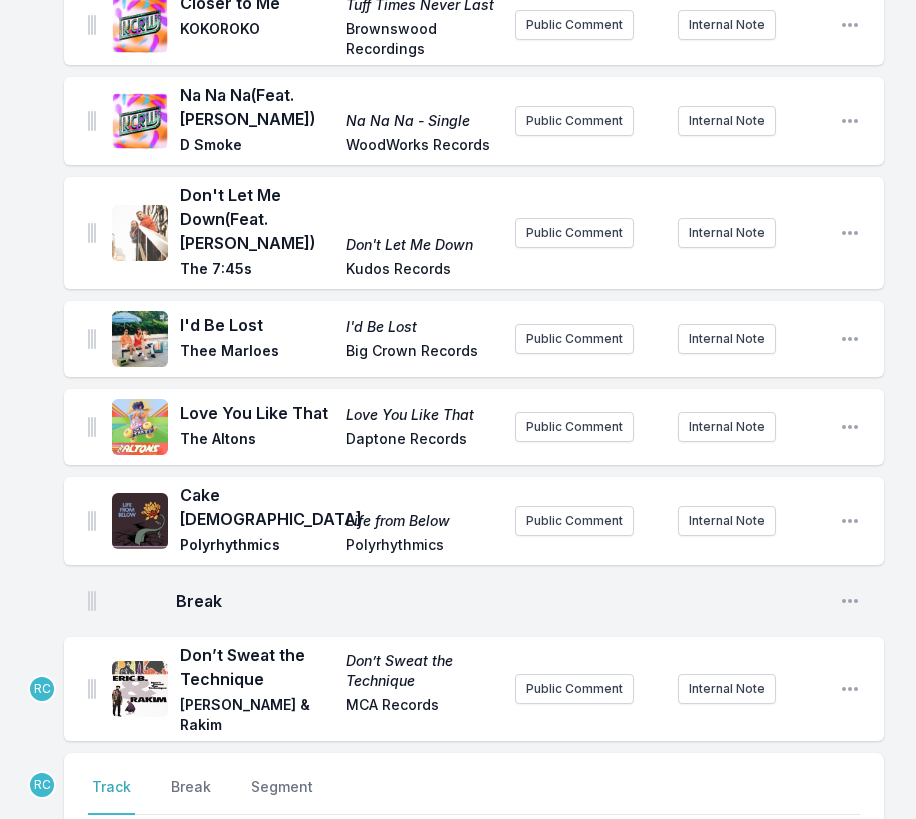 scroll, scrollTop: 1331, scrollLeft: 0, axis: vertical 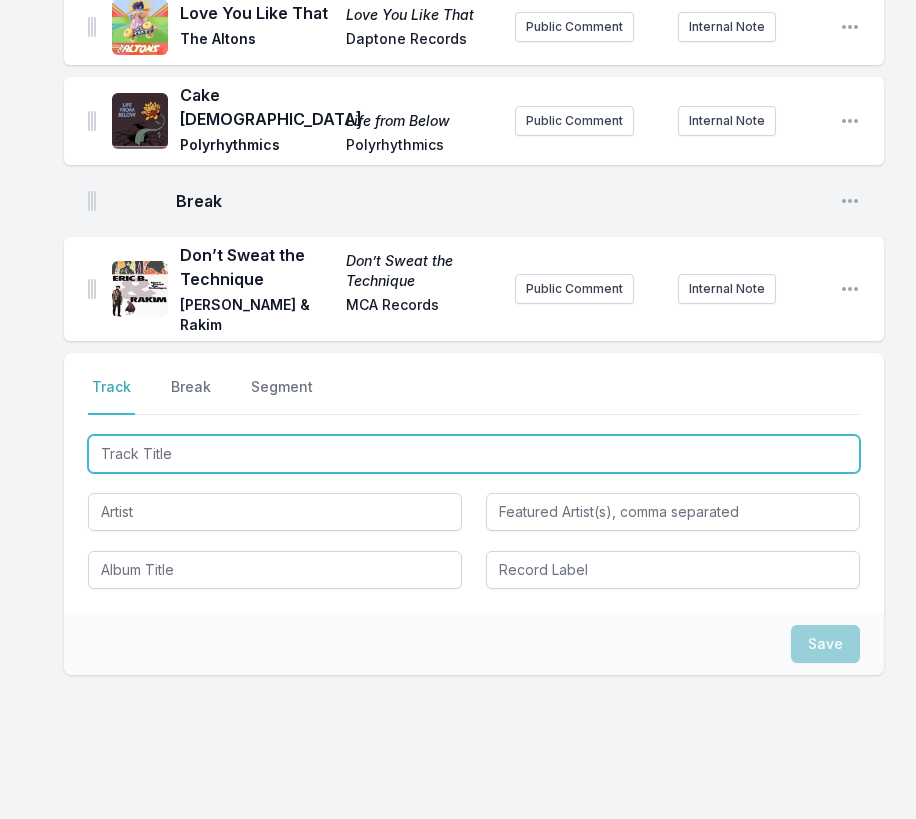click at bounding box center (474, 454) 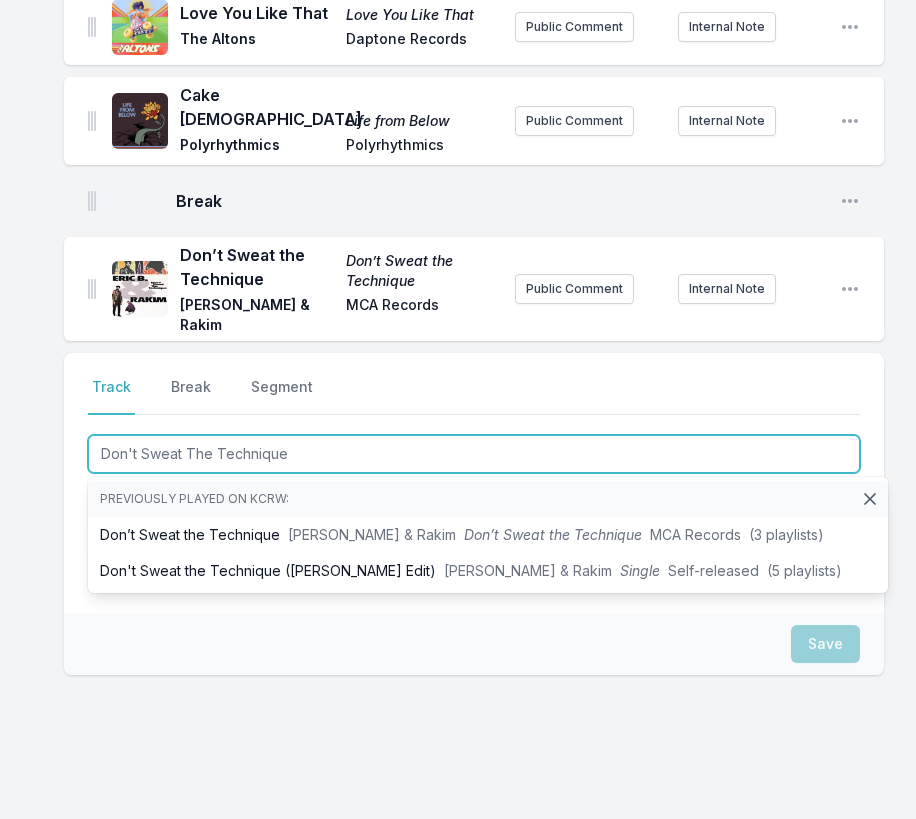type on "Don't Sweat The Technique" 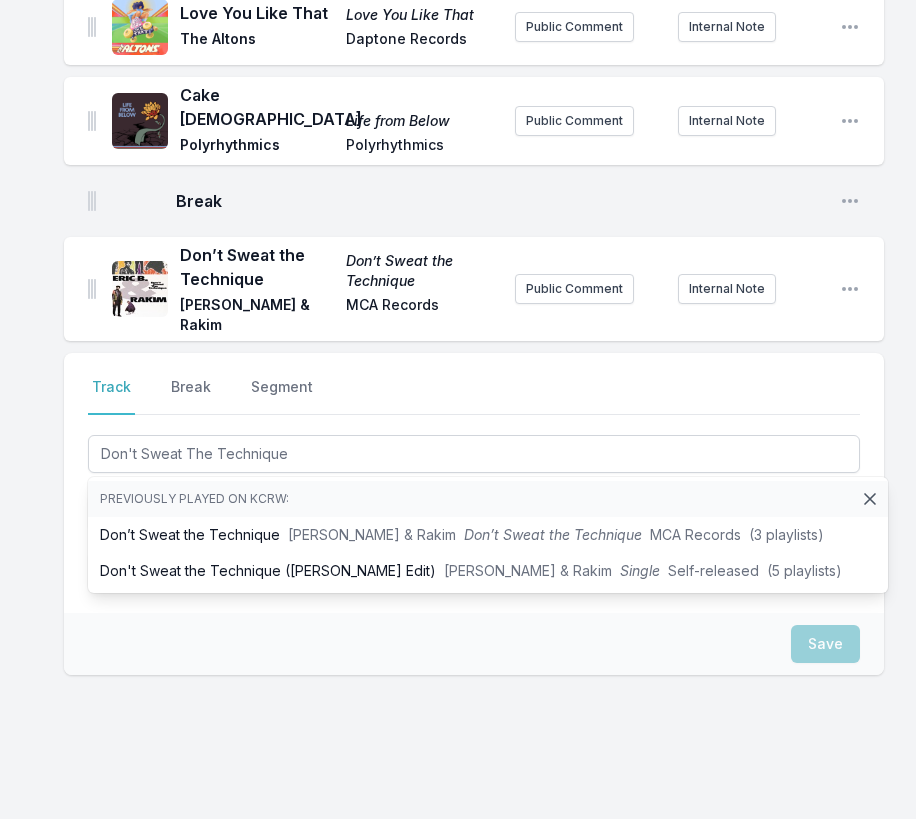 click on "Track Break Segment" at bounding box center (474, 396) 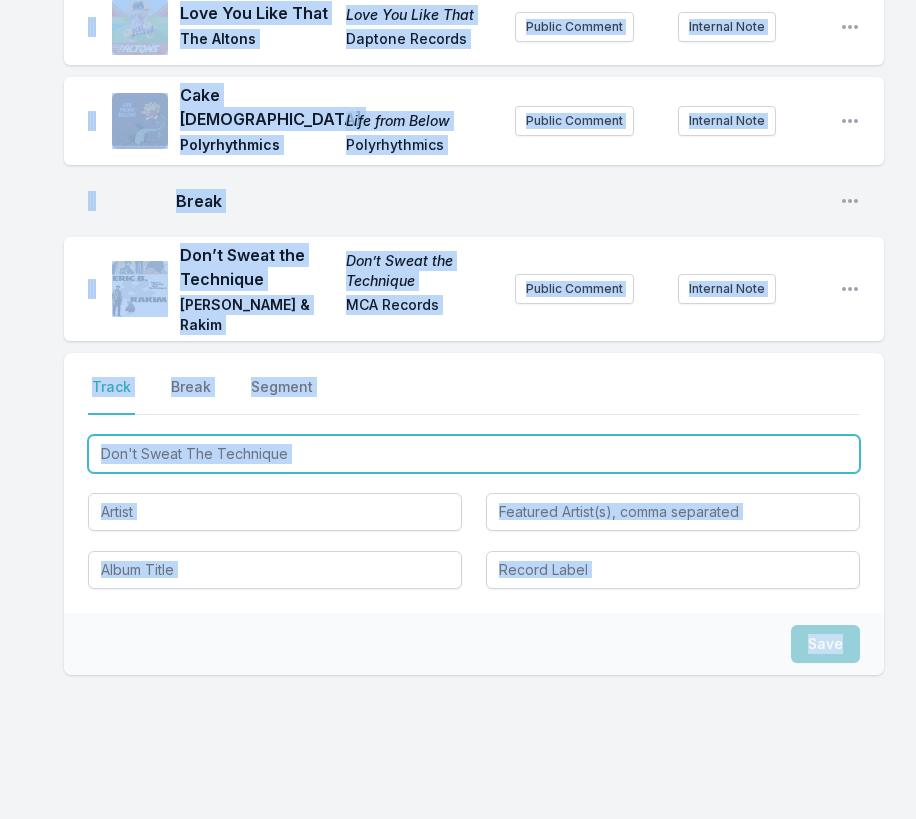 click on "Don't Sweat The Technique" at bounding box center [474, 454] 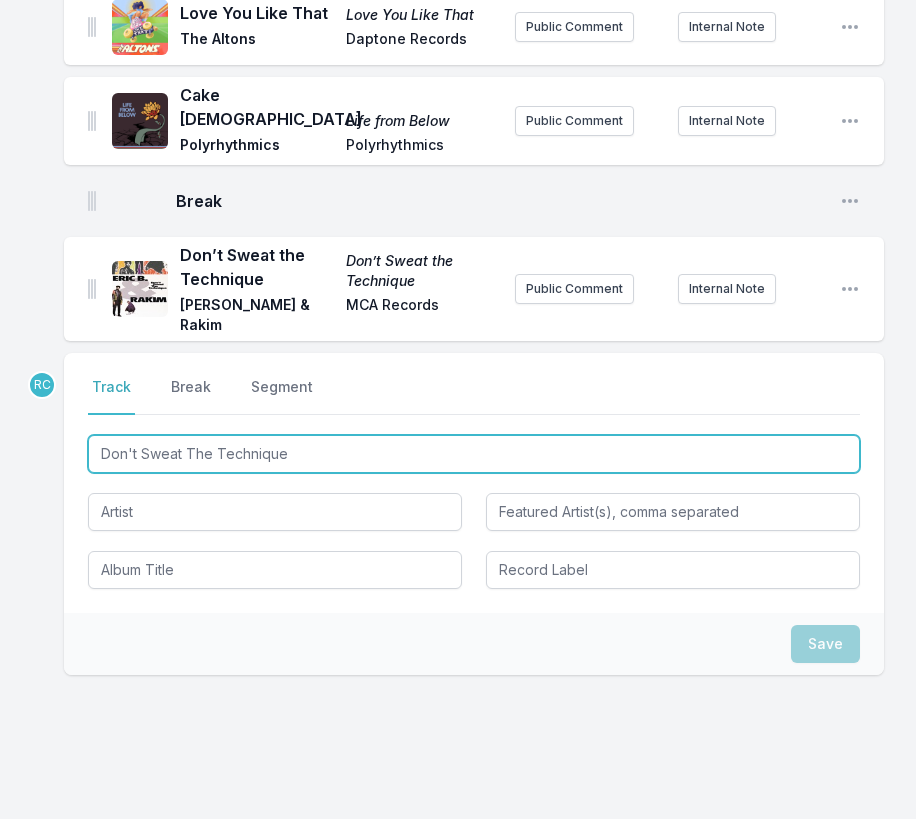 drag, startPoint x: 306, startPoint y: 402, endPoint x: 65, endPoint y: 348, distance: 246.97571 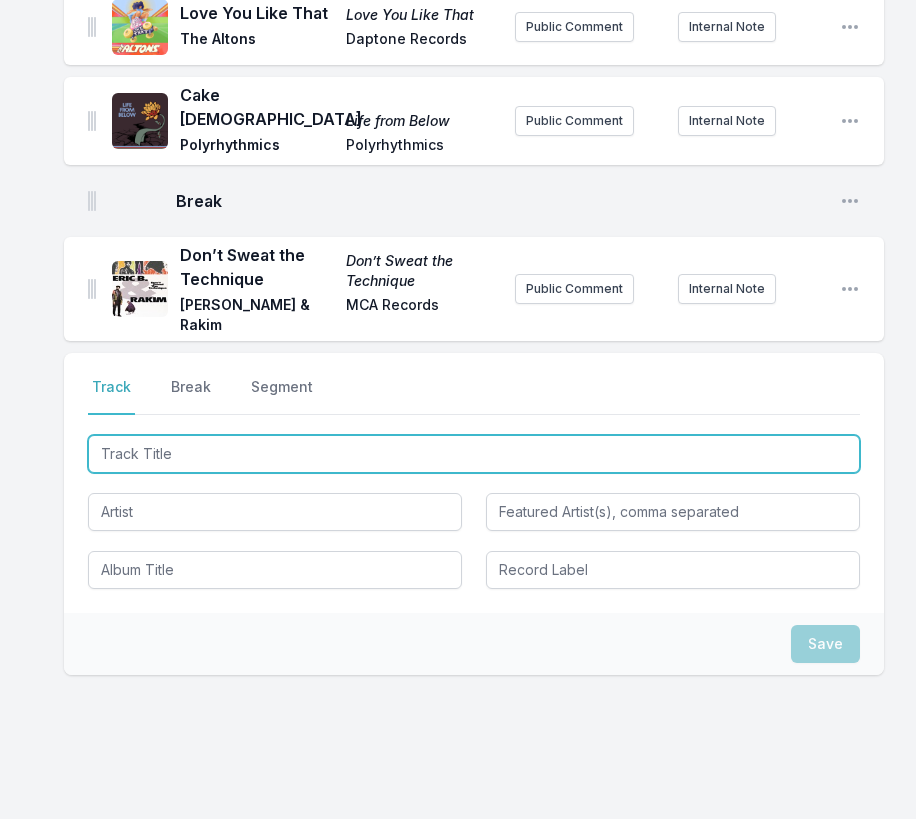 click at bounding box center (474, 454) 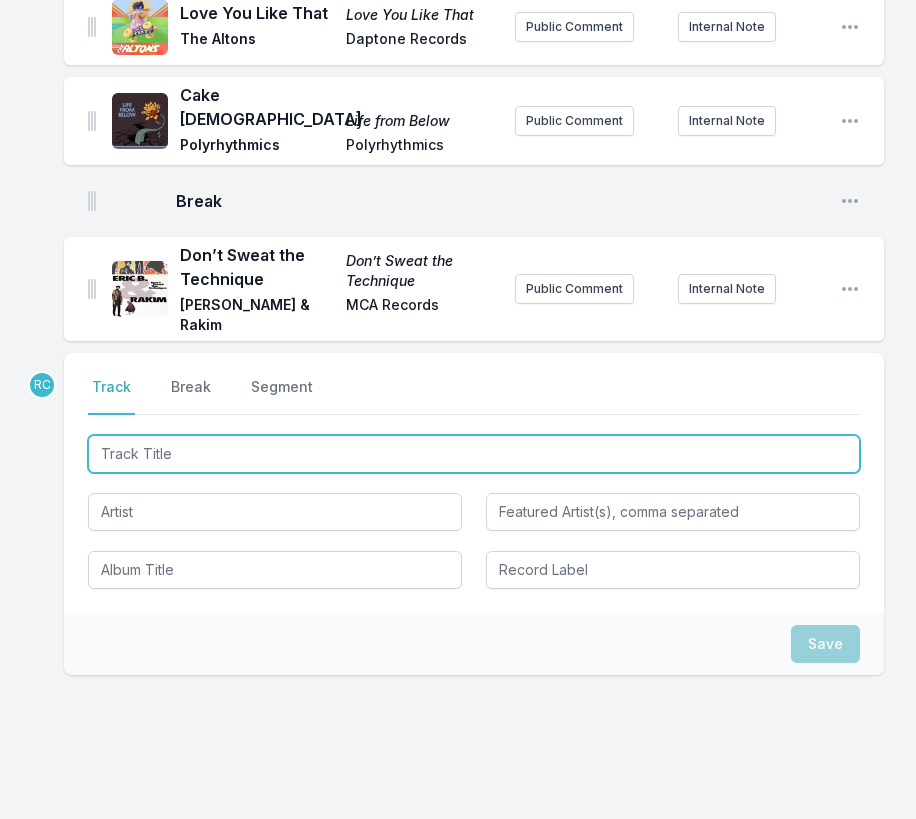 paste on "Road to Nowhere" 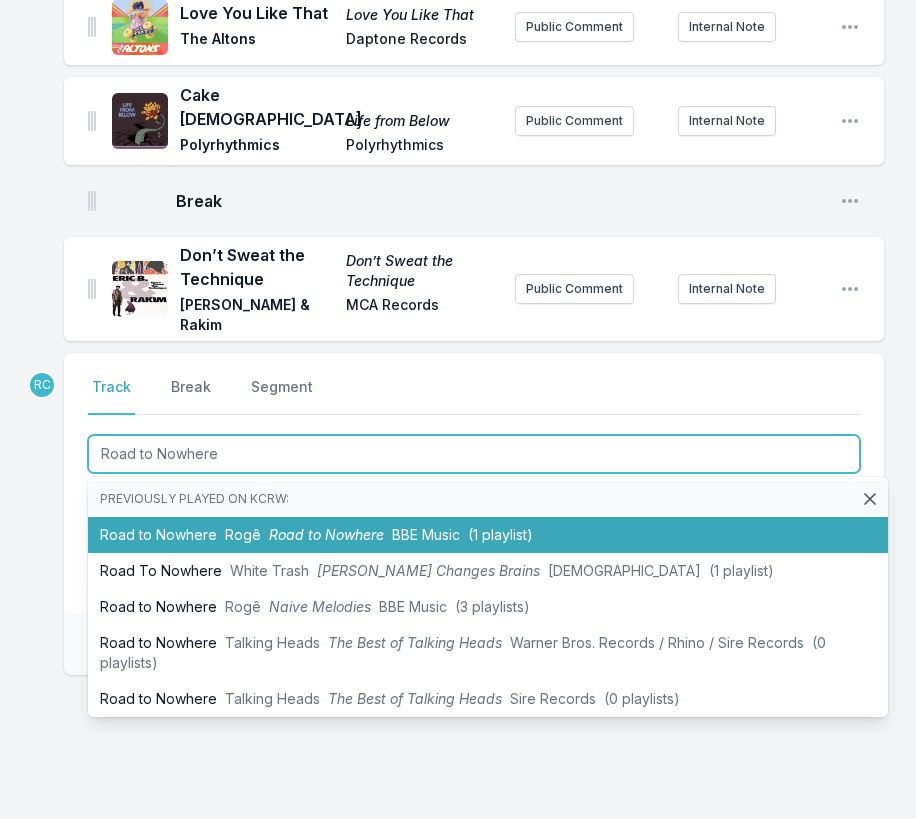 click on "Road to Nowhere" at bounding box center [326, 534] 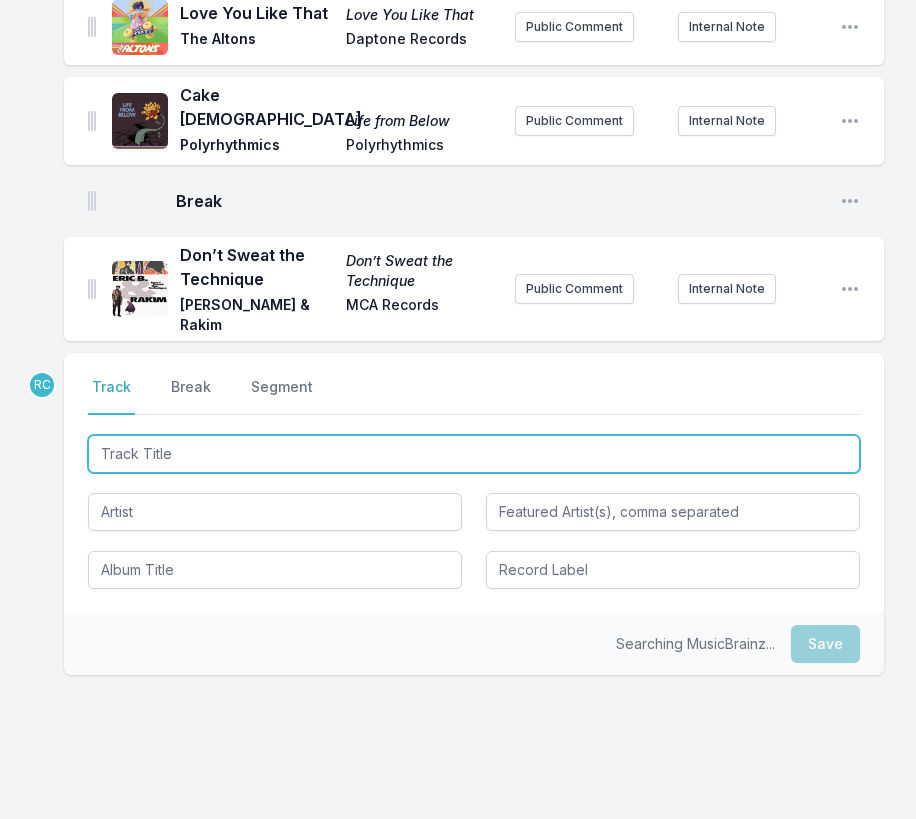 scroll, scrollTop: 1419, scrollLeft: 0, axis: vertical 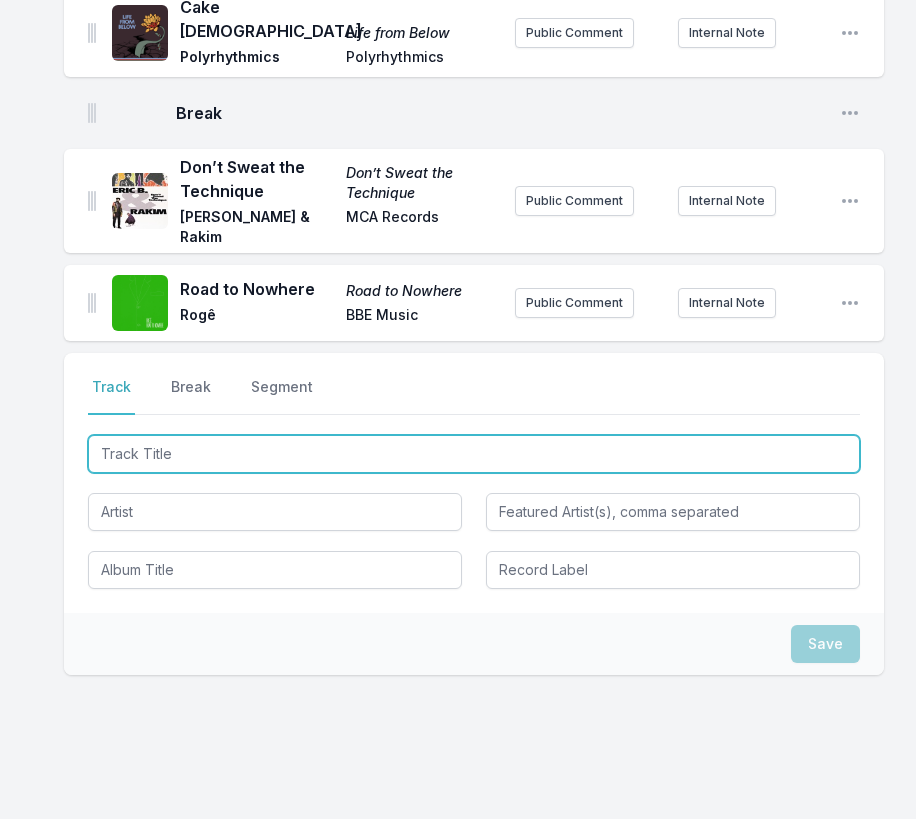 click at bounding box center (474, 454) 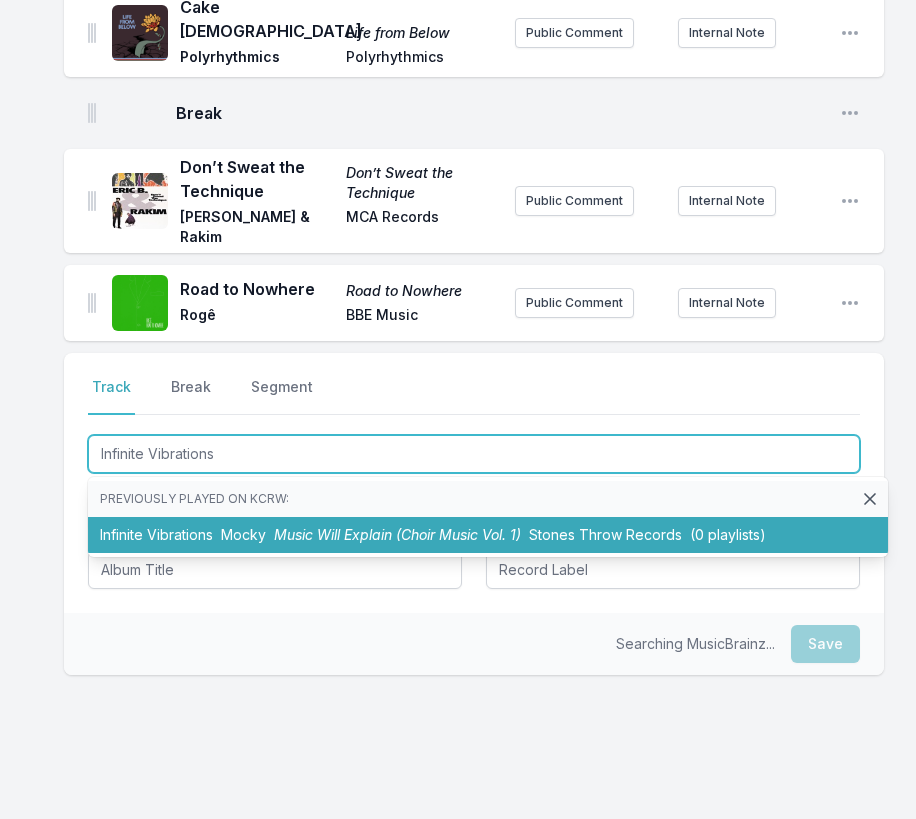 click on "Music Will Explain (Choir Music Vol. 1)" at bounding box center [397, 534] 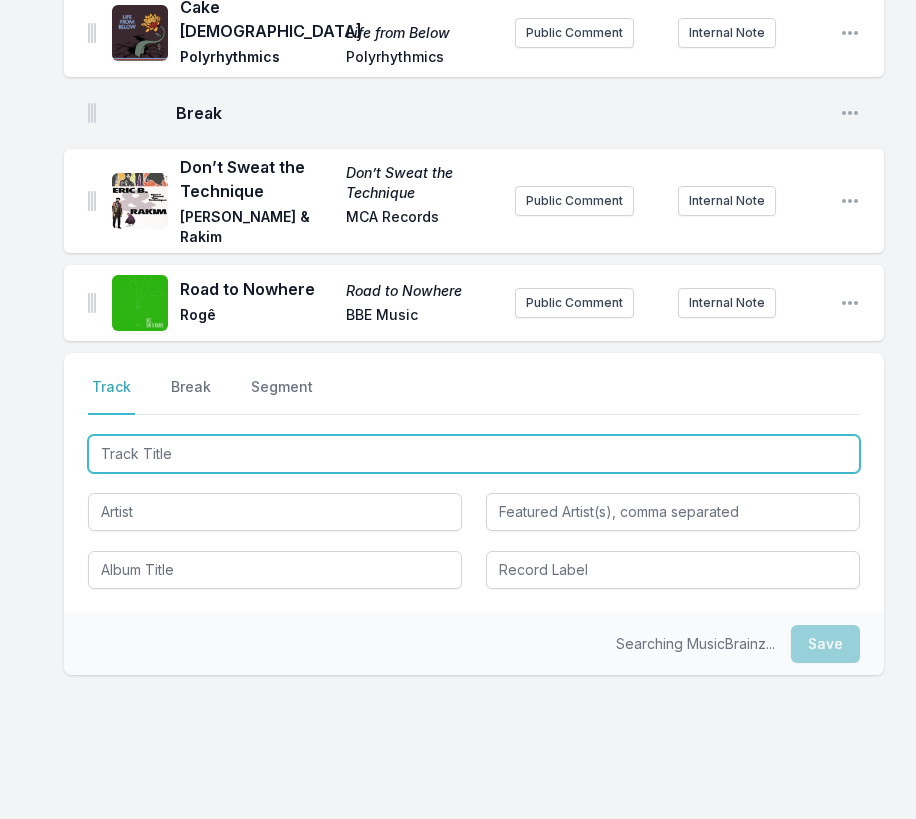 scroll, scrollTop: 1511, scrollLeft: 0, axis: vertical 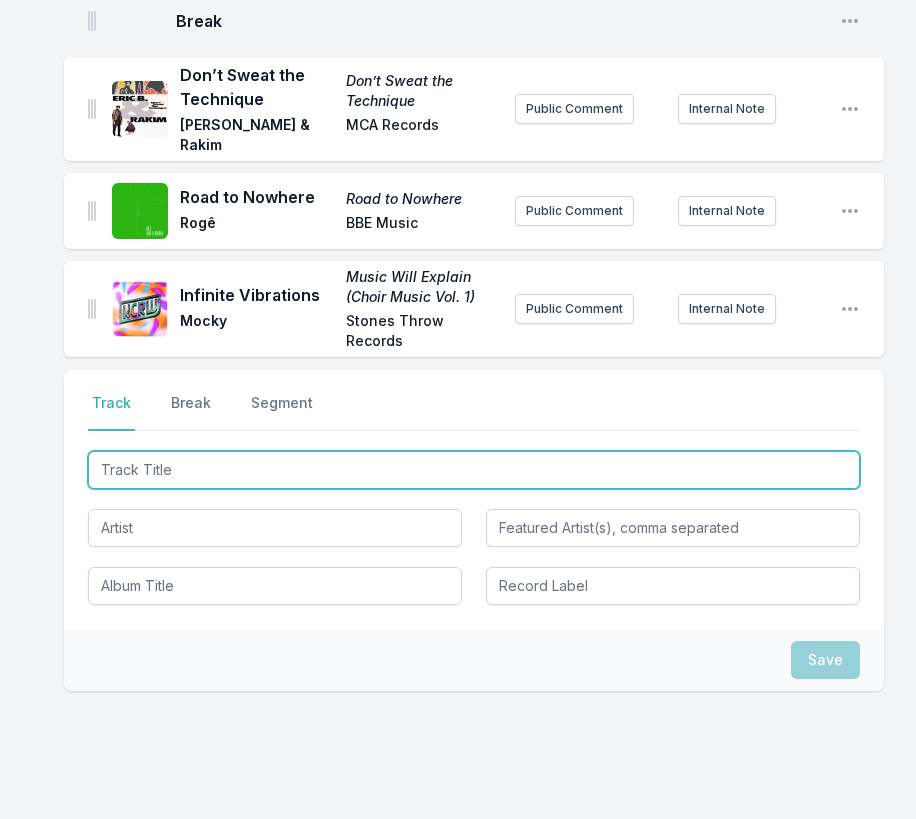 click at bounding box center (474, 470) 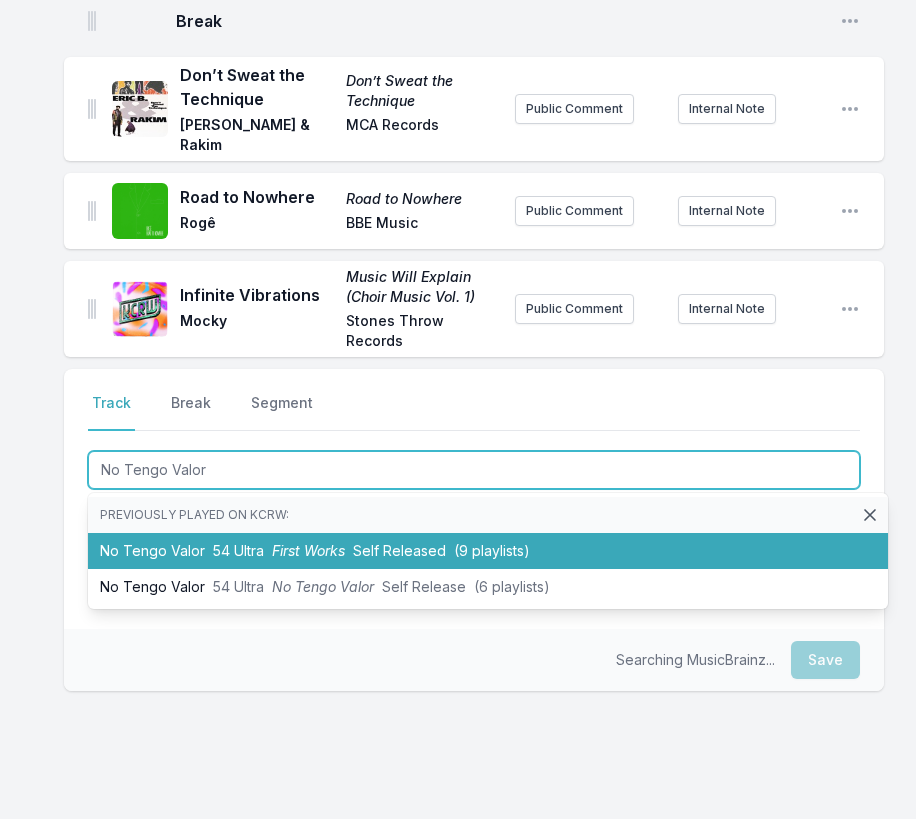click on "Self Released" at bounding box center [399, 550] 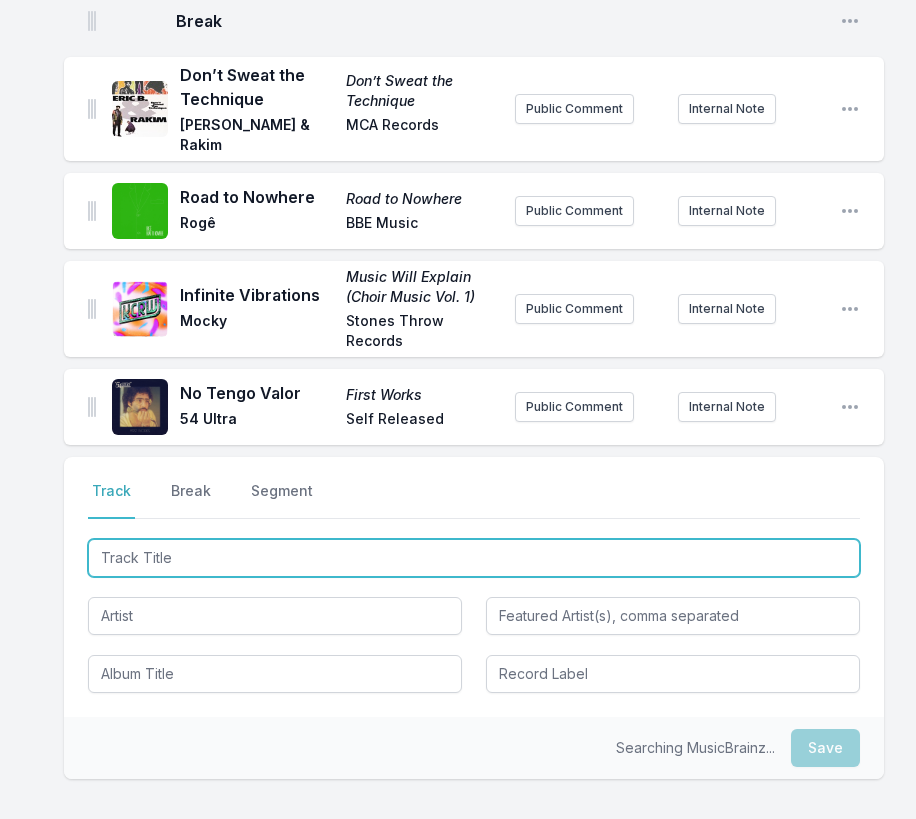 scroll, scrollTop: 1599, scrollLeft: 0, axis: vertical 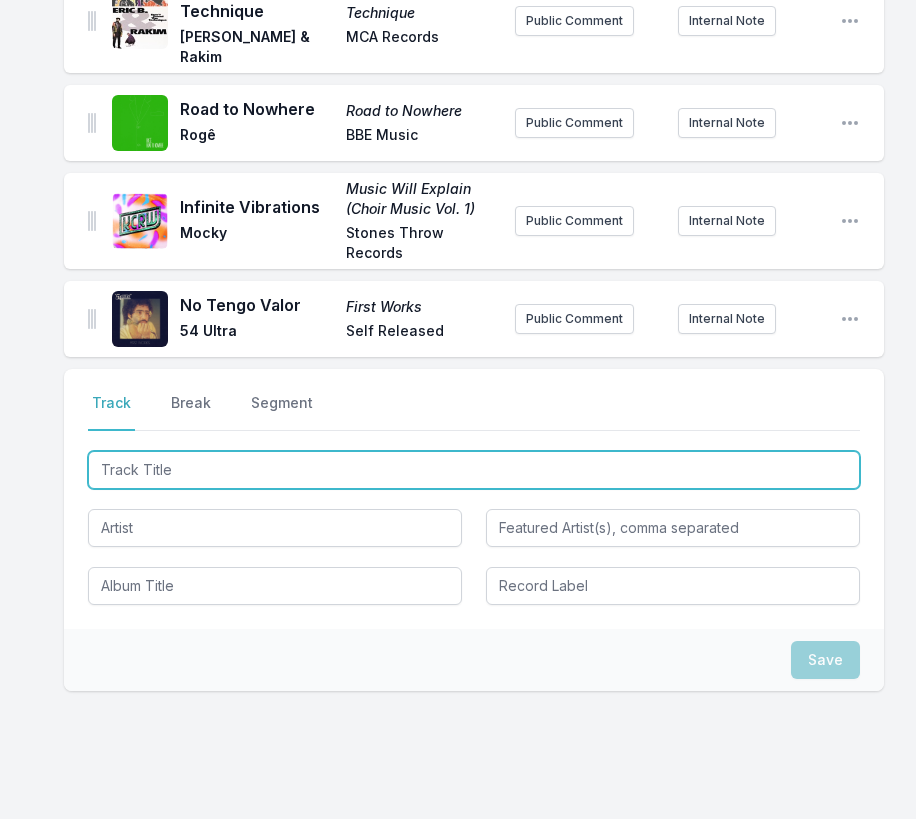 click at bounding box center [474, 470] 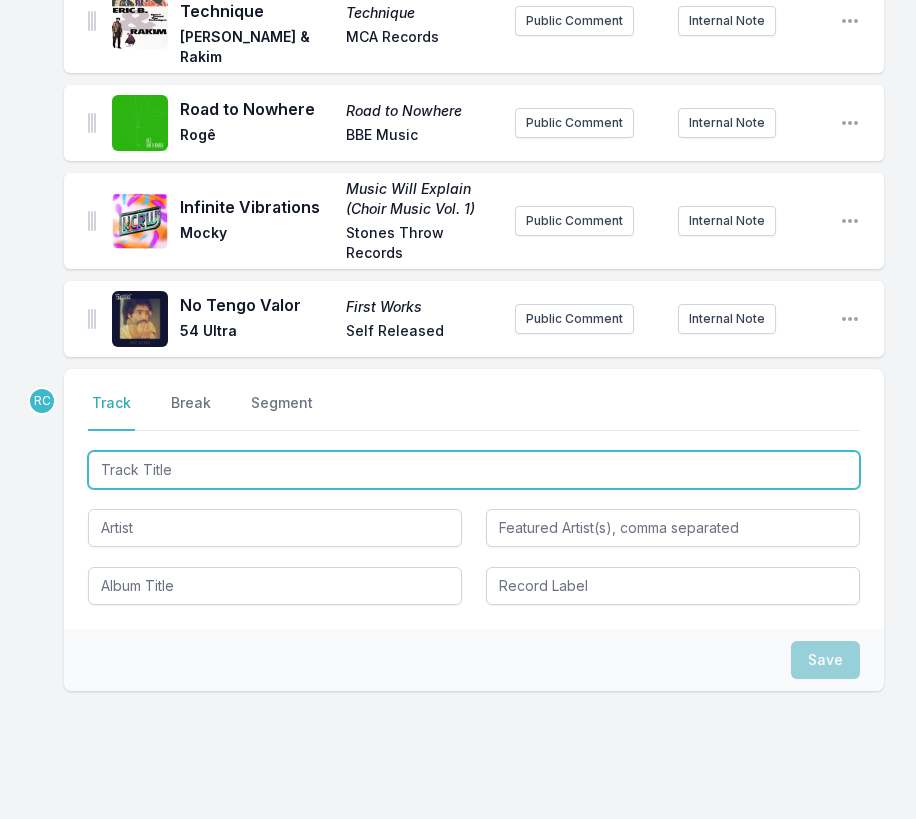 paste on "spin cycle" 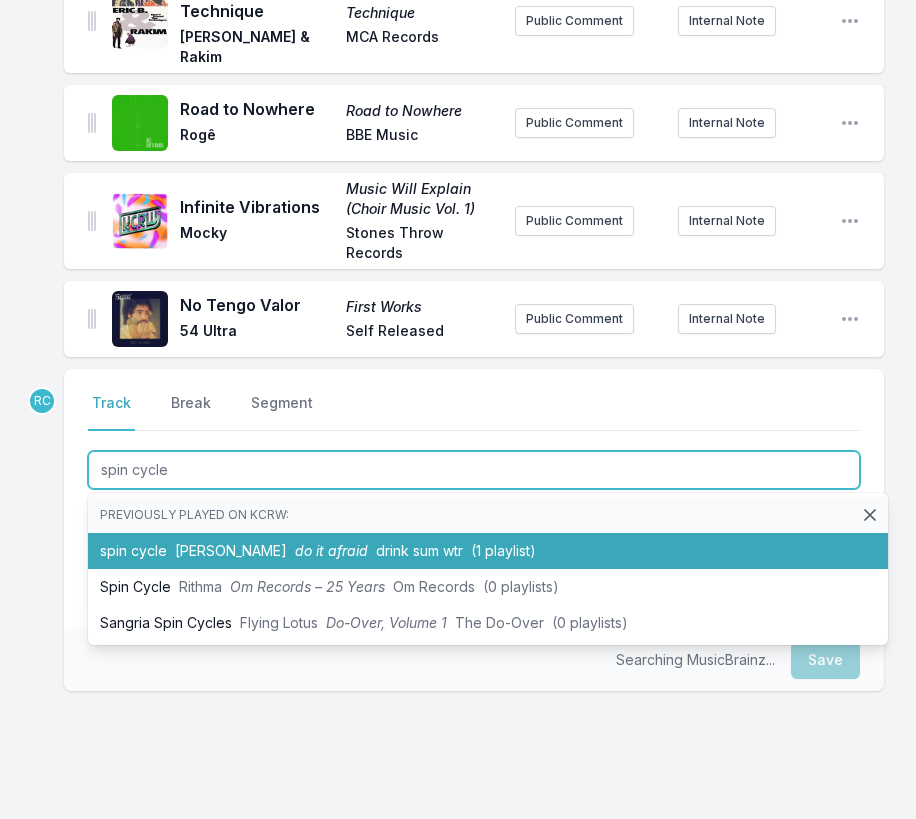 click on "do it afraid" at bounding box center [331, 550] 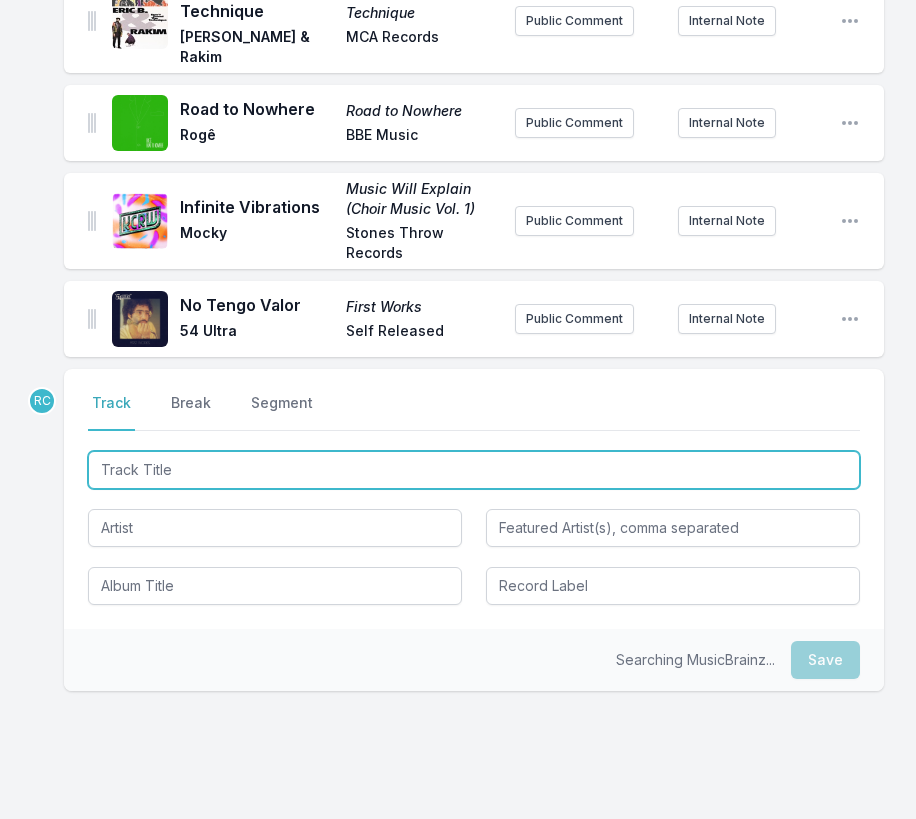 scroll, scrollTop: 1687, scrollLeft: 0, axis: vertical 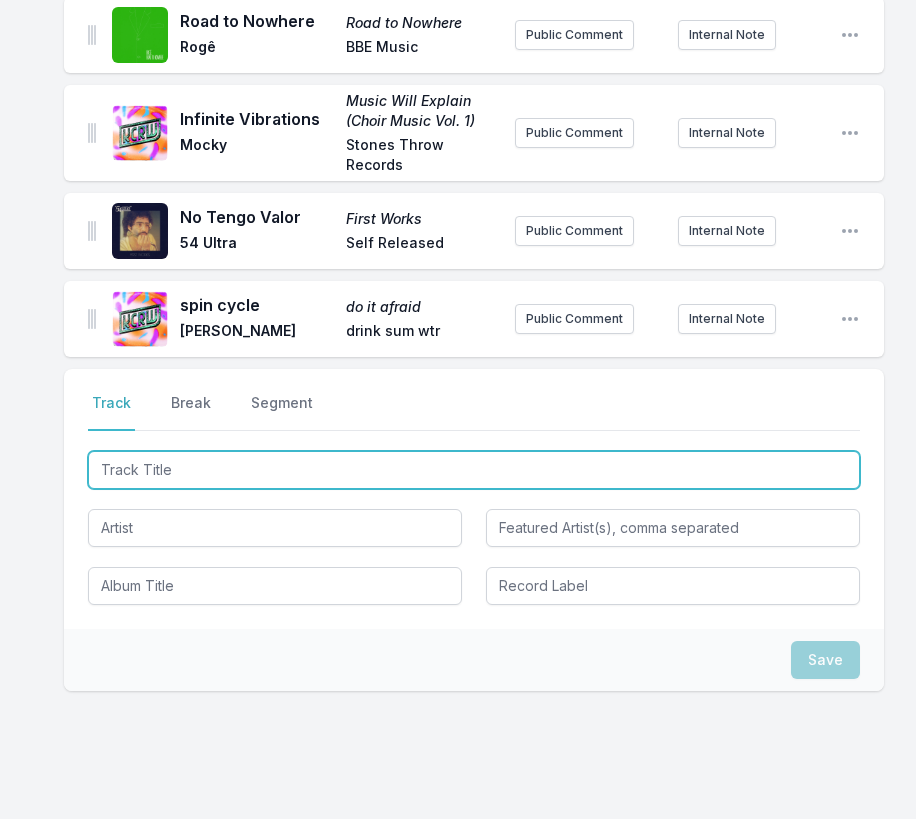 click at bounding box center [474, 470] 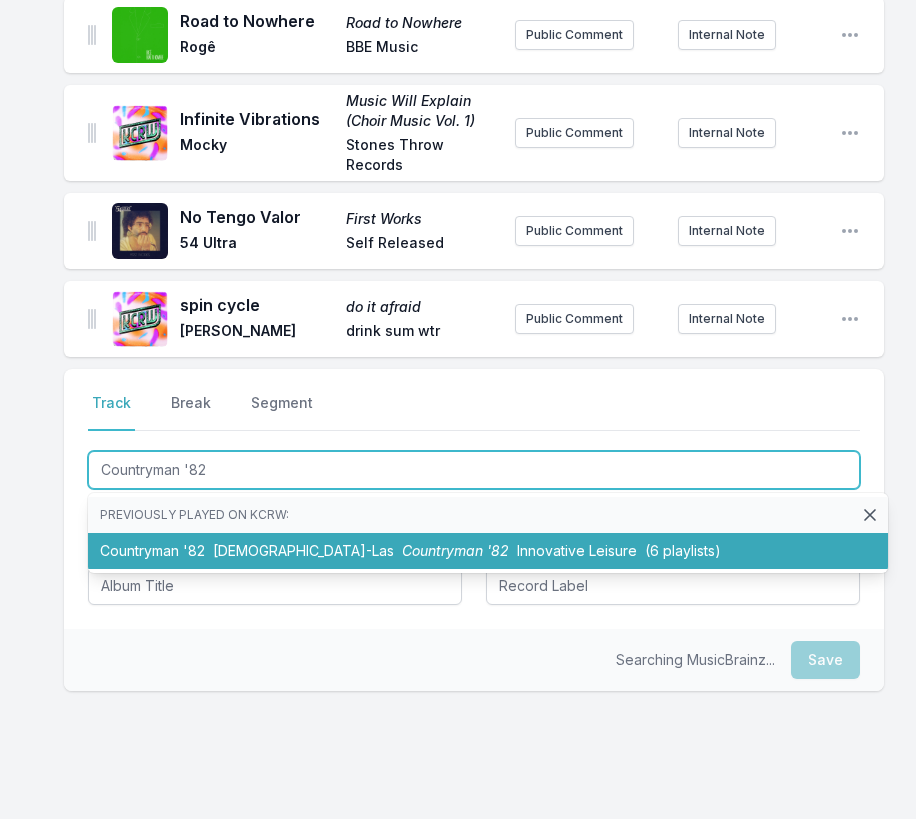 click on "Countryman '82 [DEMOGRAPHIC_DATA]-Las Countryman '82 Innovative Leisure (6 playlists)" at bounding box center [488, 551] 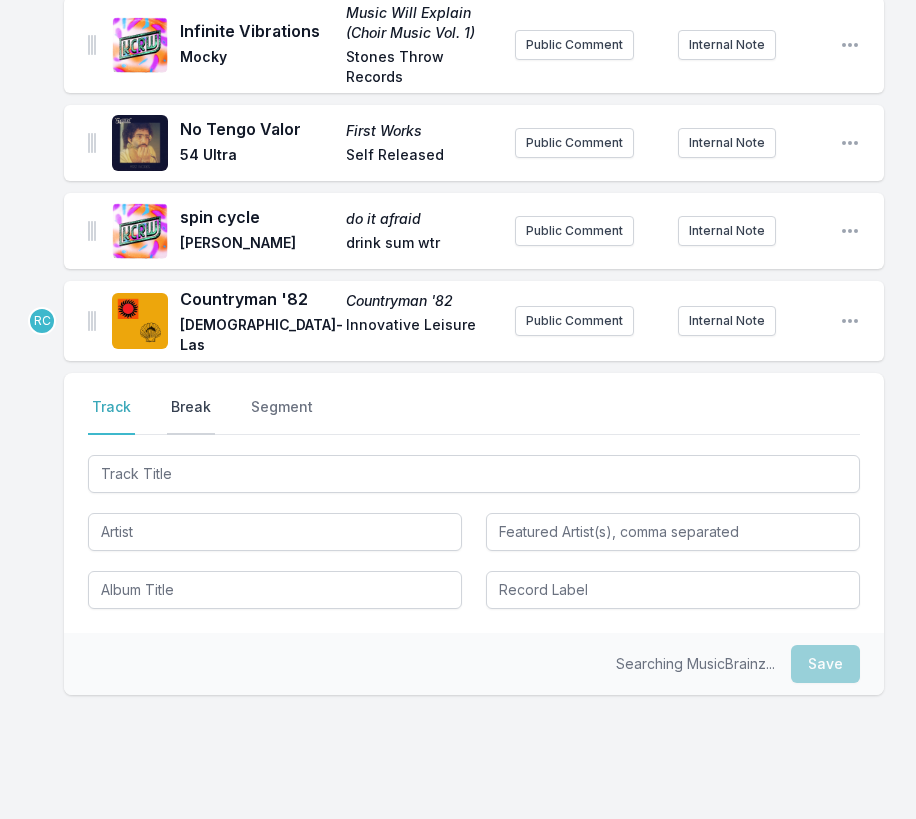 click on "Break" at bounding box center (191, 416) 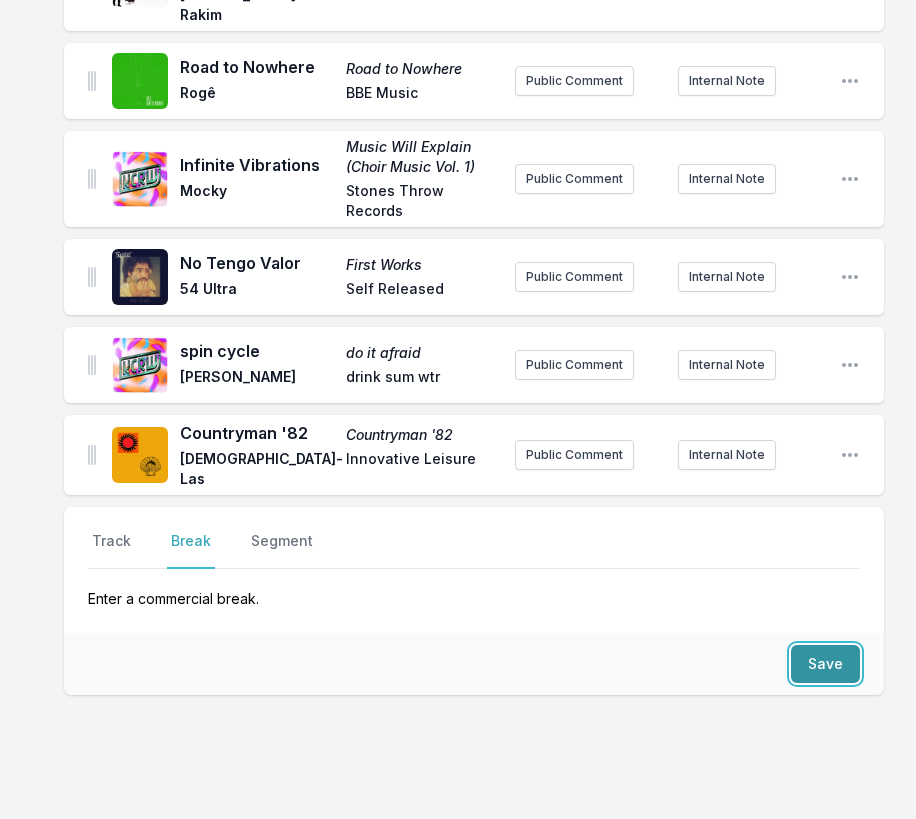 click on "Save" at bounding box center (825, 664) 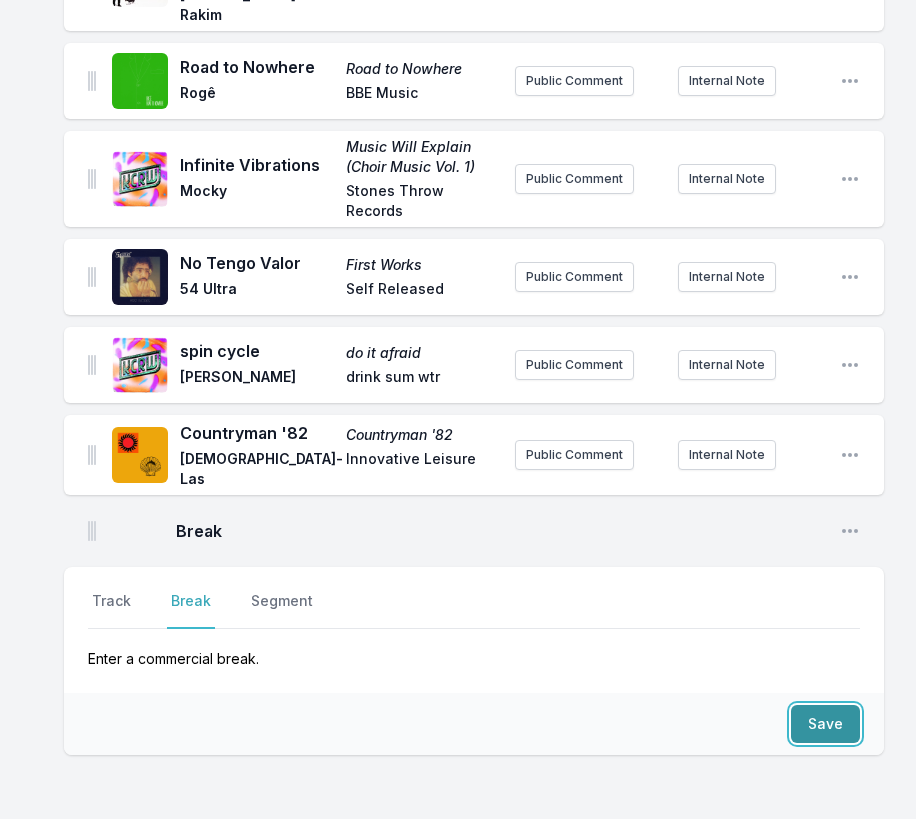 scroll, scrollTop: 1701, scrollLeft: 0, axis: vertical 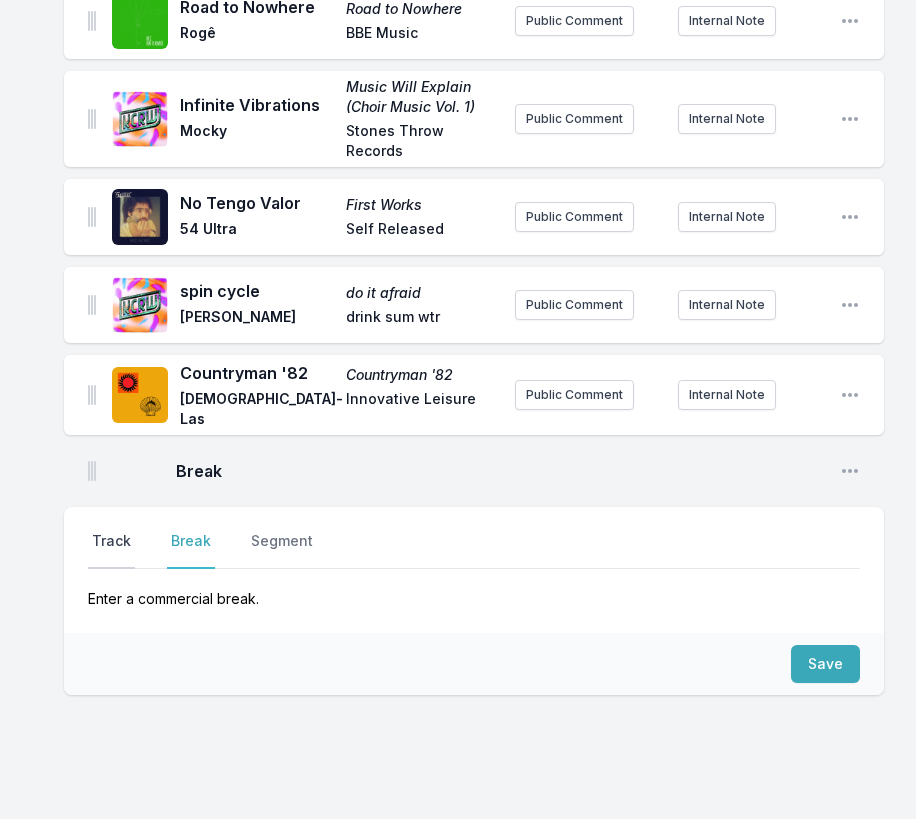 click on "Track" at bounding box center (111, 550) 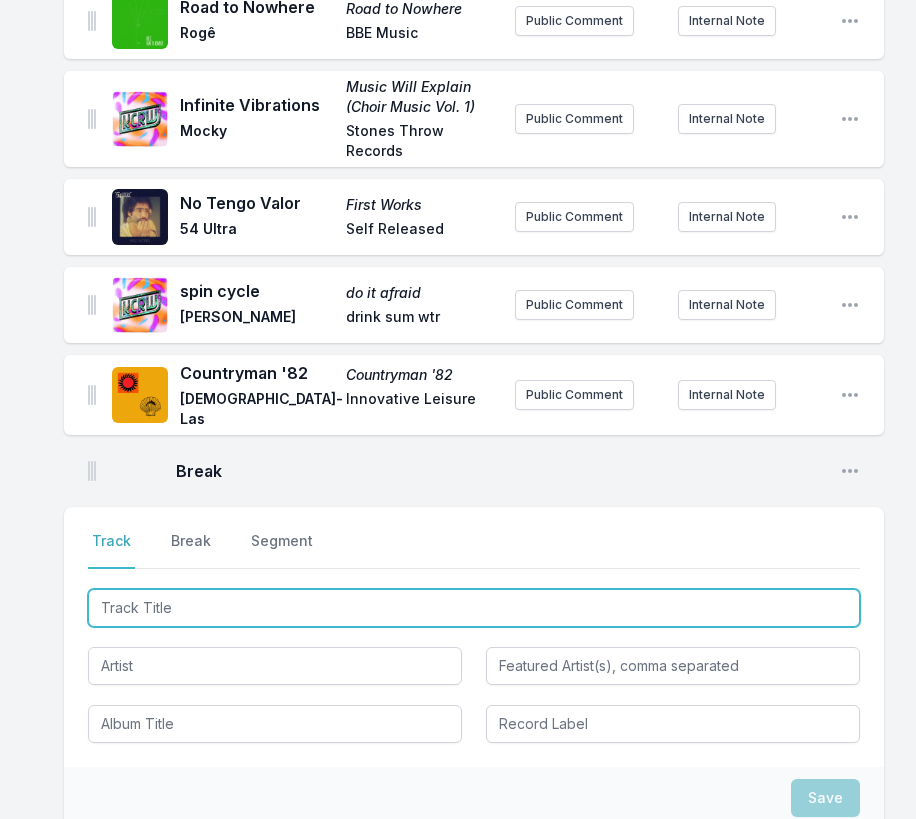 click at bounding box center [474, 608] 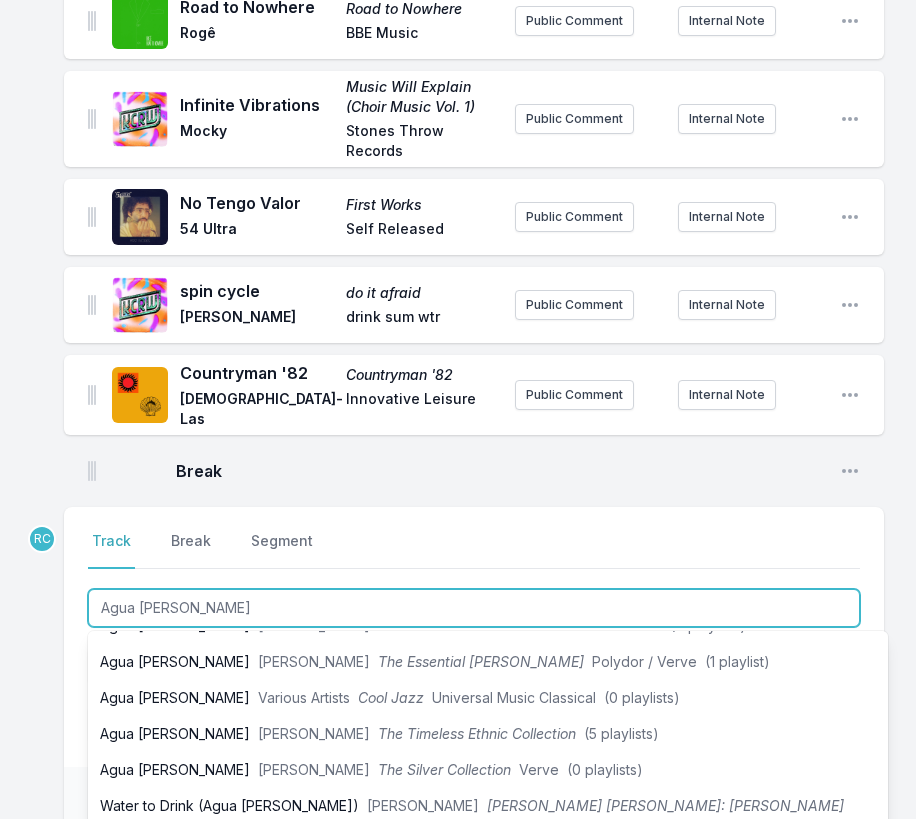 scroll, scrollTop: 516, scrollLeft: 0, axis: vertical 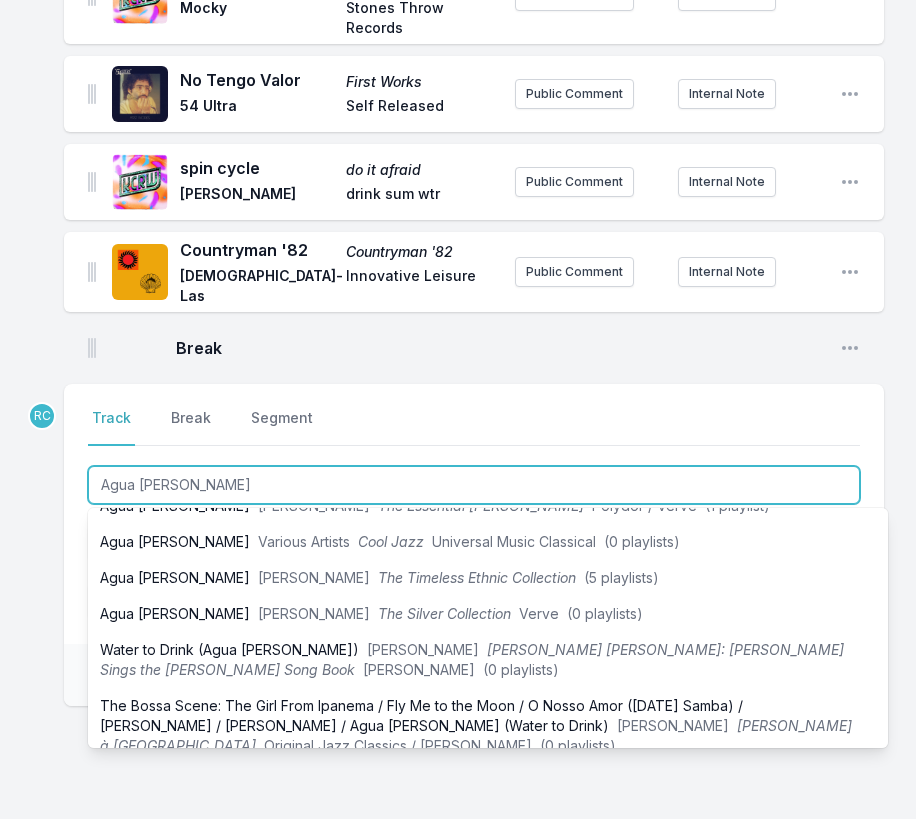 type on "Agua [PERSON_NAME]" 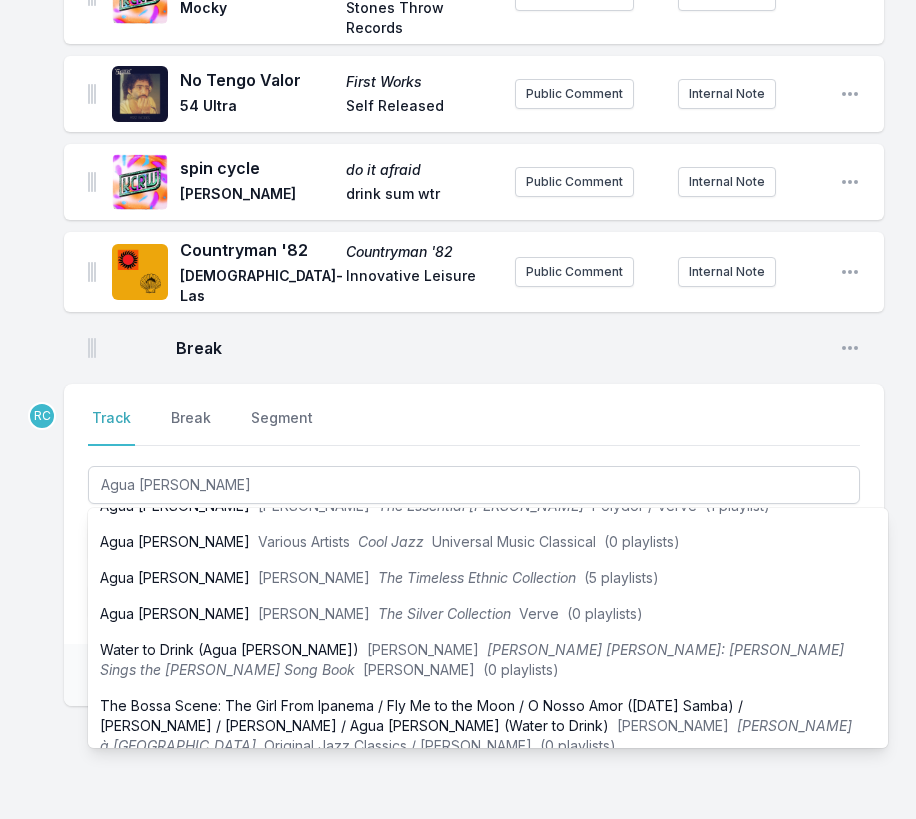 click on "Love  (Feat. [PERSON_NAME]) Love Ami Taf Ra Brainfeeder Records Public Comment Internal Note Open playlist item options Permanent Feeling [PERSON_NAME] Shadow Dom Recs, [PERSON_NAME] [PERSON_NAME] Public Comment Internal Note Open playlist item options Black Loves Me, Dudu Femi  (Feat. [PERSON_NAME]) Black Loves Me, Dudu Femi [PERSON_NAME] Self-released Public Comment Internal Note Open playlist item options Solamente  (Feat. Santa Fe Klan) Solamente [PERSON_NAME] Because Music Public Comment Internal Note Open playlist item options Milk in My Console [PERSON_NAME] and [PERSON_NAME] Tru Thoughts Public Comment Internal Note Open playlist item options Break Open playlist item options No Juego  (Feat. [PERSON_NAME]) Boleros Psicodélicos II [PERSON_NAME] ATO Records Public Comment Internal Note Open playlist item options Closer to Me Tuff Times Never Last KOKOROKO Brownswood Recordings Public Comment Internal Note Open playlist item options Na Na Na  (Feat. [PERSON_NAME]) Na Na Na - Single D Smoke WoodWorks Records Break RC" at bounding box center (458, -349) 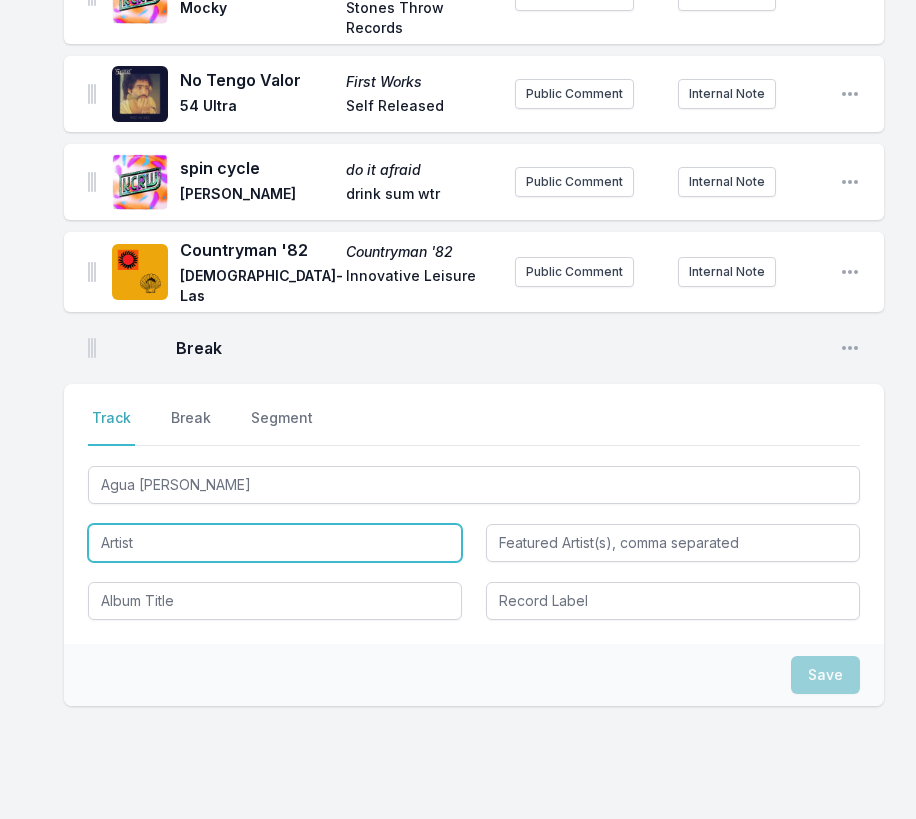 click at bounding box center [275, 543] 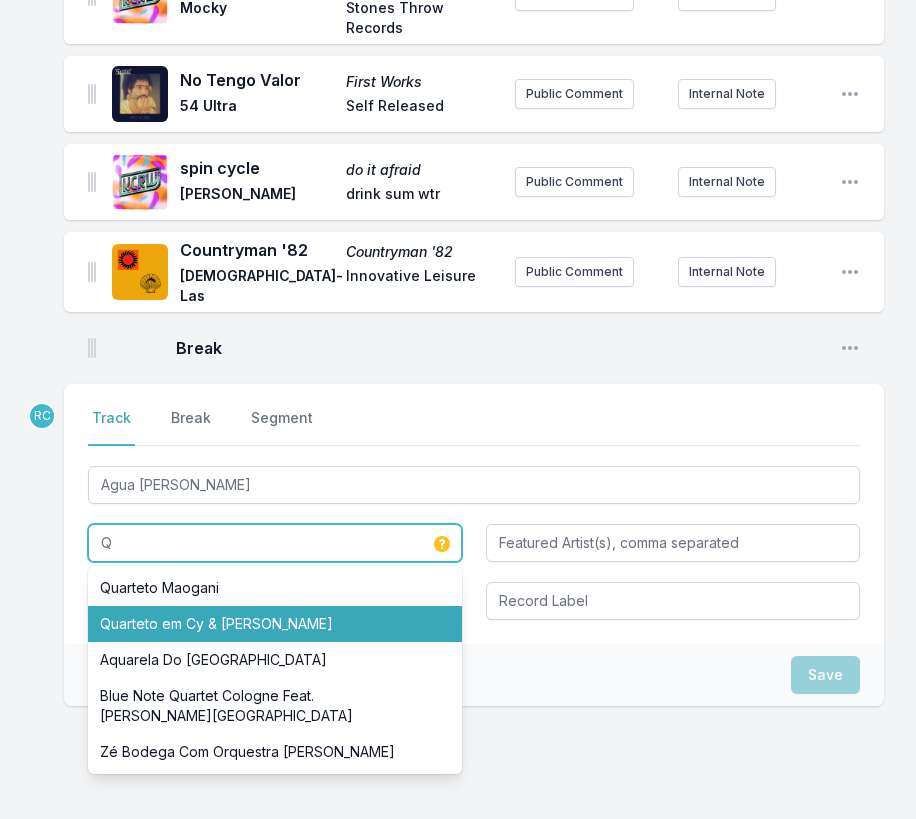click on "Quarteto em Cy & [PERSON_NAME]" at bounding box center (275, 624) 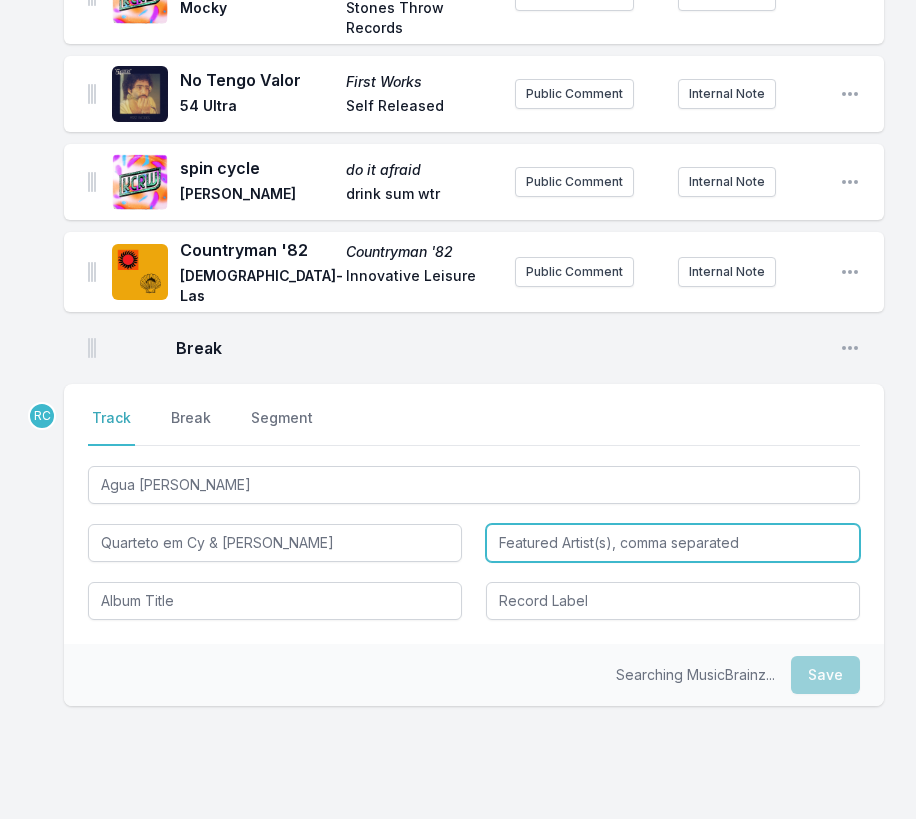 type on "Quarteto em Cy & [PERSON_NAME]" 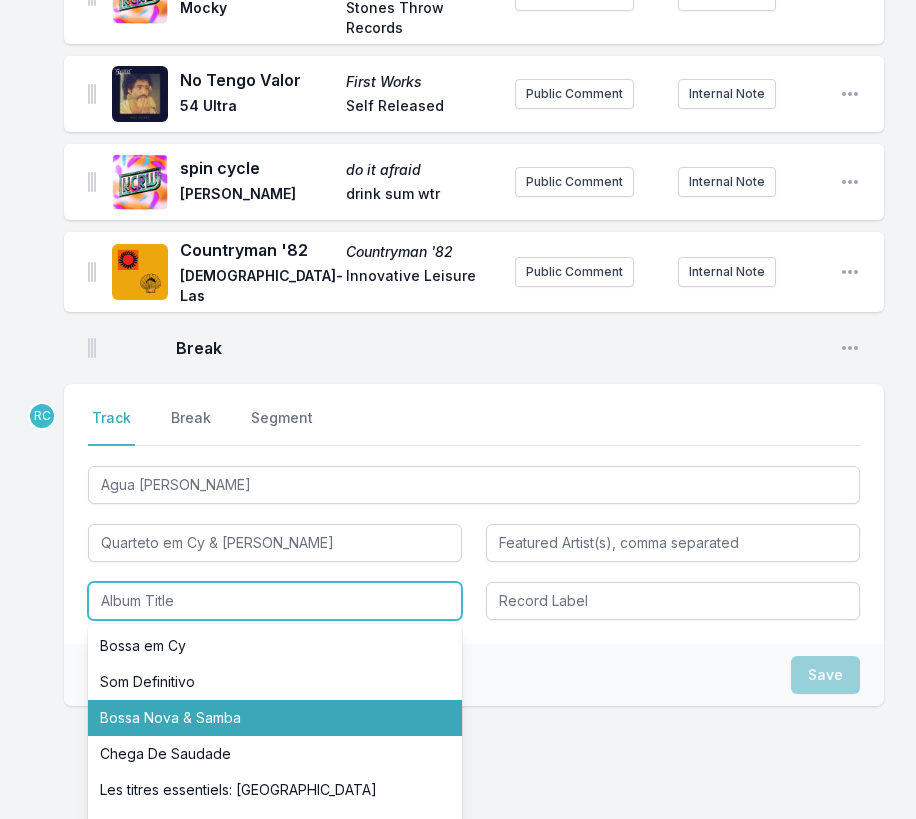 click on "Bossa Nova & Samba" at bounding box center (275, 718) 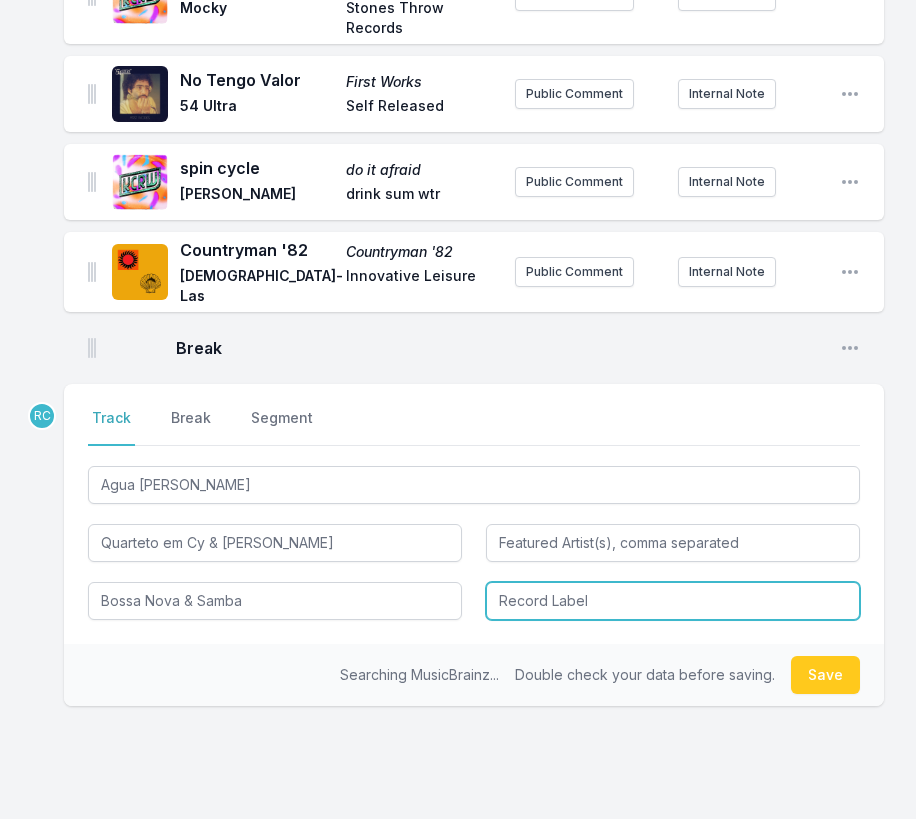 type on "Bossa Nova & Samba" 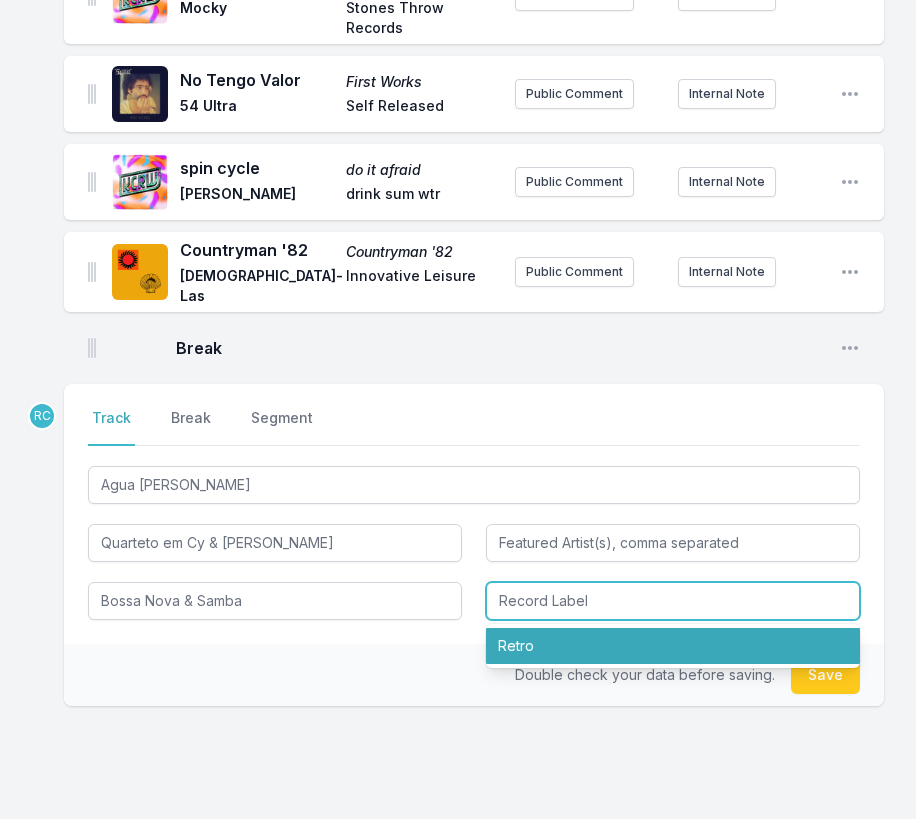 click on "Retro" at bounding box center [673, 646] 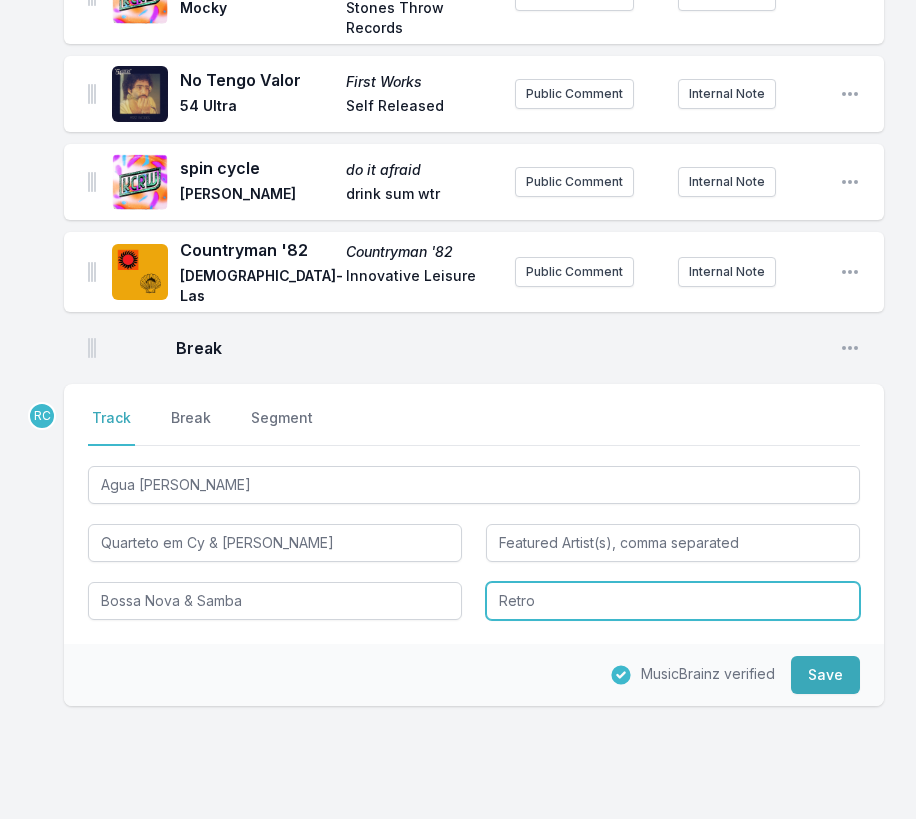 click on "Retro" at bounding box center [673, 601] 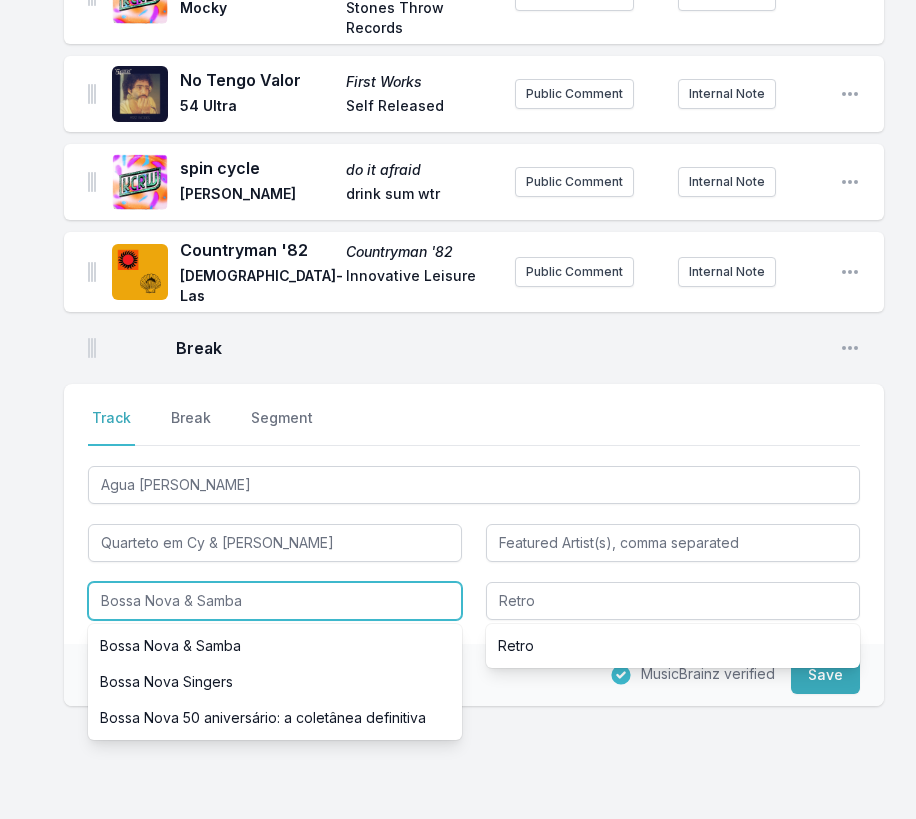 drag, startPoint x: 274, startPoint y: 527, endPoint x: 46, endPoint y: 511, distance: 228.56071 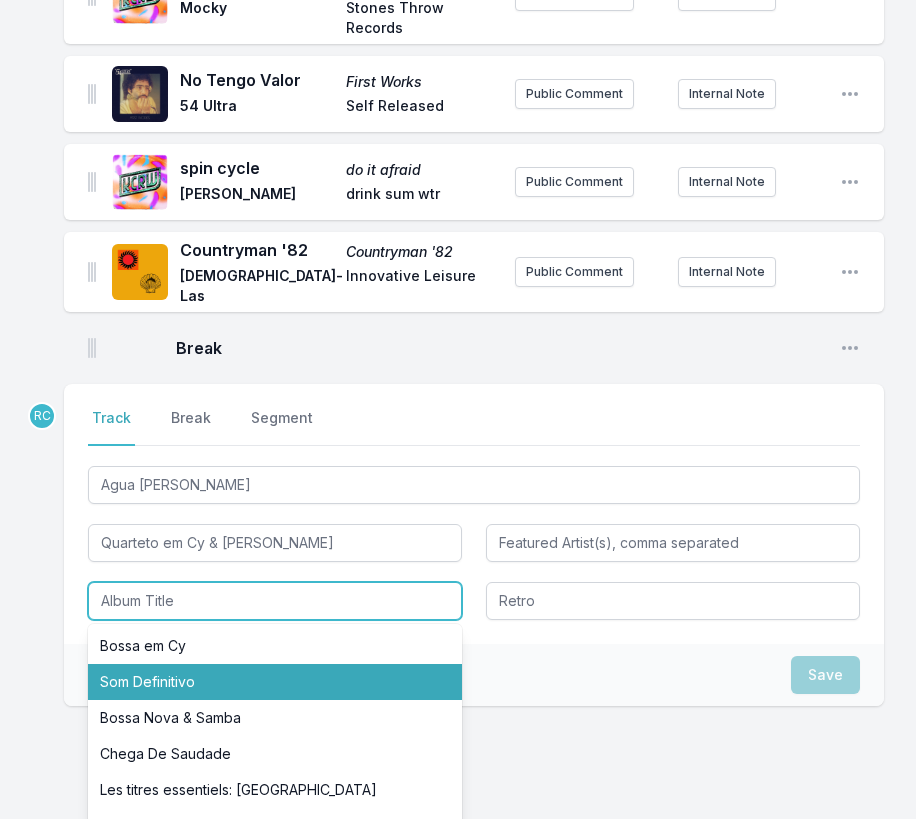 click on "Som Definitivo" at bounding box center [275, 682] 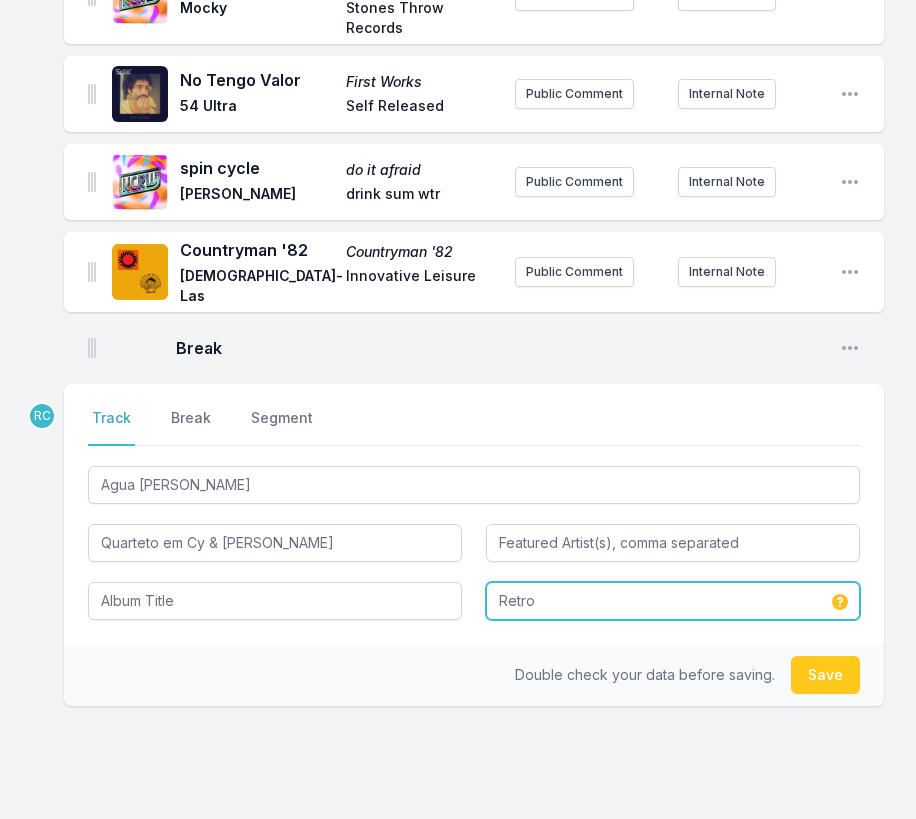 type on "Som Definitivo" 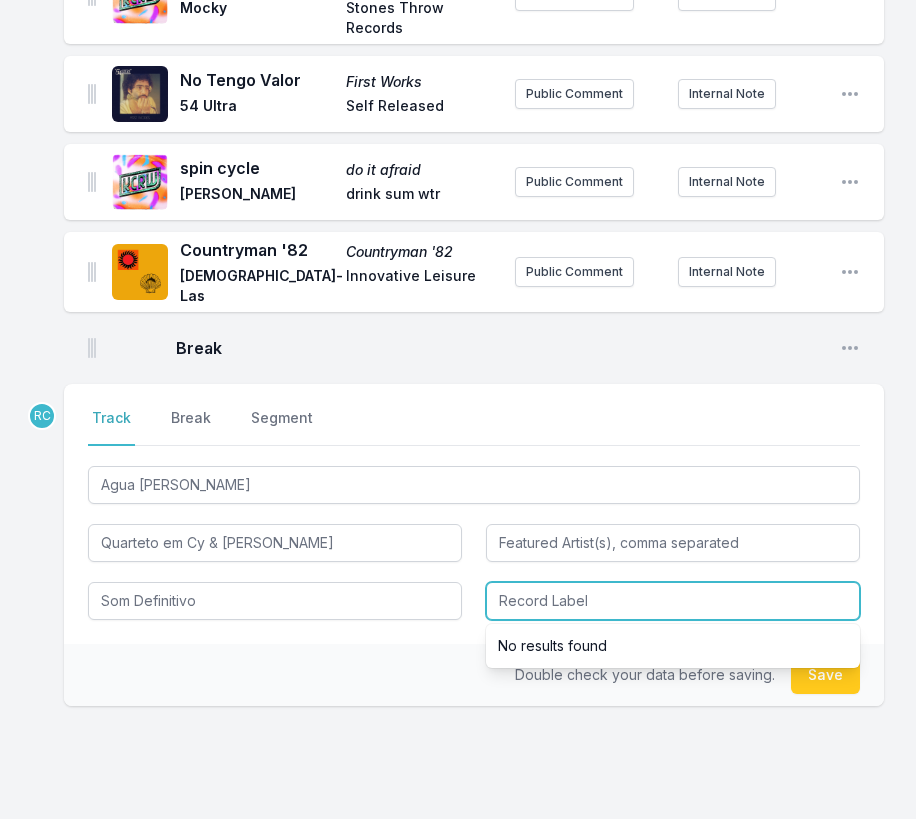 type 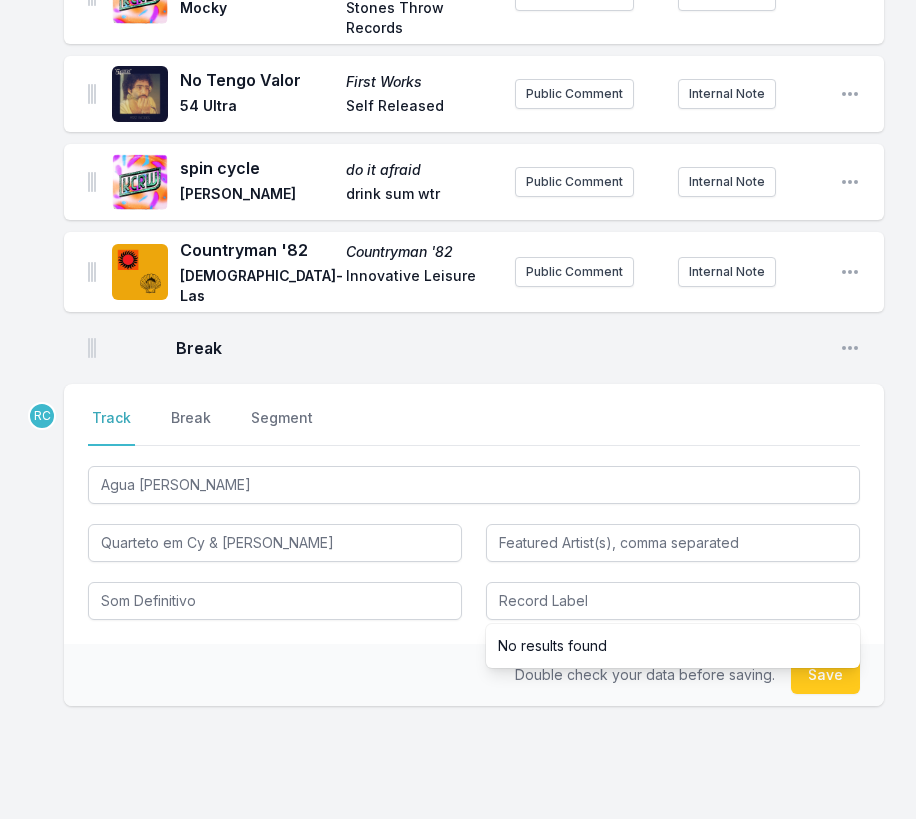 click on "Select a tab Track Break Segment Track Break Segment Agua [PERSON_NAME] Quarteto em Cy & [PERSON_NAME] Som Definitivo No results found" at bounding box center (474, 514) 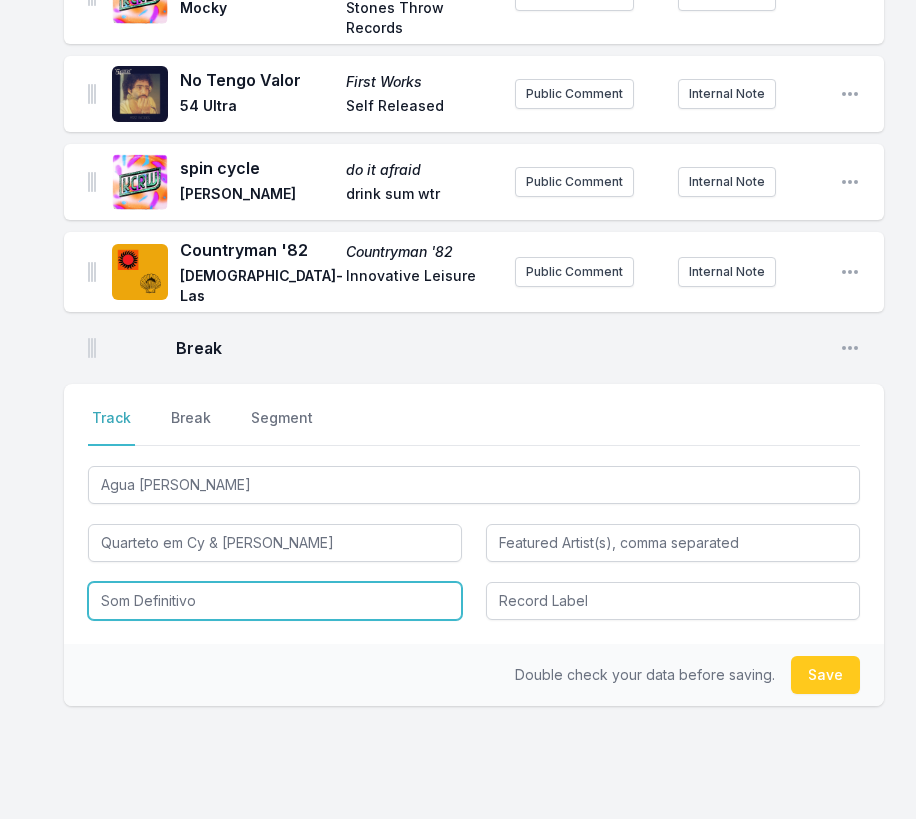 click on "Som Definitivo" at bounding box center [275, 601] 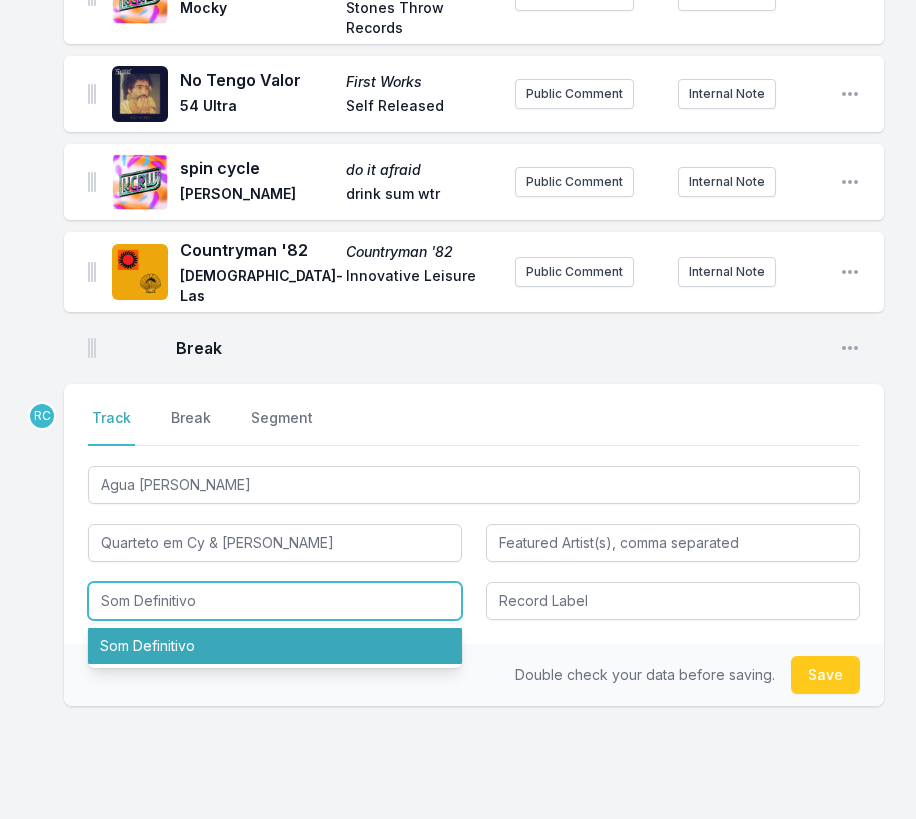 click on "Som Definitivo" at bounding box center [275, 646] 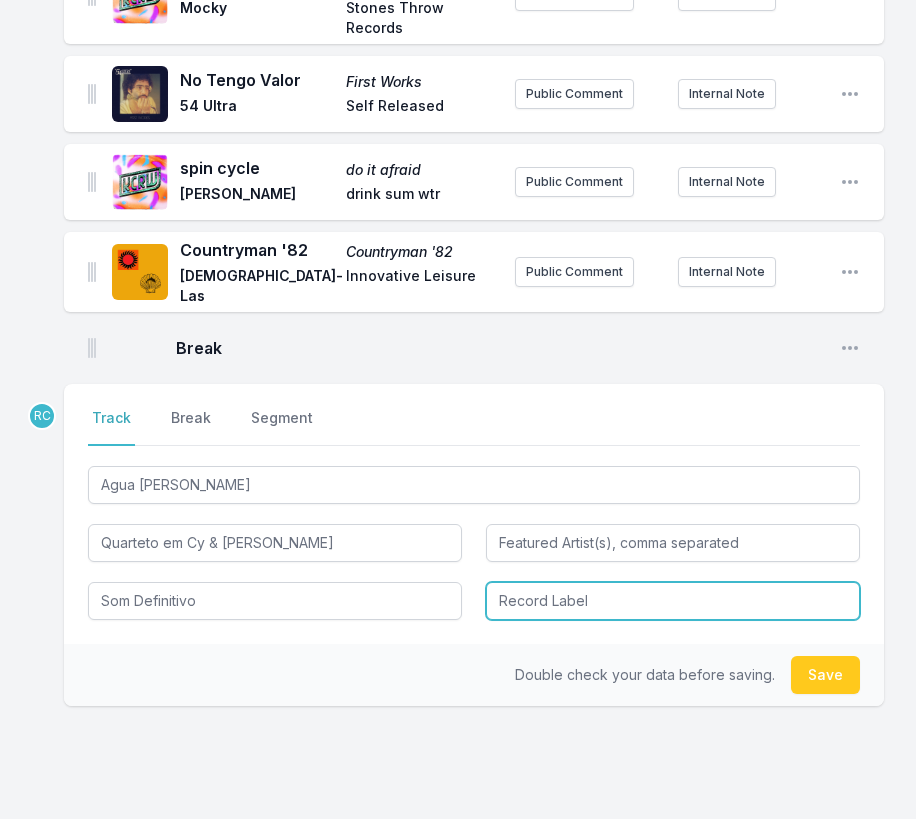 type on "Som Definitivo" 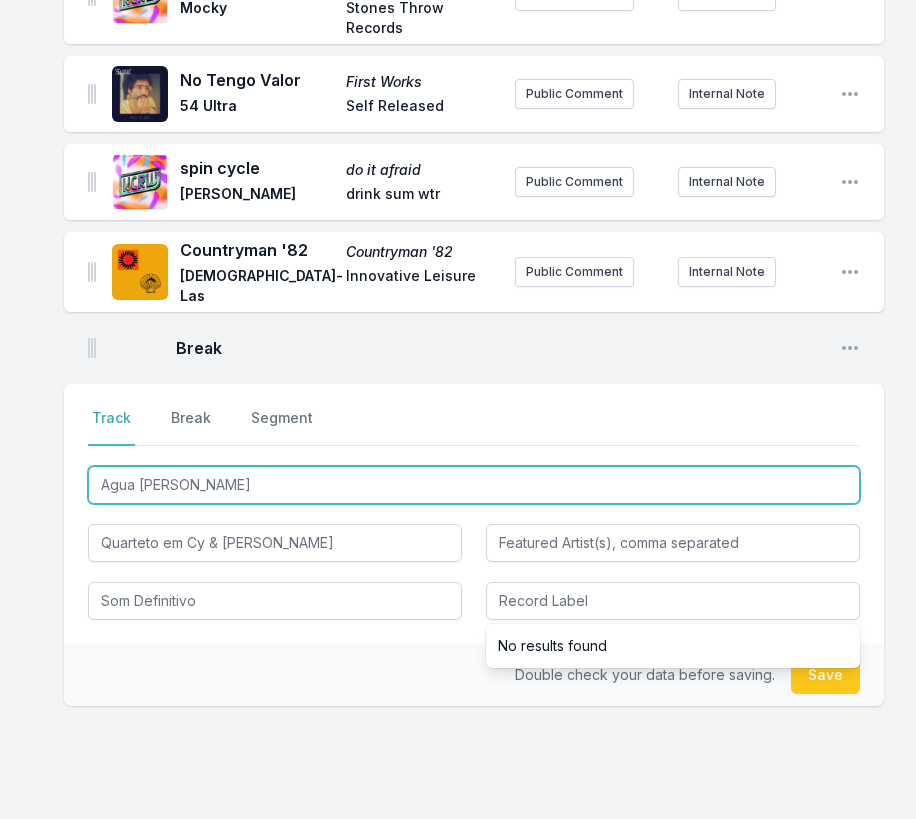 click on "Agua [PERSON_NAME]" at bounding box center [474, 485] 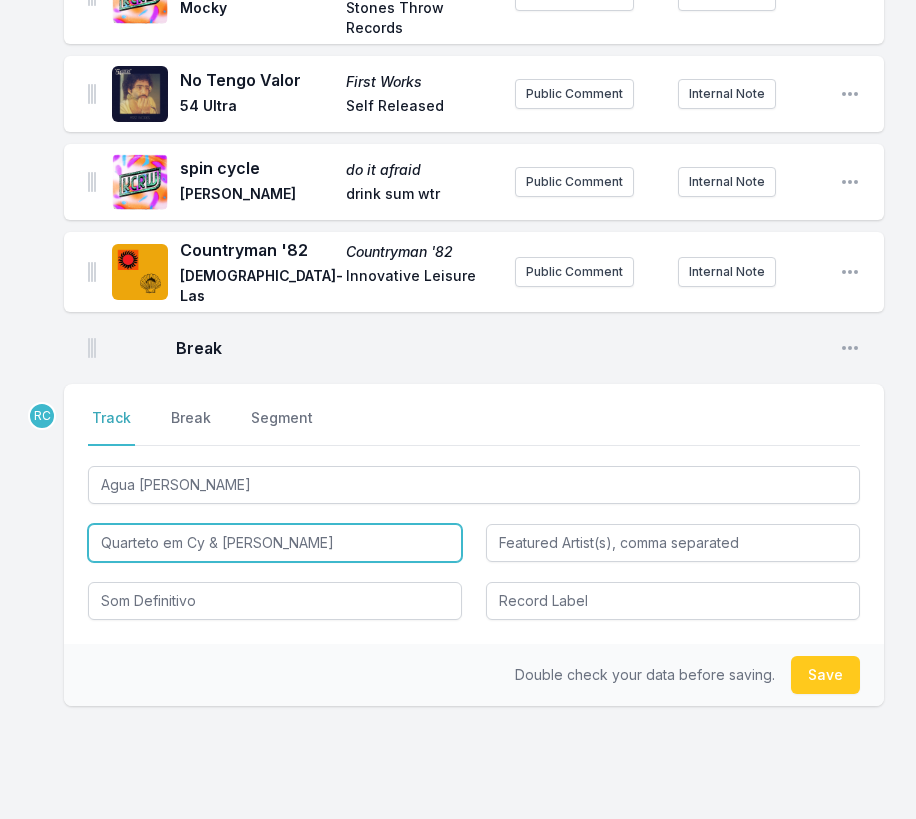click on "Quarteto em Cy & [PERSON_NAME]" at bounding box center (275, 543) 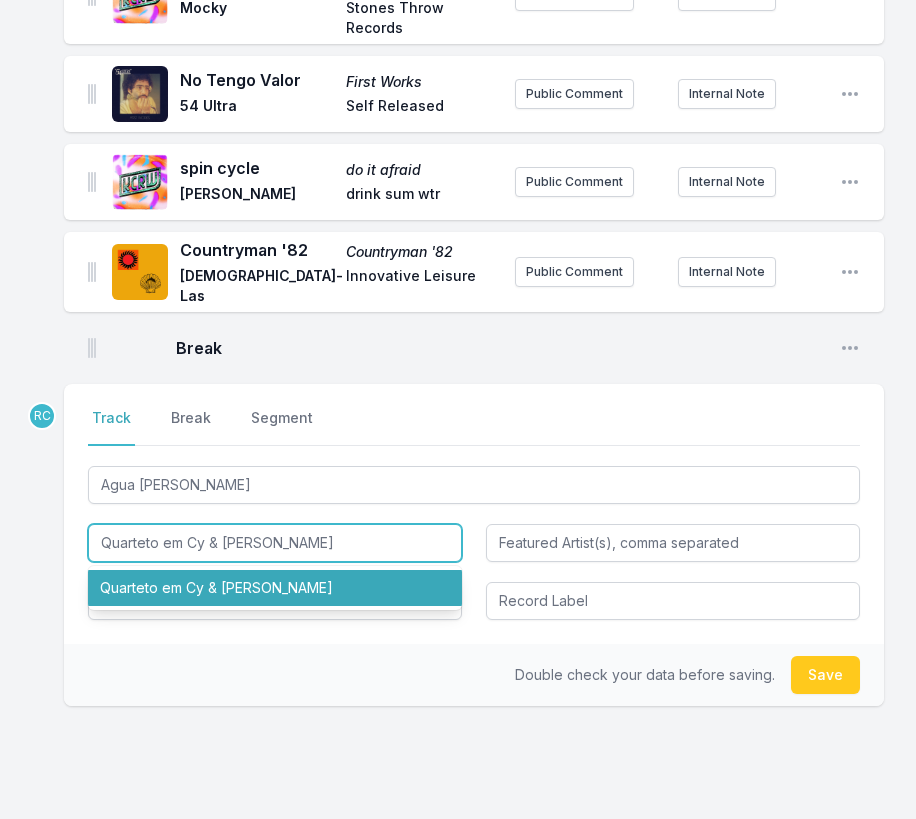 click on "Quarteto em Cy & [PERSON_NAME]" at bounding box center [275, 588] 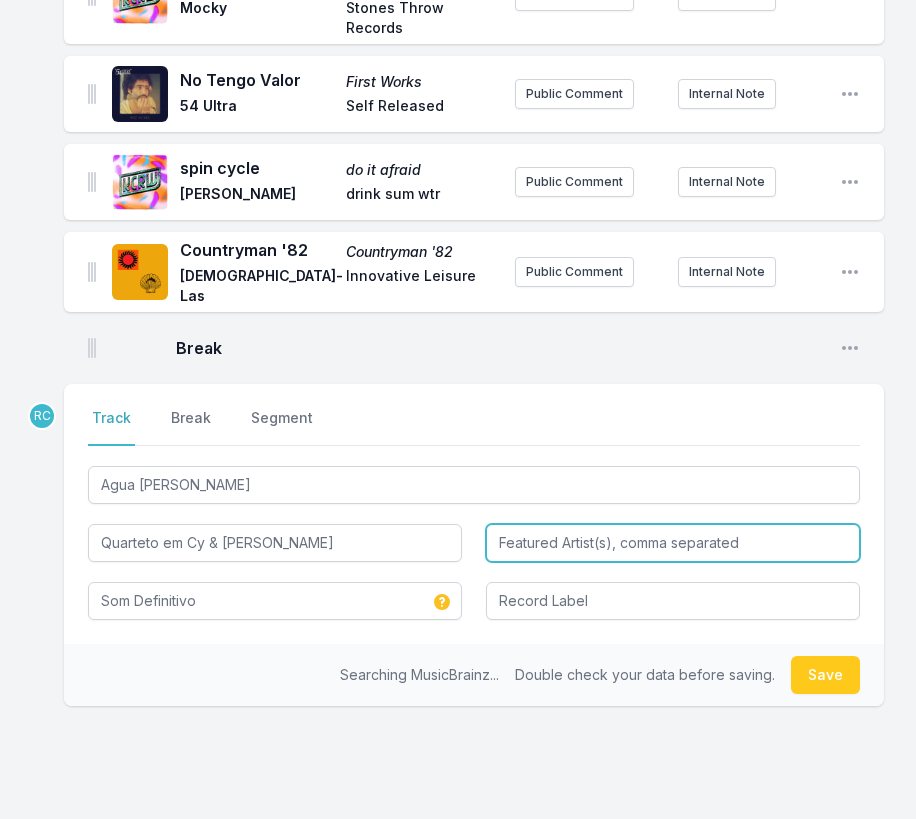 type on "Quarteto em Cy & [PERSON_NAME]" 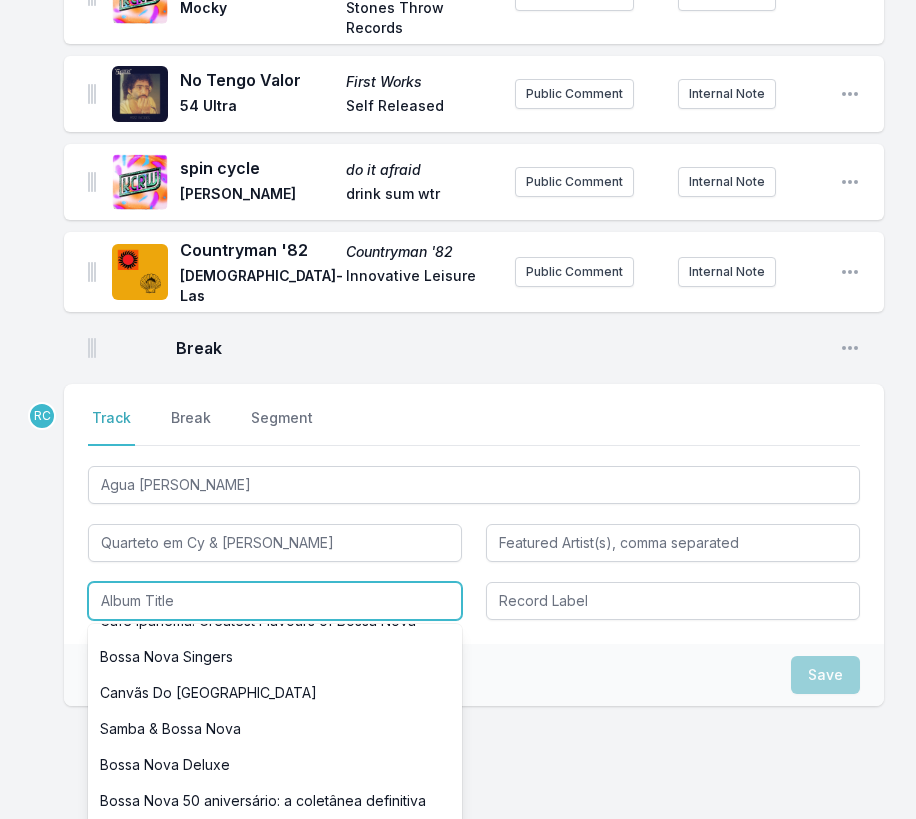 scroll, scrollTop: 336, scrollLeft: 0, axis: vertical 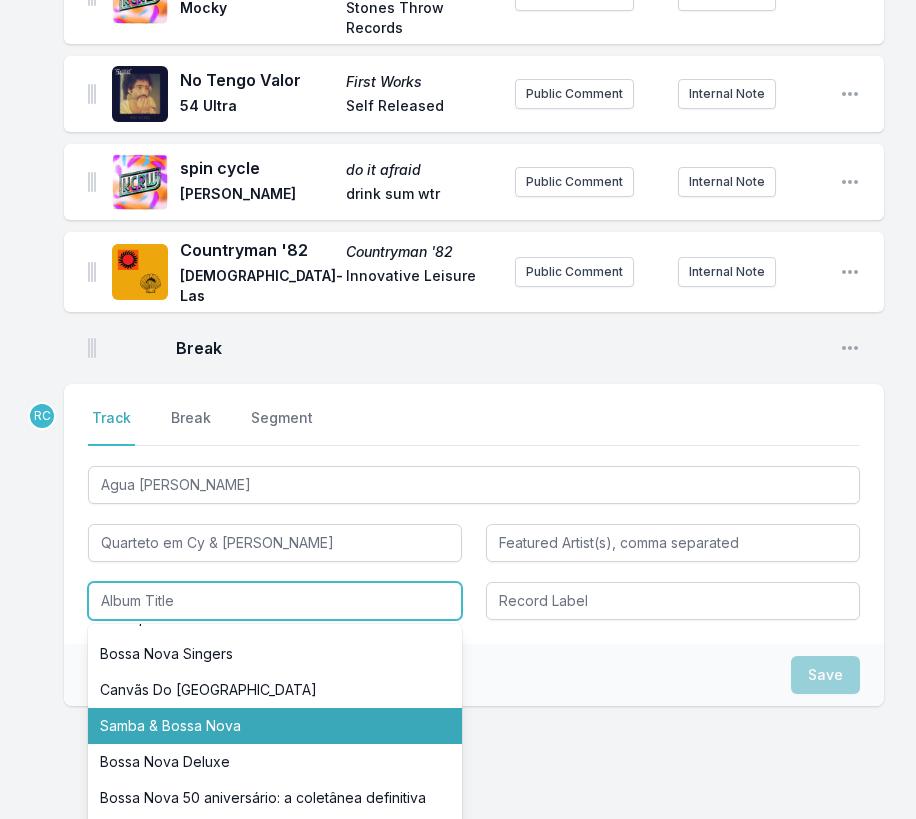 click on "Samba & Bossa Nova" at bounding box center [275, 726] 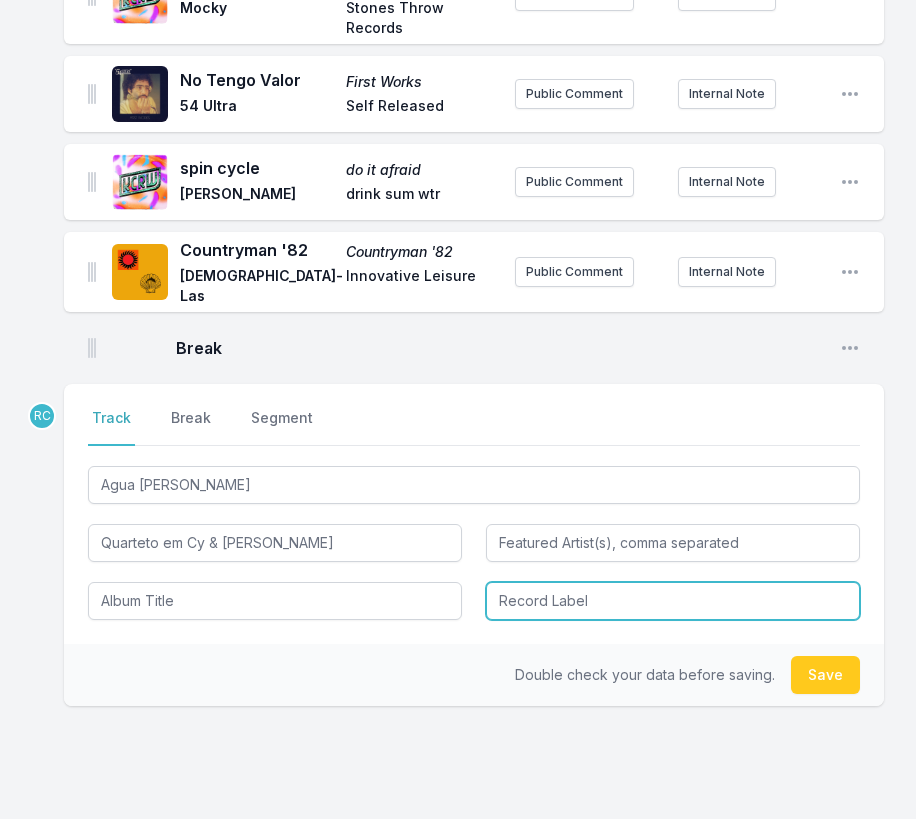 type on "Samba & Bossa Nova" 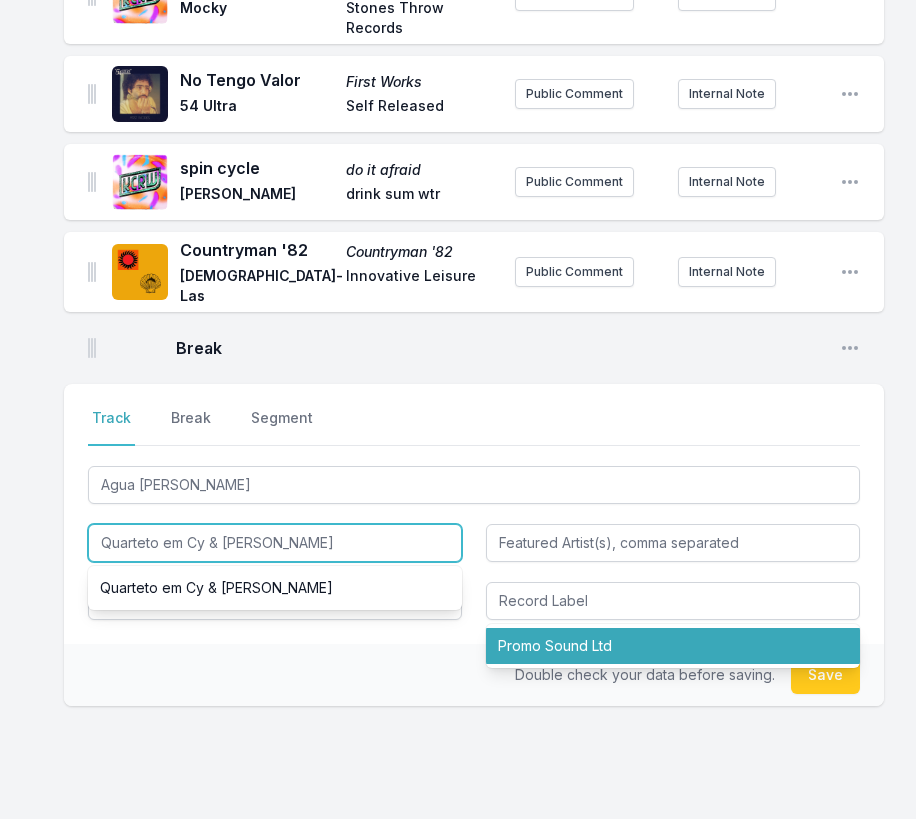 drag, startPoint x: 329, startPoint y: 485, endPoint x: 341, endPoint y: 409, distance: 76.941536 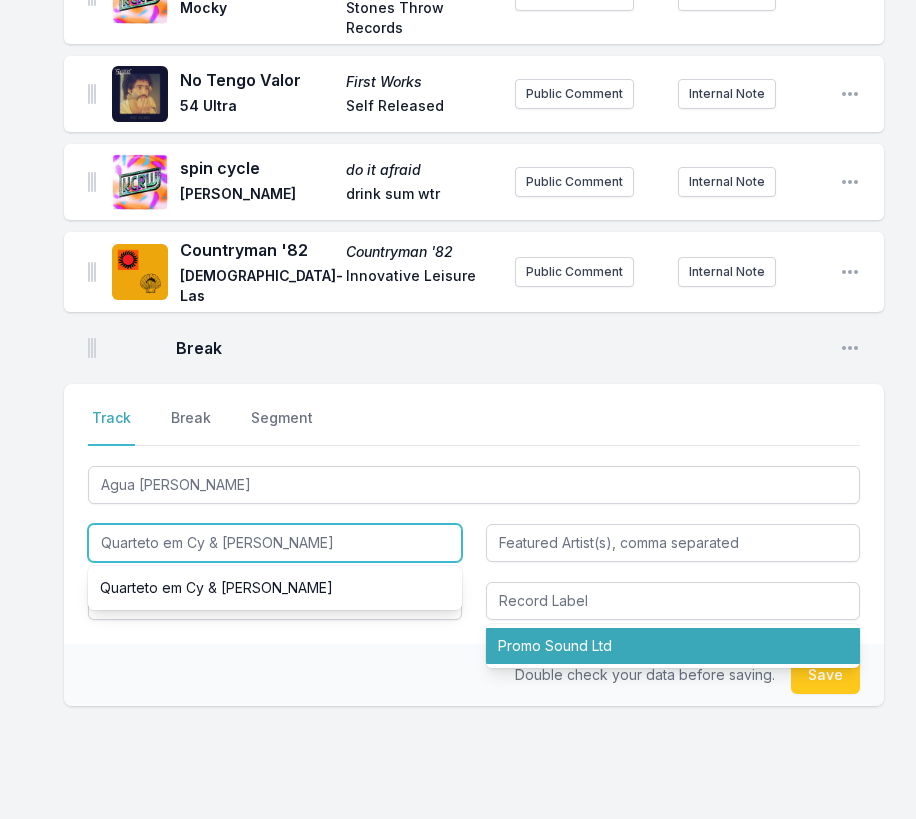 click on "Agua [PERSON_NAME] Quarteto em Cy & [PERSON_NAME] Quarteto em Cy & [PERSON_NAME] Samba & Bossa Nova Promo Sound Ltd" at bounding box center [474, 541] 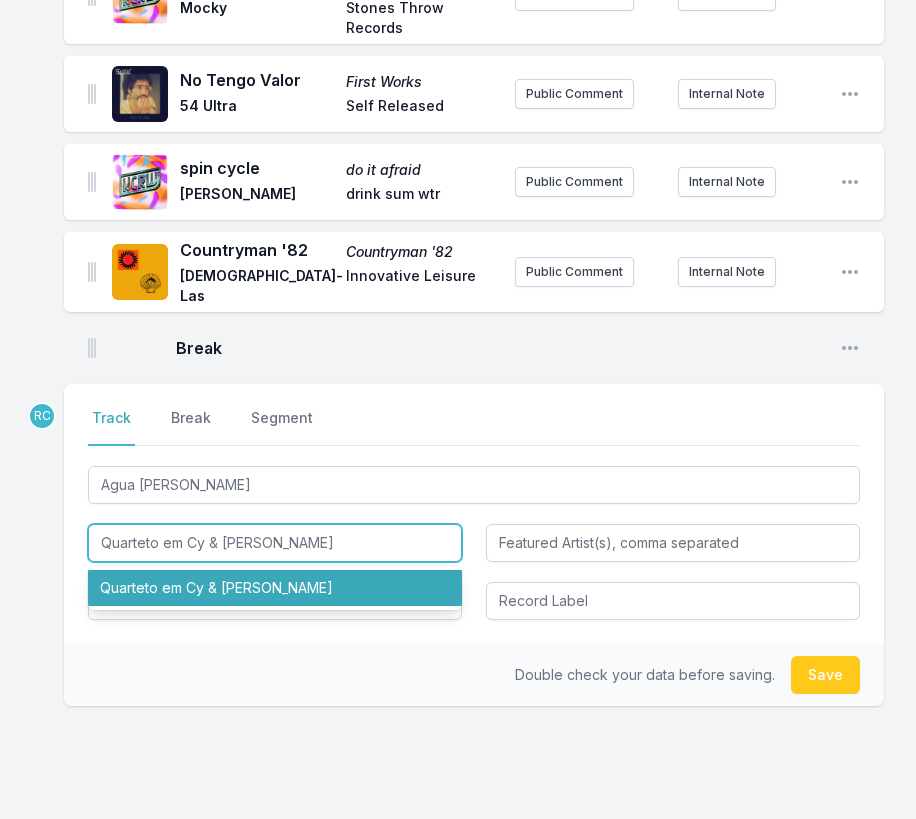 click on "Quarteto em Cy & [PERSON_NAME]" at bounding box center (275, 588) 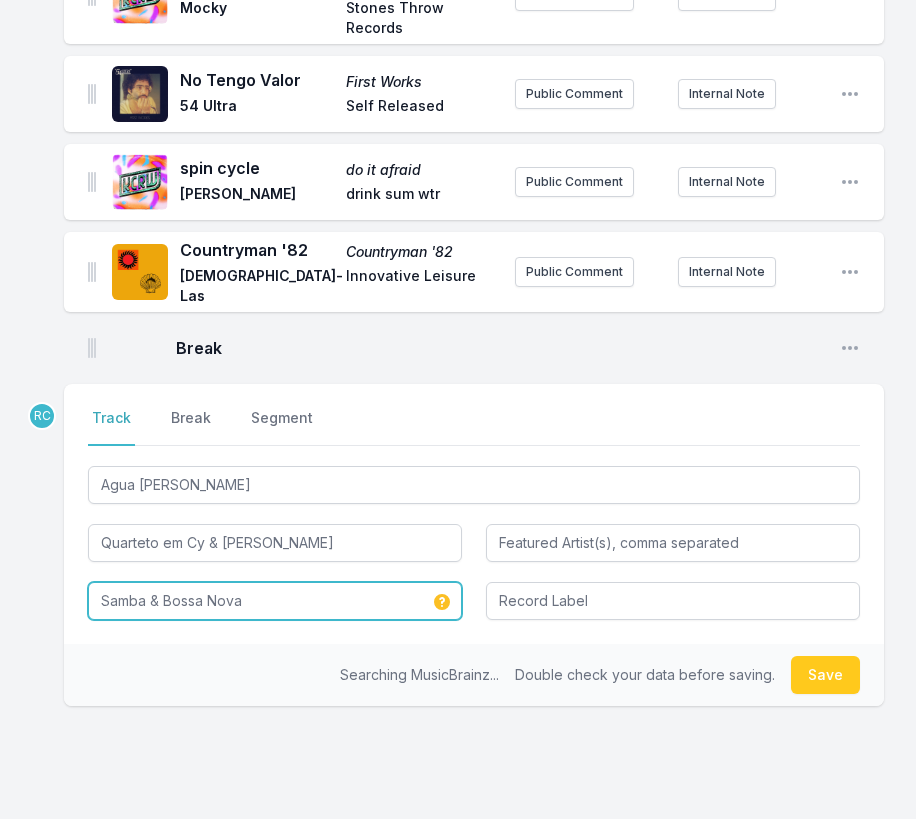 scroll, scrollTop: 0, scrollLeft: 0, axis: both 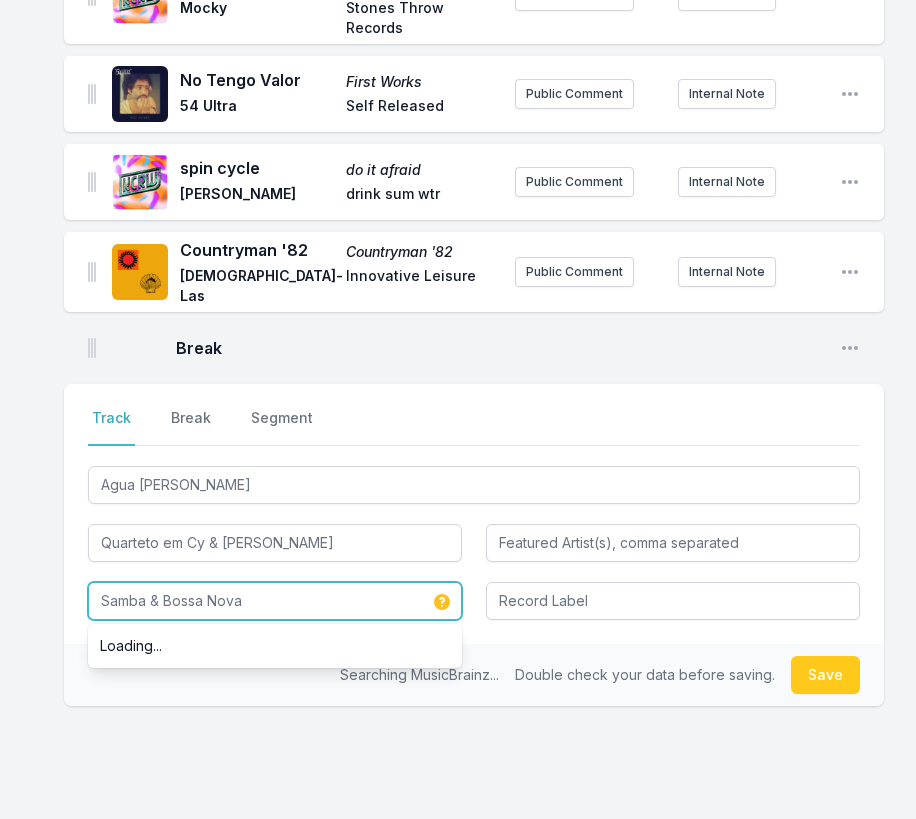 drag, startPoint x: 261, startPoint y: 541, endPoint x: 261, endPoint y: 514, distance: 27 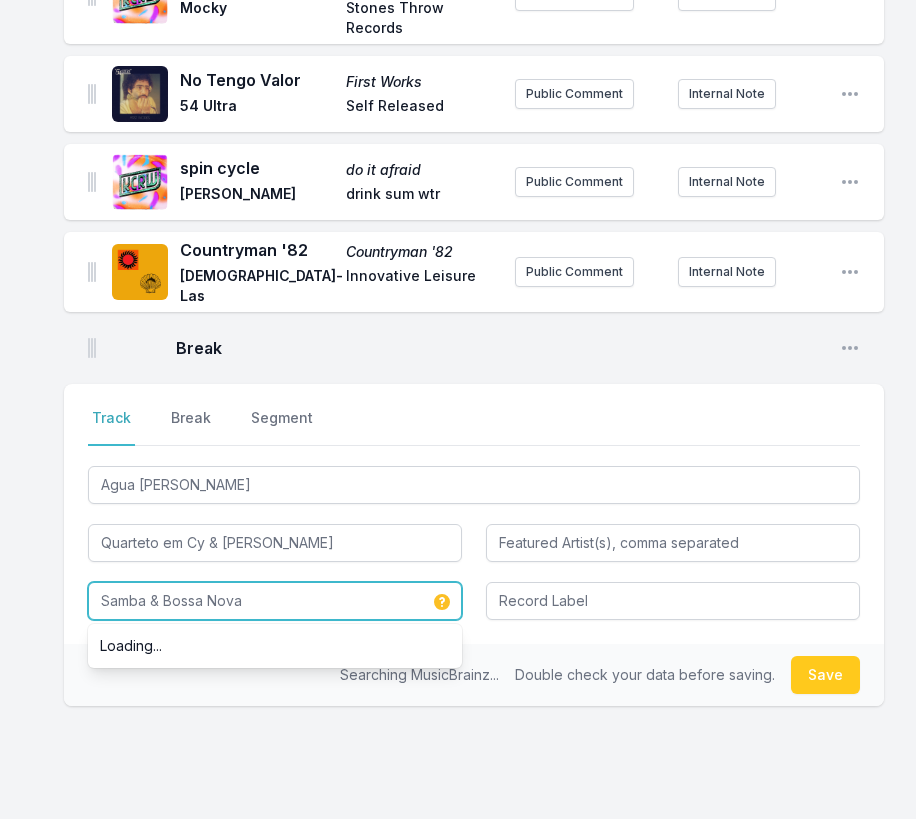 click on "Samba & Bossa Nova" at bounding box center [275, 601] 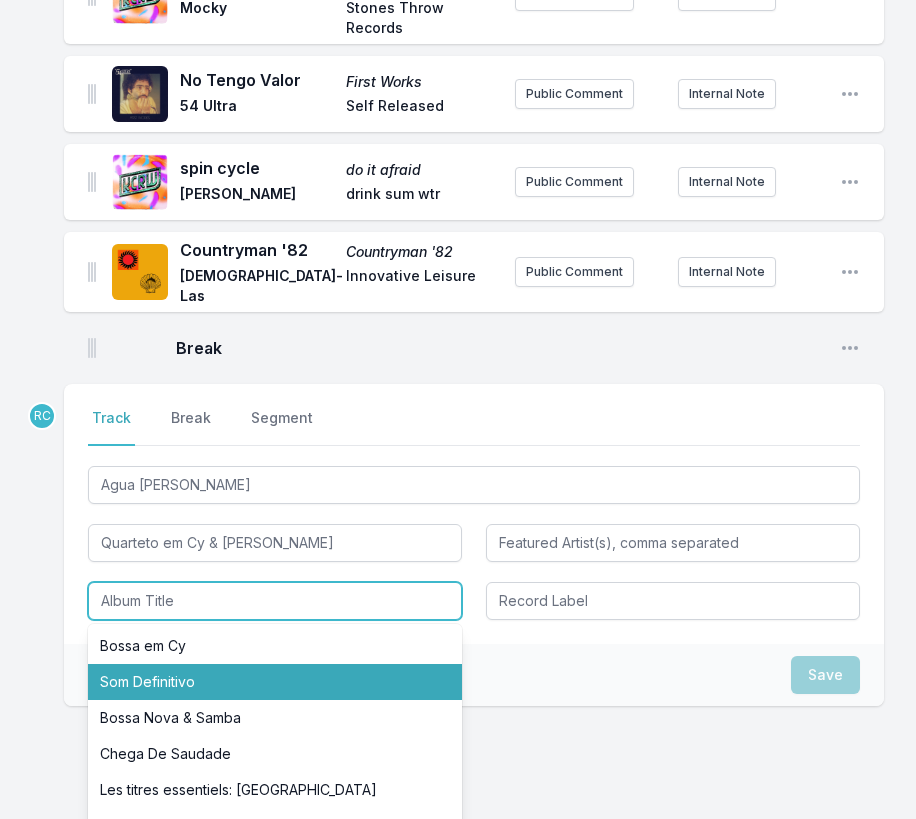 click on "Som Definitivo" at bounding box center [275, 682] 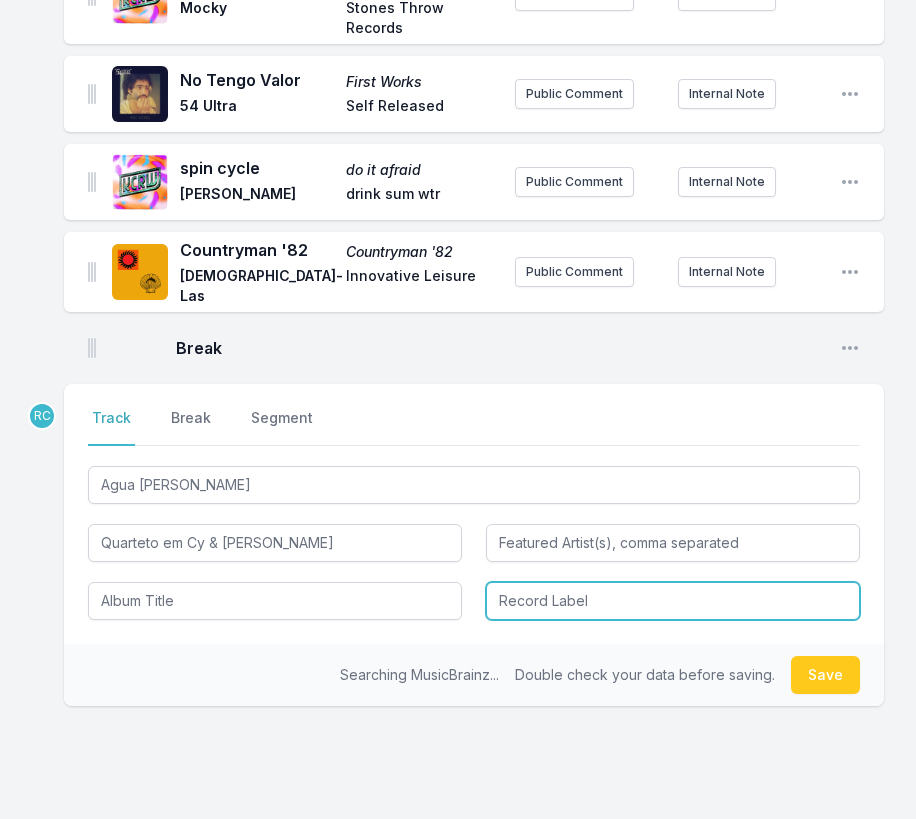type on "Som Definitivo" 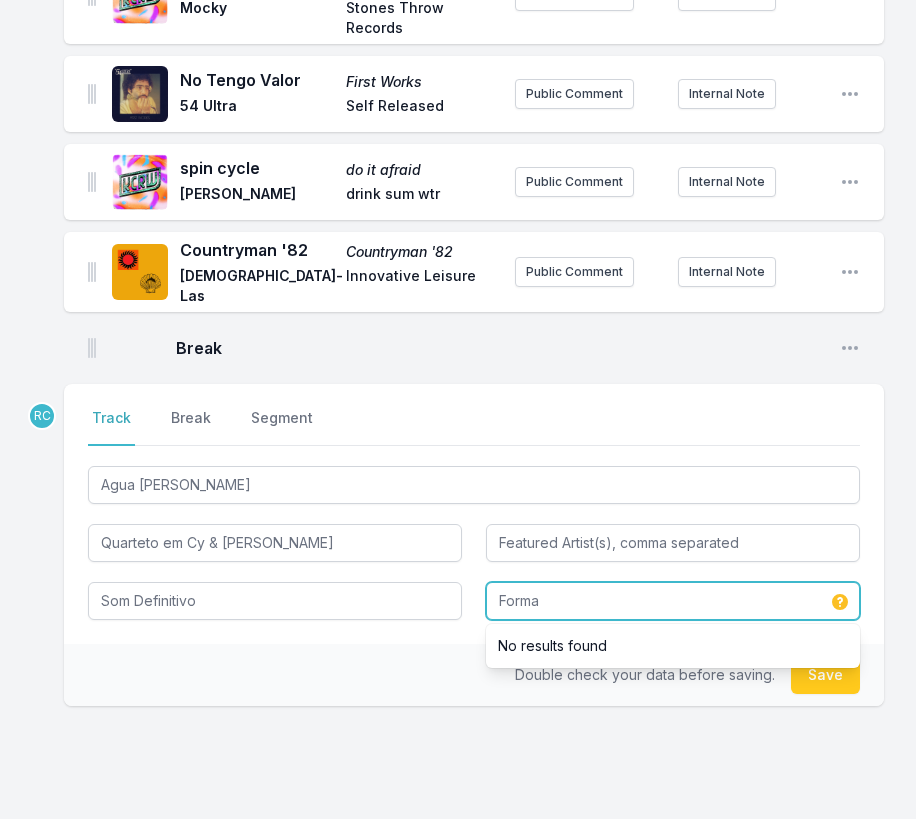 type on "Forma" 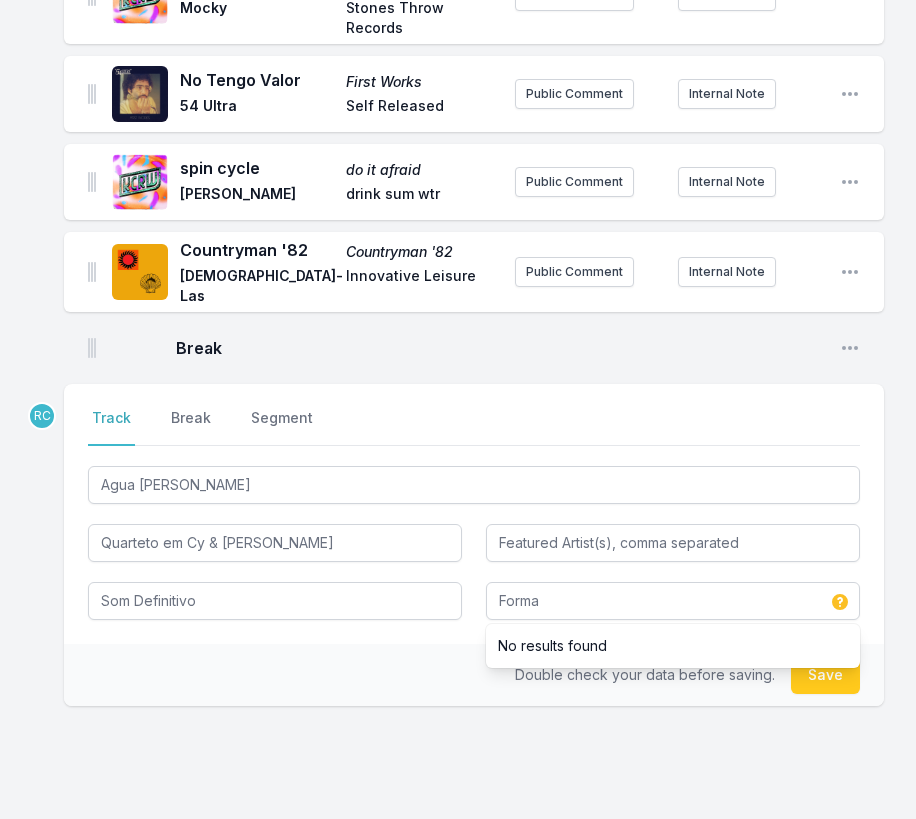 click on "No results found" at bounding box center (673, 646) 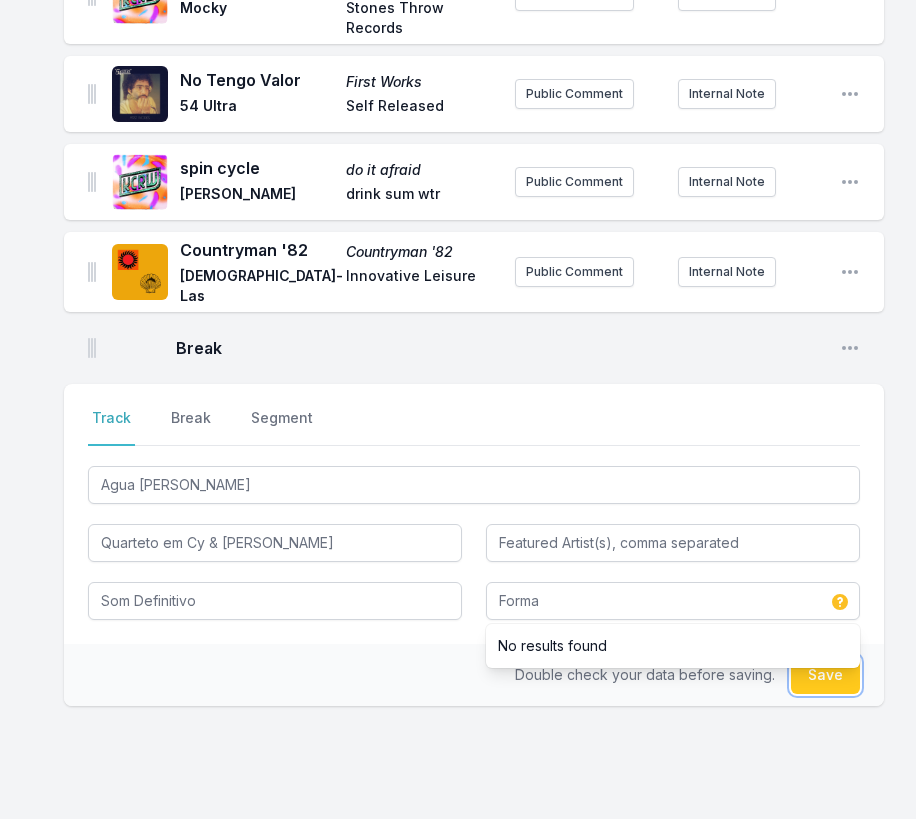 click on "Save" at bounding box center (825, 675) 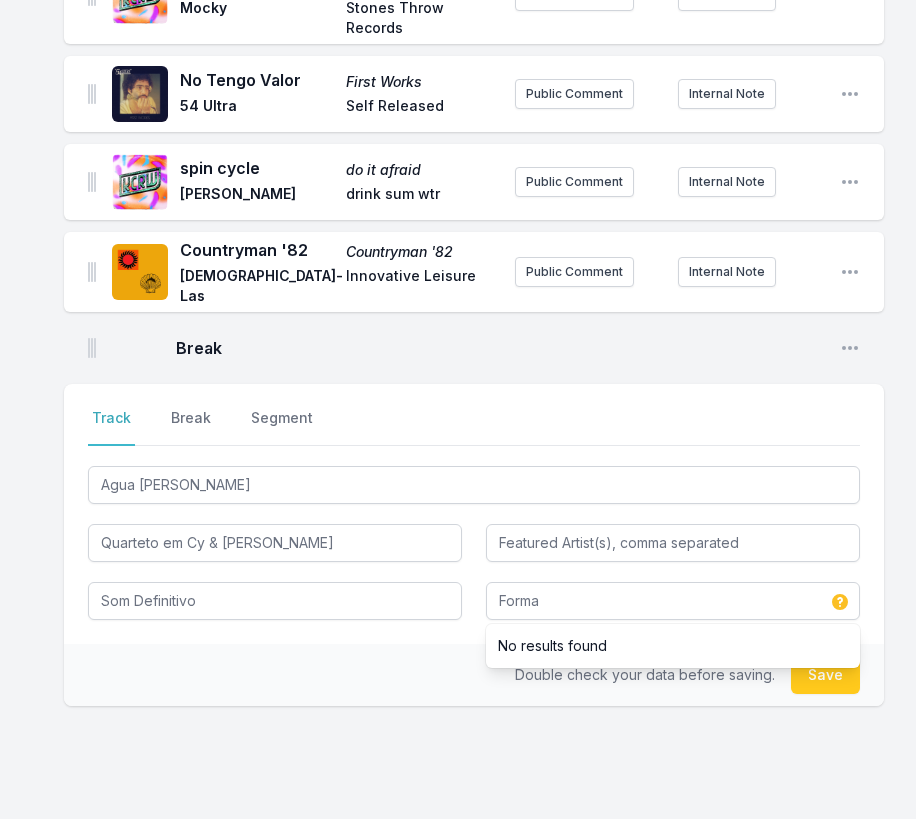 type 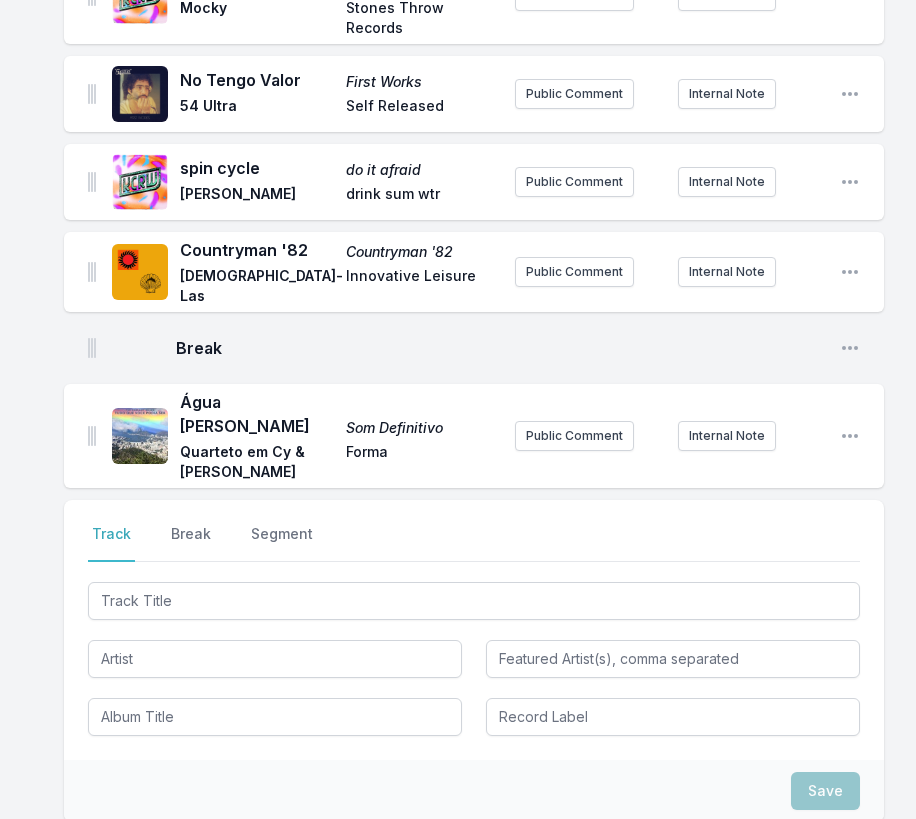 scroll, scrollTop: 1916, scrollLeft: 0, axis: vertical 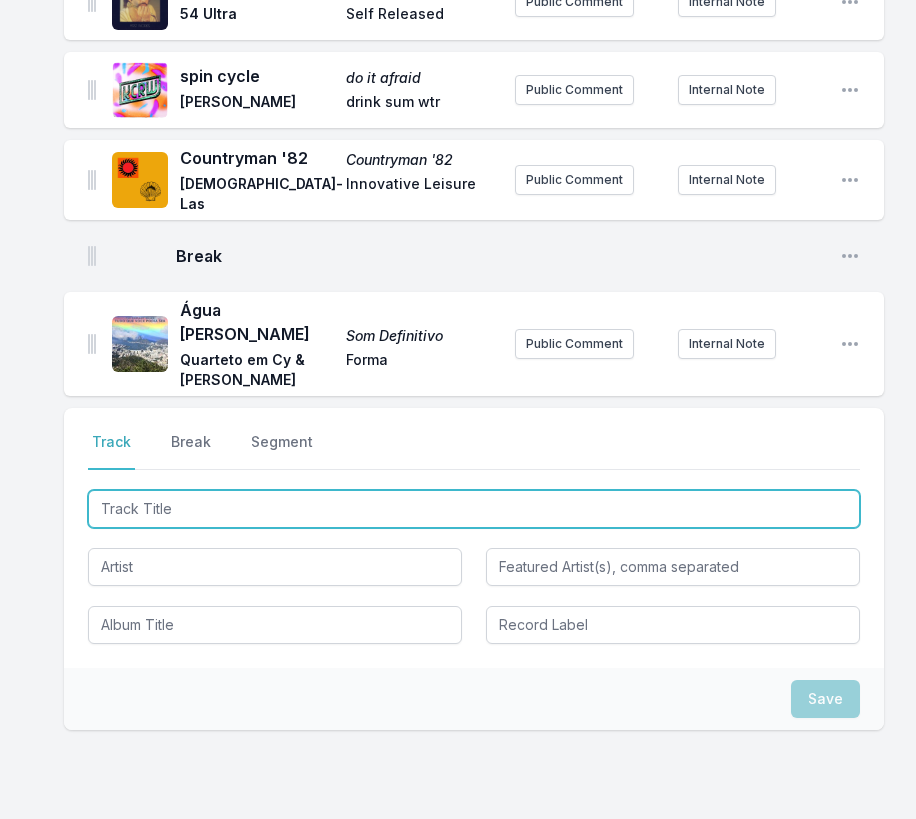 click at bounding box center [474, 509] 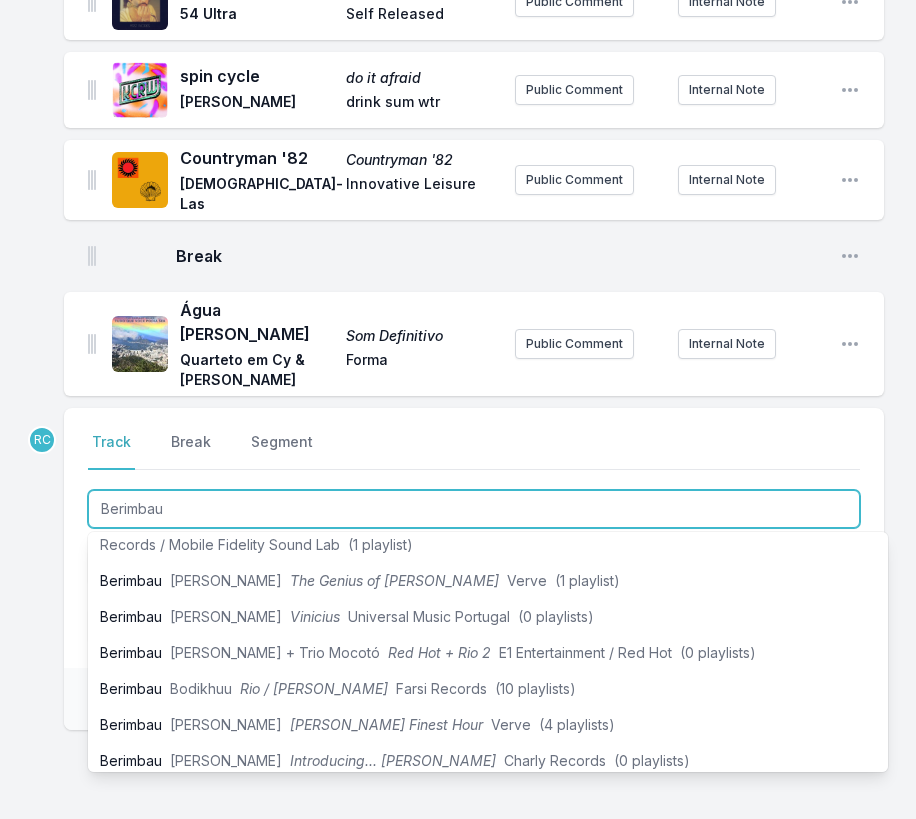 scroll, scrollTop: 249, scrollLeft: 0, axis: vertical 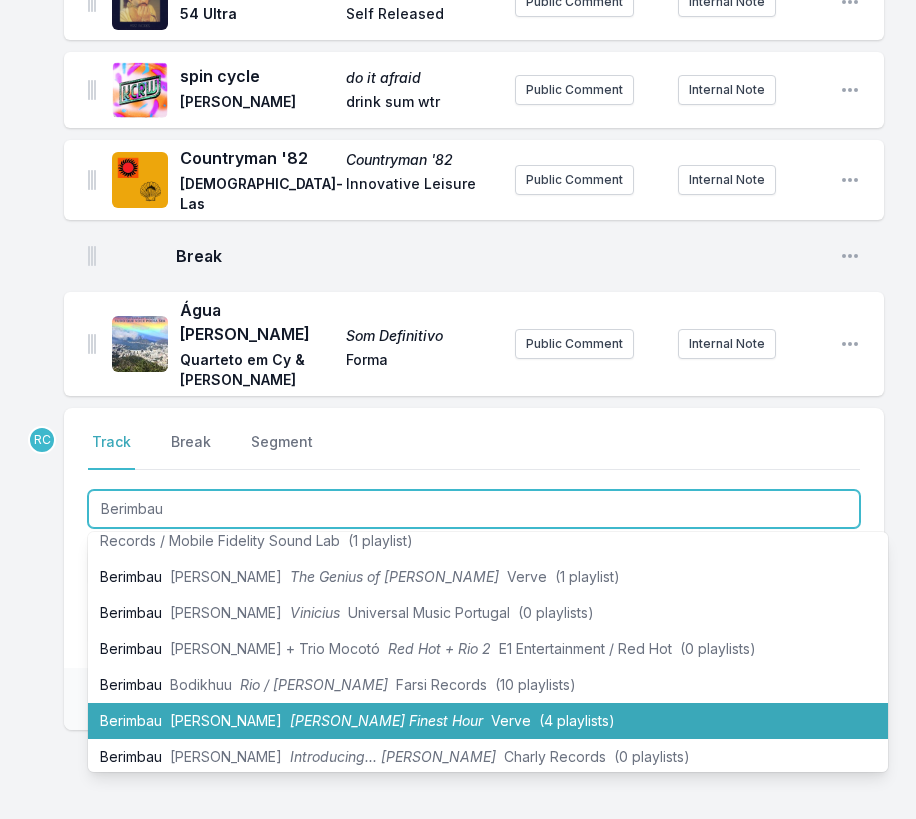 click on "[PERSON_NAME]" at bounding box center [226, 720] 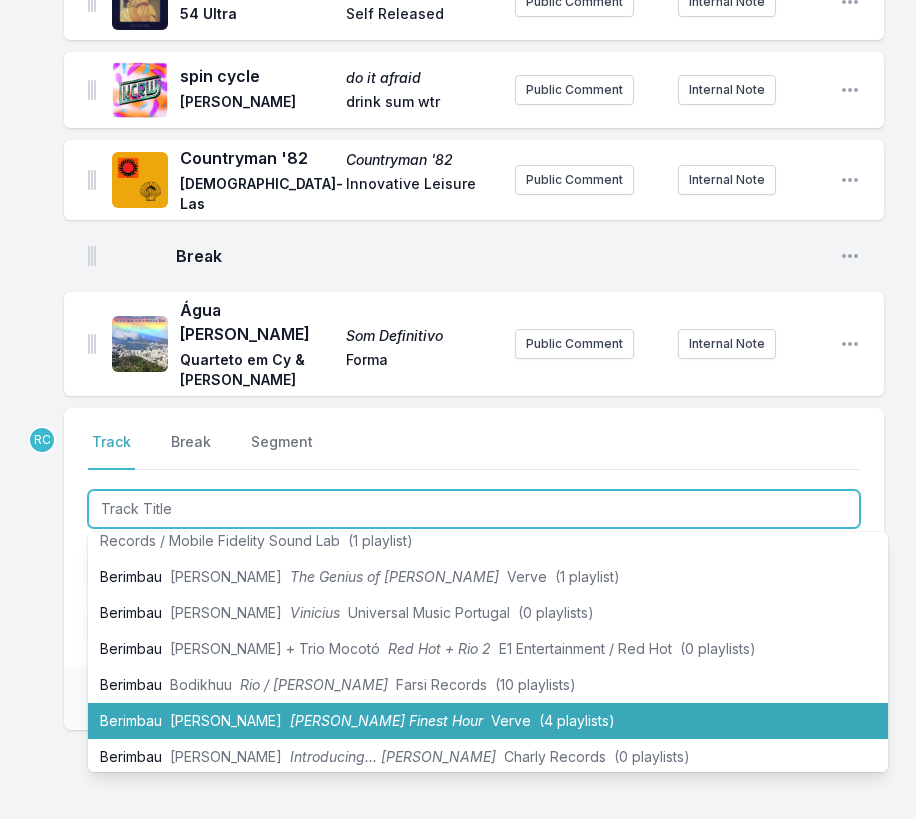 scroll, scrollTop: 2008, scrollLeft: 0, axis: vertical 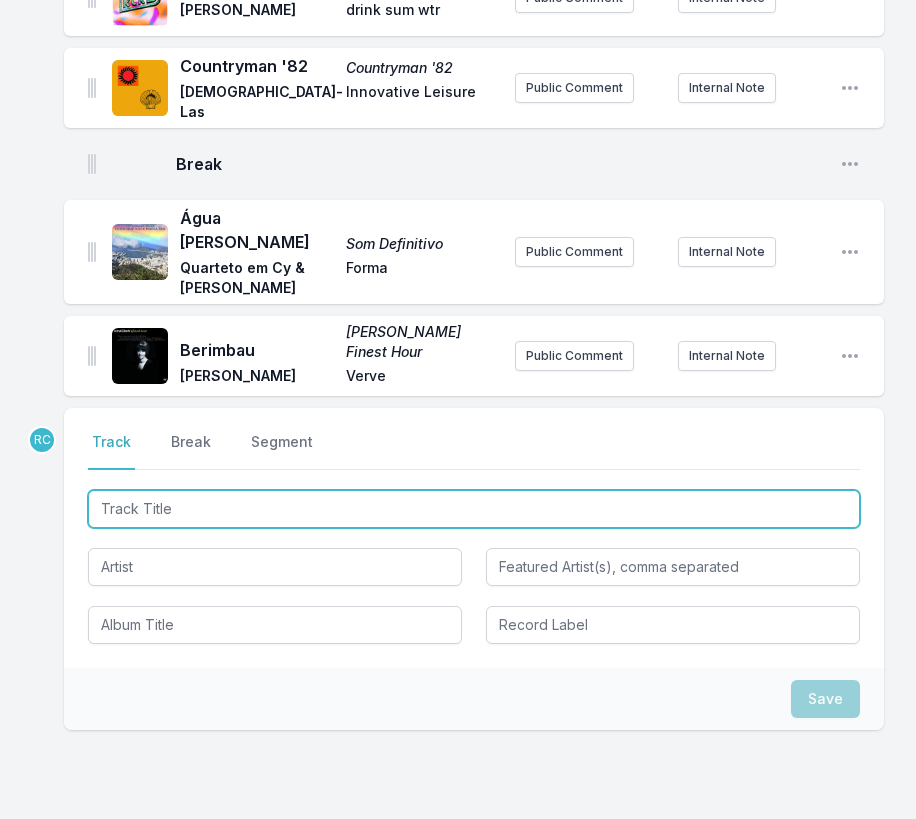 click at bounding box center [474, 509] 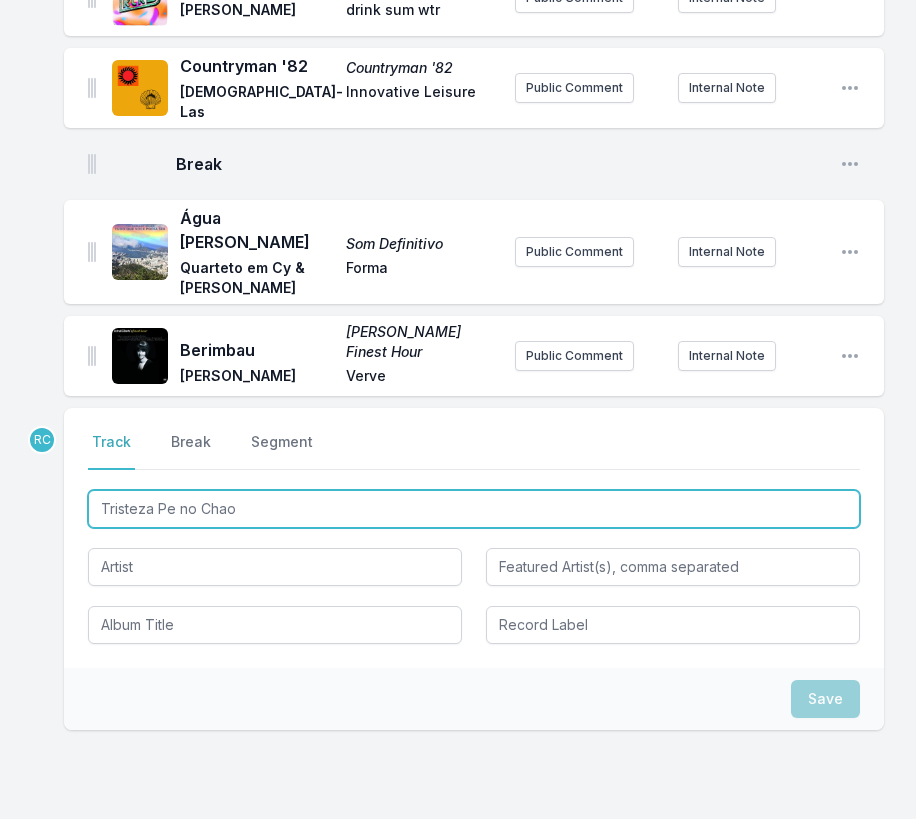 scroll, scrollTop: 0, scrollLeft: 0, axis: both 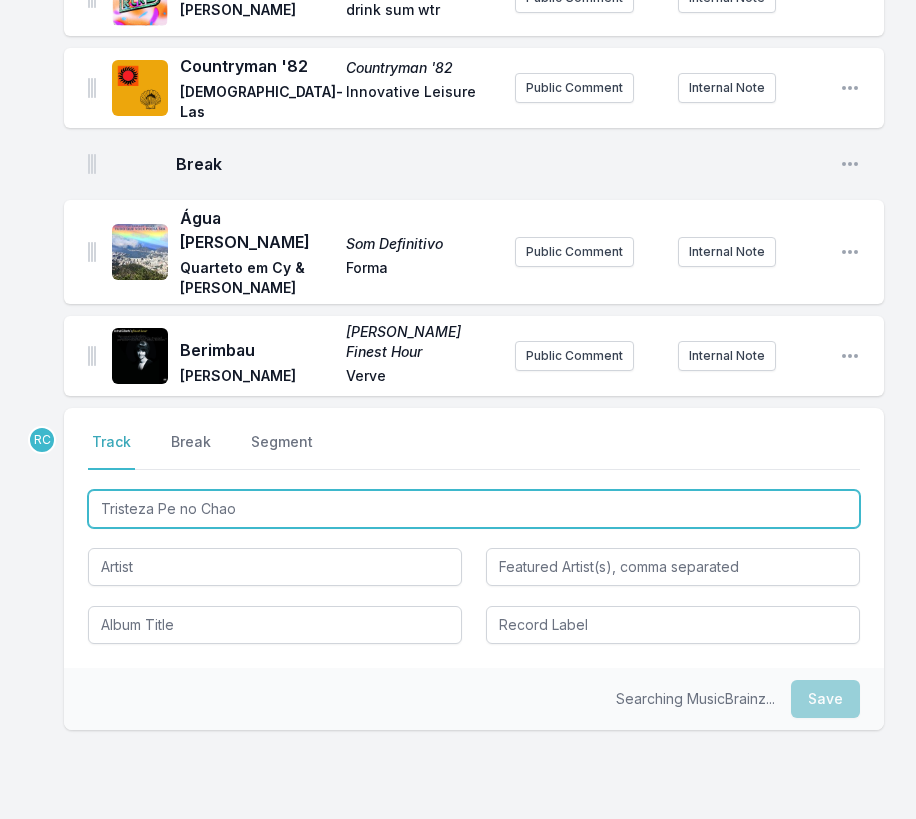 type on "Tristeza Pe no Chao" 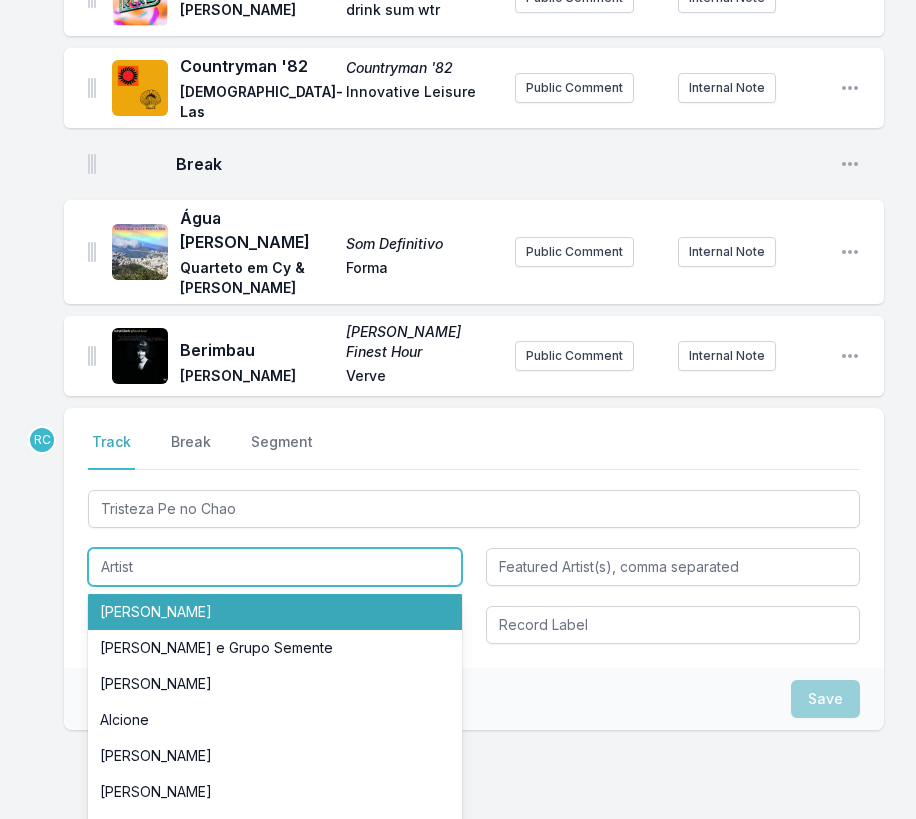 click on "[PERSON_NAME]" at bounding box center (275, 612) 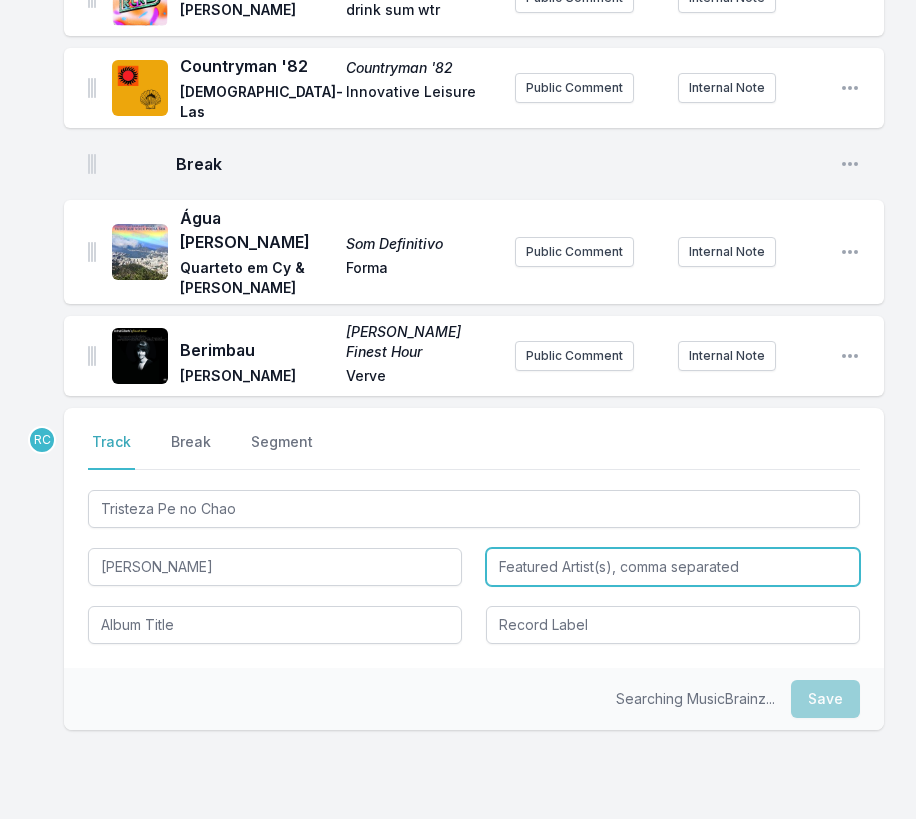 type on "[PERSON_NAME]" 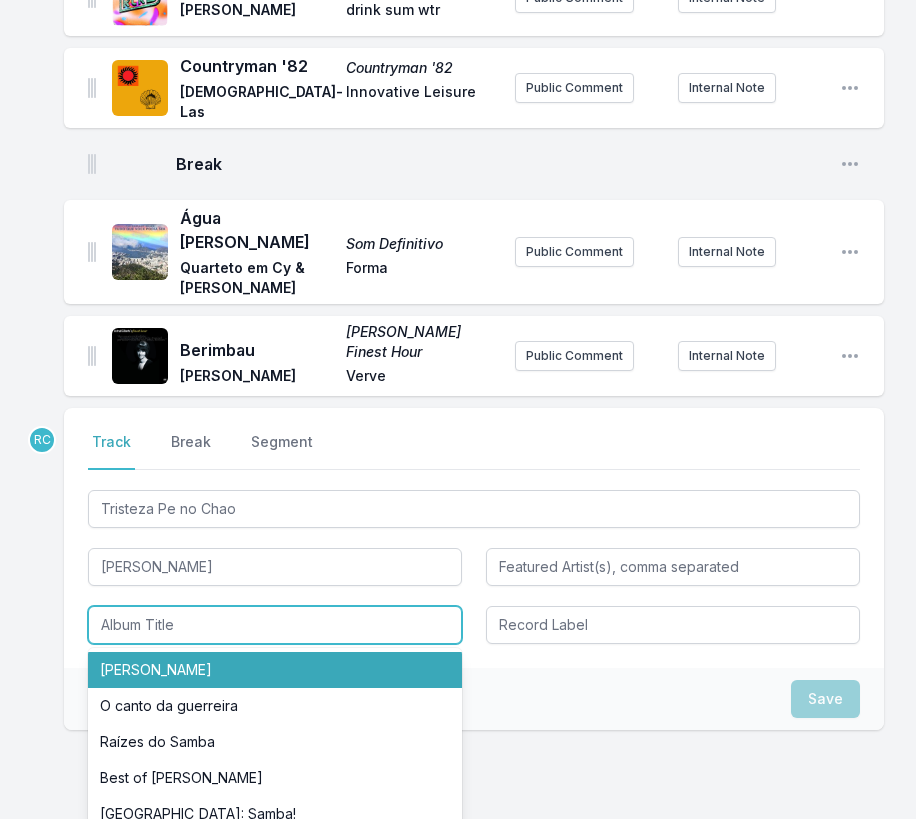 click on "[PERSON_NAME]" at bounding box center [275, 670] 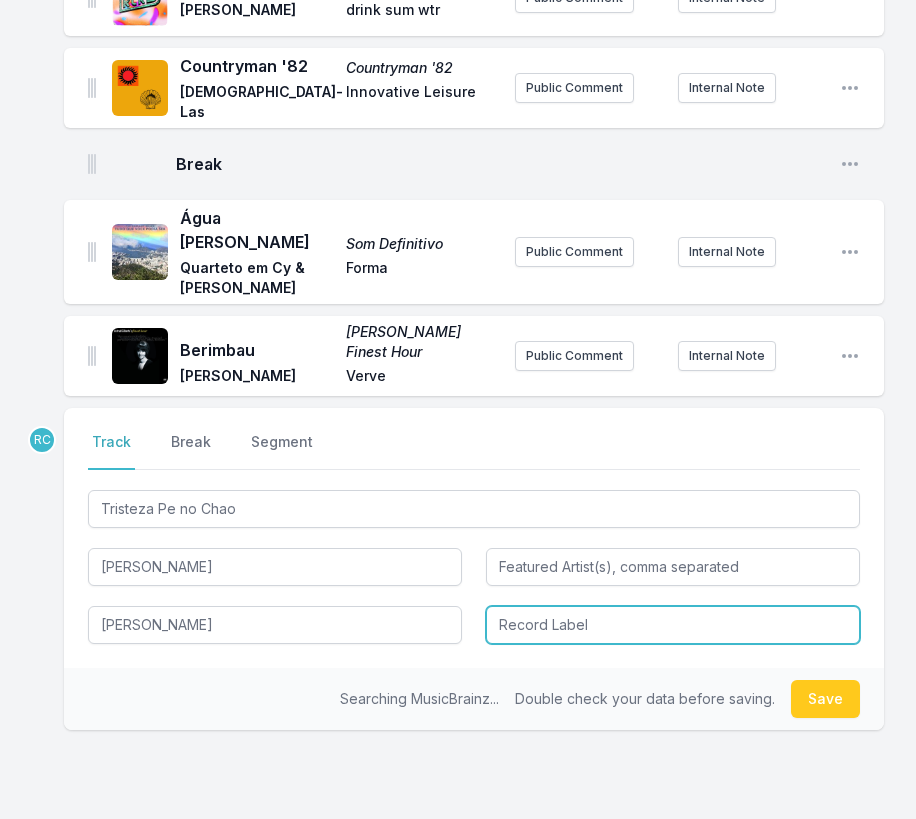 type on "[PERSON_NAME]" 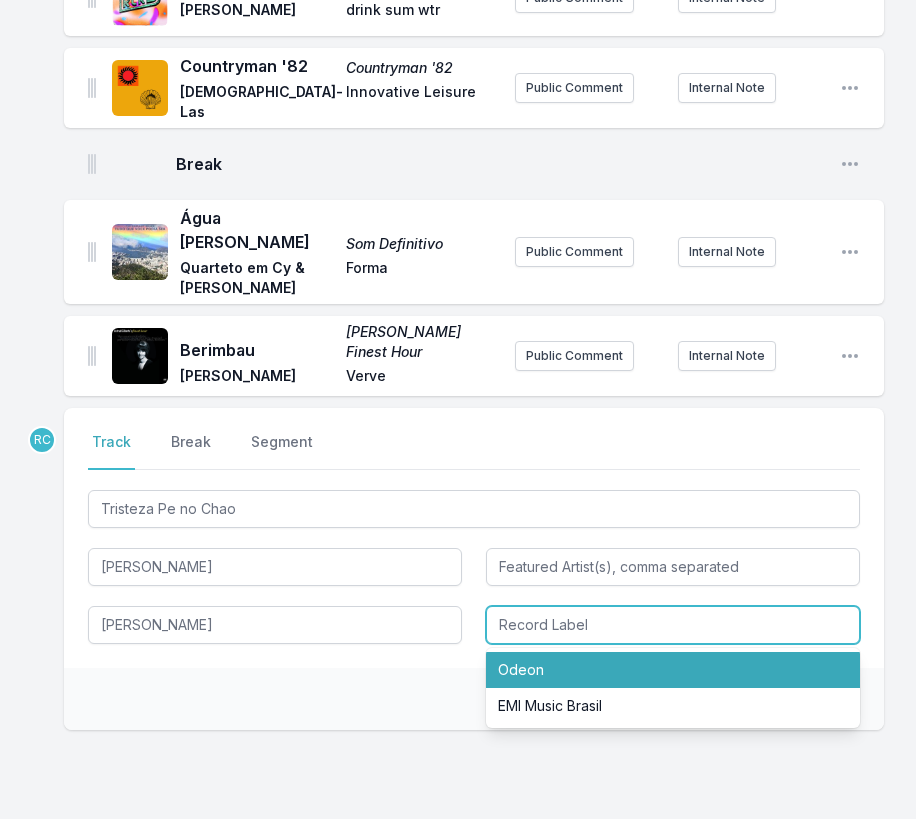 click on "Odeon" at bounding box center [673, 670] 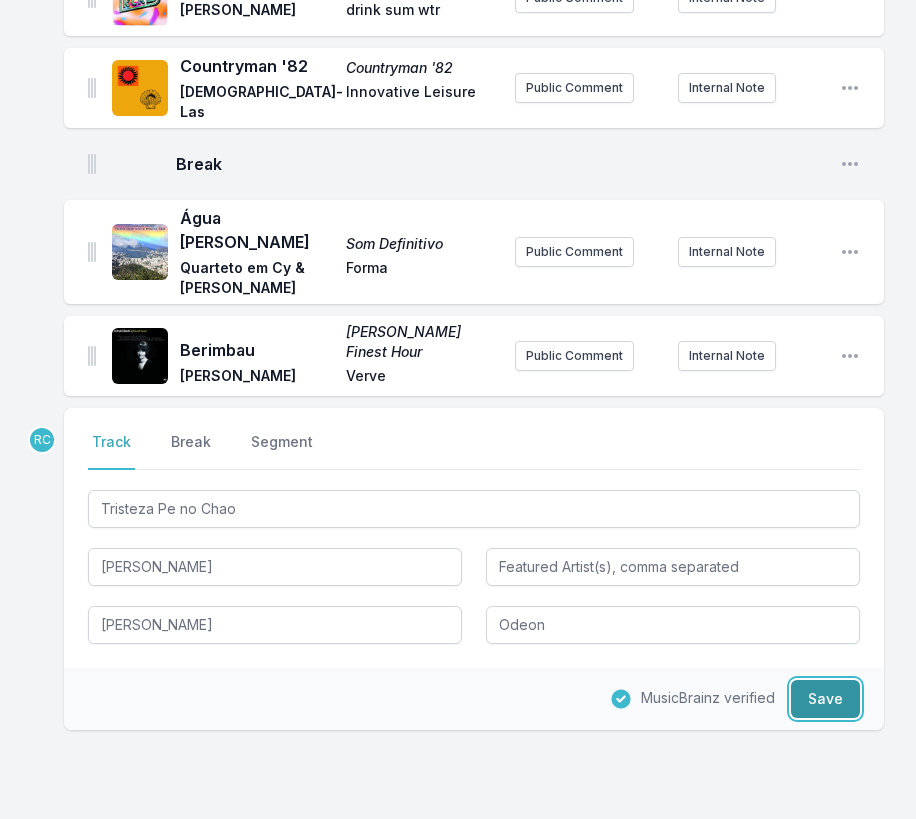 click on "Save" at bounding box center (825, 699) 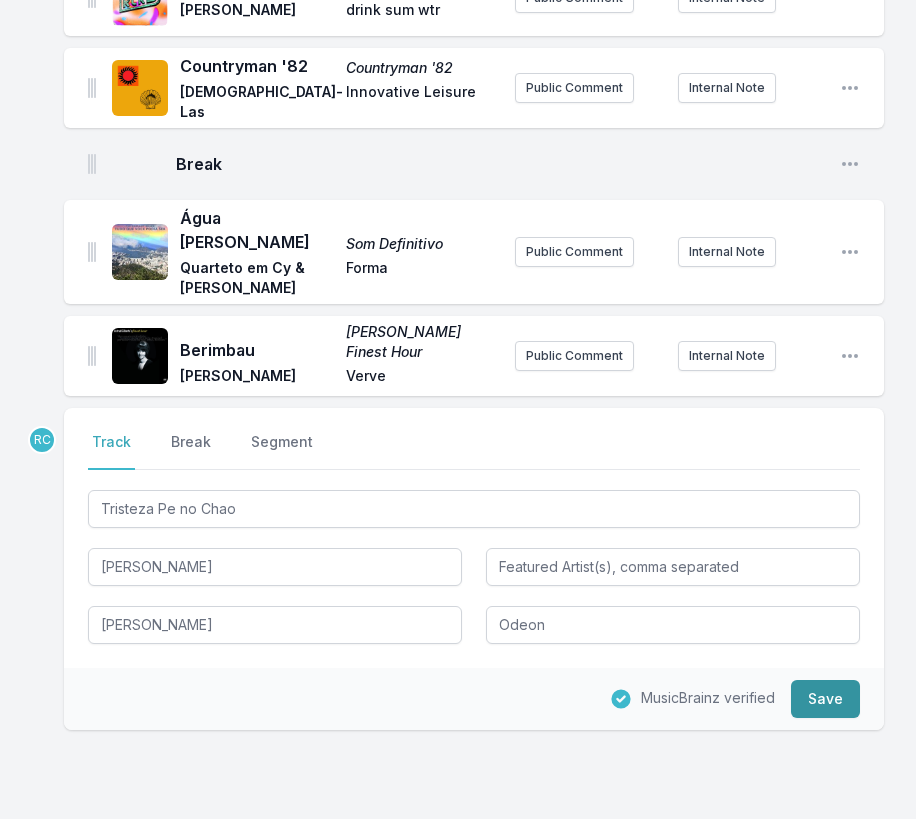 type 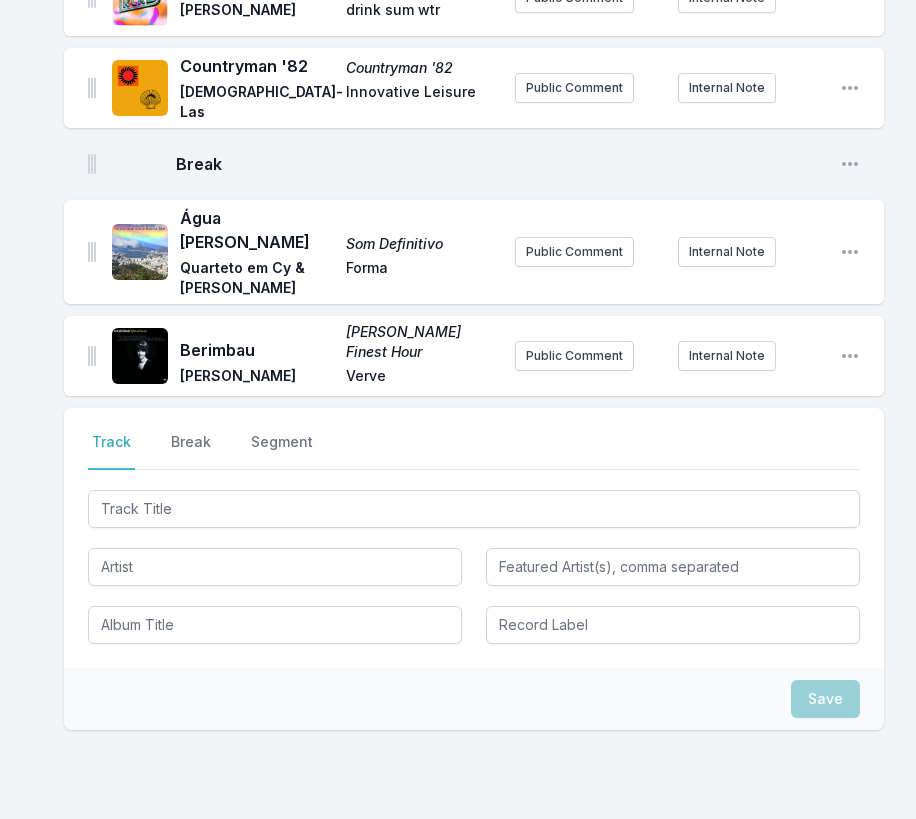 scroll, scrollTop: 2096, scrollLeft: 0, axis: vertical 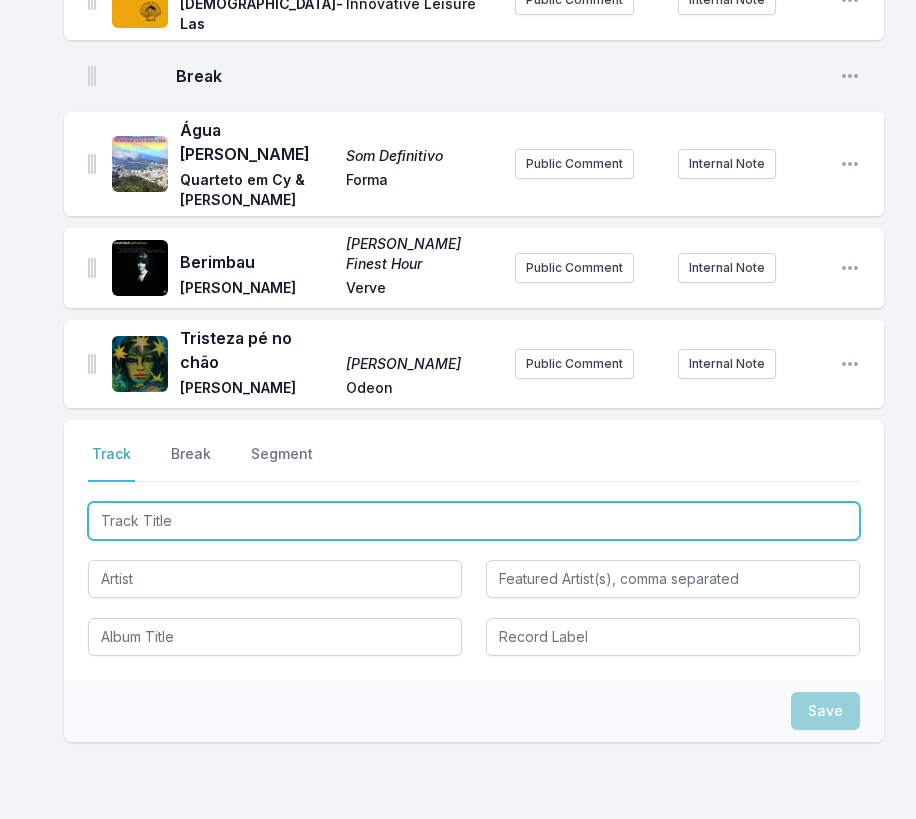 click at bounding box center (474, 521) 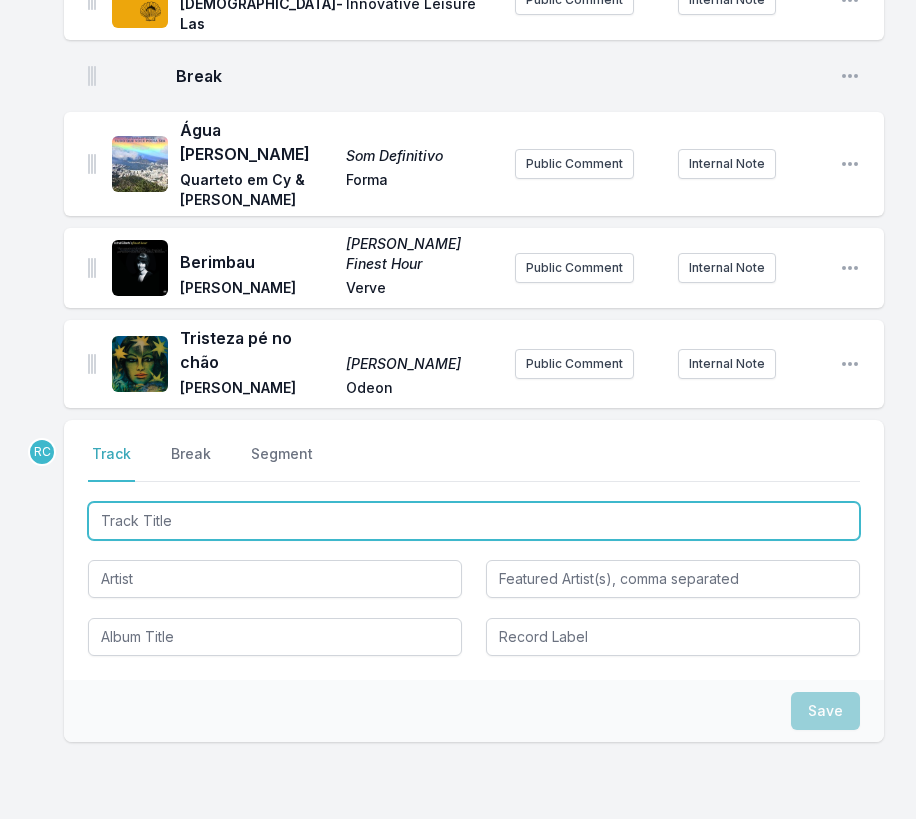 paste on "Embala Eu" 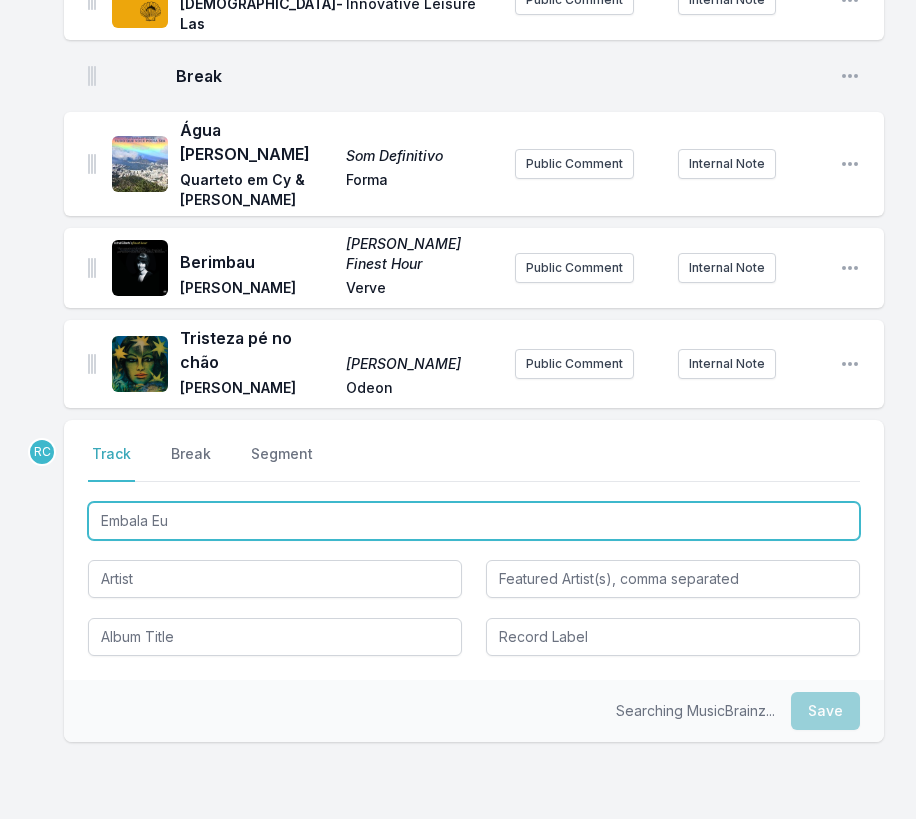 type on "Embala Eu" 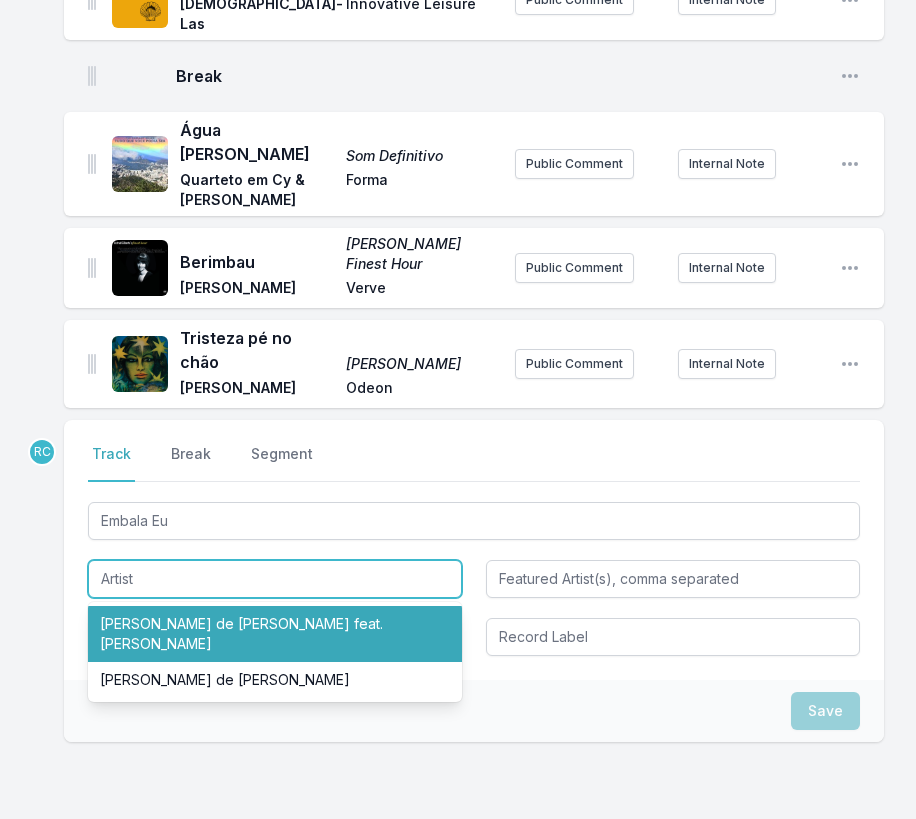 click on "[PERSON_NAME] de [PERSON_NAME] feat. [PERSON_NAME]" at bounding box center (275, 634) 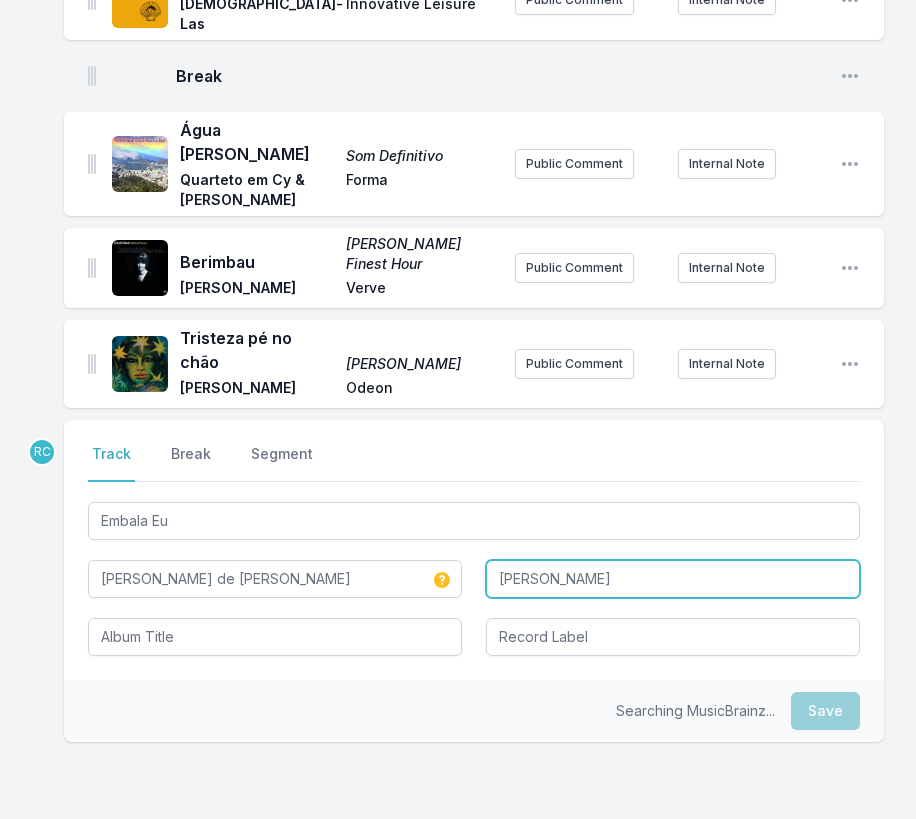 type on "[PERSON_NAME] de [PERSON_NAME]" 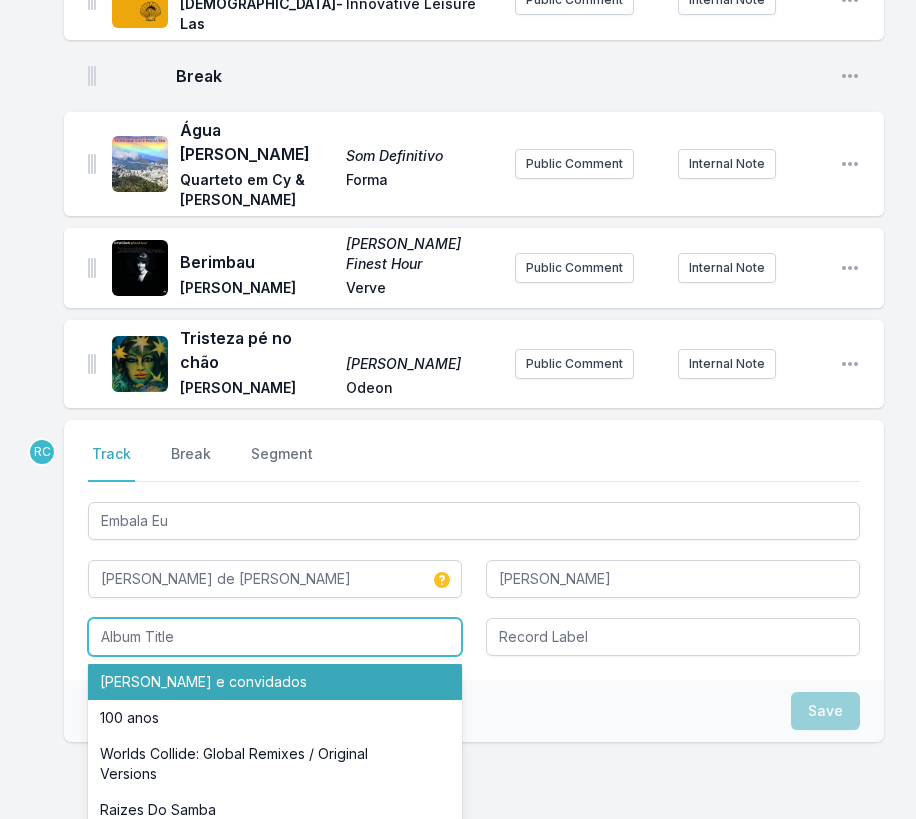 click on "[PERSON_NAME] e convidados" at bounding box center [275, 682] 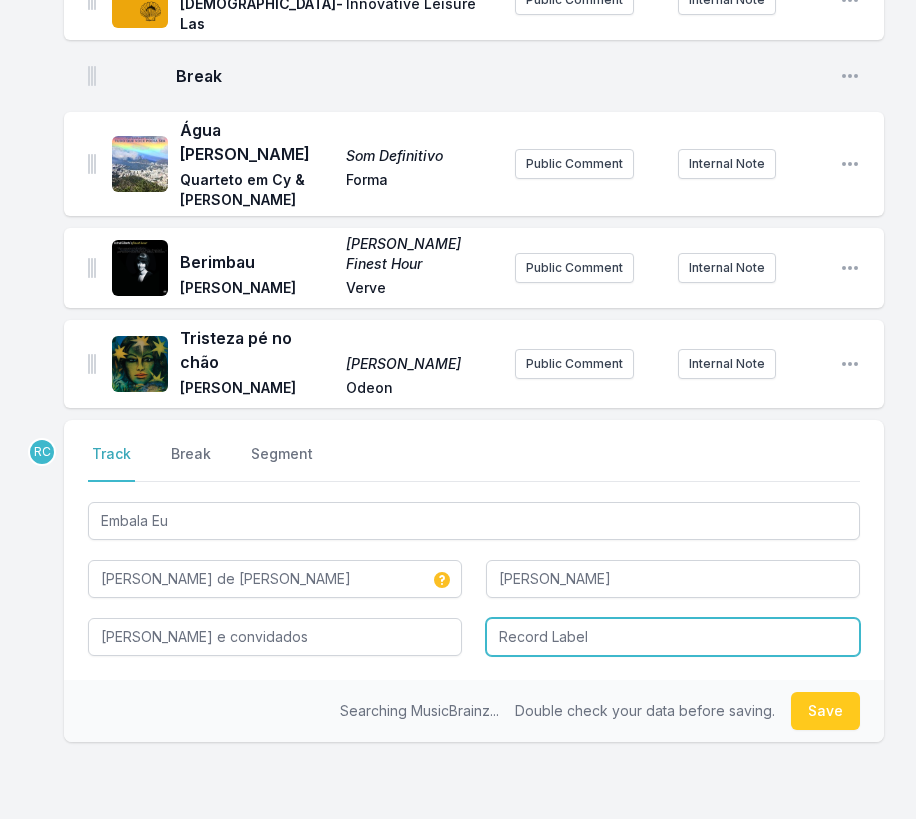 type on "[PERSON_NAME] e convidados" 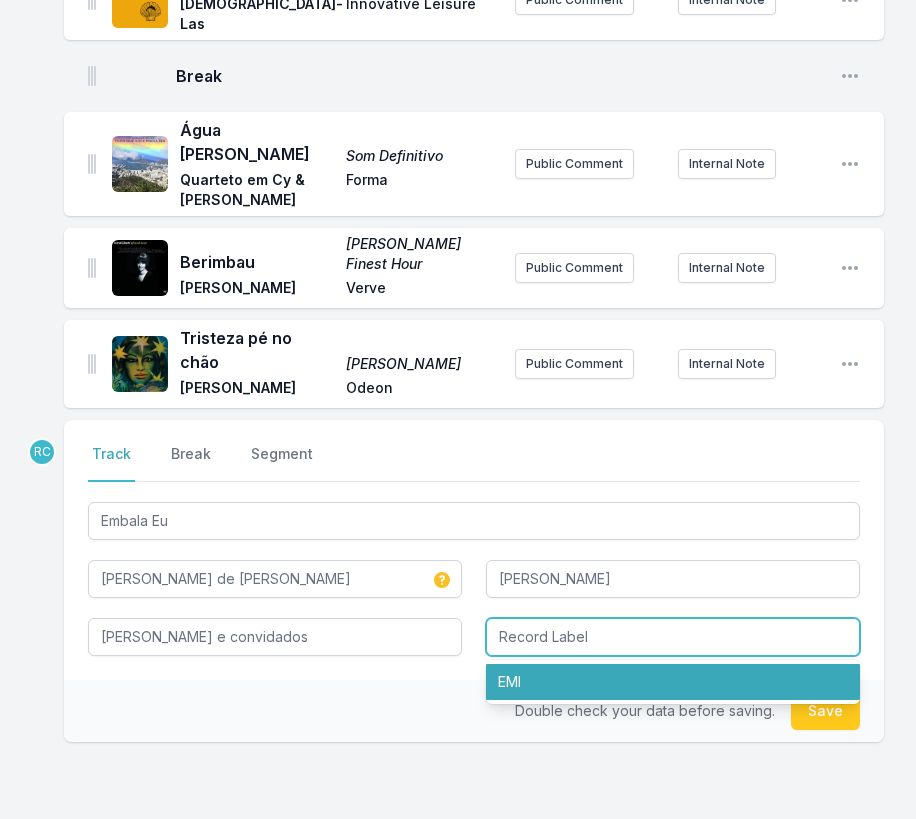 click on "EMI" at bounding box center [673, 682] 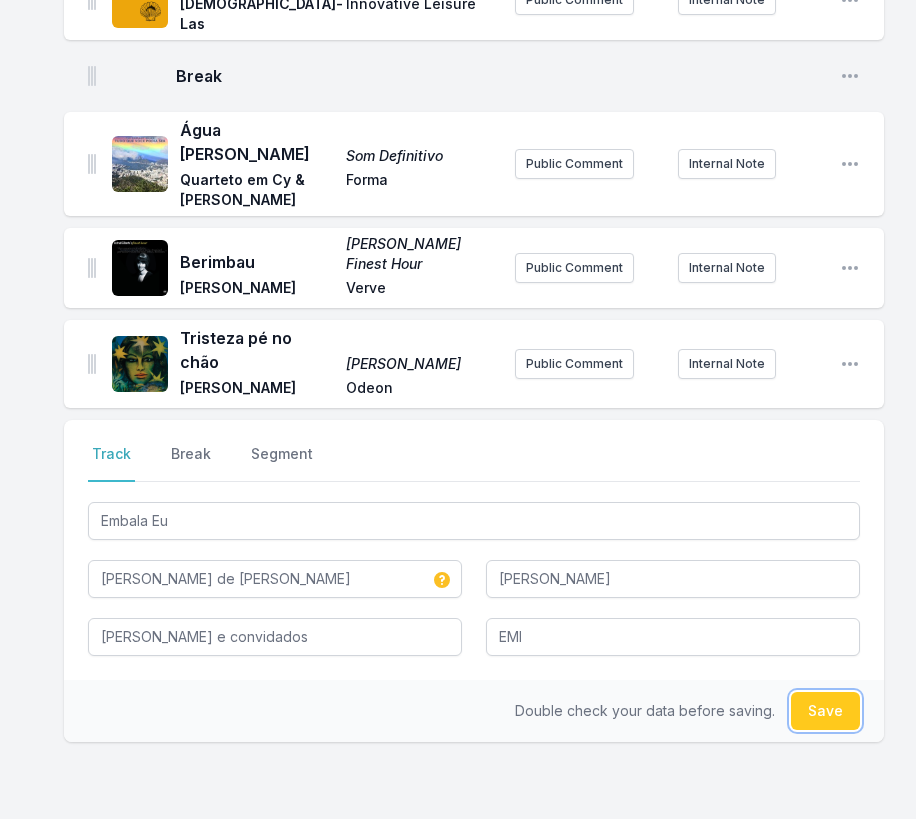 click on "Save" at bounding box center (825, 711) 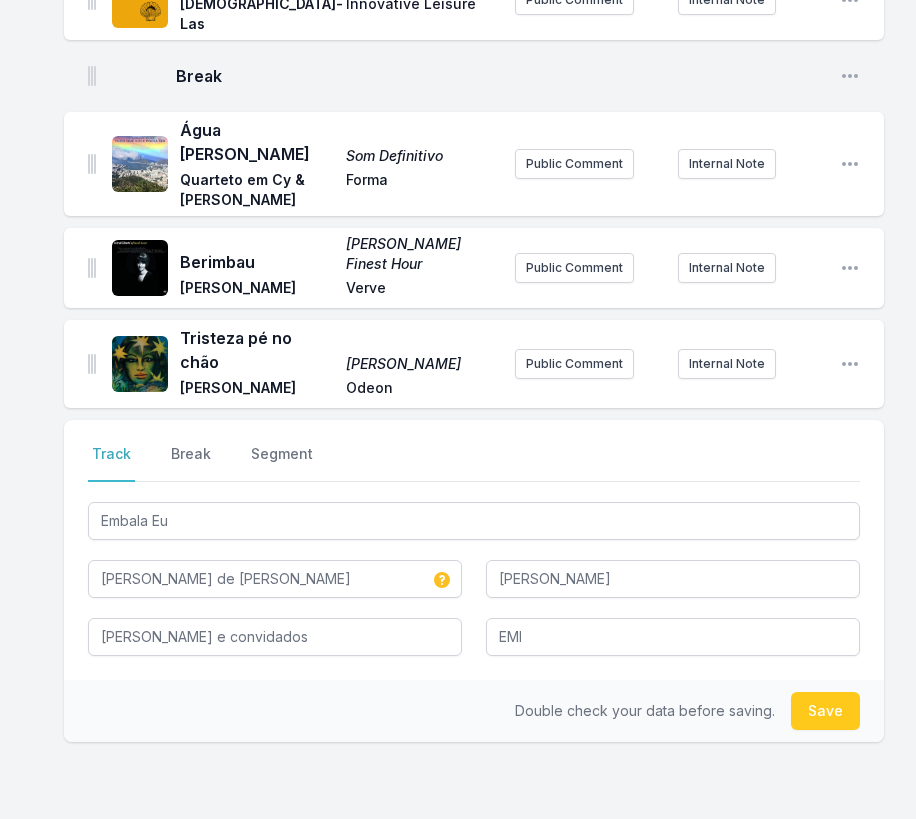 type 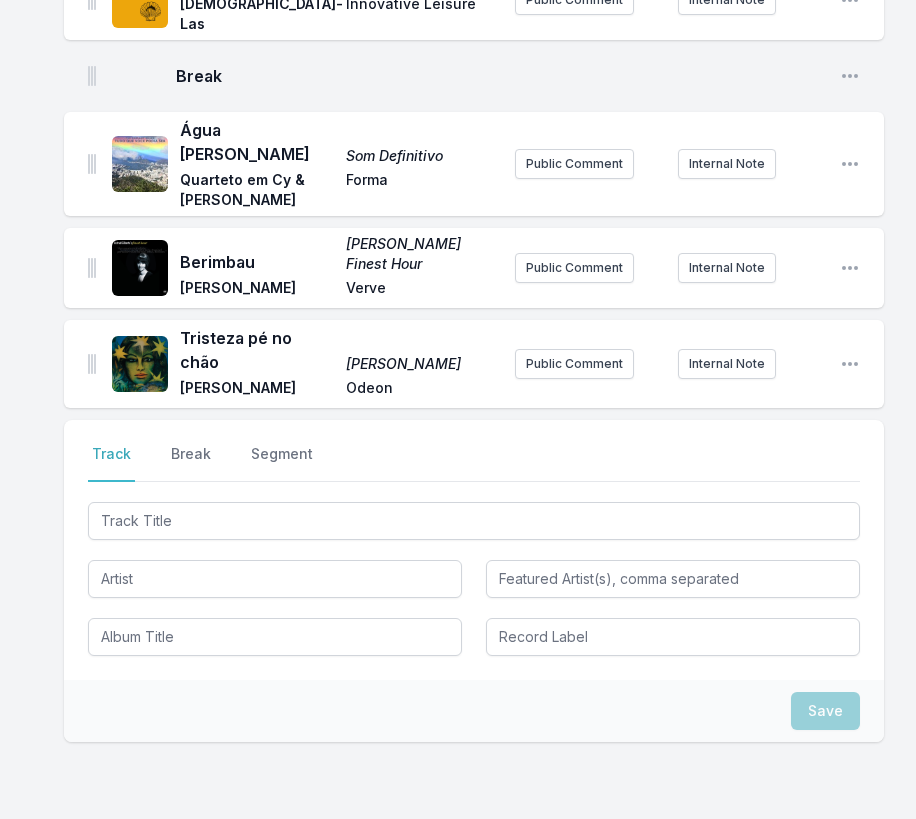 scroll, scrollTop: 2196, scrollLeft: 0, axis: vertical 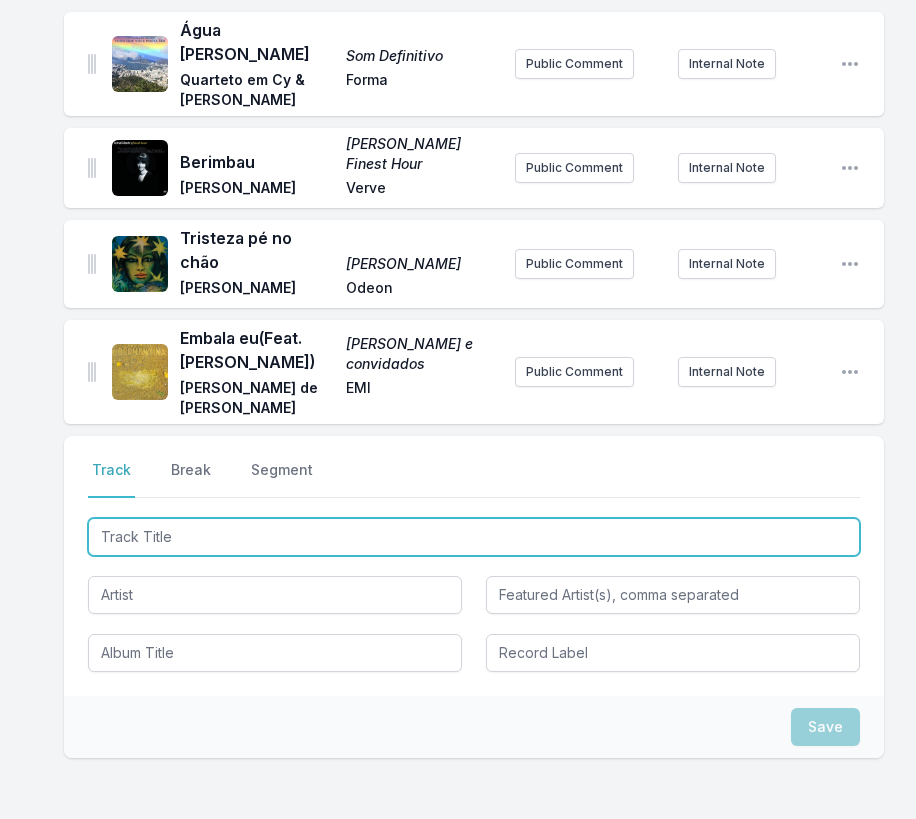click at bounding box center (474, 537) 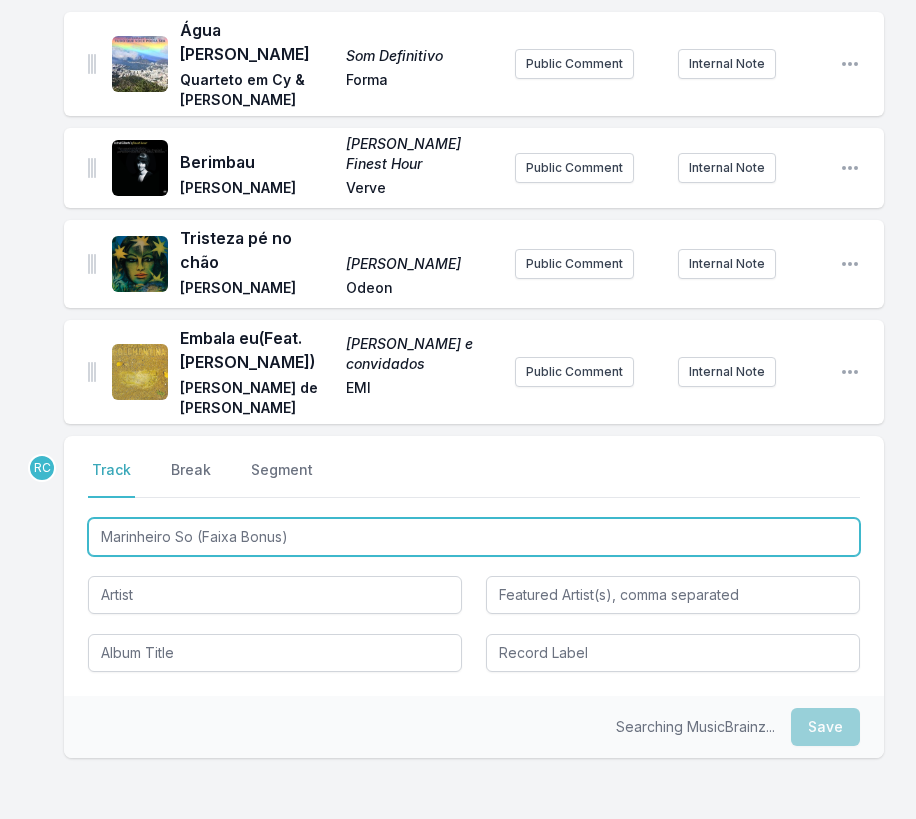 type on "Marinheiro So (Faixa Bonus)" 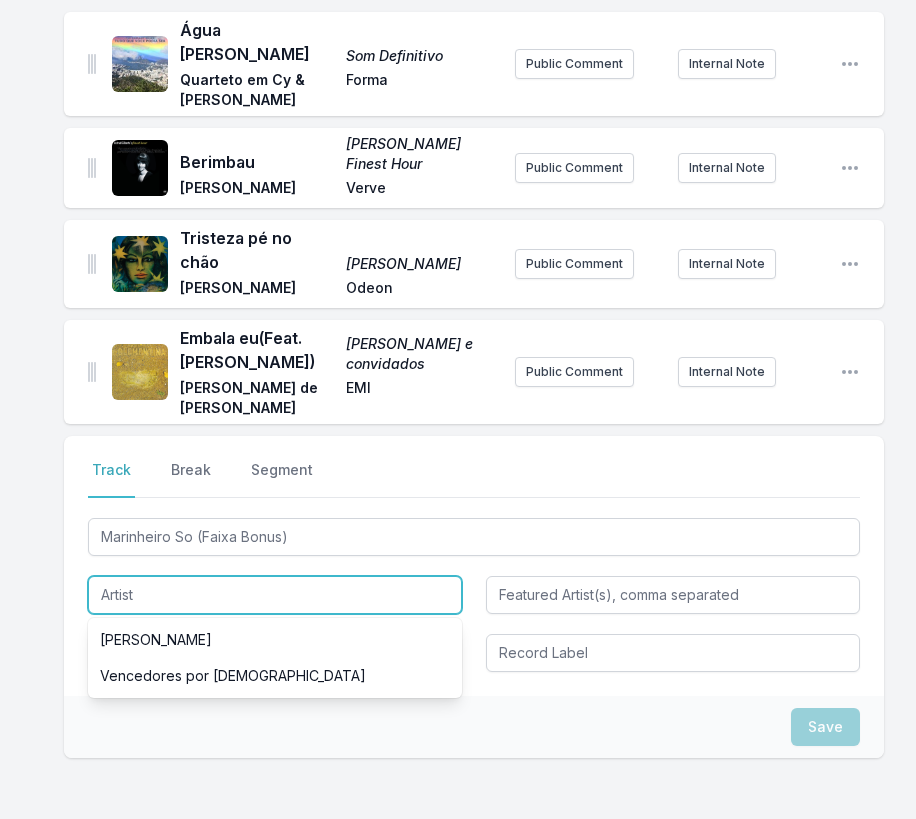 paste on "[PERSON_NAME] de [PERSON_NAME]" 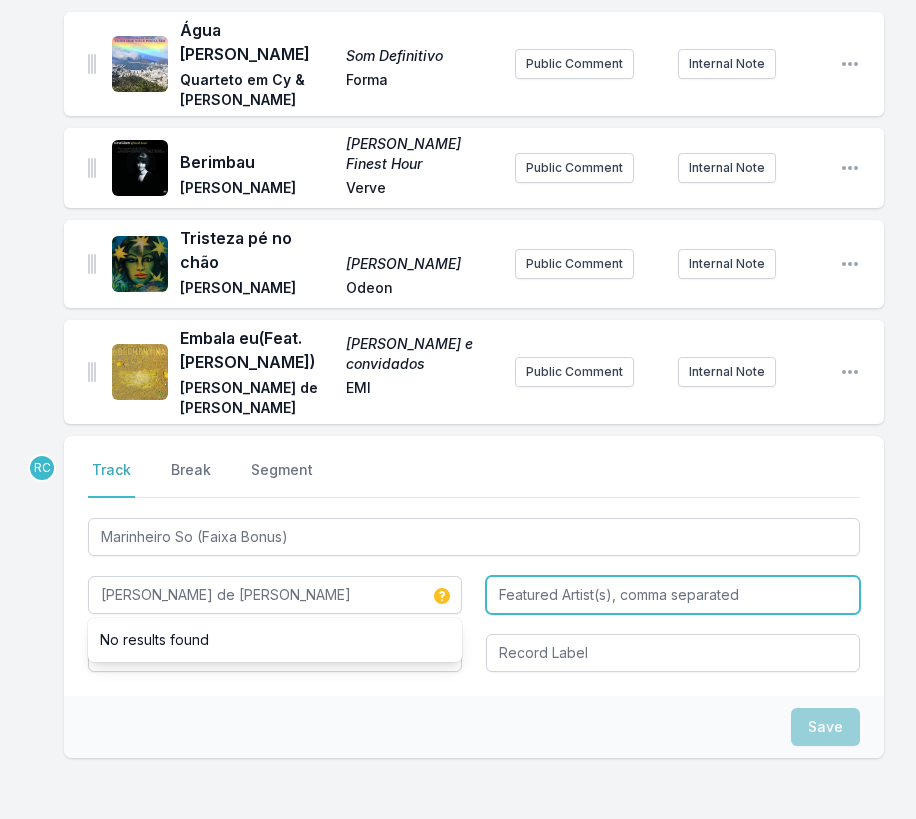 type on "[PERSON_NAME] de [PERSON_NAME]" 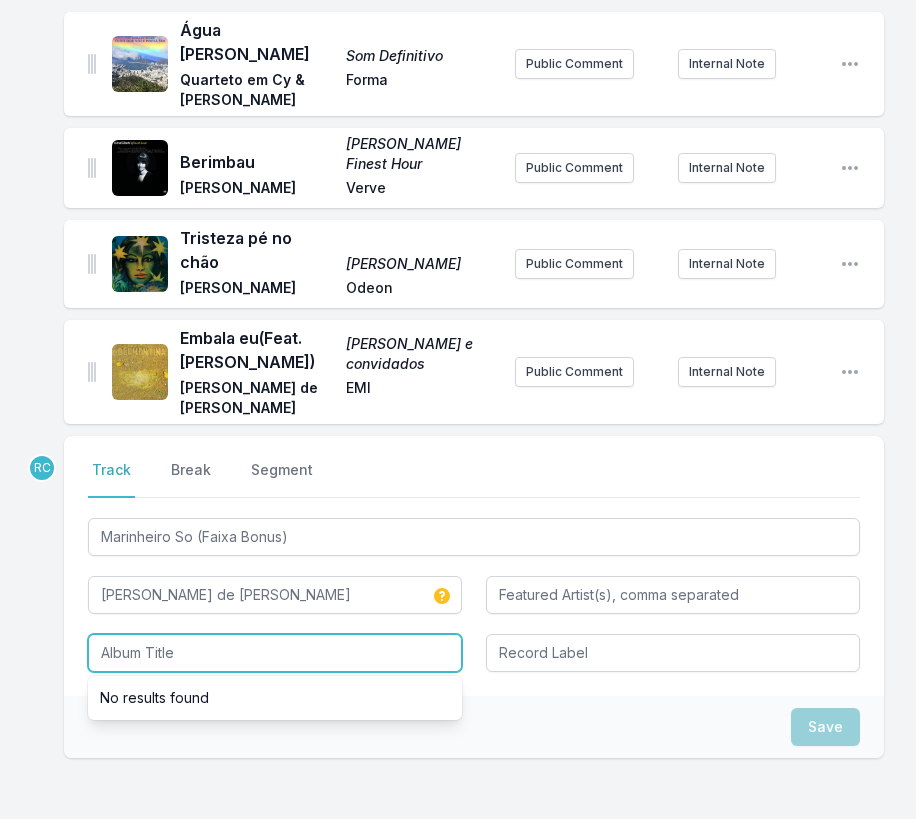 paste on "Eu Sou O Samba: [PERSON_NAME] de [PERSON_NAME]" 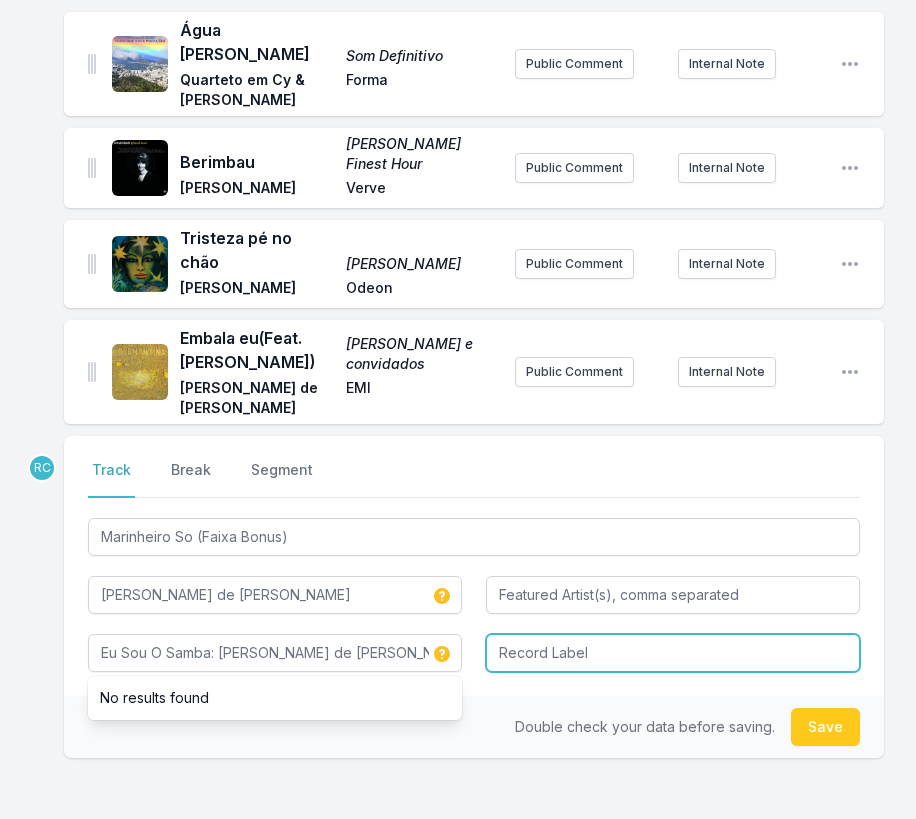 type on "Eu Sou O Samba: [PERSON_NAME] de [PERSON_NAME]" 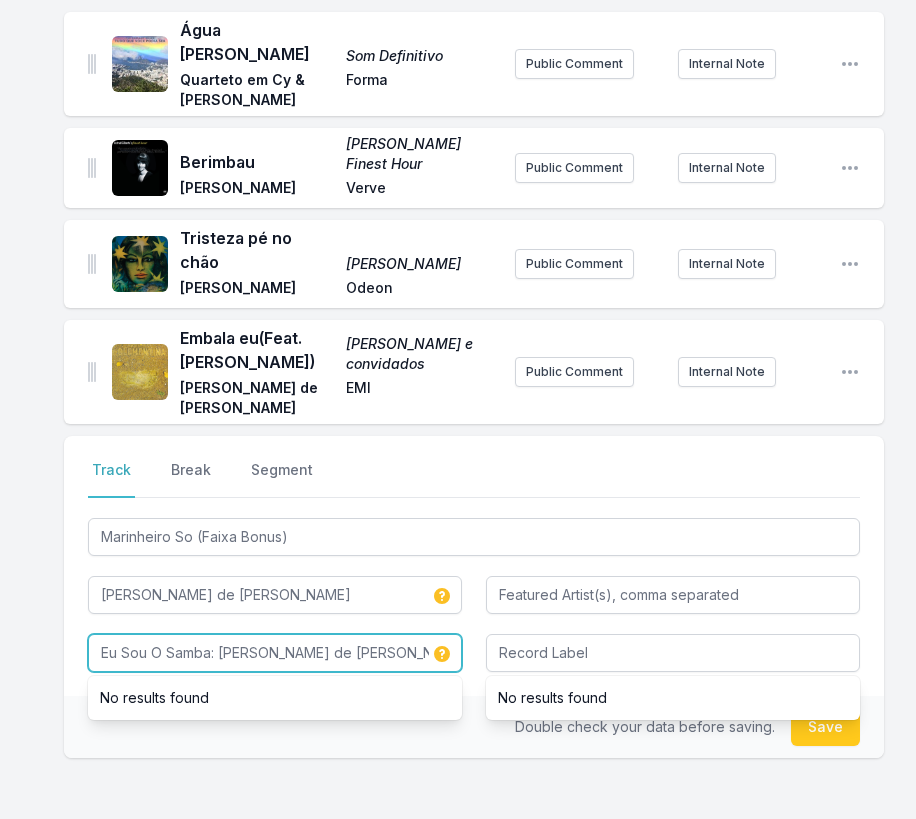 drag, startPoint x: 372, startPoint y: 536, endPoint x: 372, endPoint y: 491, distance: 45 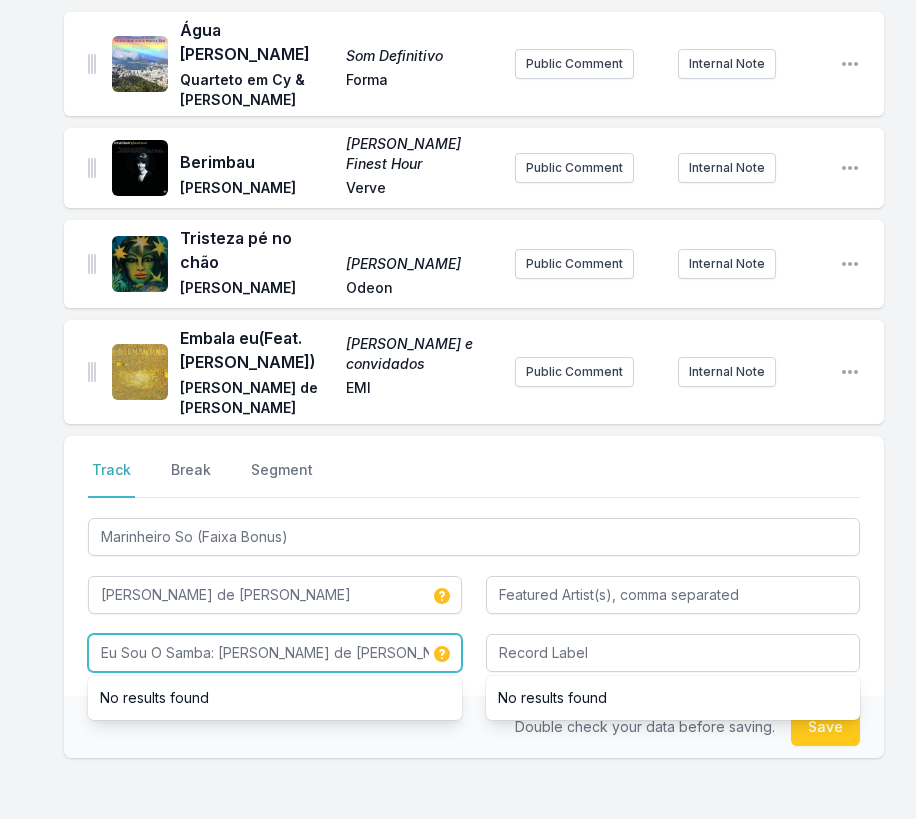click on "Marinheiro So (Faixa Bonus) [PERSON_NAME] de [PERSON_NAME] Eu Sou O Samba: [PERSON_NAME] de [PERSON_NAME] No results found No results found" at bounding box center [474, 593] 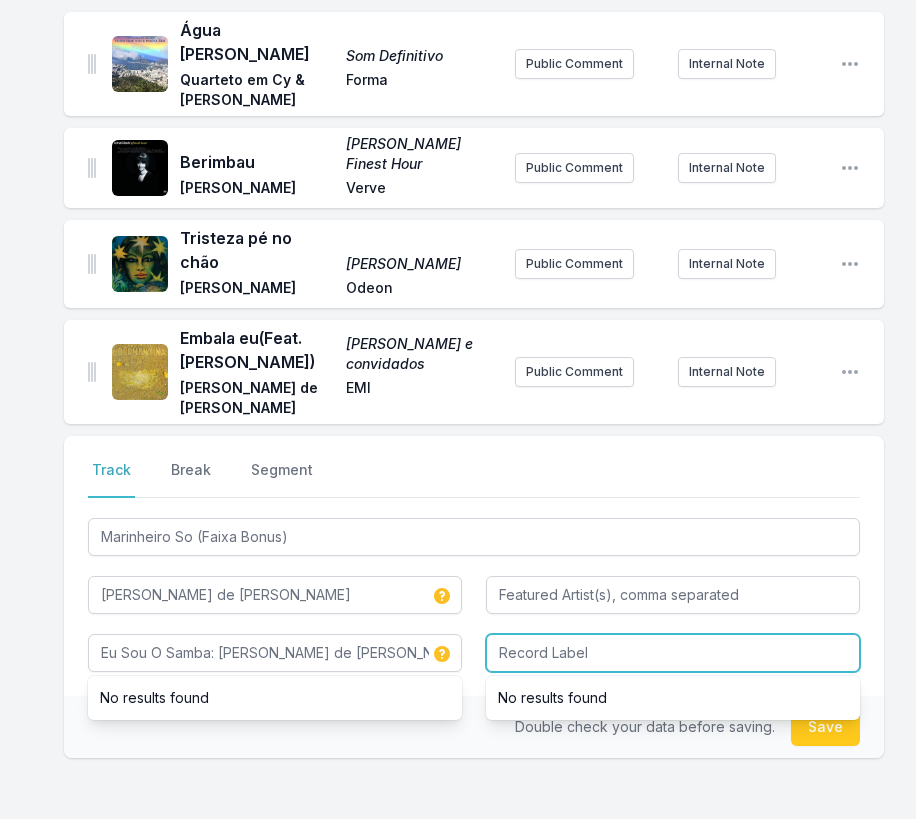 click at bounding box center (673, 653) 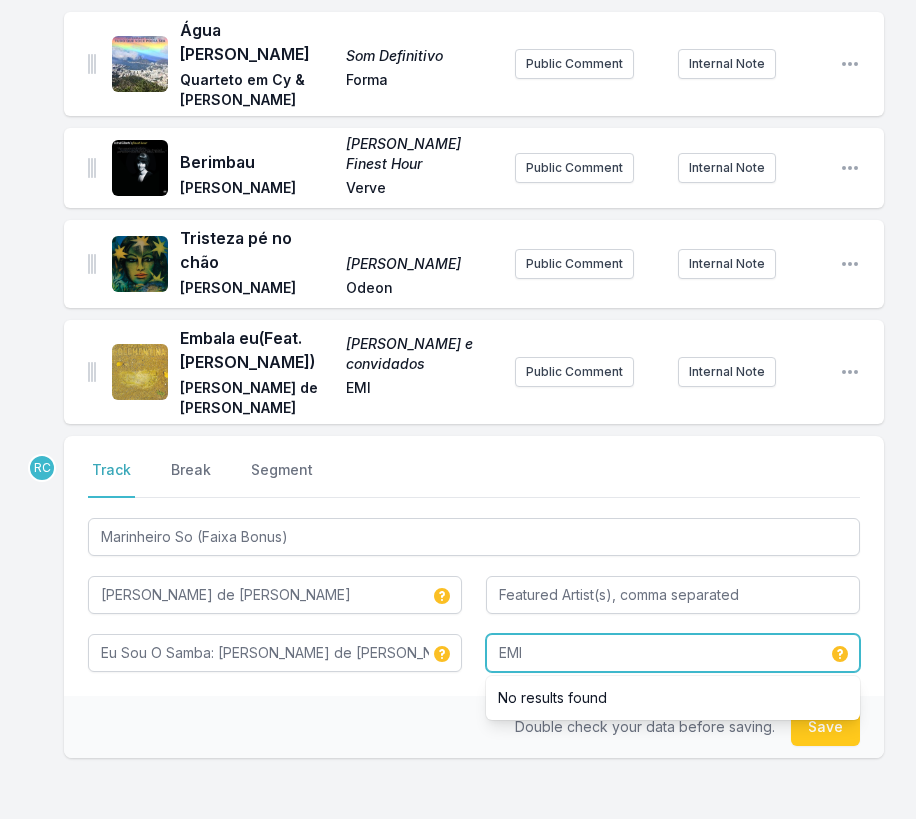 type on "EMI" 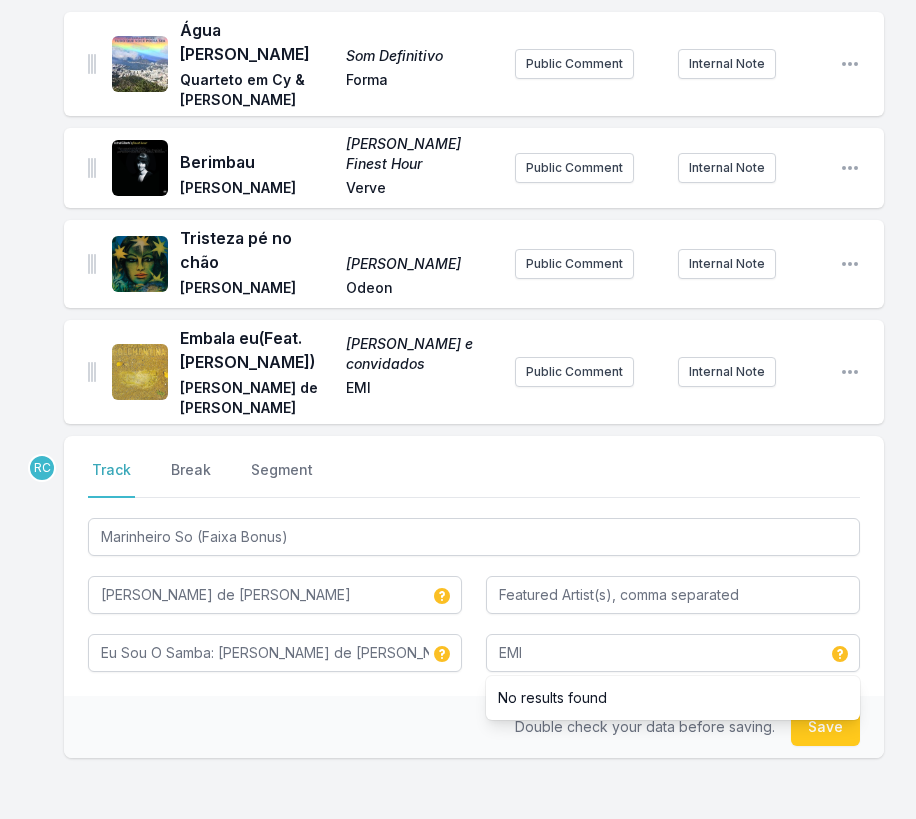 click on "No results found" at bounding box center [673, 698] 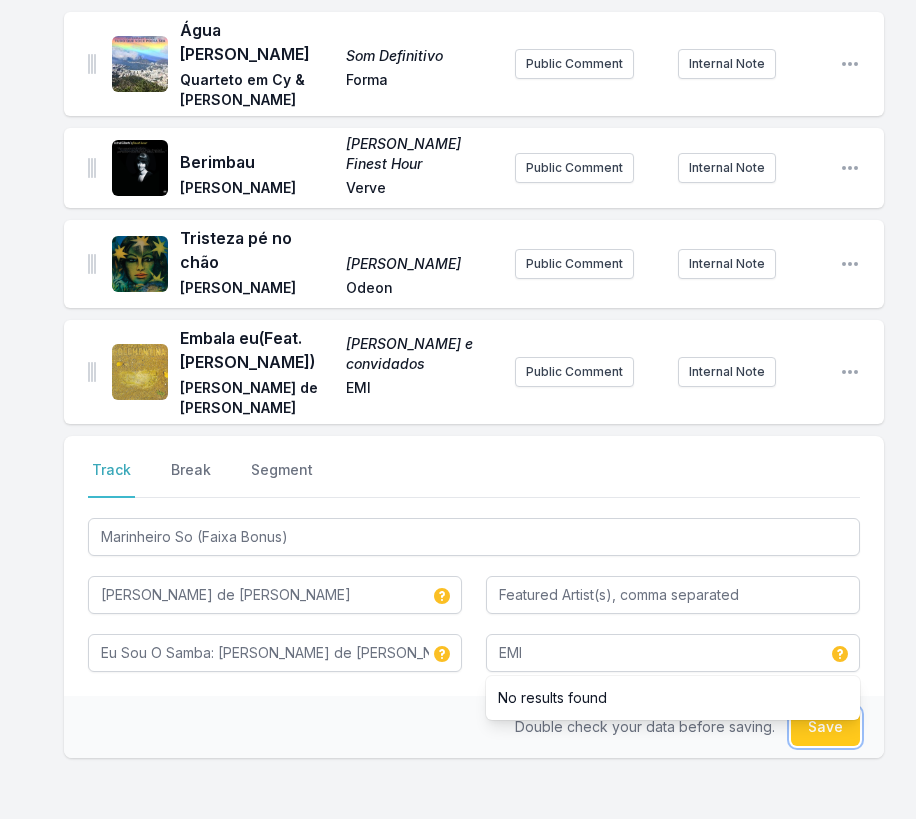click on "Save" at bounding box center (825, 727) 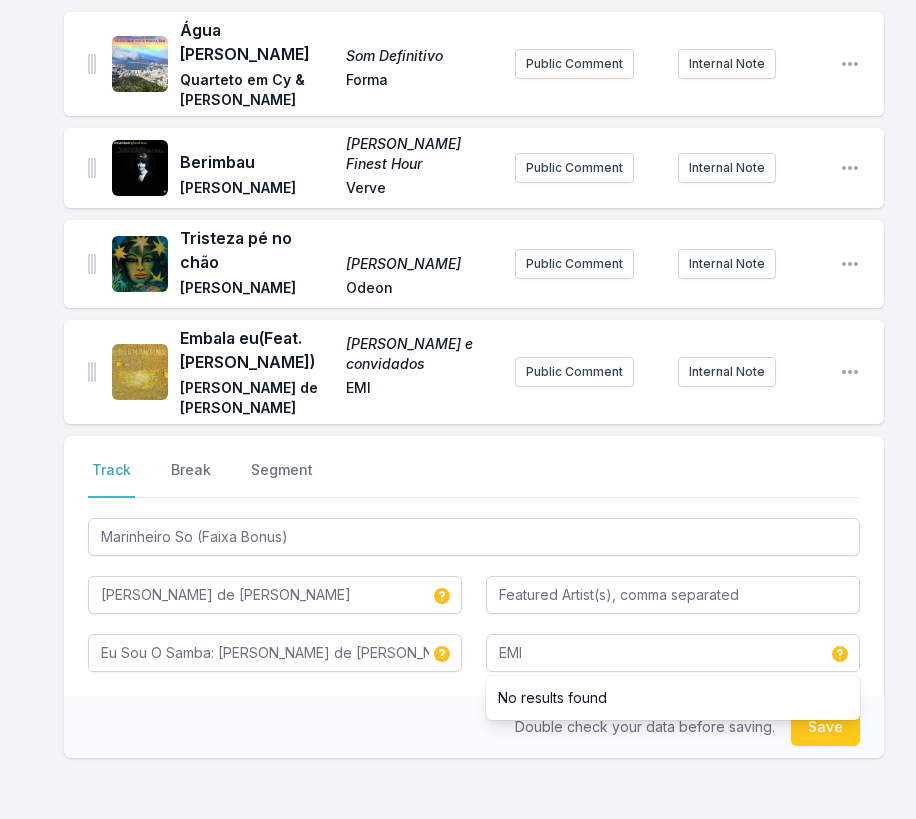 type 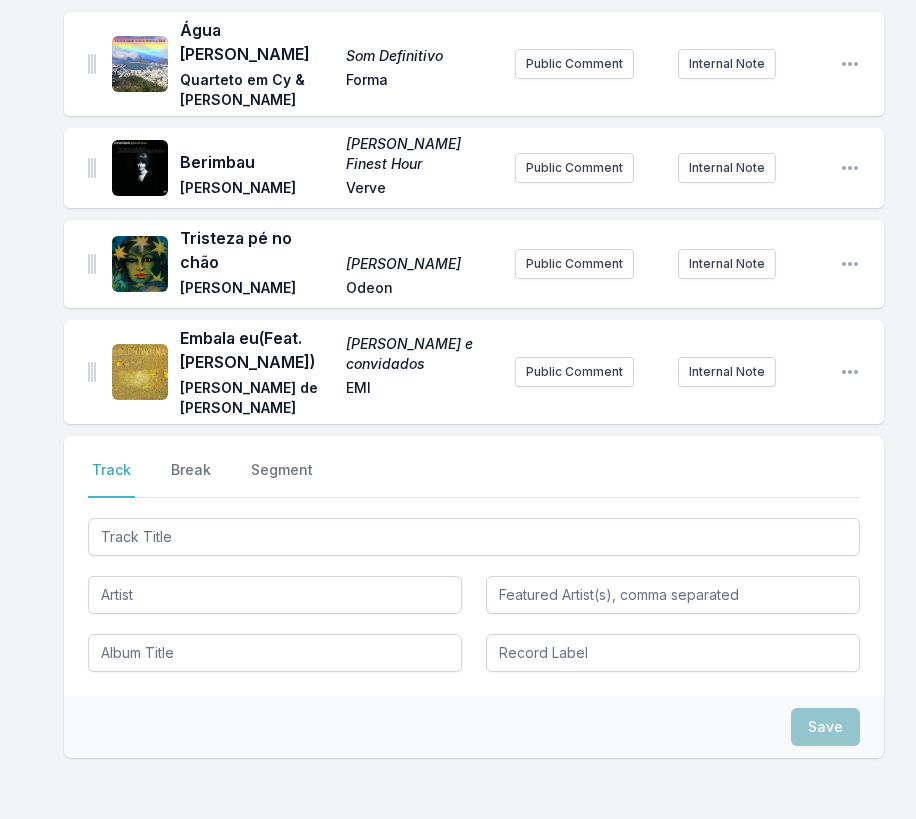 scroll, scrollTop: 2296, scrollLeft: 0, axis: vertical 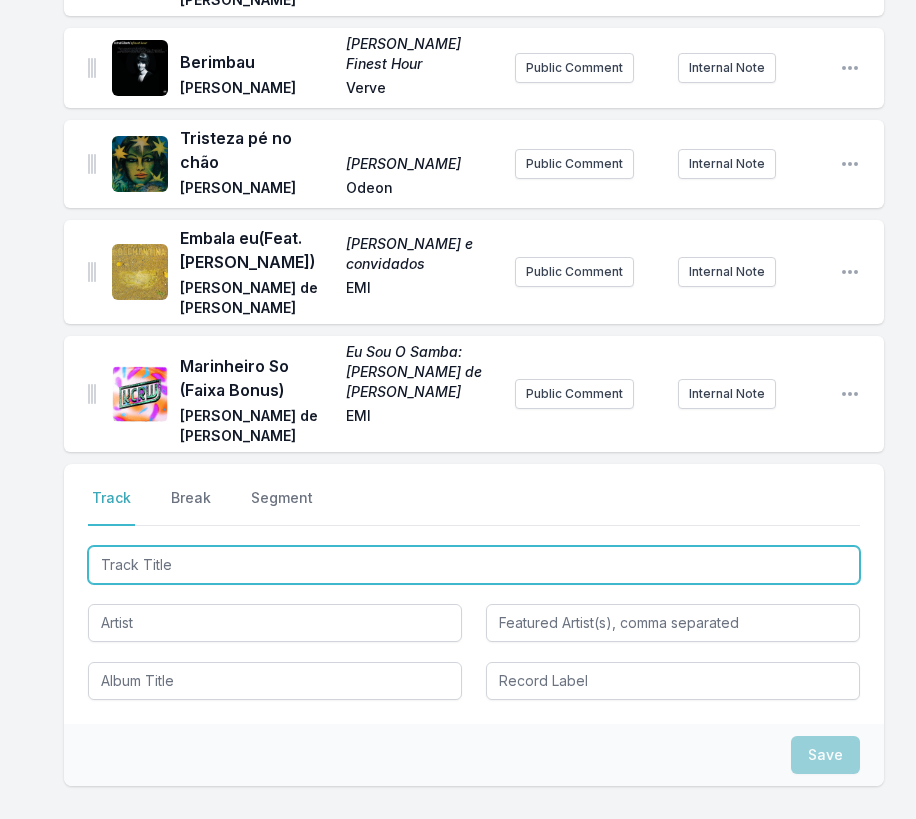 click at bounding box center [474, 565] 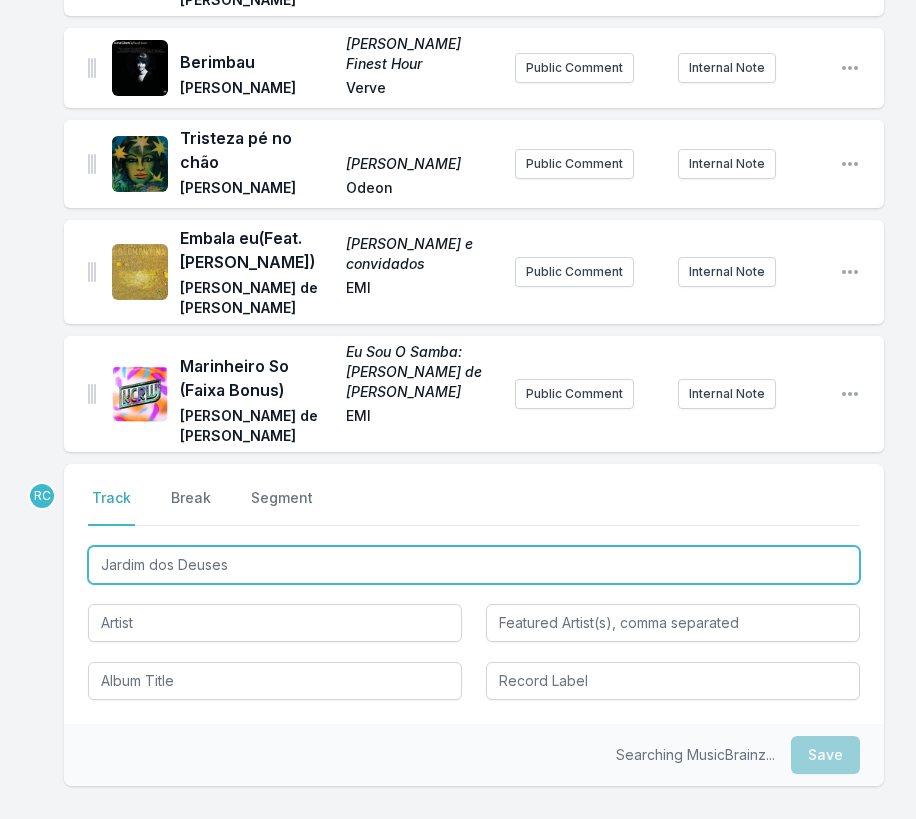 type on "Jardim dos Deuses" 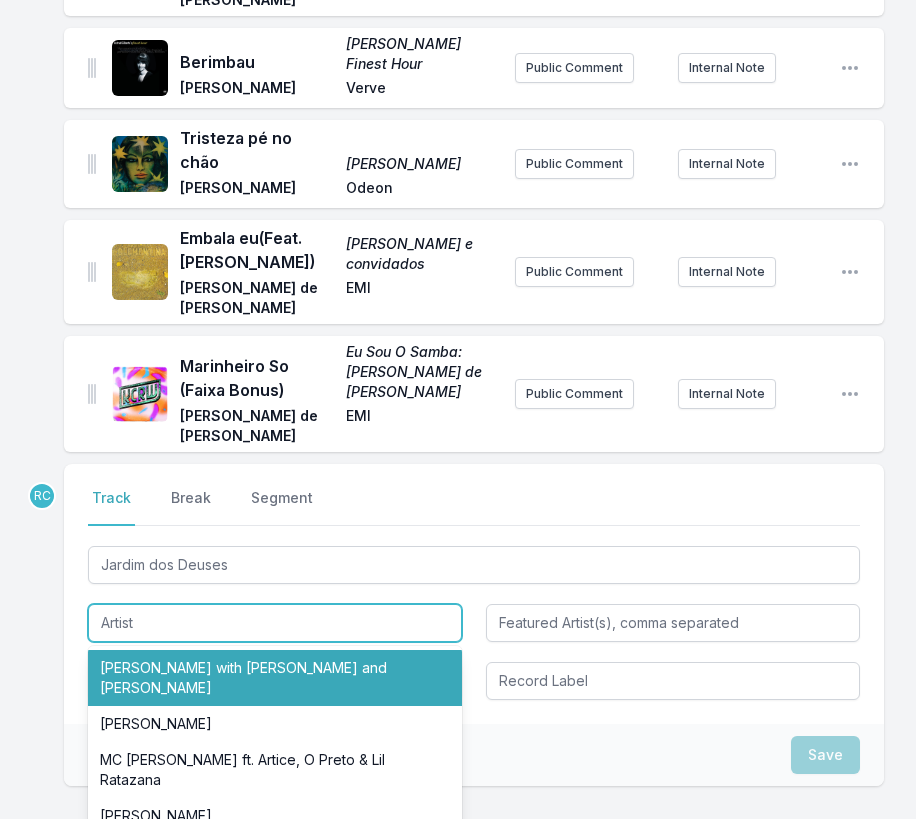 click on "[PERSON_NAME] with [PERSON_NAME] and [PERSON_NAME]" at bounding box center (275, 678) 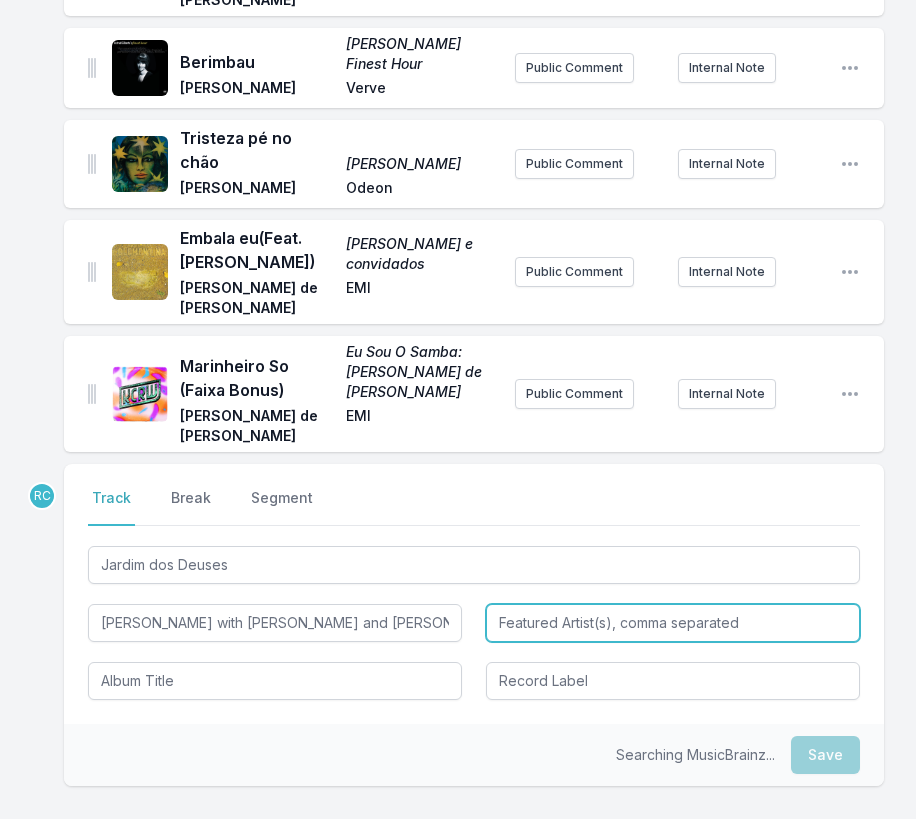 type on "[PERSON_NAME] with [PERSON_NAME] and [PERSON_NAME]" 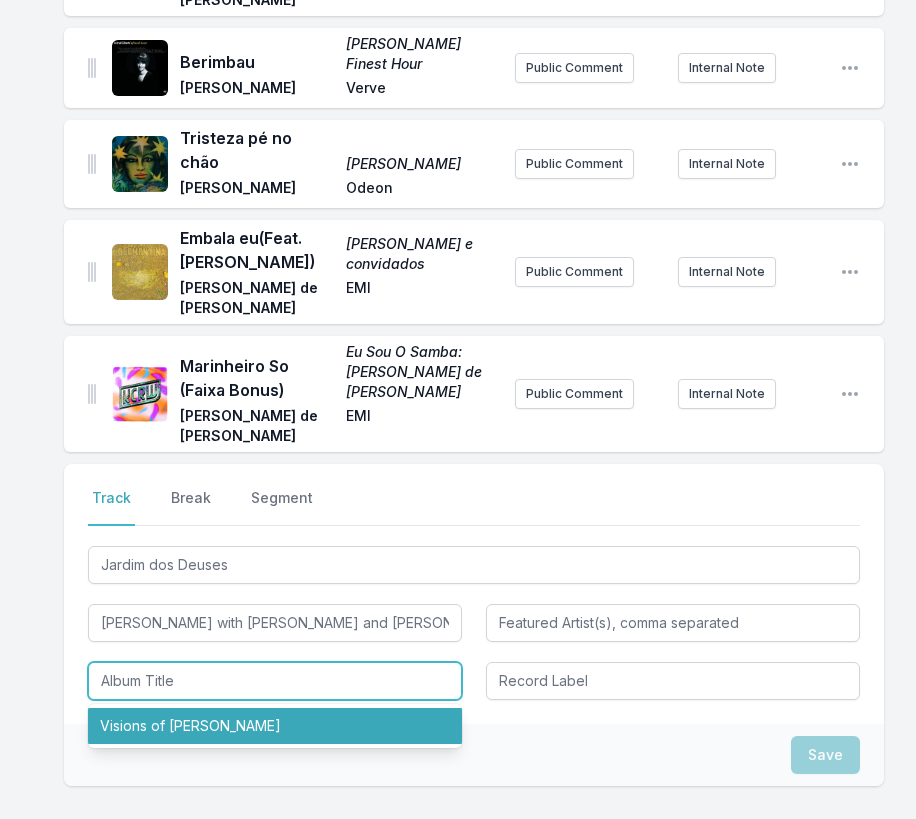 click on "Visions of [PERSON_NAME]" at bounding box center [275, 726] 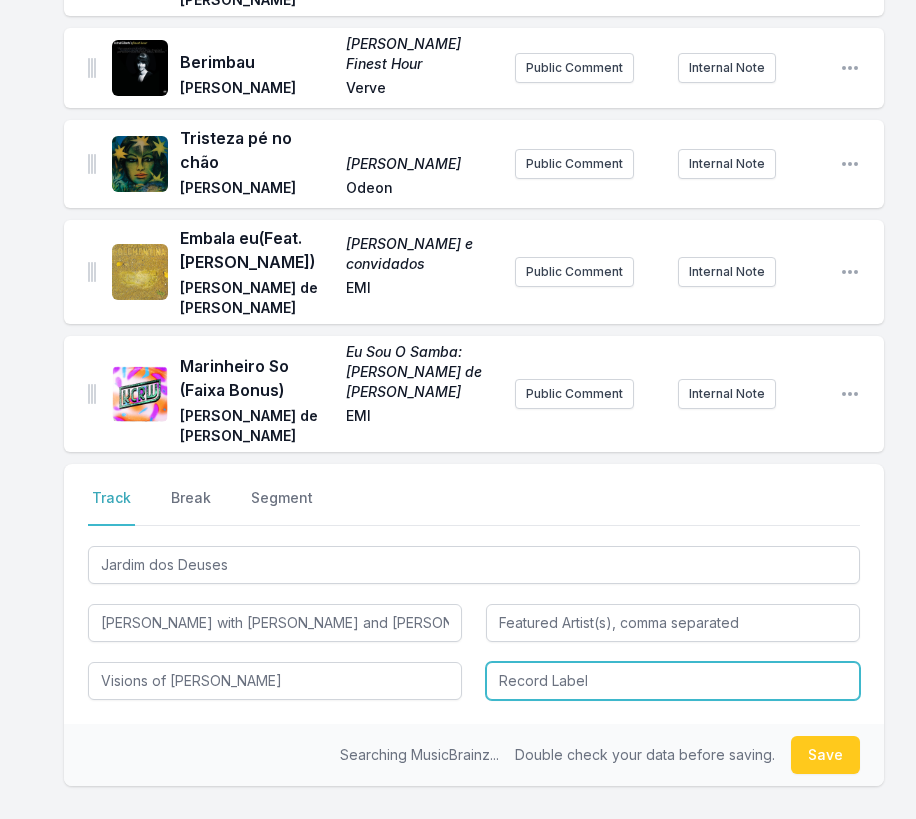 type on "Visions of [PERSON_NAME]" 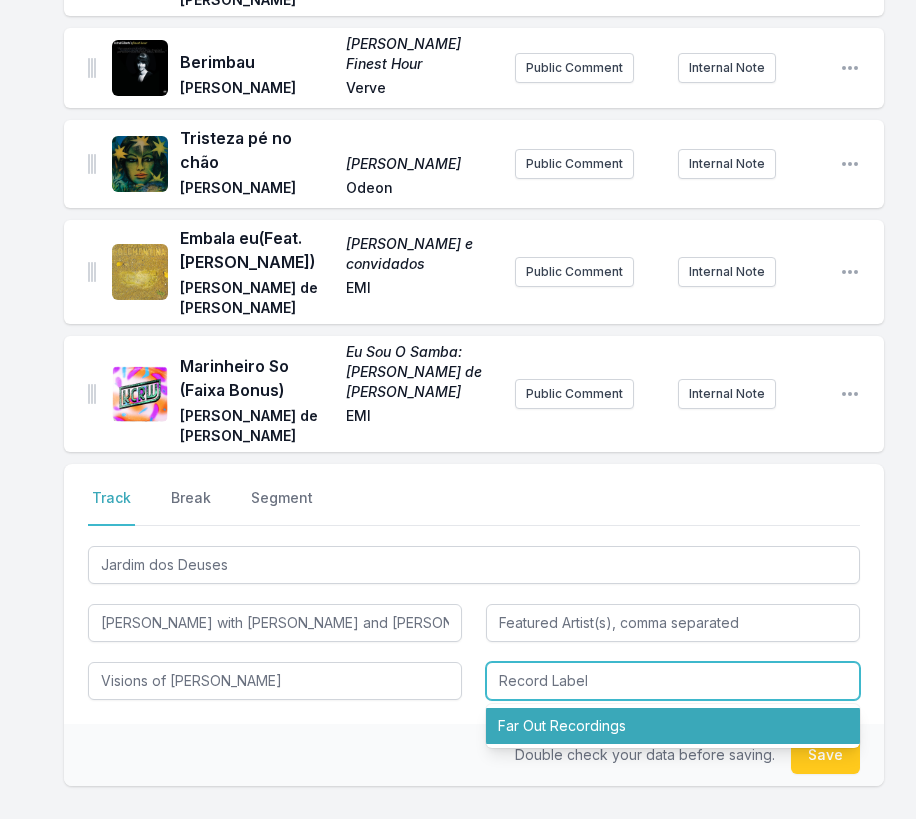click on "Far Out Recordings" at bounding box center (673, 726) 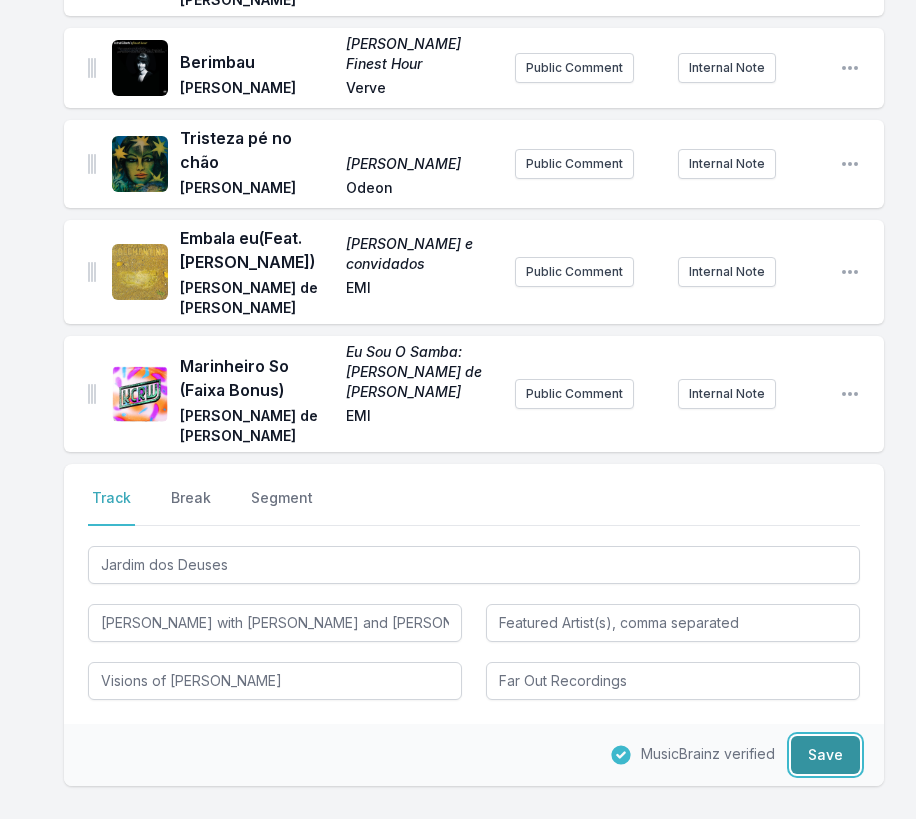 click on "Save" at bounding box center [825, 755] 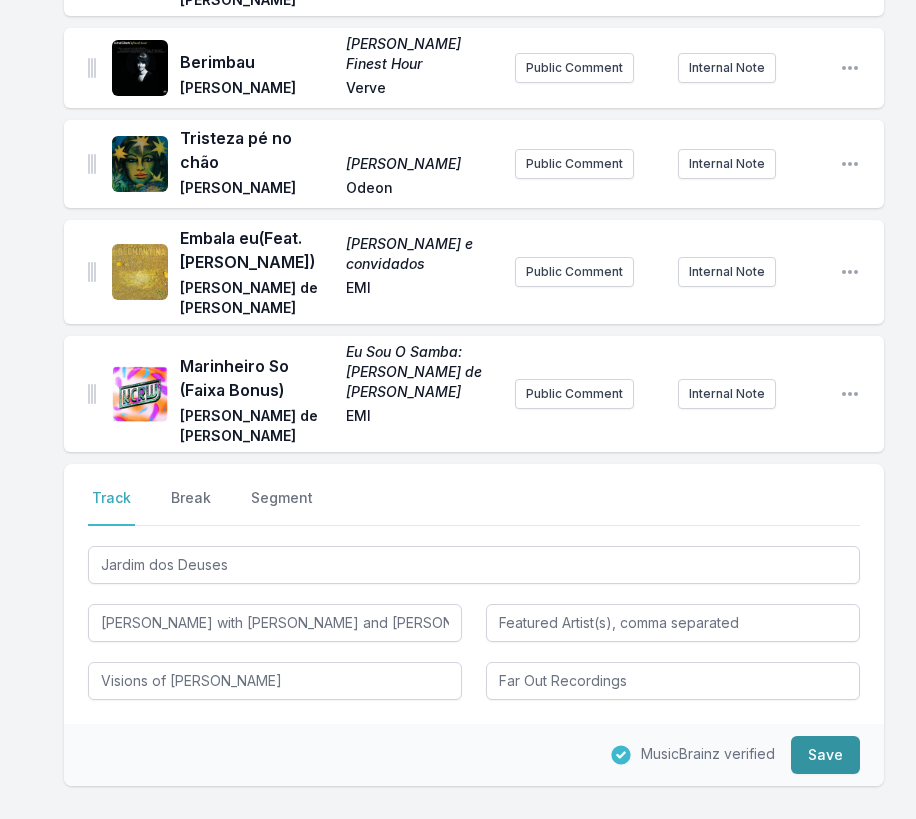 type 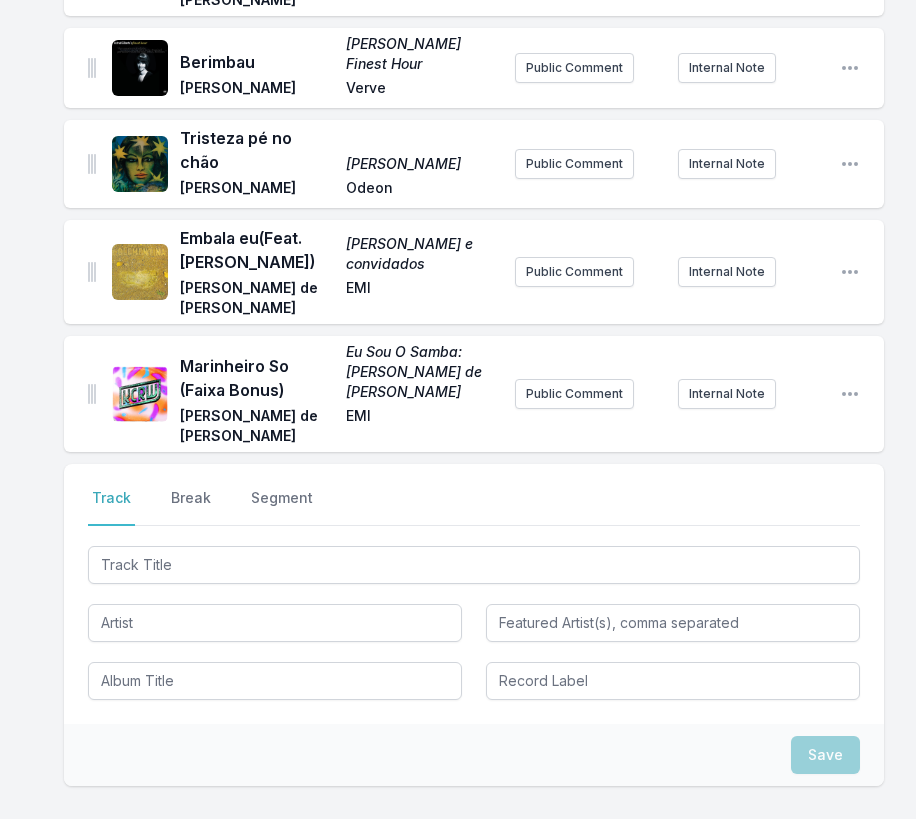 scroll, scrollTop: 2408, scrollLeft: 0, axis: vertical 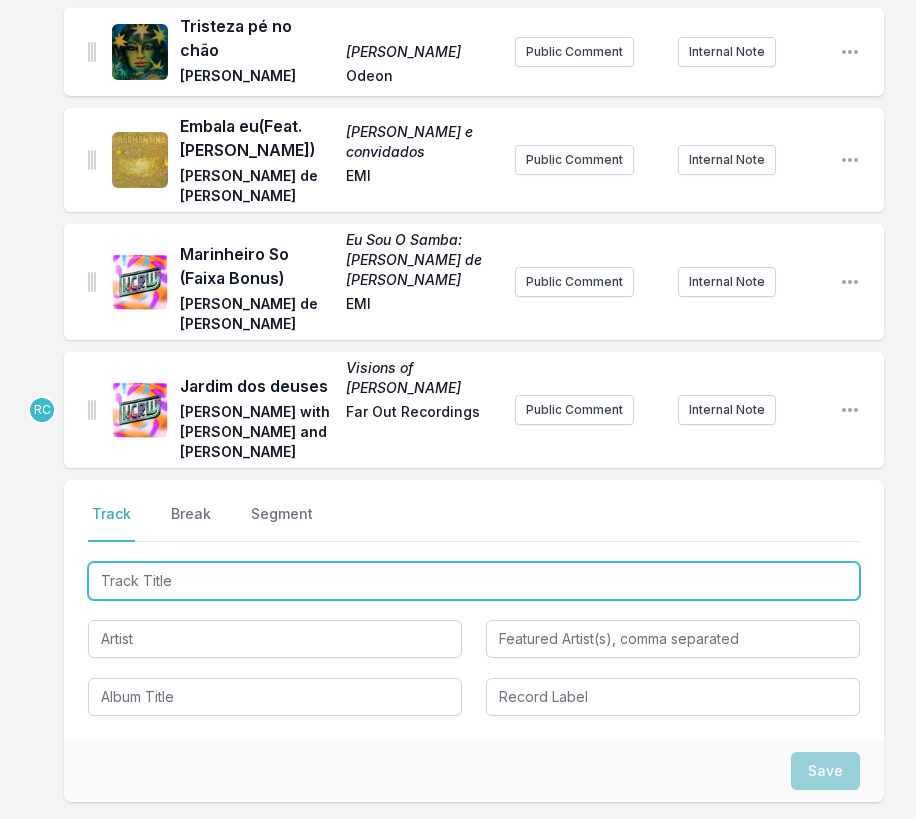 click at bounding box center (474, 581) 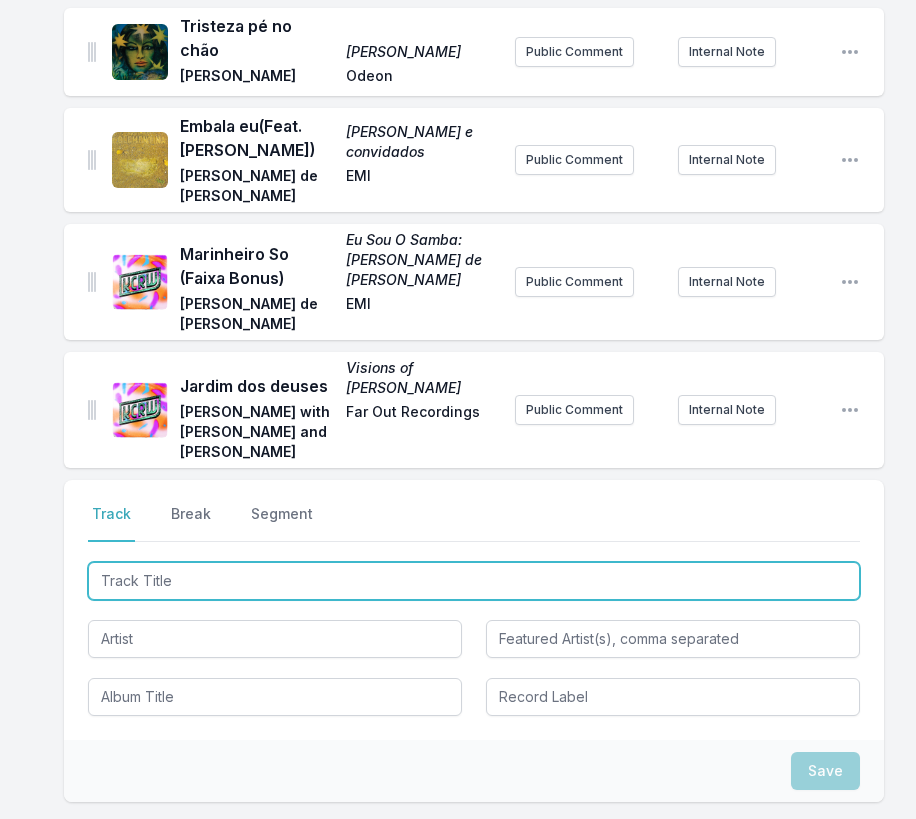 paste on "Pontos De [PERSON_NAME]" 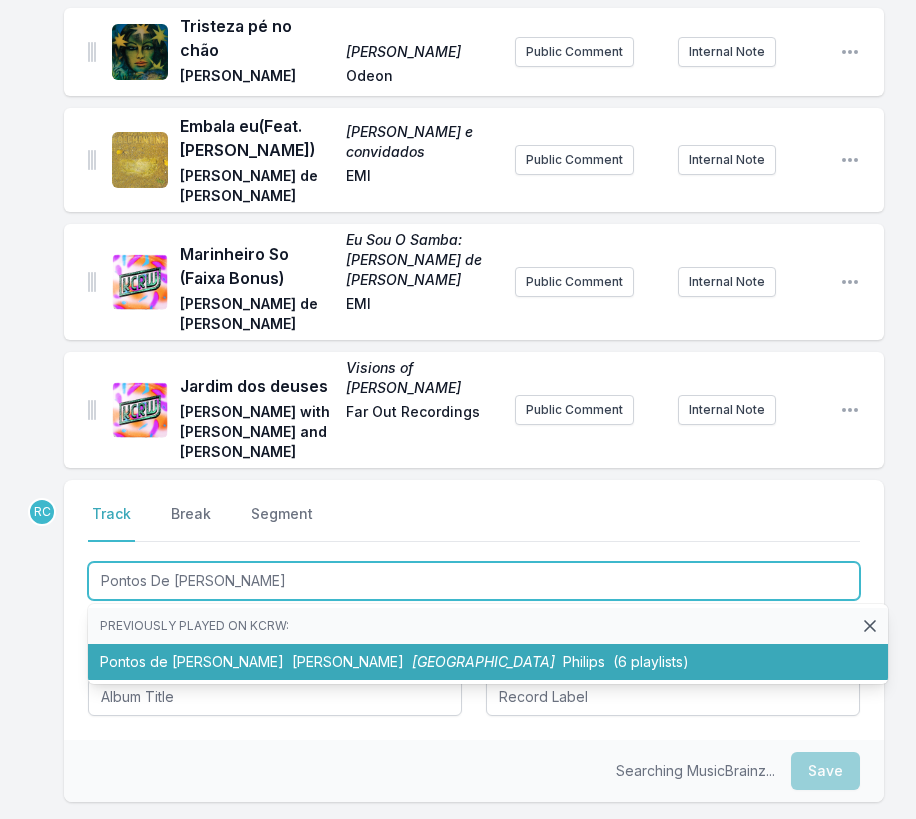 click on "(6 playlists)" at bounding box center (651, 661) 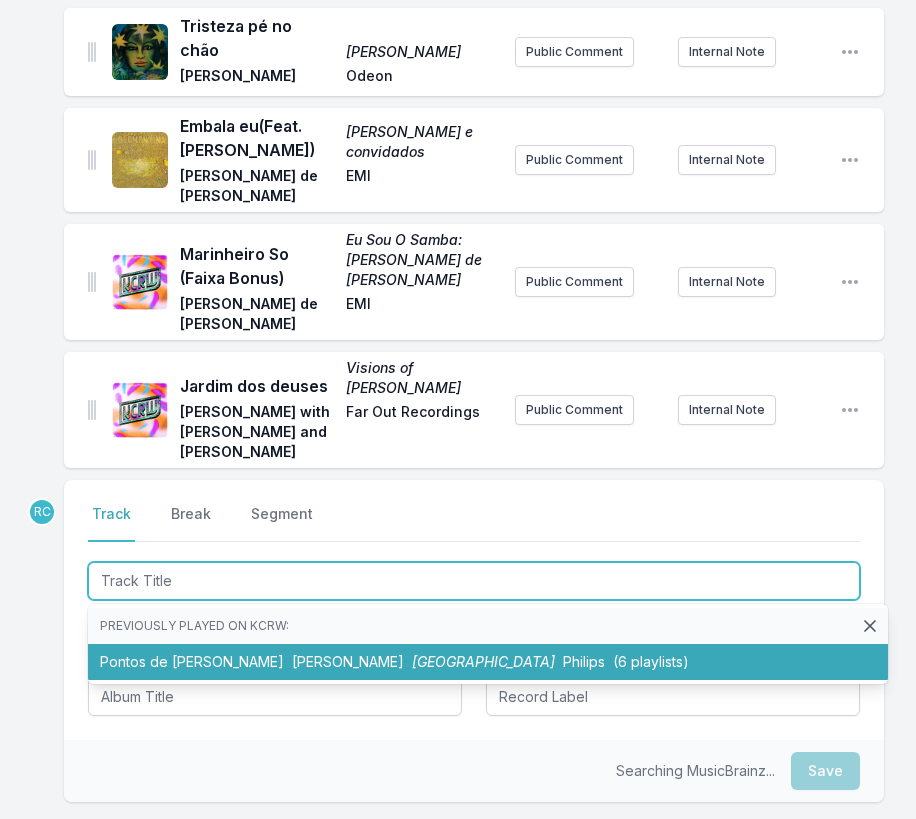 scroll, scrollTop: 2496, scrollLeft: 0, axis: vertical 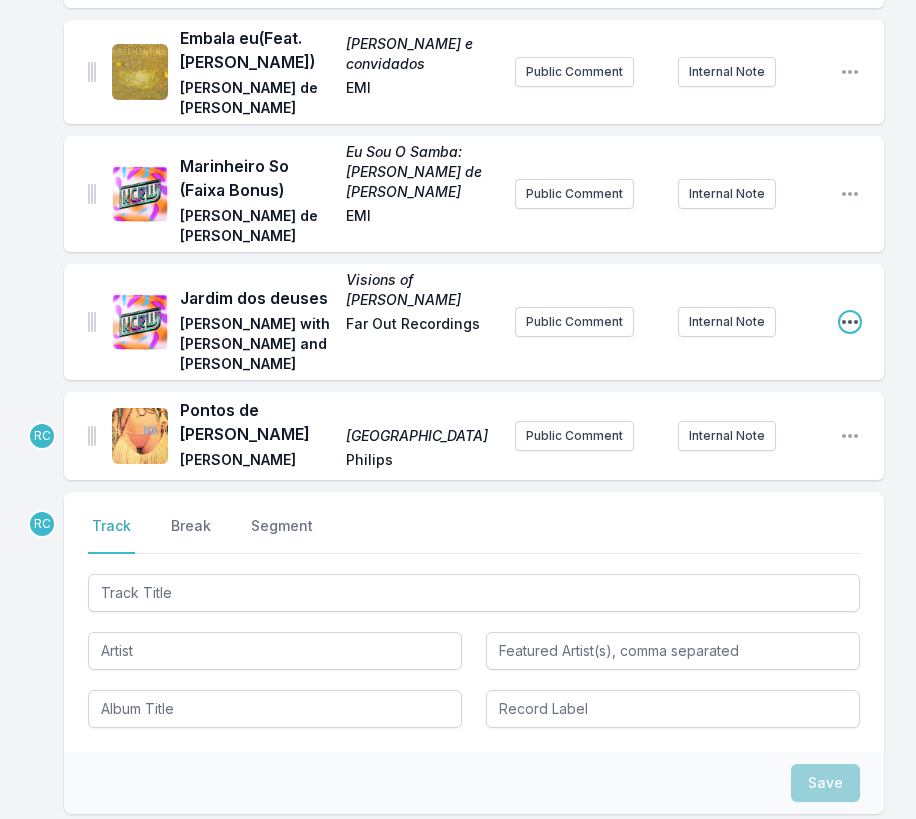 click 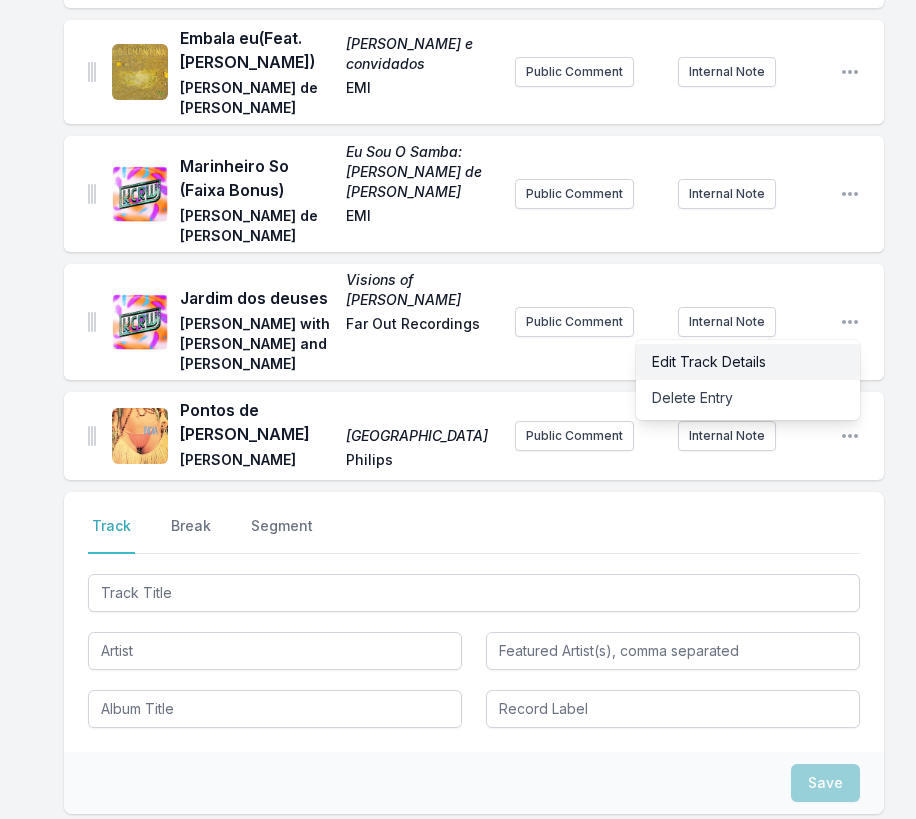 click on "Edit Track Details" at bounding box center (748, 362) 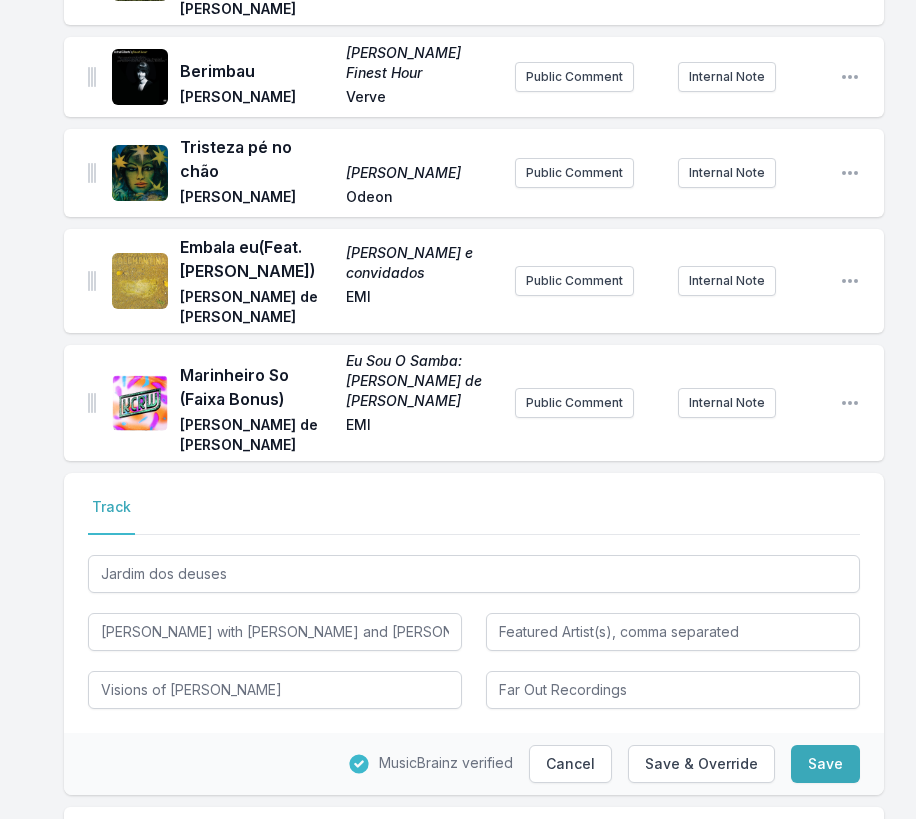 scroll, scrollTop: 2267, scrollLeft: 0, axis: vertical 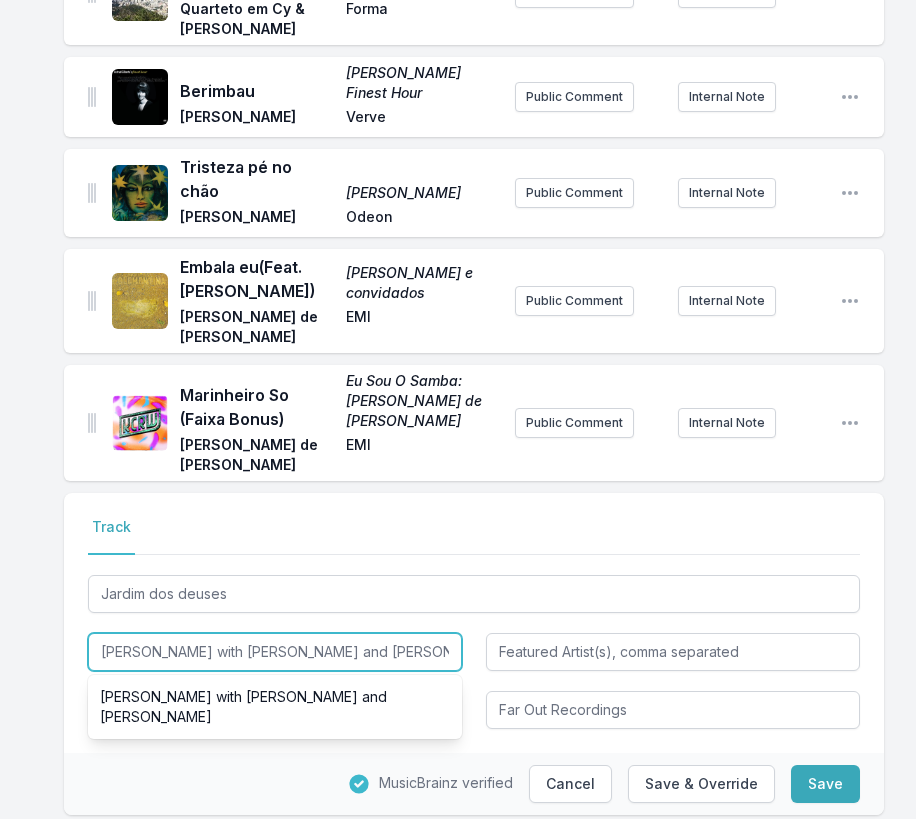 drag, startPoint x: 297, startPoint y: 508, endPoint x: 310, endPoint y: 542, distance: 36.40055 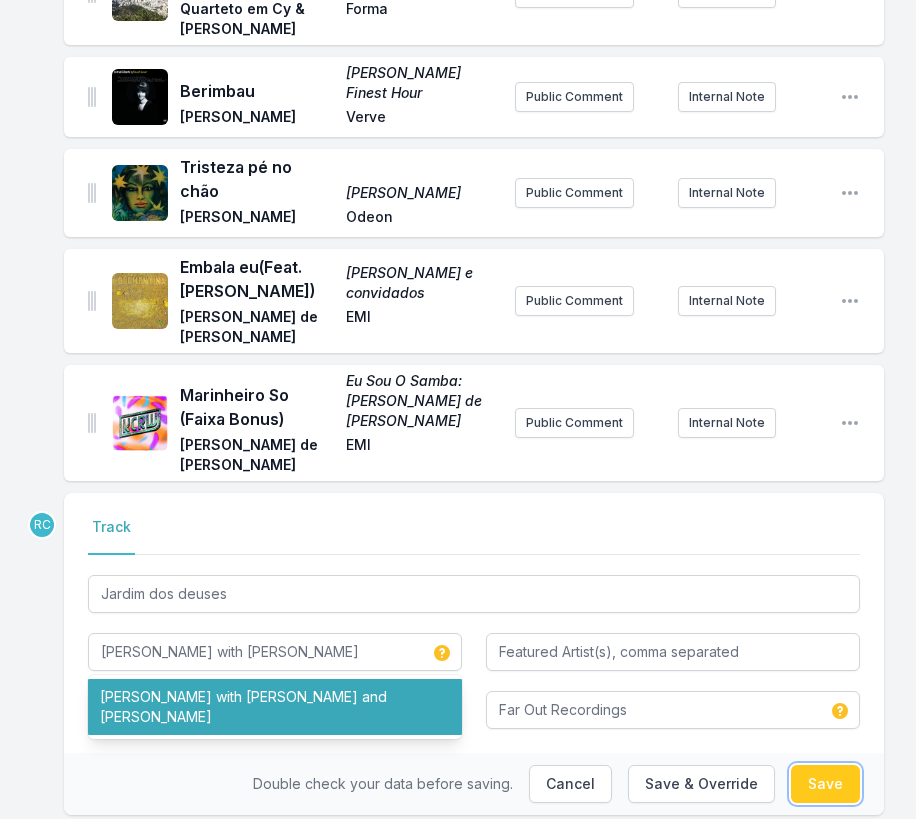 click on "Save" at bounding box center (825, 784) 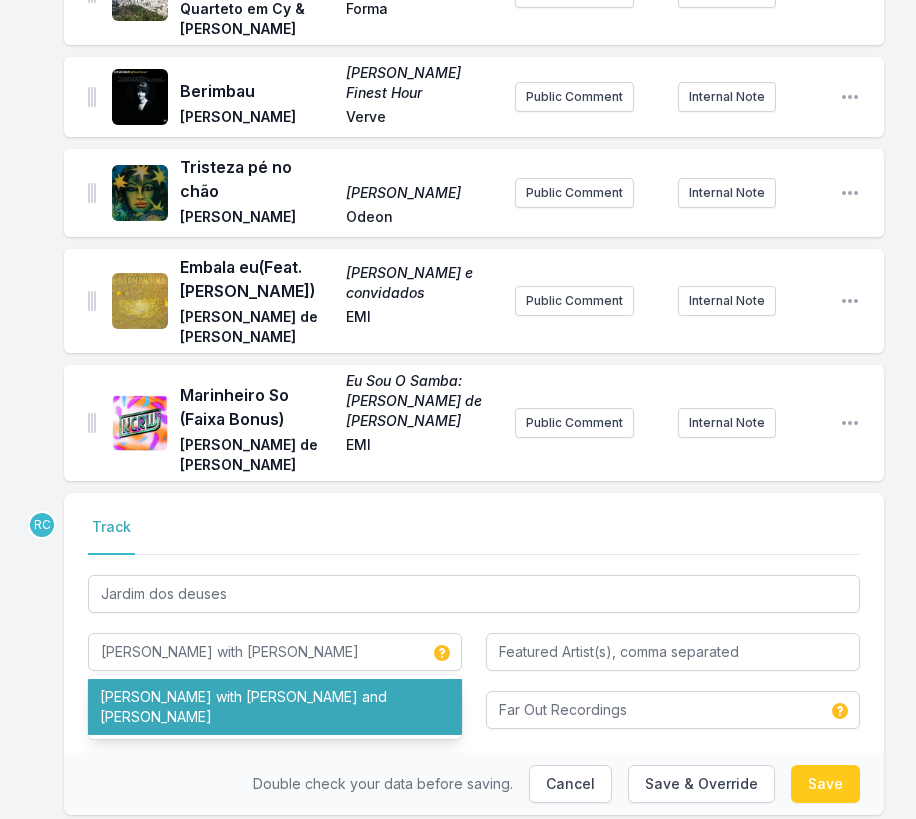 type on "[PERSON_NAME] with [PERSON_NAME] and [PERSON_NAME]" 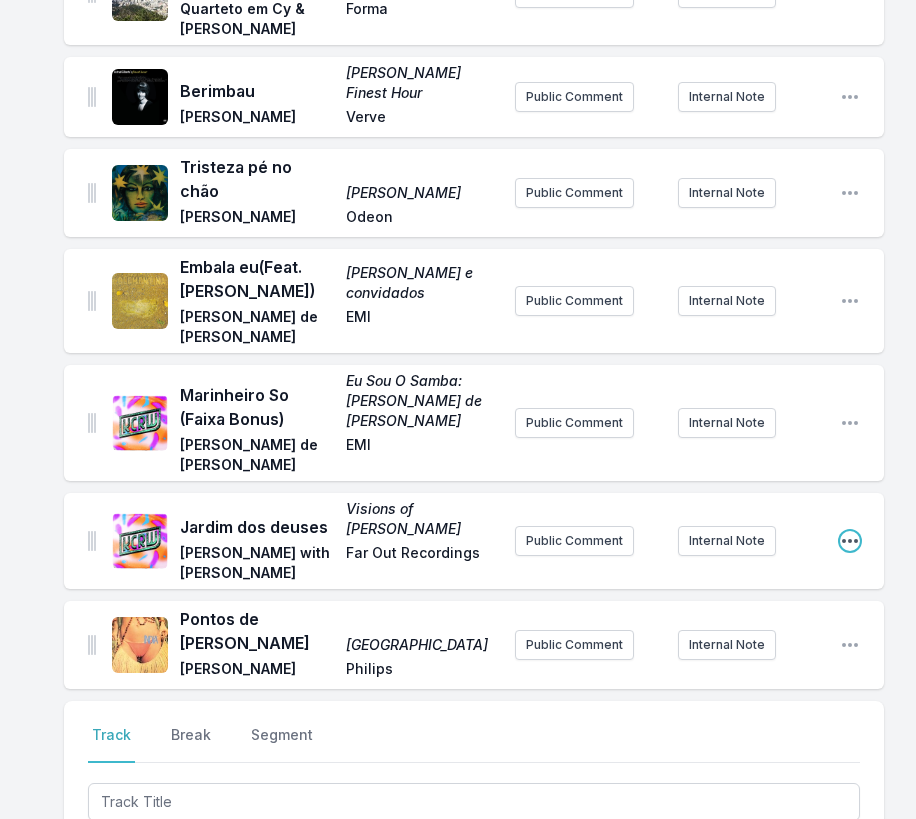 click 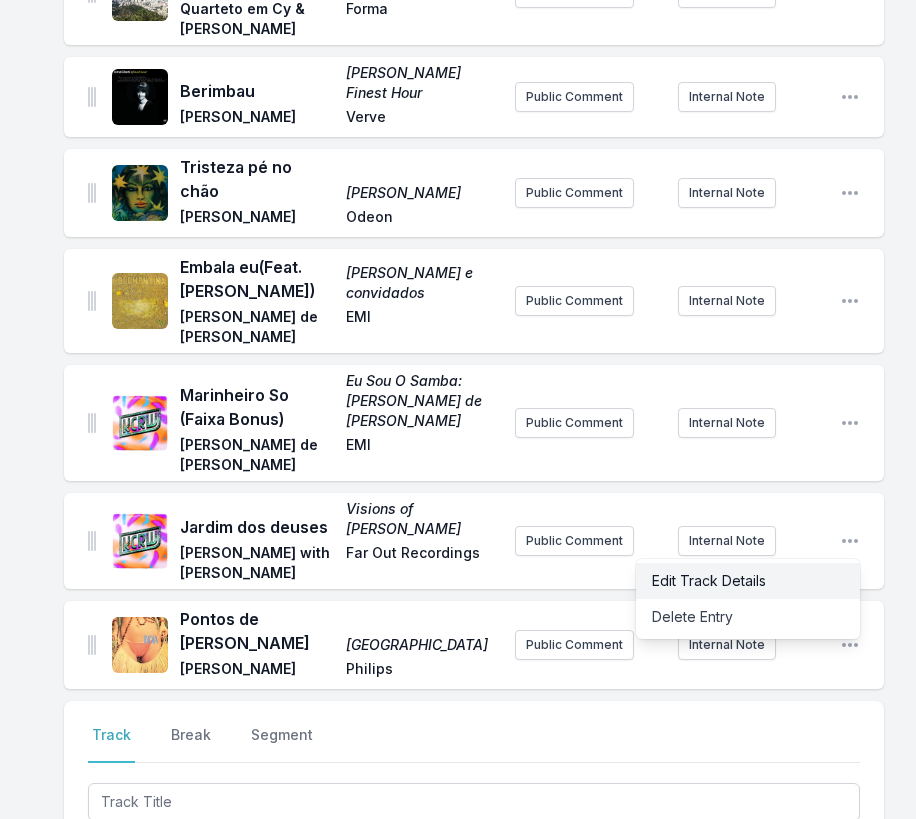 click on "Edit Track Details" at bounding box center [748, 581] 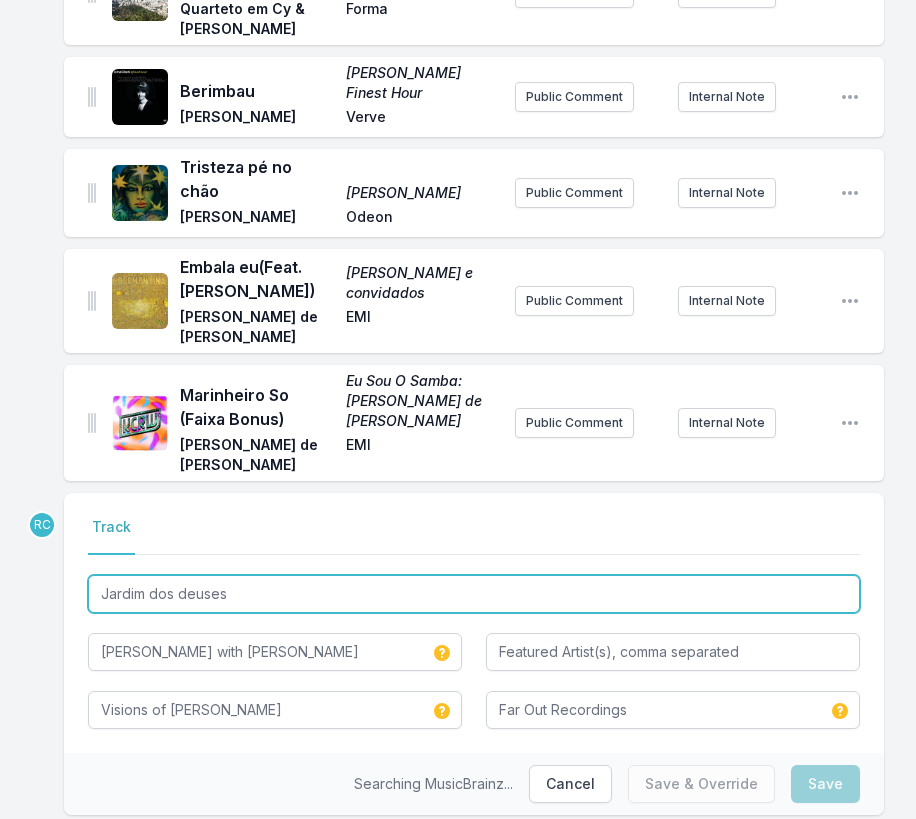 click on "Jardim dos deuses" at bounding box center [474, 594] 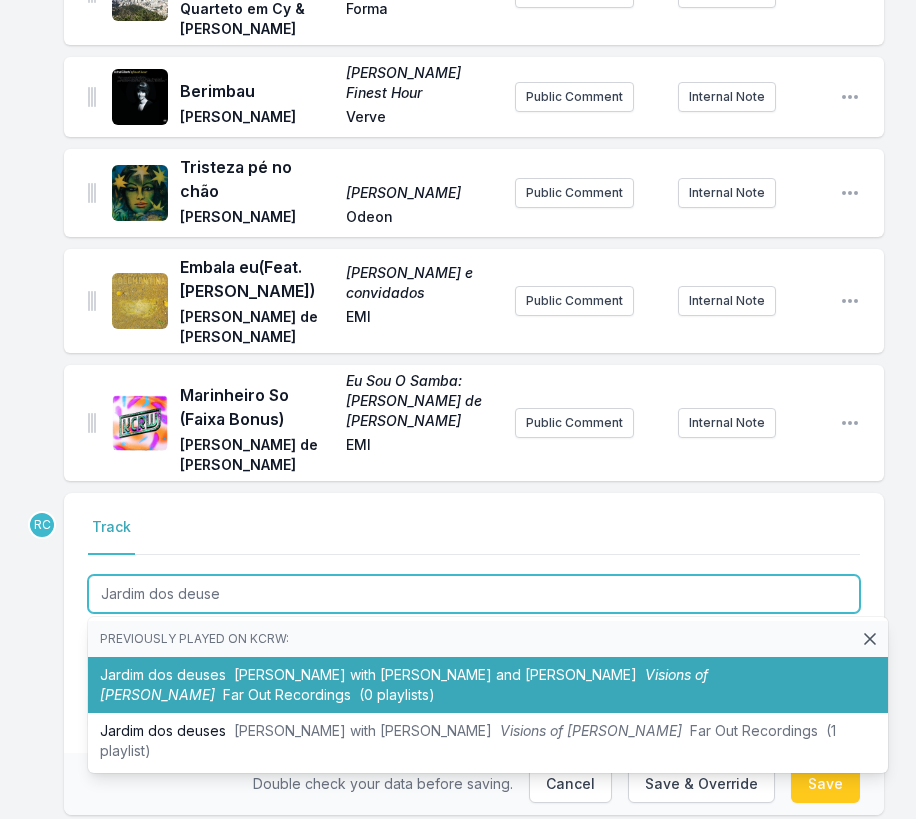 click on "Jardim dos deuses [PERSON_NAME] with [PERSON_NAME] and [PERSON_NAME] Visions of [PERSON_NAME] Far Out Recordings (0 playlists)" at bounding box center (488, 685) 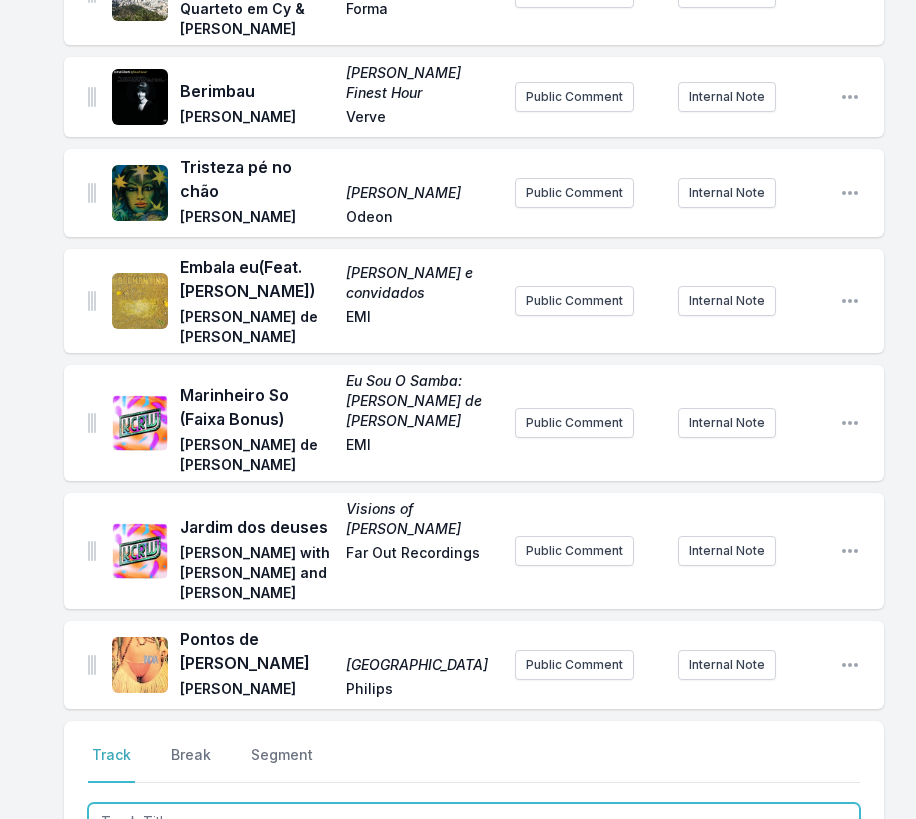 click at bounding box center [474, 822] 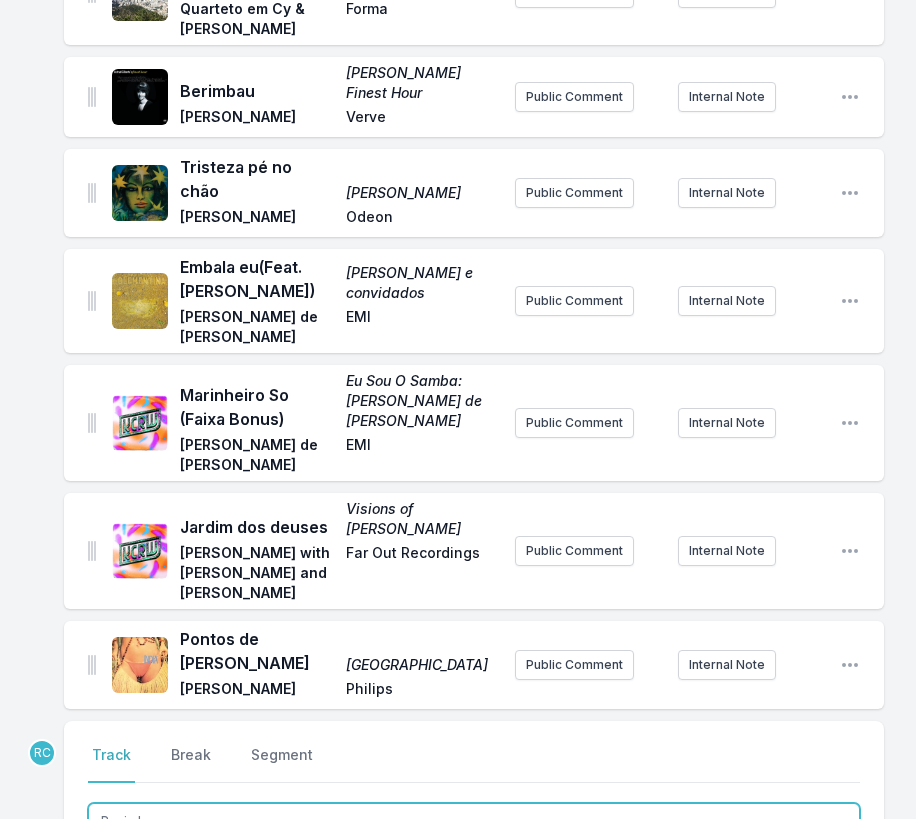 scroll, scrollTop: 544, scrollLeft: 0, axis: vertical 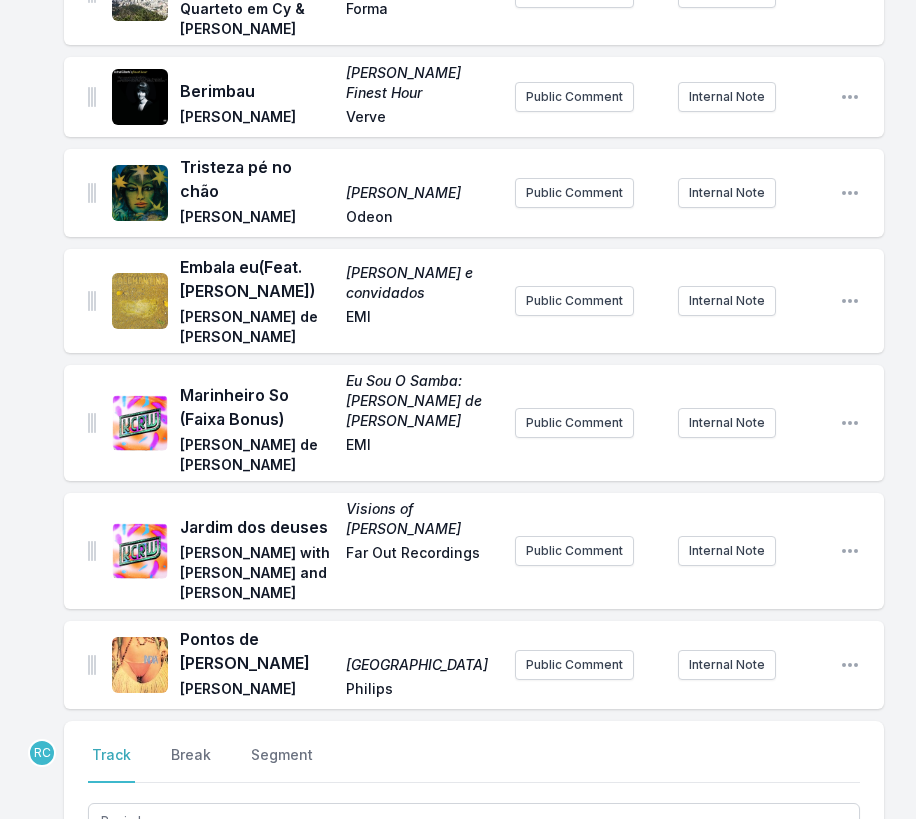 click on "Love  (Feat. [PERSON_NAME]) Love Ami Taf Ra Brainfeeder Records Public Comment Internal Note Open playlist item options Permanent Feeling [PERSON_NAME] Shadow Dom Recs, [PERSON_NAME] [PERSON_NAME] Public Comment Internal Note Open playlist item options Black Loves Me, Dudu Femi  (Feat. [PERSON_NAME]) Black Loves Me, Dudu Femi [PERSON_NAME] Self-released Public Comment Internal Note Open playlist item options Solamente  (Feat. Santa Fe Klan) Solamente [PERSON_NAME] Because Music Public Comment Internal Note Open playlist item options Milk in My Console [PERSON_NAME] and [PERSON_NAME] Tru Thoughts Public Comment Internal Note Open playlist item options Break Open playlist item options No Juego  (Feat. [PERSON_NAME]) Boleros Psicodélicos II [PERSON_NAME] ATO Records Public Comment Internal Note Open playlist item options Closer to Me Tuff Times Never Last KOKOROKO Brownswood Recordings Public Comment Internal Note Open playlist item options Na Na Na  (Feat. [PERSON_NAME]) Na Na Na - Single D Smoke WoodWorks Records Break RC" at bounding box center (458, -402) 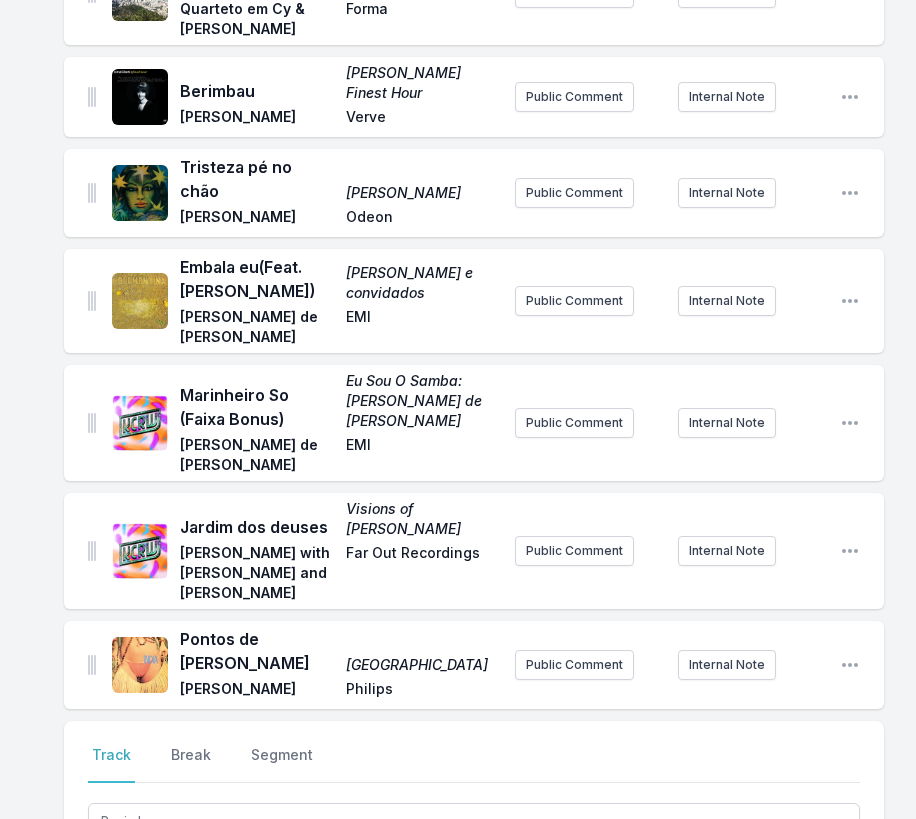 click at bounding box center (275, 880) 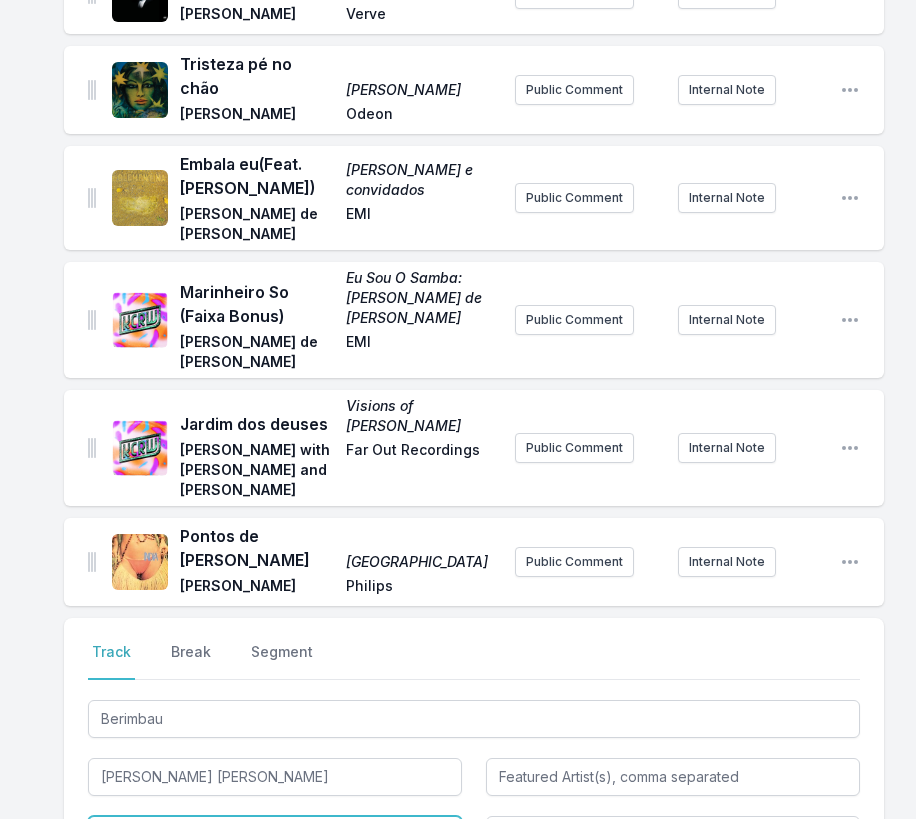scroll, scrollTop: 2451, scrollLeft: 0, axis: vertical 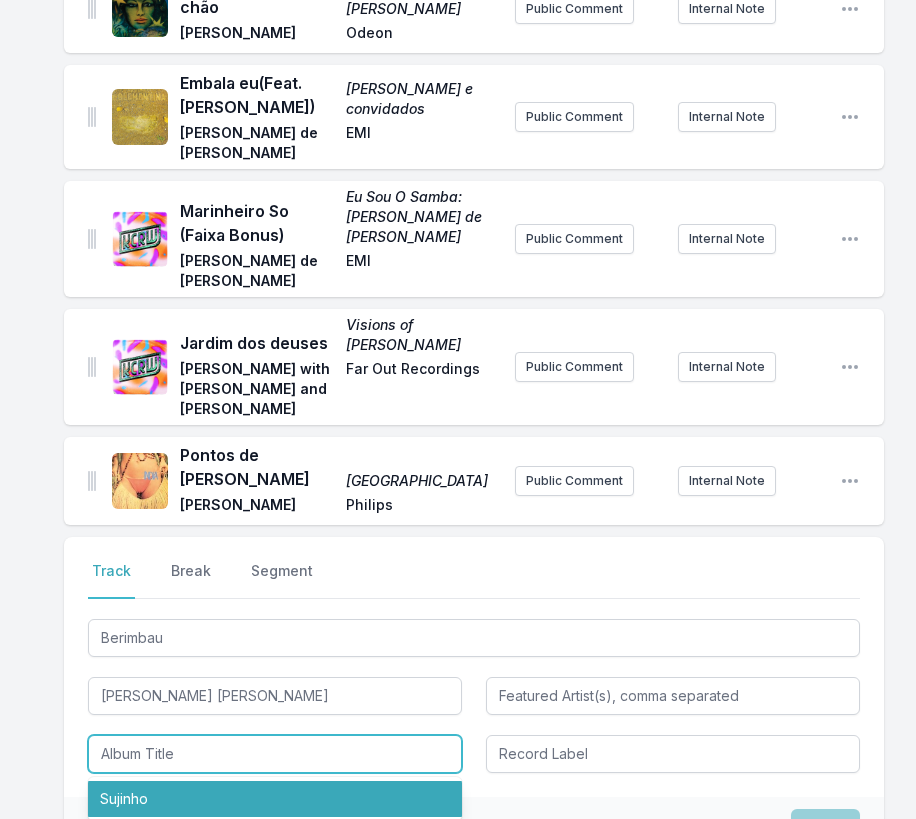 click on "Sujinho" at bounding box center [275, 799] 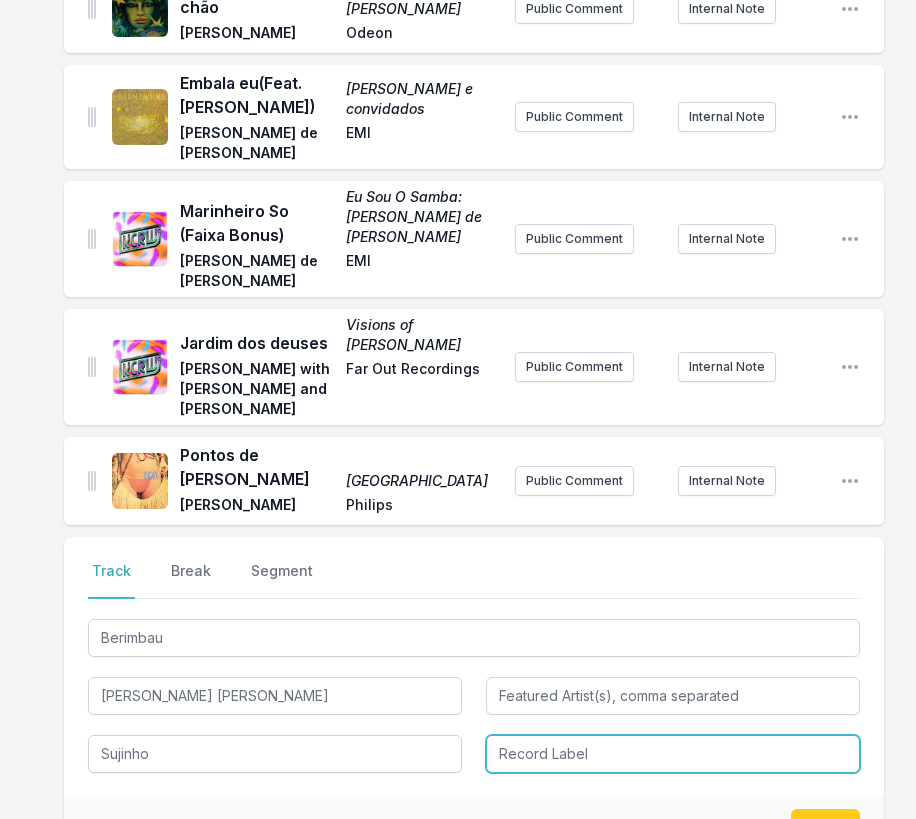 type on "Sujinho" 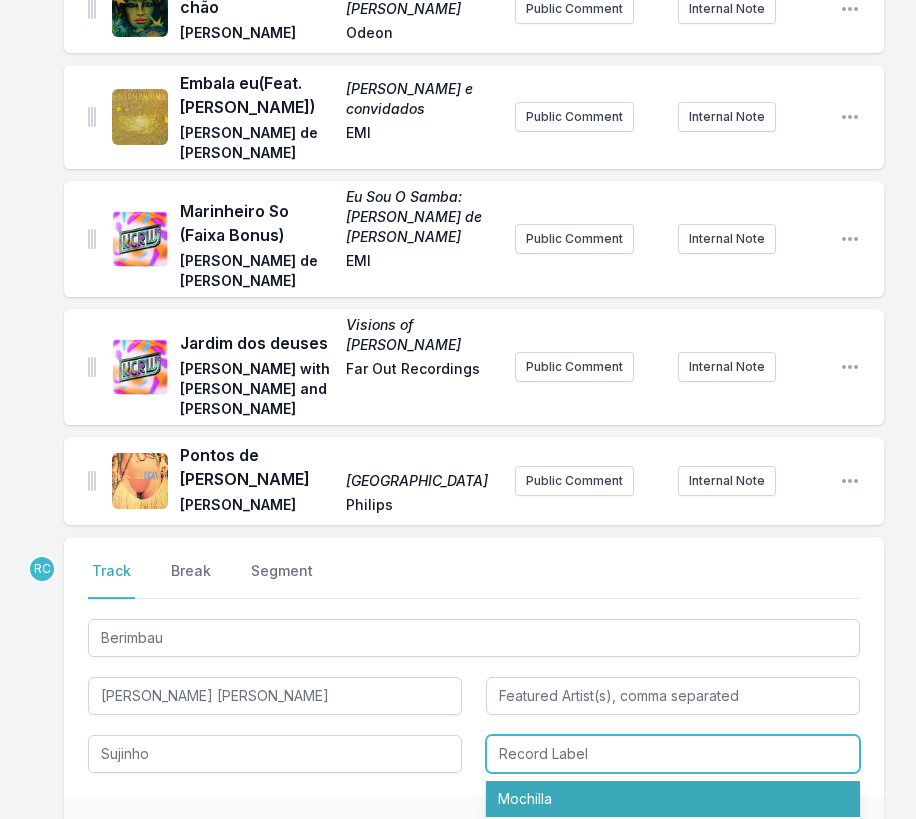 click on "Mochilla" at bounding box center [673, 799] 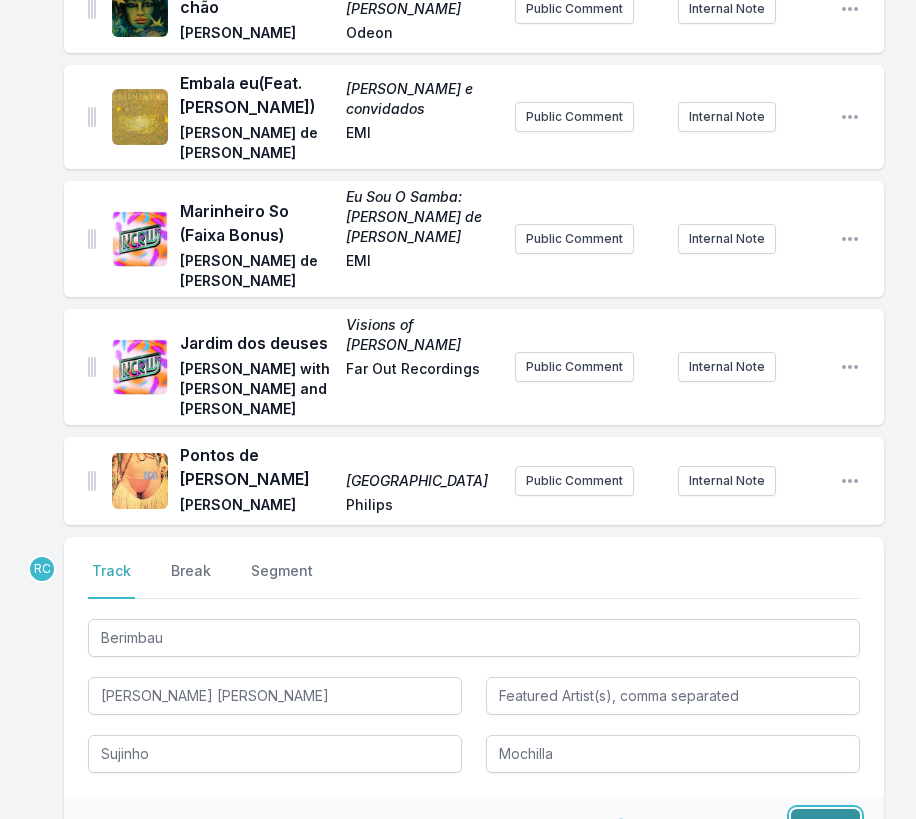 click on "Save" at bounding box center (825, 828) 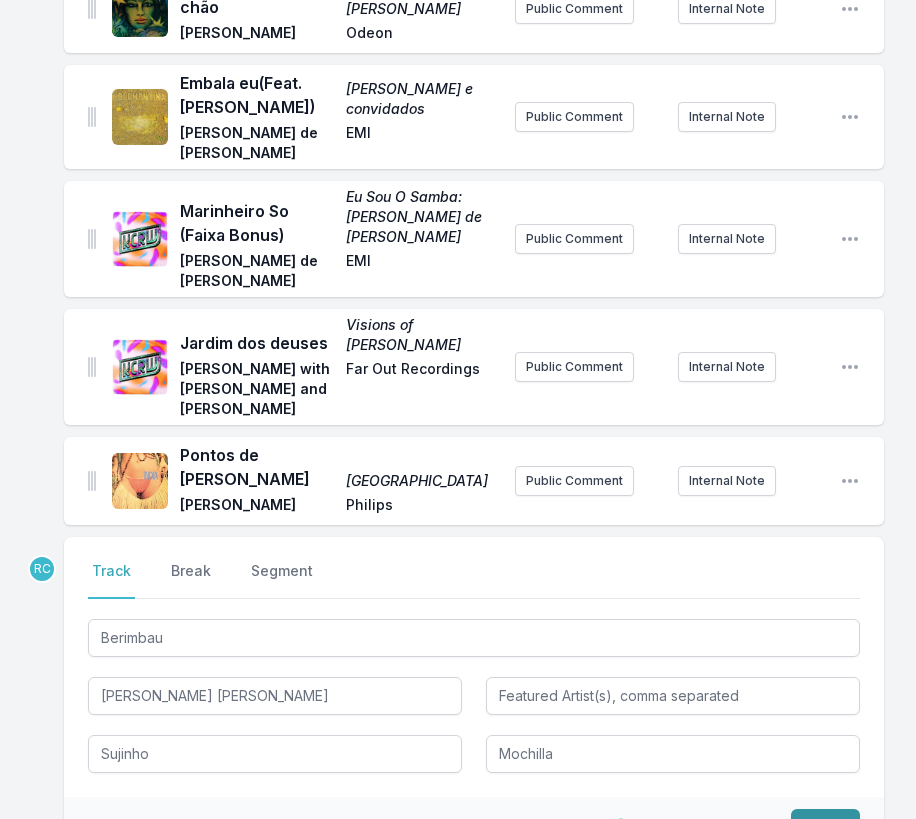 type 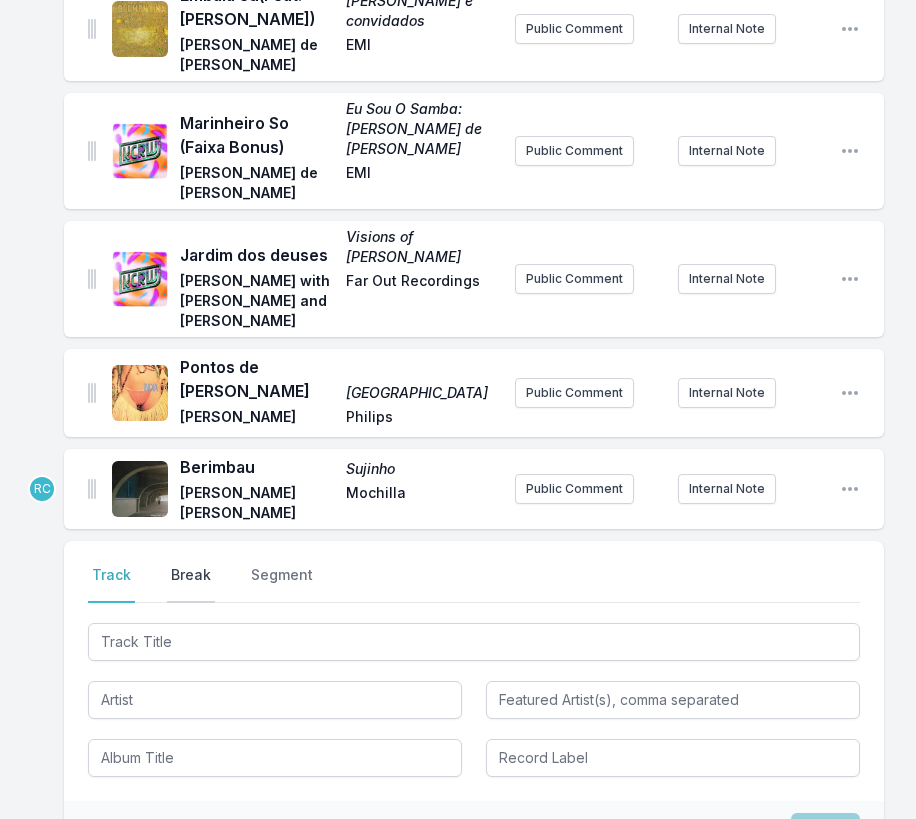 click on "Break" at bounding box center (191, 584) 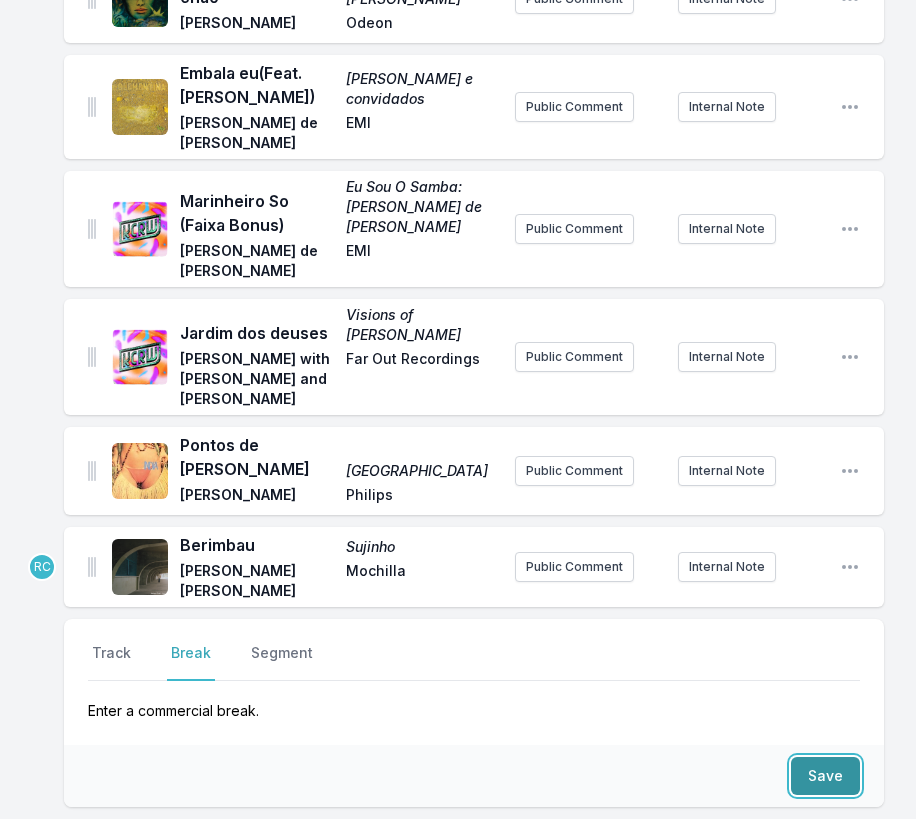 click on "Save" at bounding box center (825, 776) 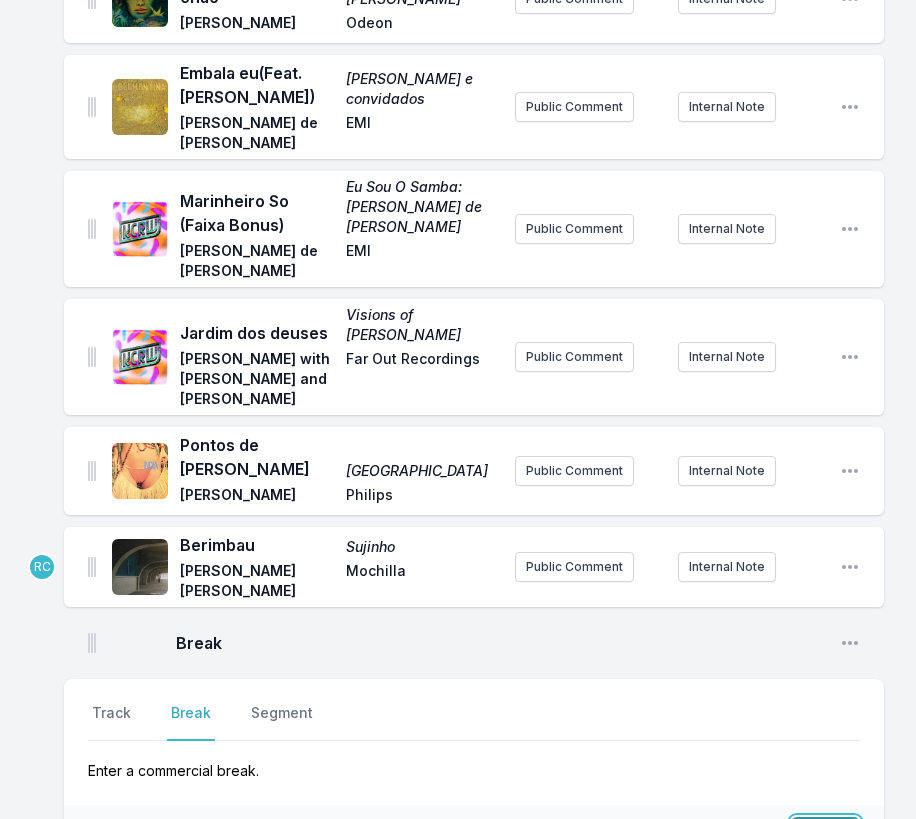 scroll, scrollTop: 2521, scrollLeft: 0, axis: vertical 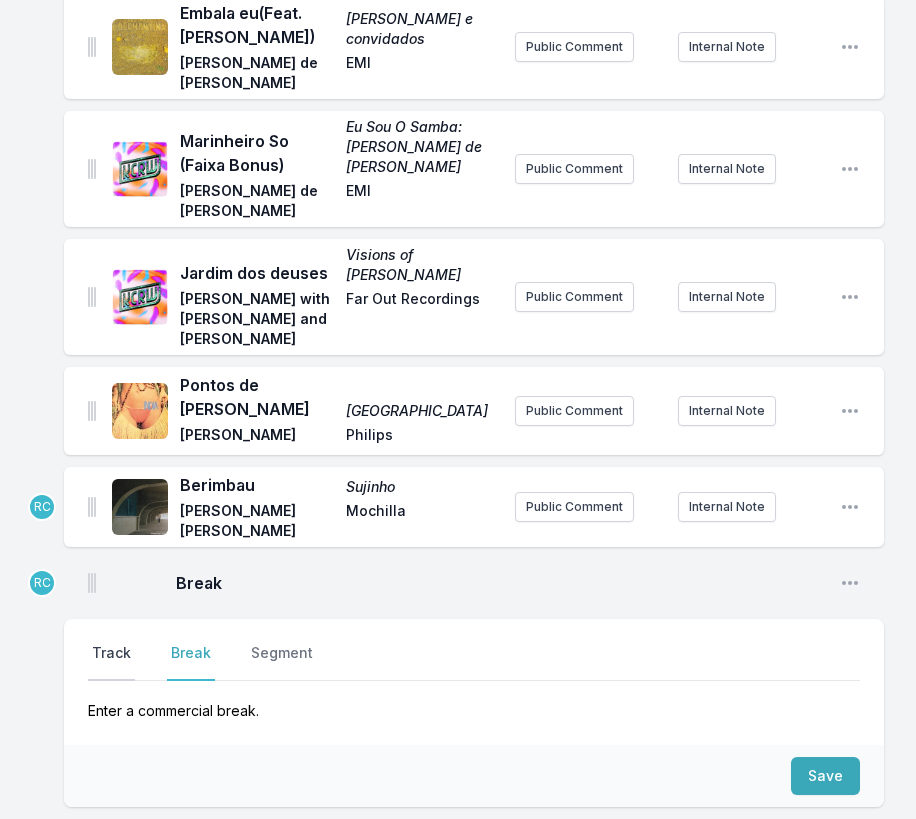click on "Track" at bounding box center [111, 662] 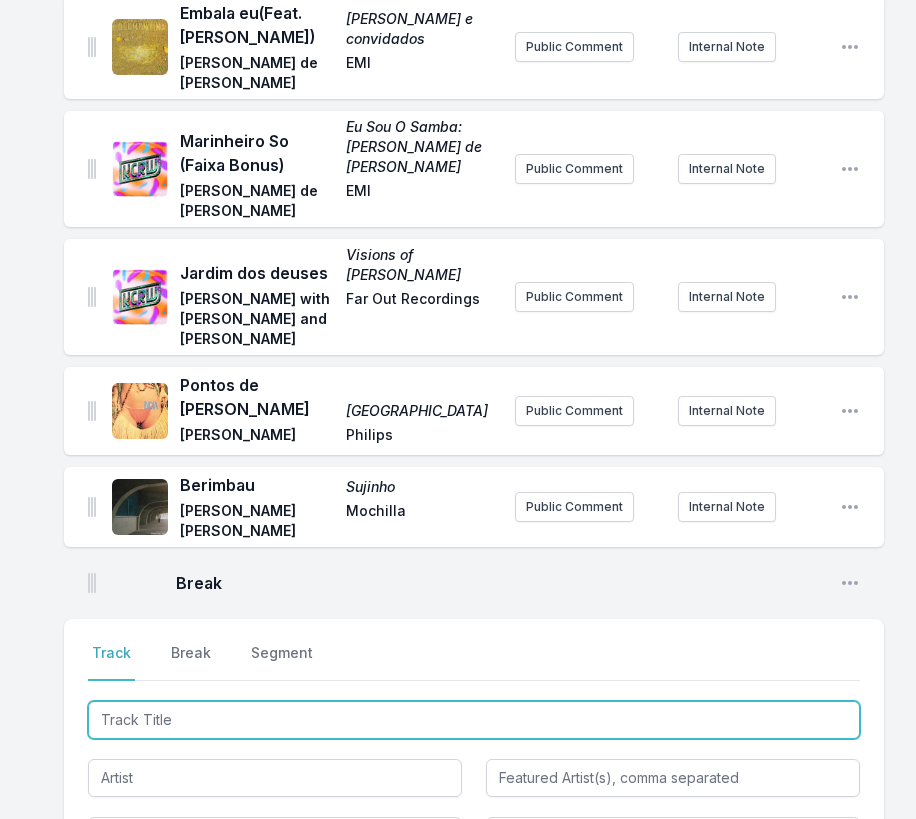 click at bounding box center [474, 720] 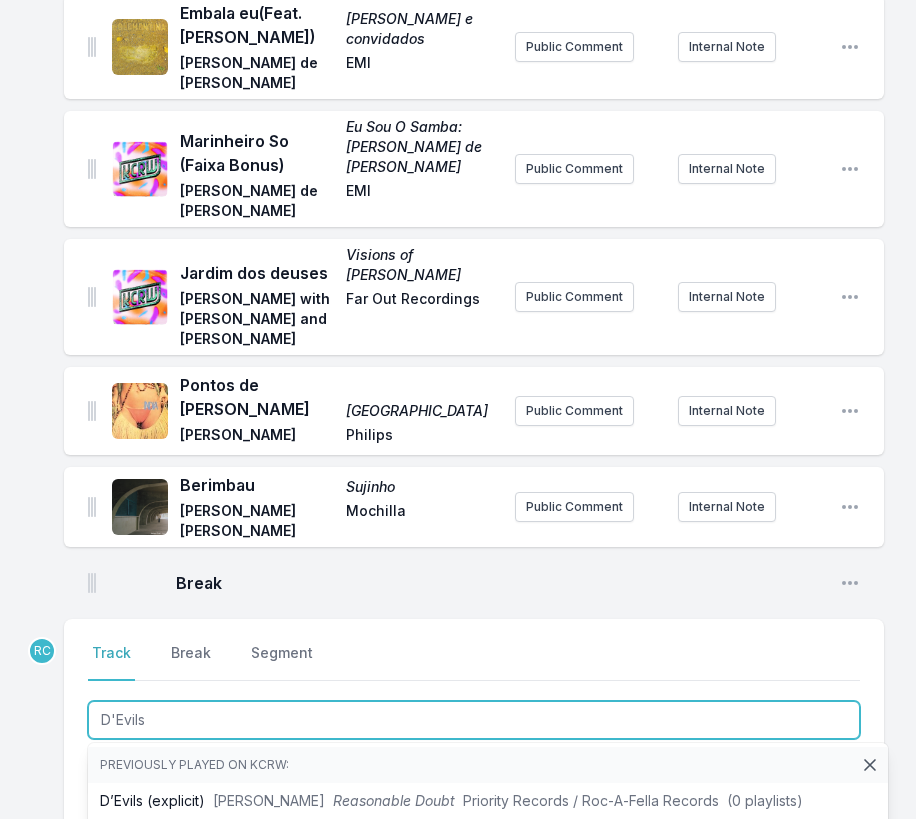 click on "November" at bounding box center (215, 836) 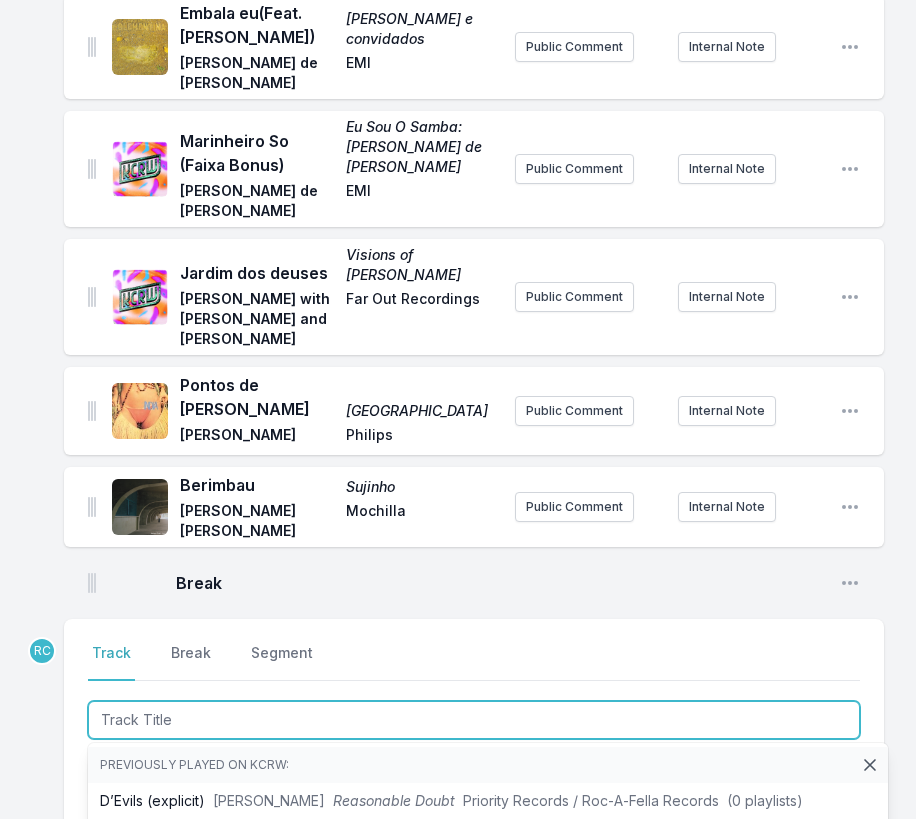 scroll, scrollTop: 2613, scrollLeft: 0, axis: vertical 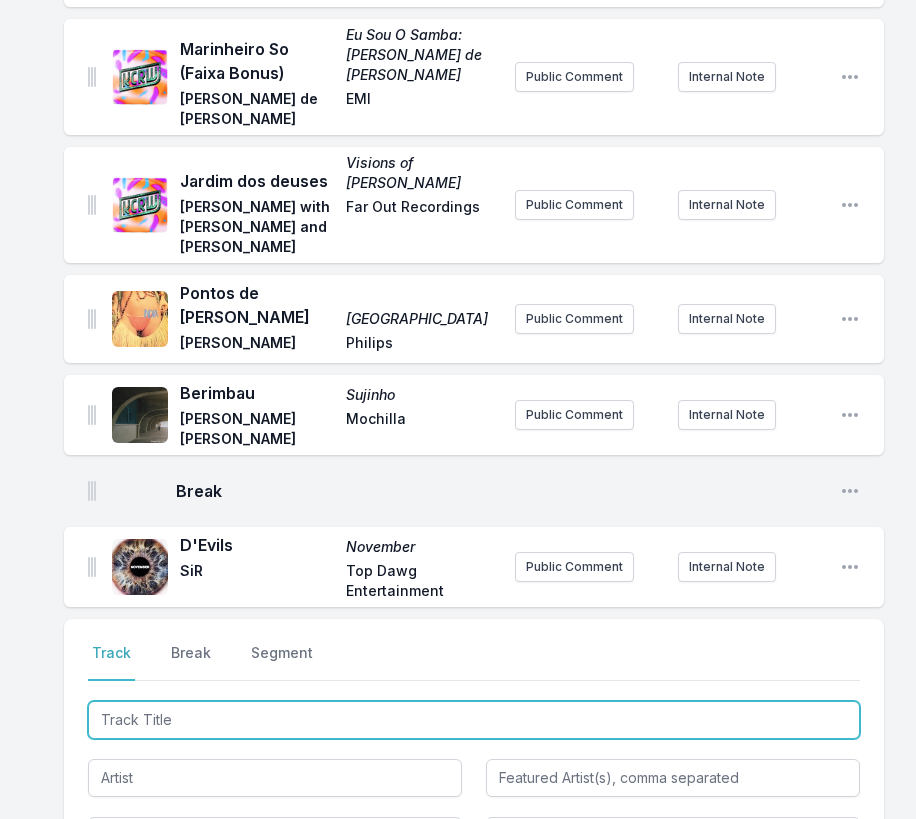 click at bounding box center (474, 720) 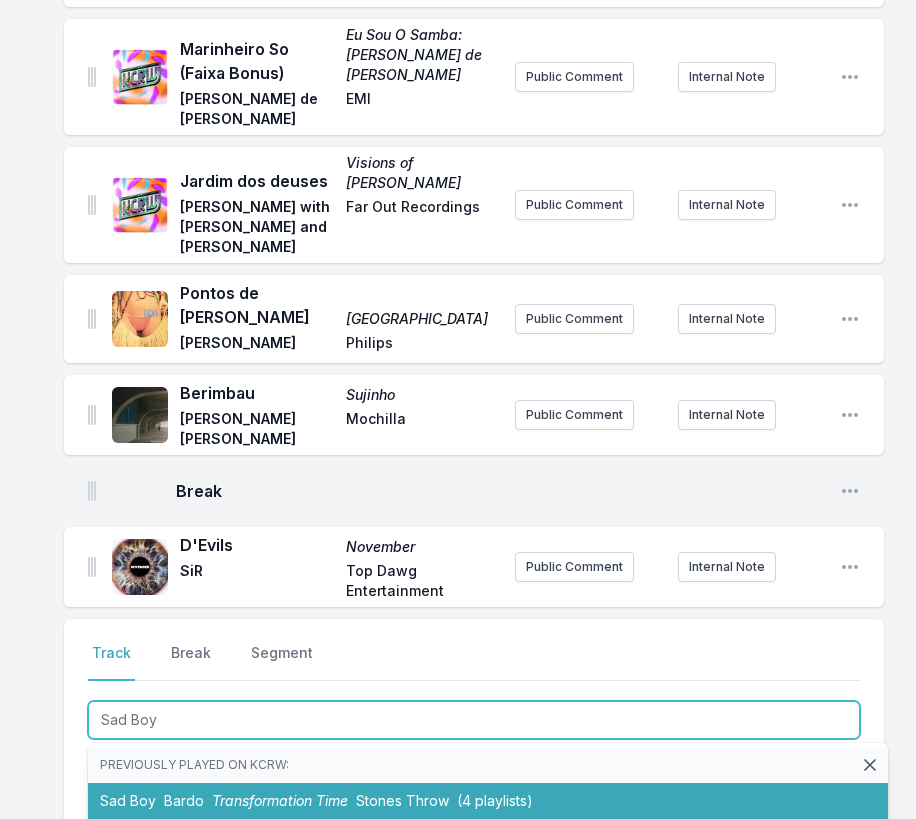 click on "Transformation Time" at bounding box center [280, 800] 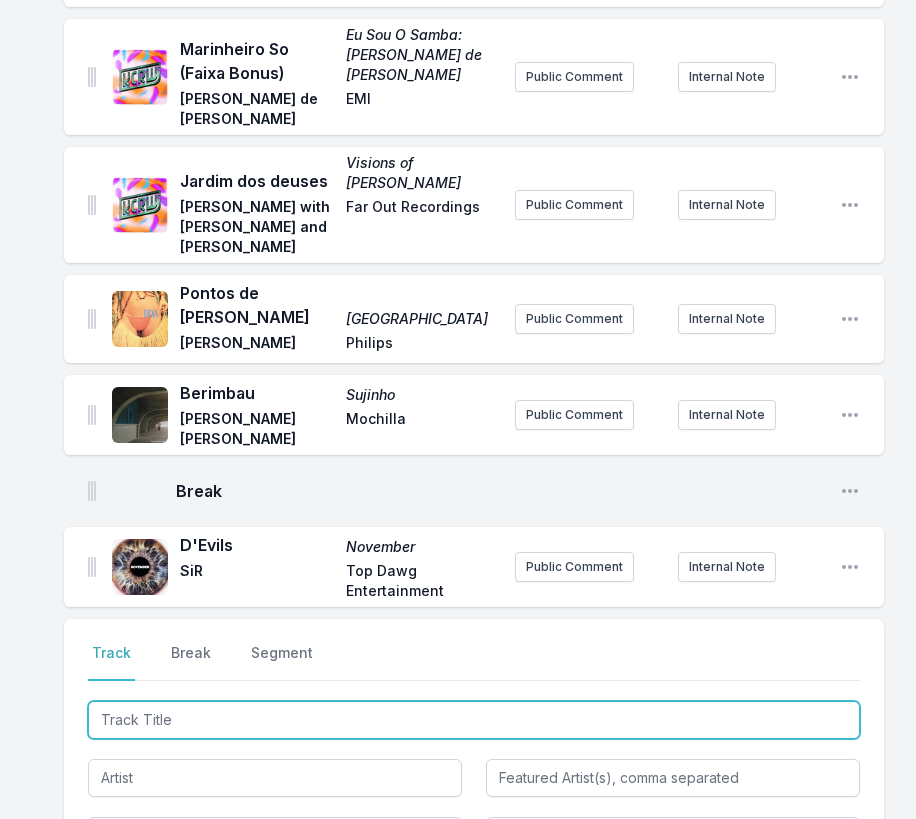 scroll, scrollTop: 2701, scrollLeft: 0, axis: vertical 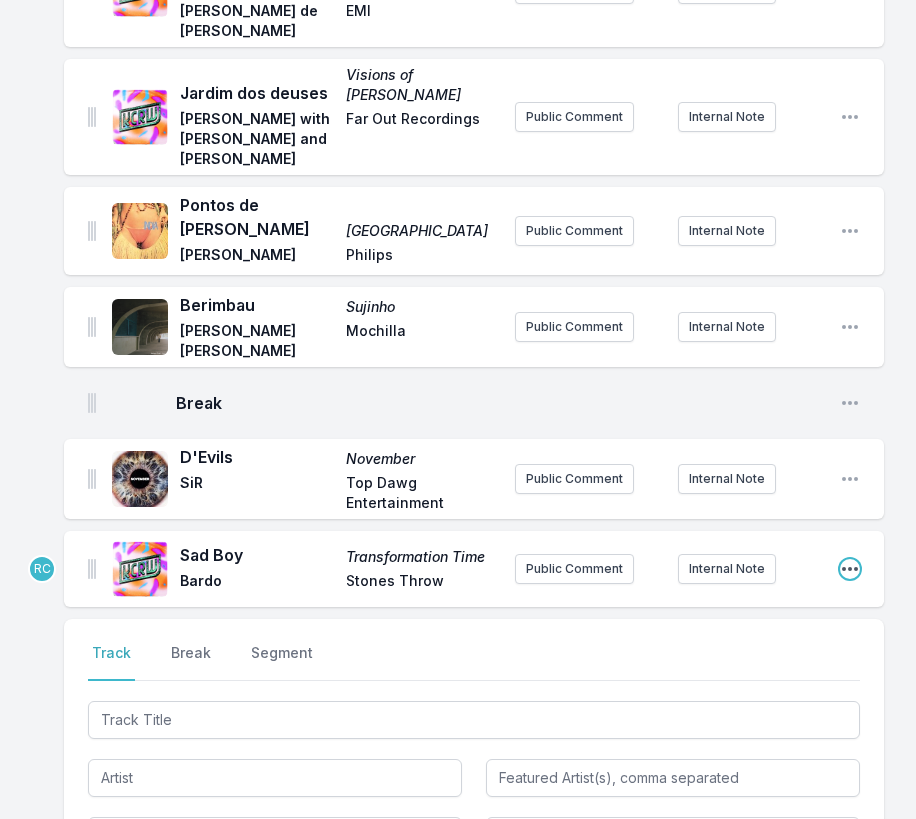 click 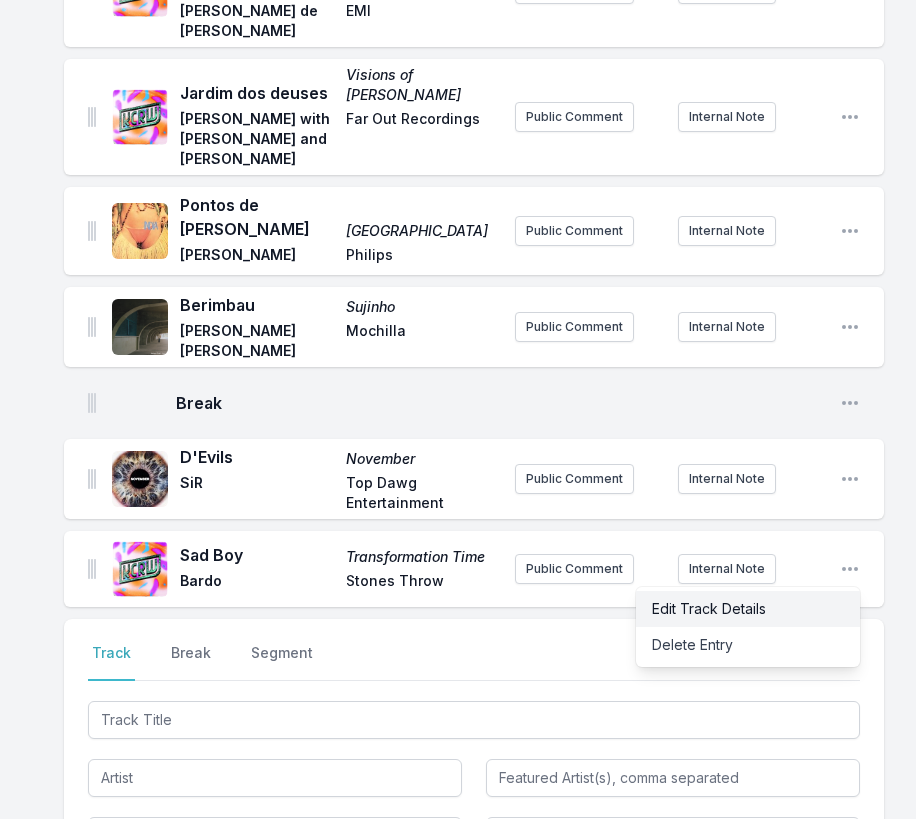 click on "Edit Track Details" at bounding box center [748, 609] 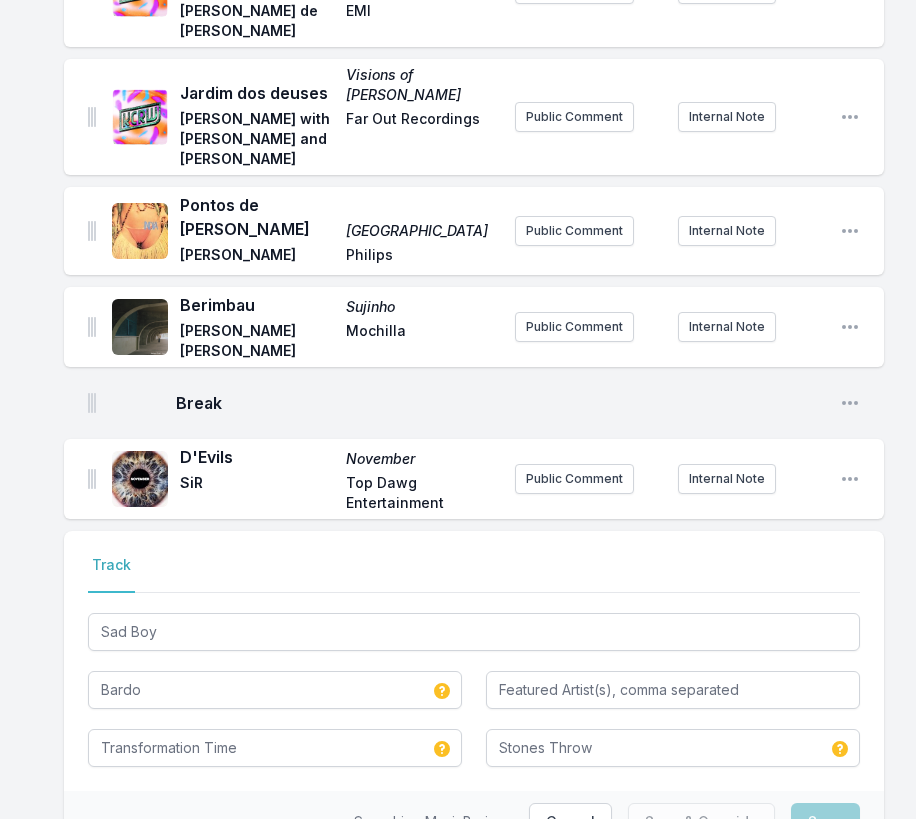 scroll, scrollTop: 2619, scrollLeft: 0, axis: vertical 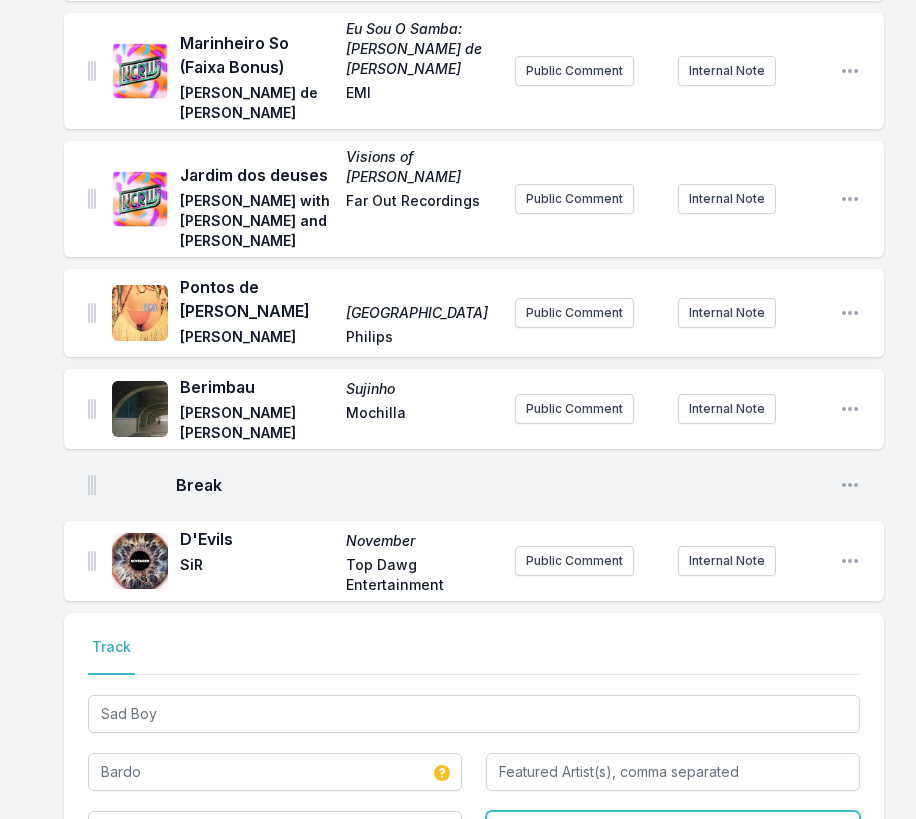 click on "Stones Throw" at bounding box center (673, 830) 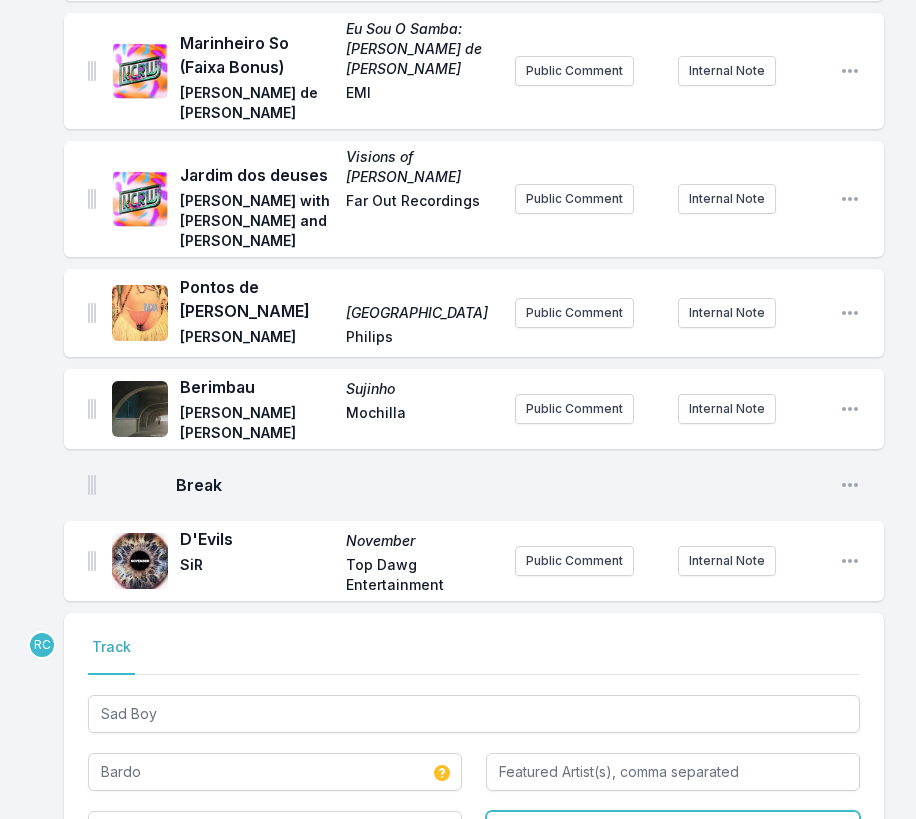 type on "Stones Throw" 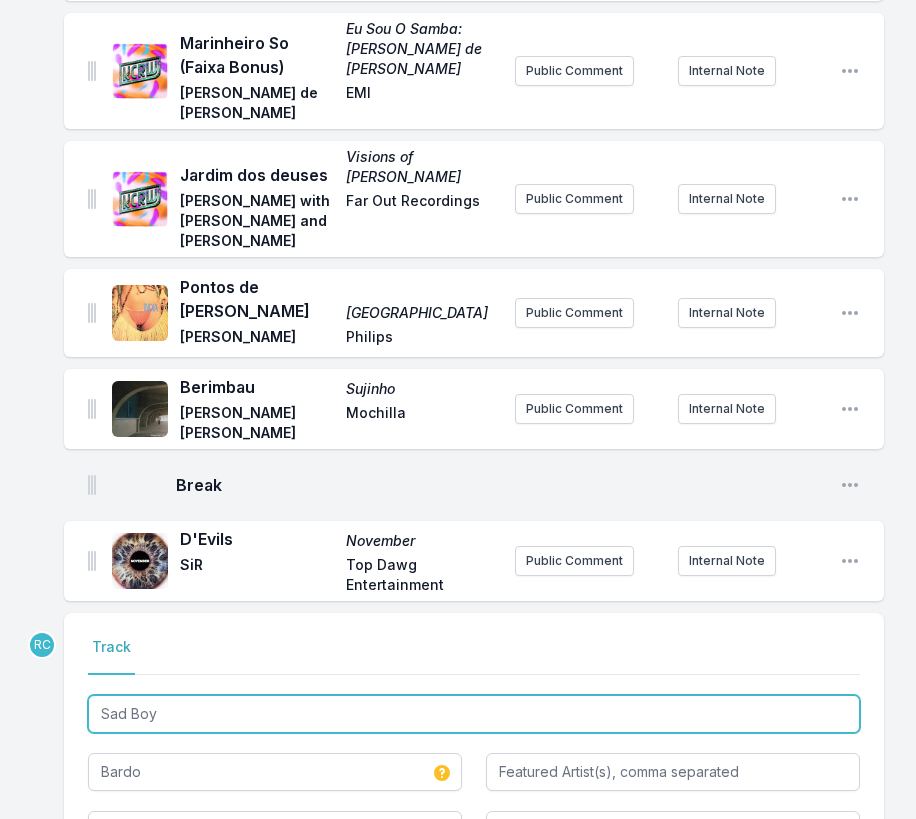 click on "Sad Boy" at bounding box center (474, 714) 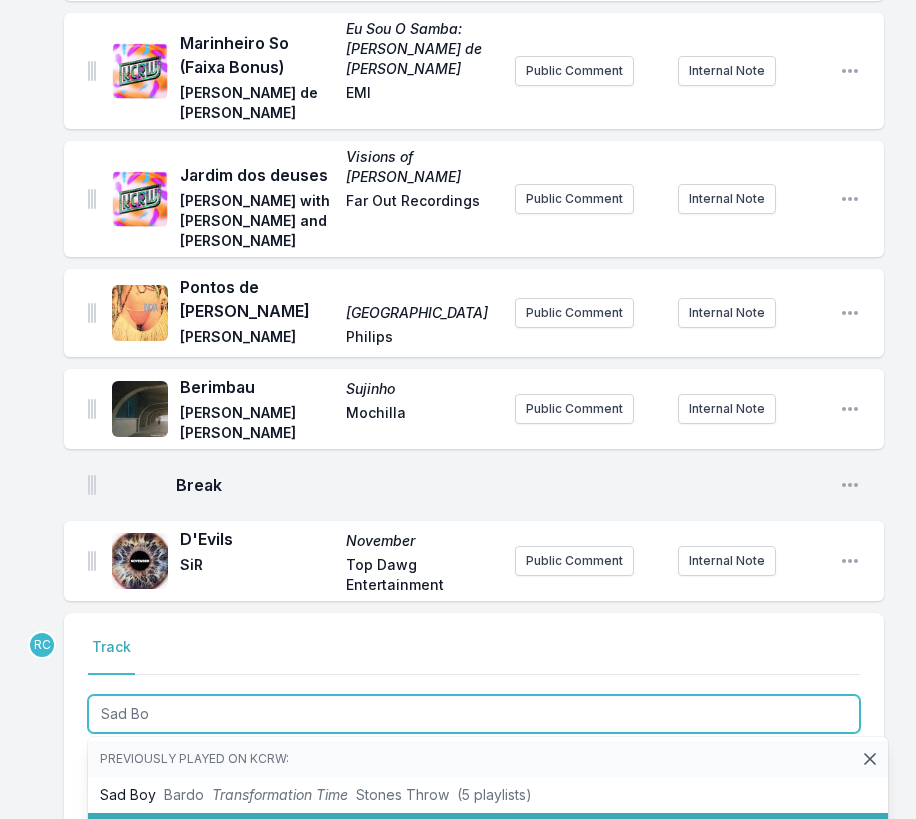 click on "Sad Boy" at bounding box center [240, 830] 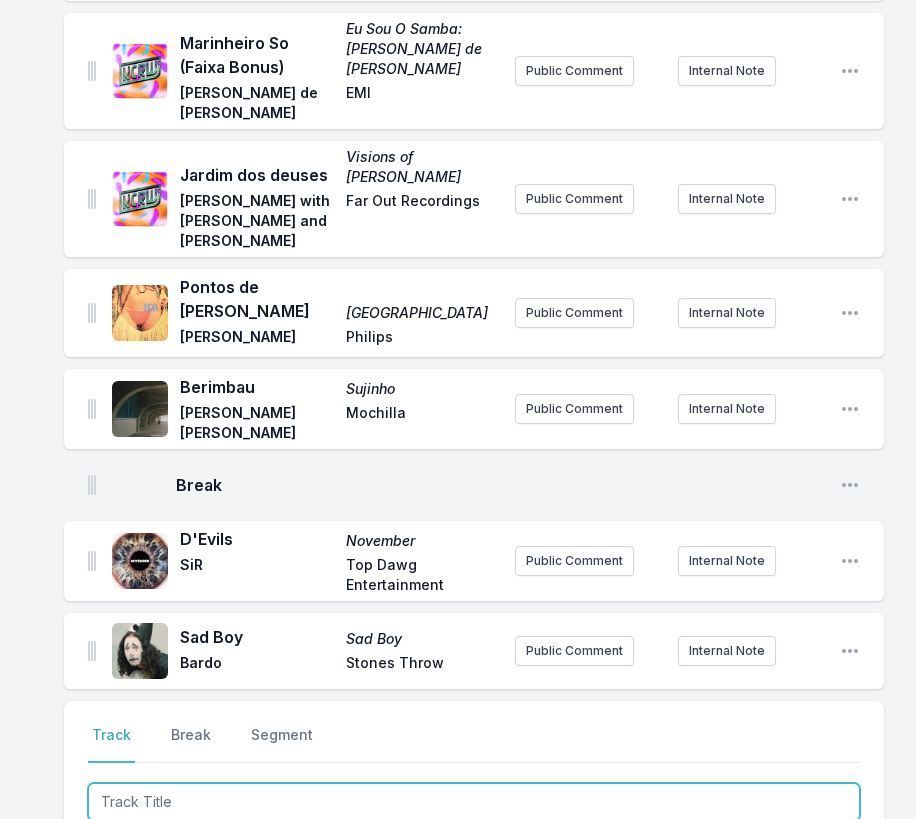 click at bounding box center [474, 802] 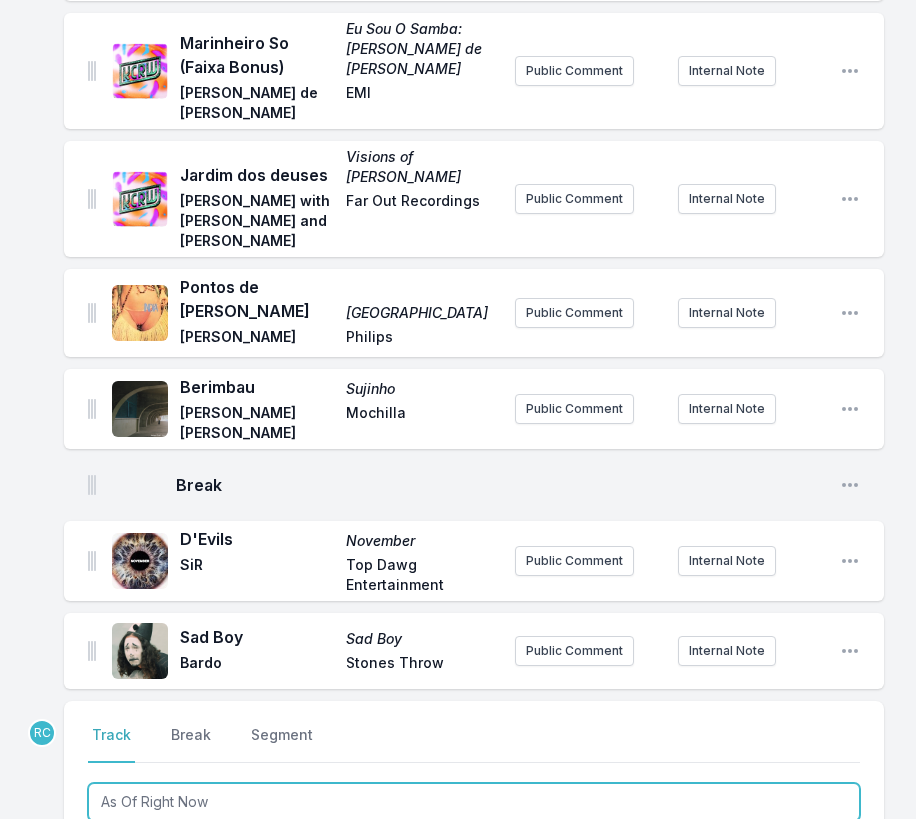 click on "N8NOFACE" at bounding box center (252, 882) 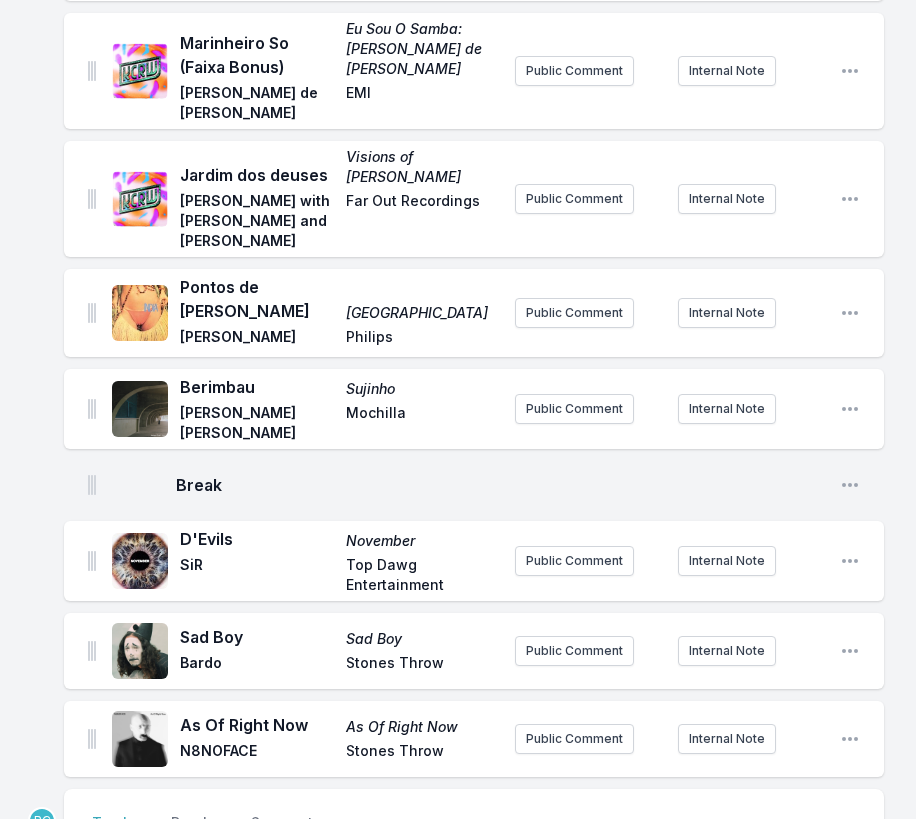 scroll, scrollTop: 2707, scrollLeft: 0, axis: vertical 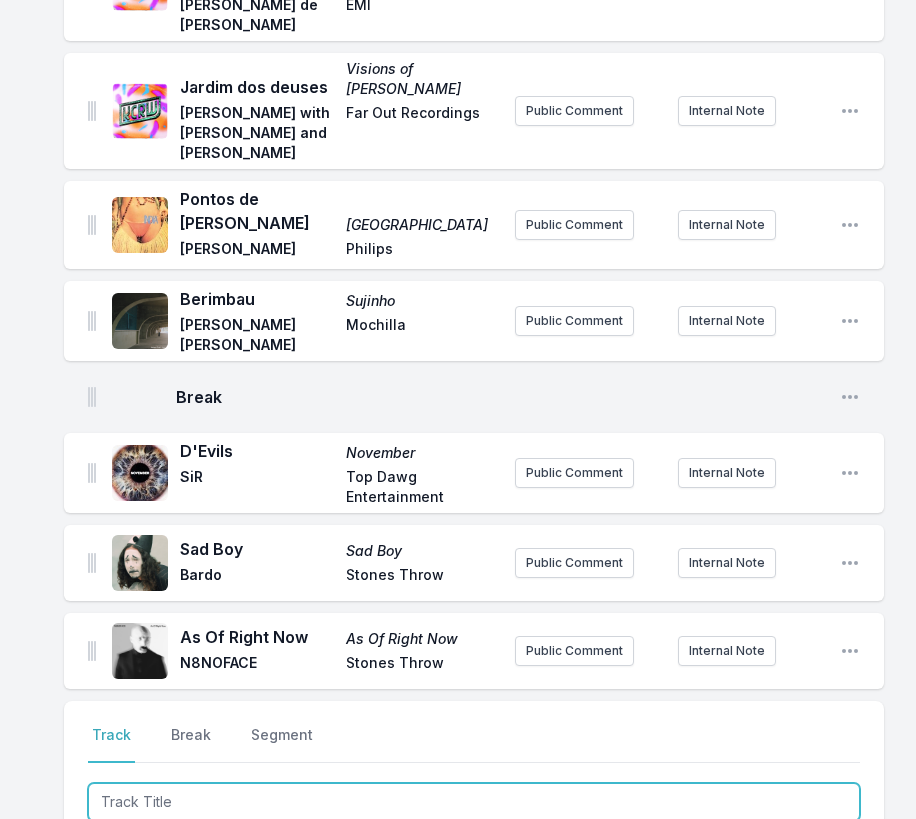 click at bounding box center [474, 802] 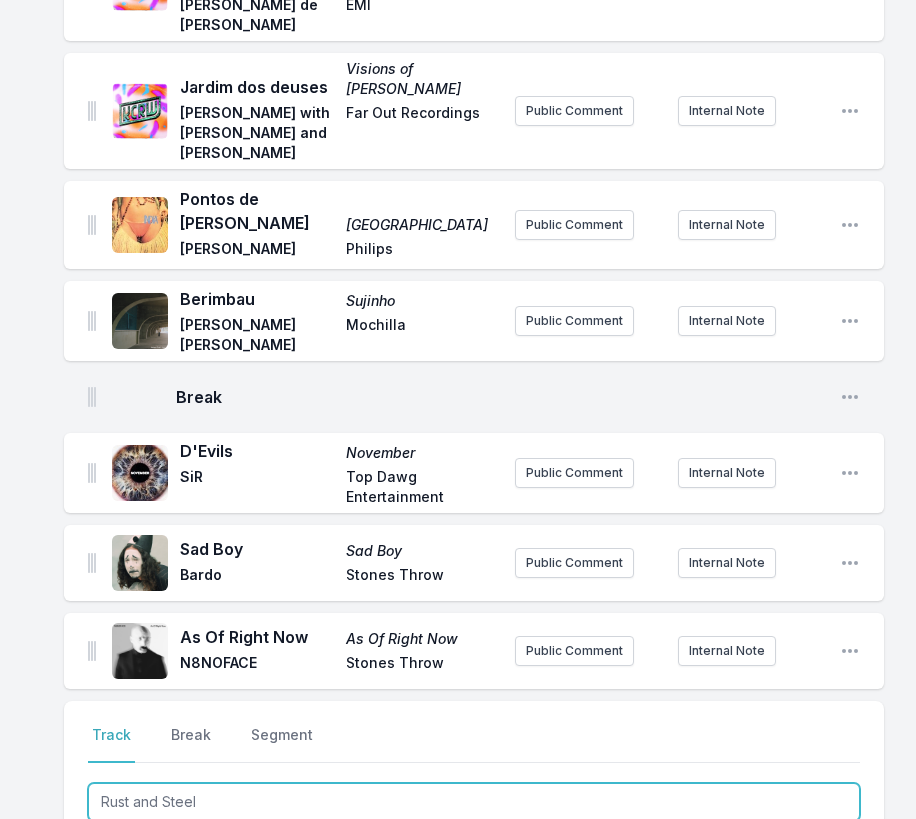 click on "Rust and Steel [PERSON_NAME] & The Indications Flowers Dead Oceans (0 playlists)" at bounding box center [488, 883] 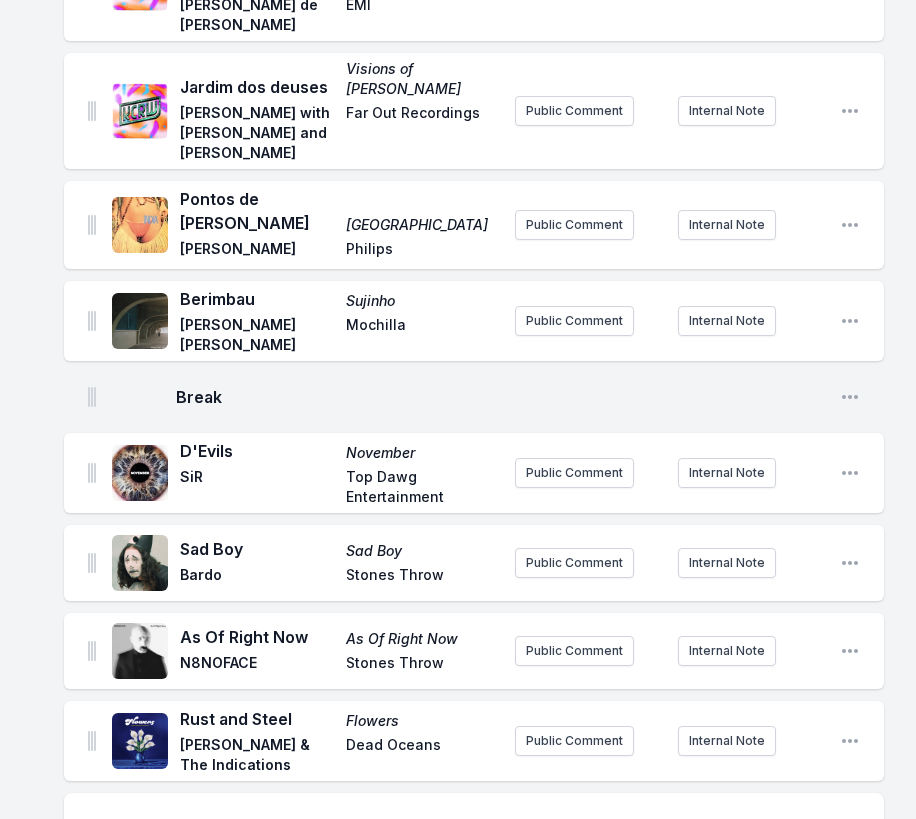 scroll, scrollTop: 2799, scrollLeft: 0, axis: vertical 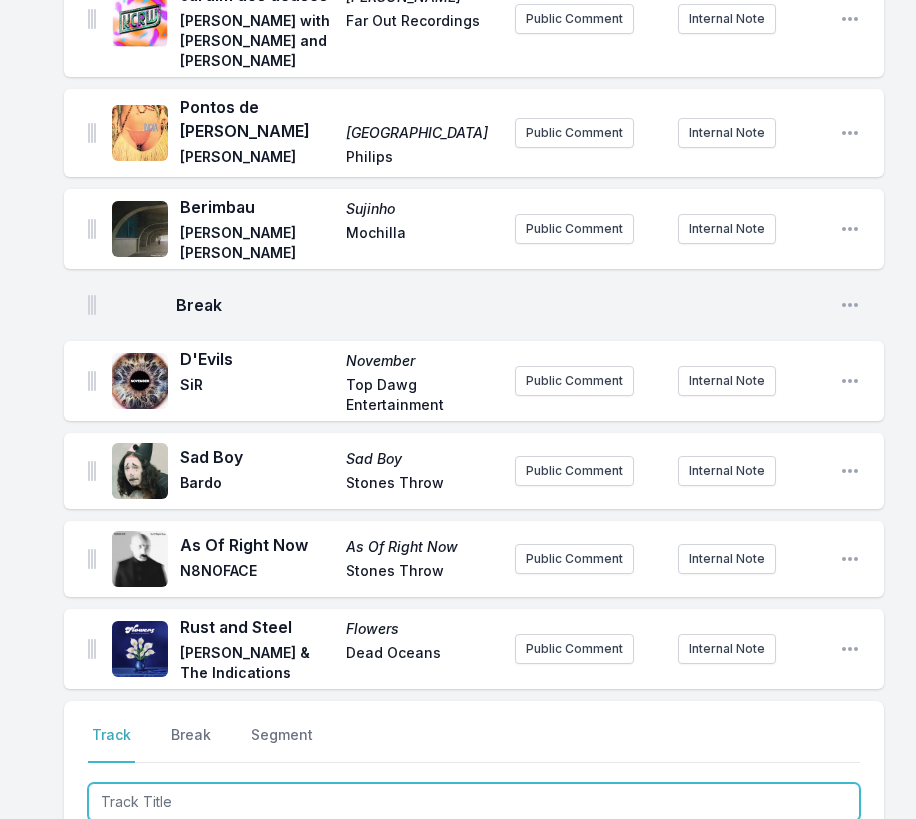 click at bounding box center [474, 802] 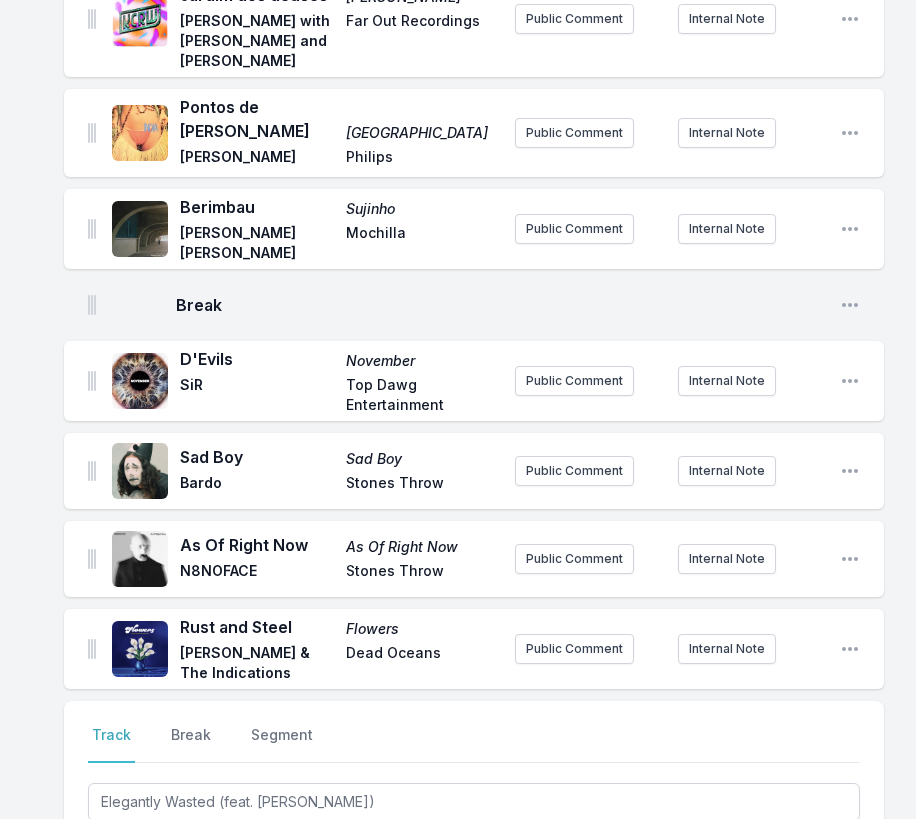 type on "Elegantly Wasted" 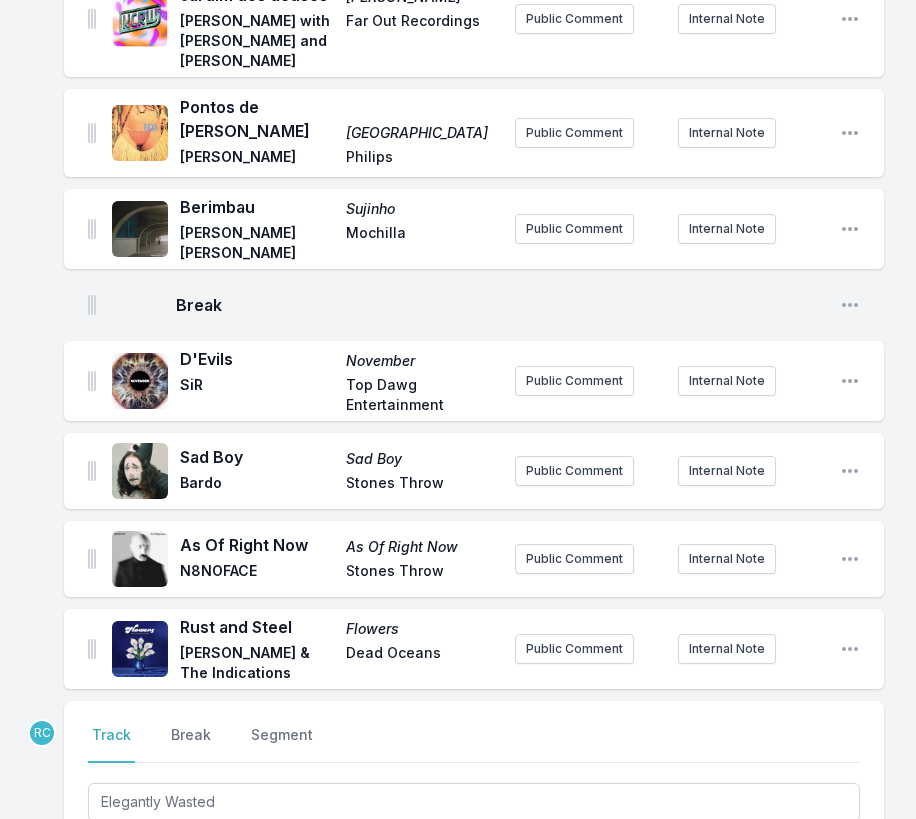 paste on "[PERSON_NAME]" 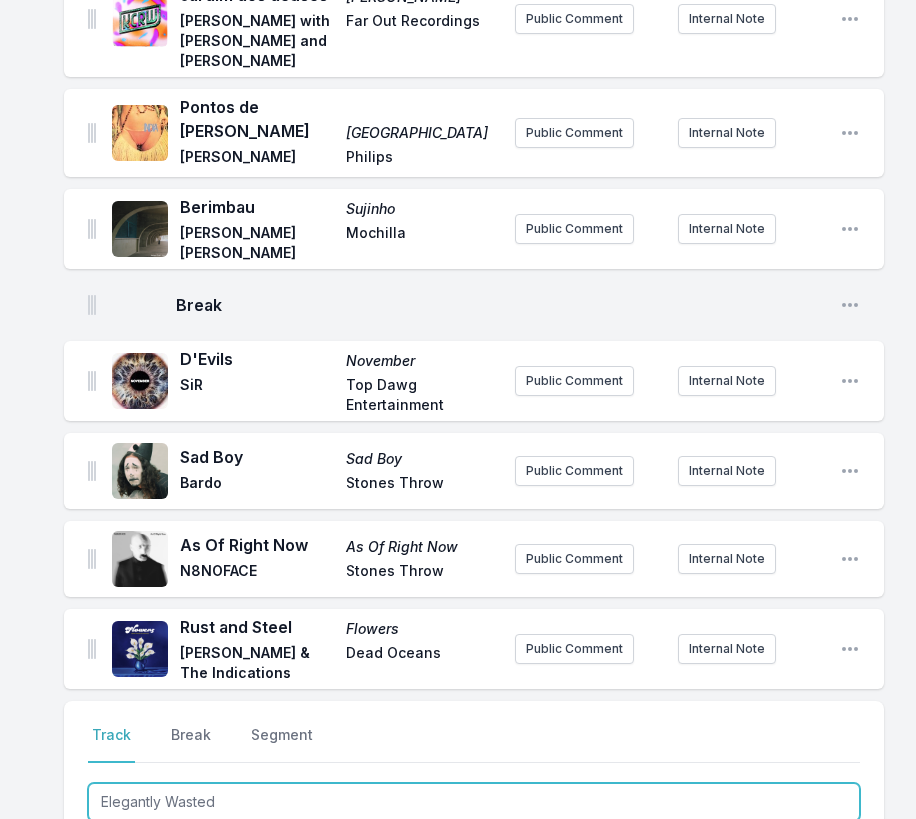drag, startPoint x: 248, startPoint y: 622, endPoint x: 78, endPoint y: 597, distance: 171.8284 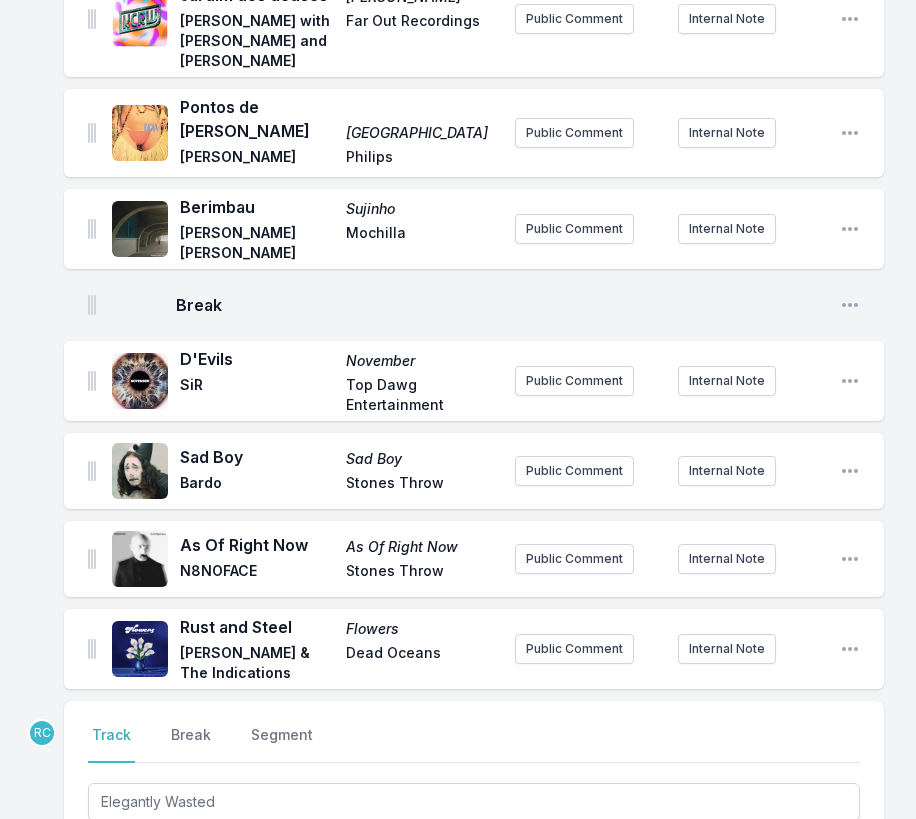 click at bounding box center (275, 918) 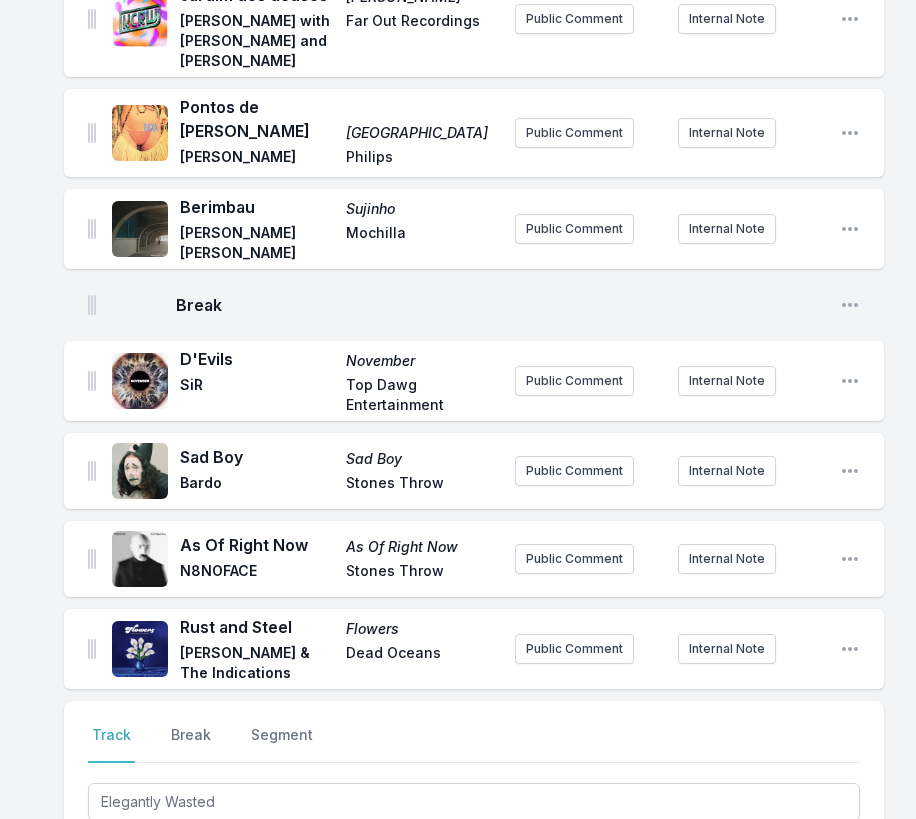 paste on "Elegantly Wasted" 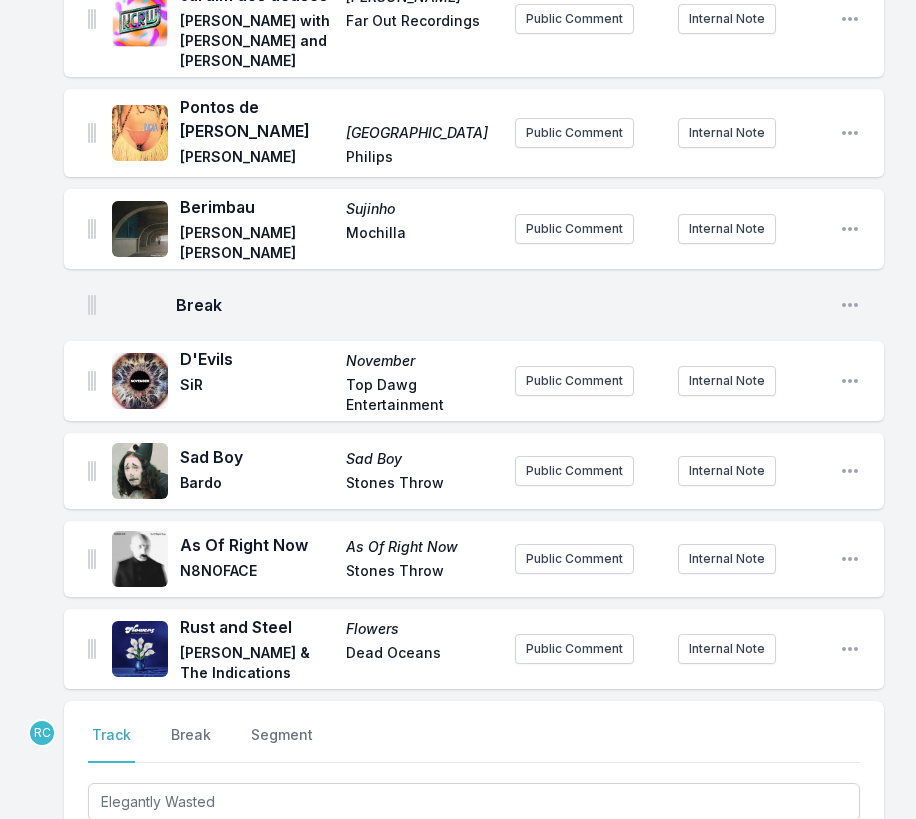 type on "Elegantly Wasted" 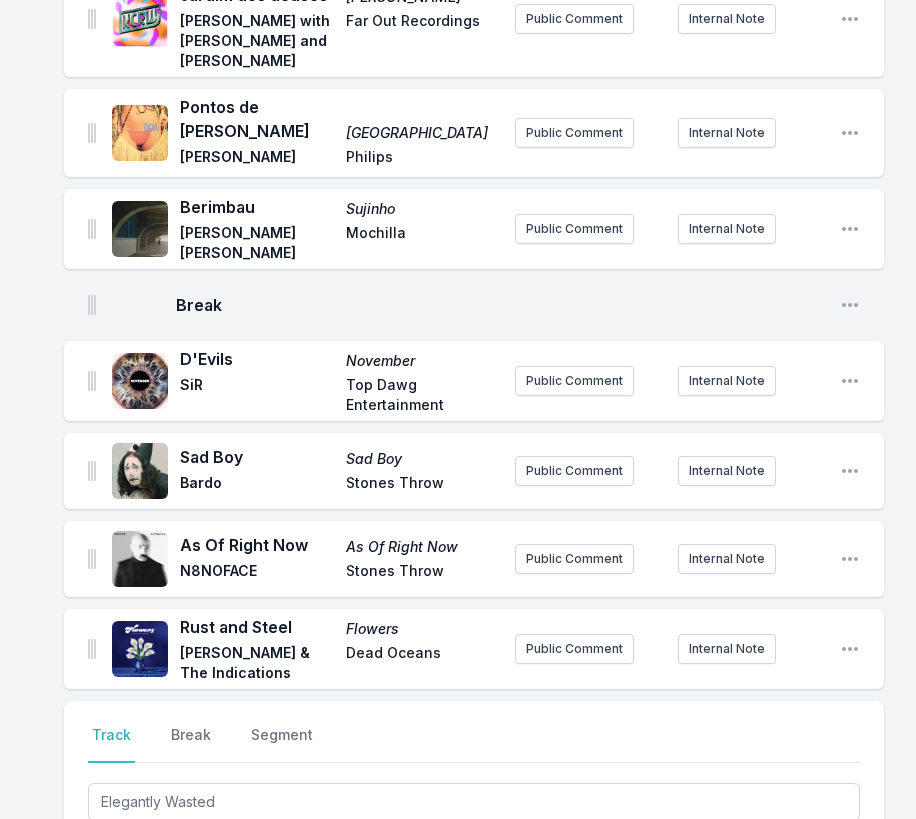 click at bounding box center (673, 918) 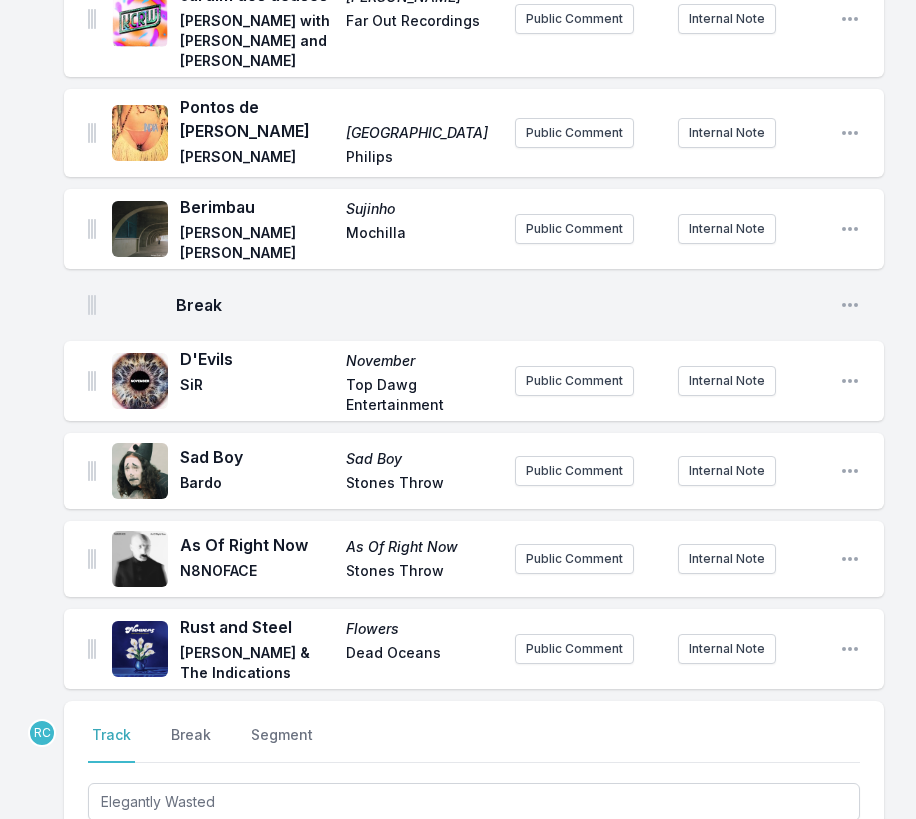 click on "Easy Eye SOund" at bounding box center (673, 918) 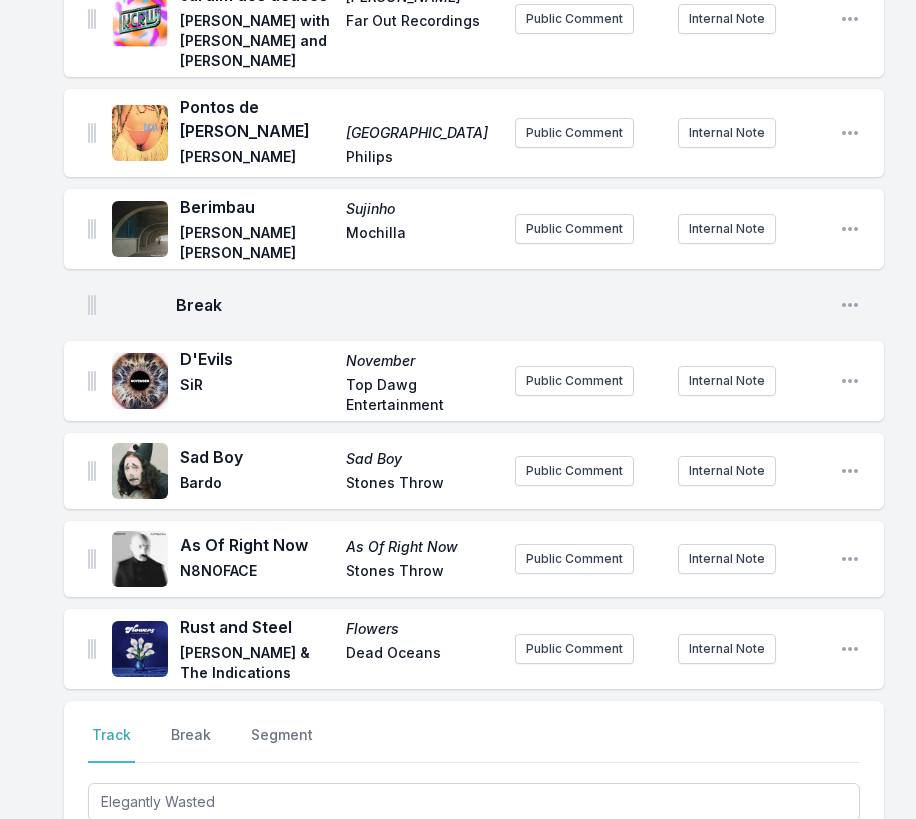 click on "Save" at bounding box center [825, 992] 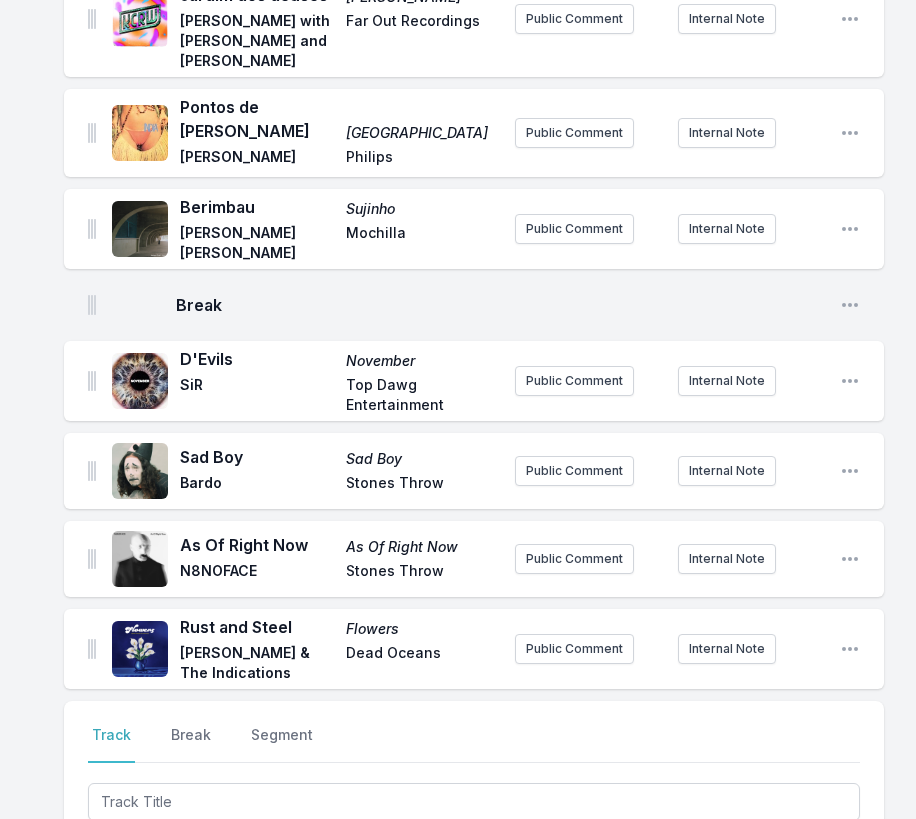 scroll, scrollTop: 2923, scrollLeft: 0, axis: vertical 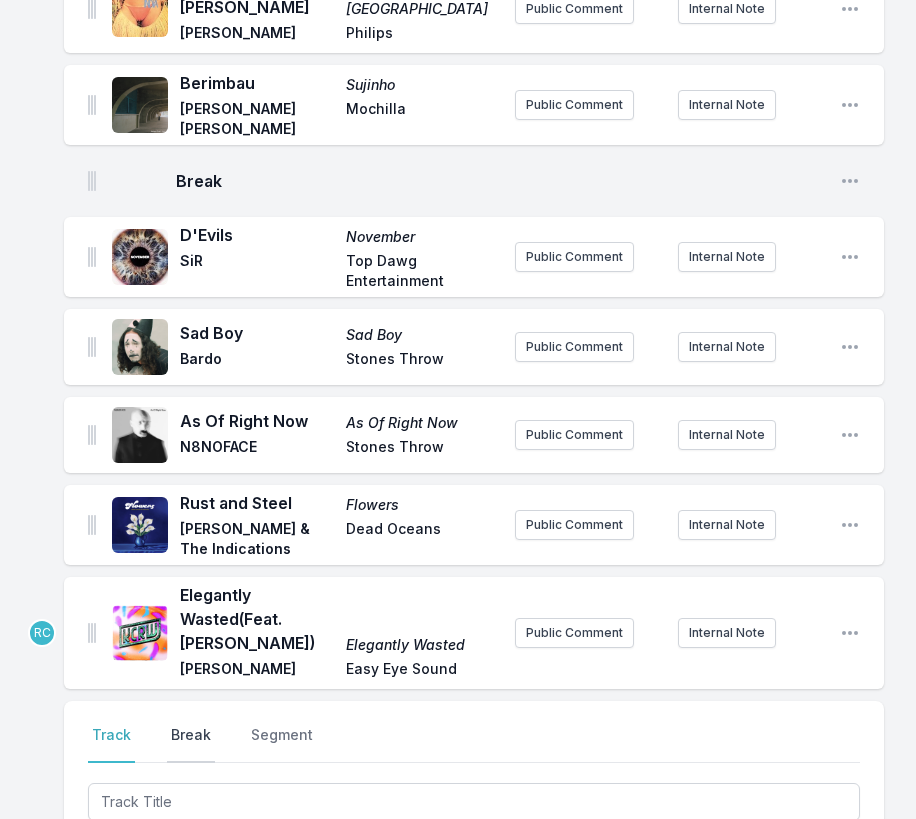click on "Break" at bounding box center (191, 744) 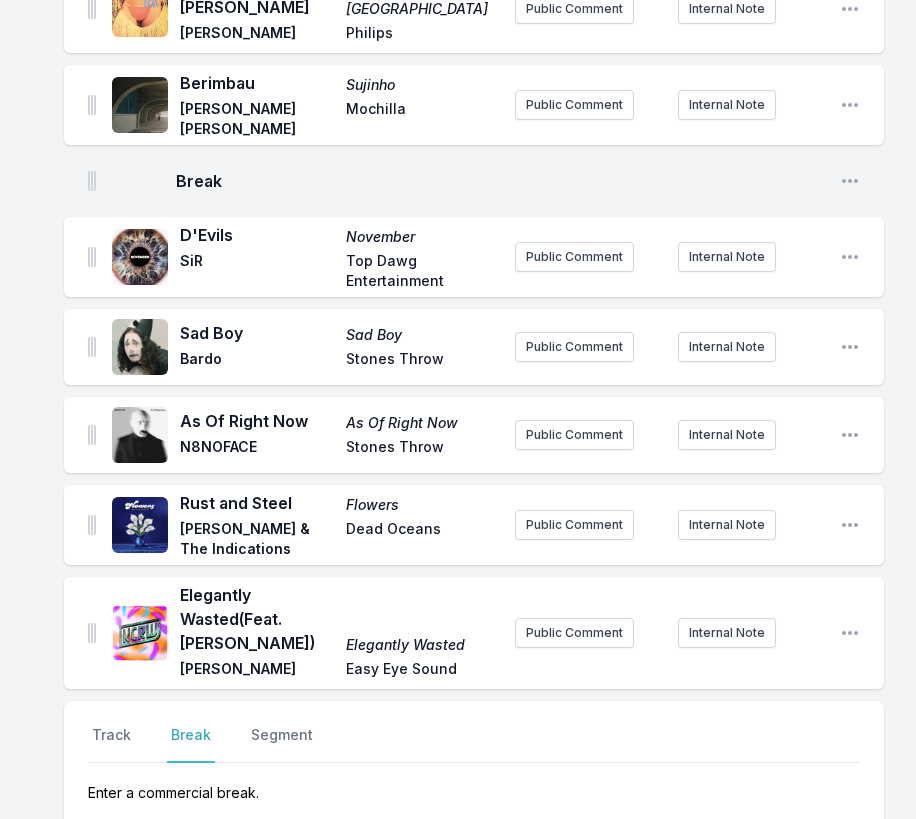 click on "Select a tab Track Break Segment Track Break Segment Enter a commercial break." at bounding box center [474, 764] 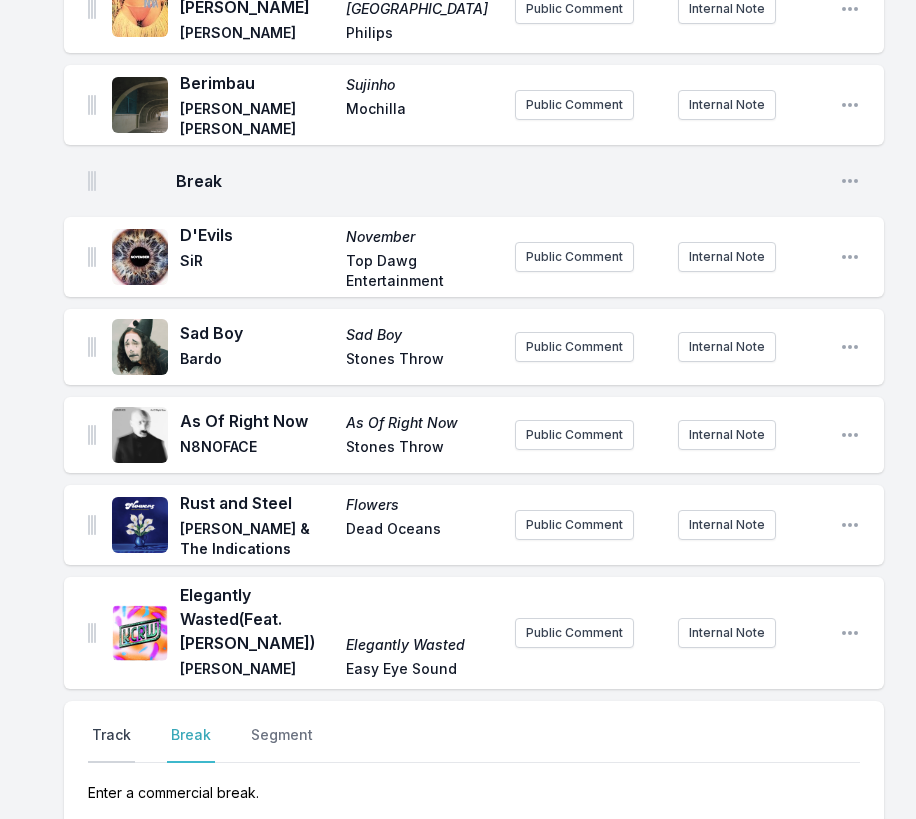 click on "Track" at bounding box center (111, 744) 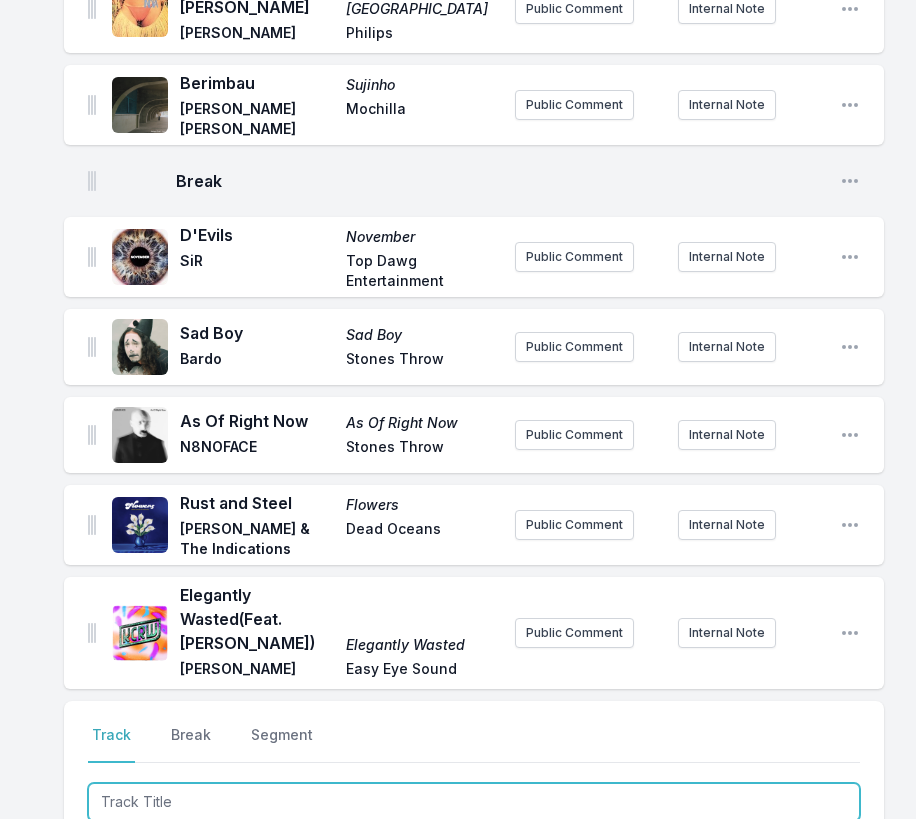 click at bounding box center [474, 802] 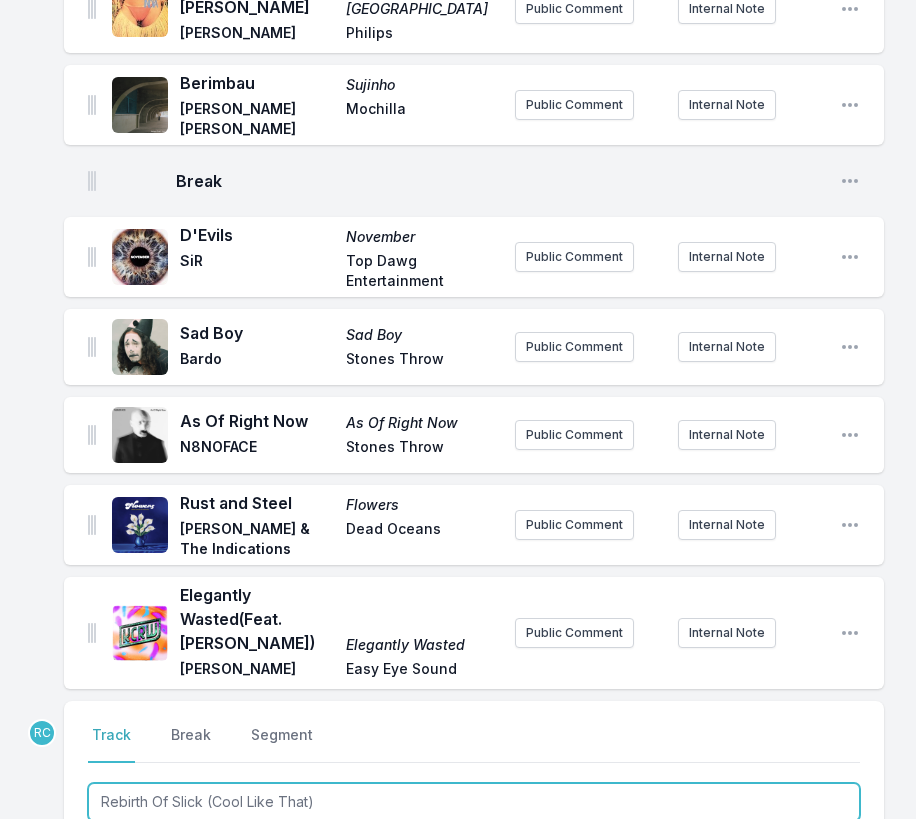 type on "Rebirth Of Slick (Cool Like That)" 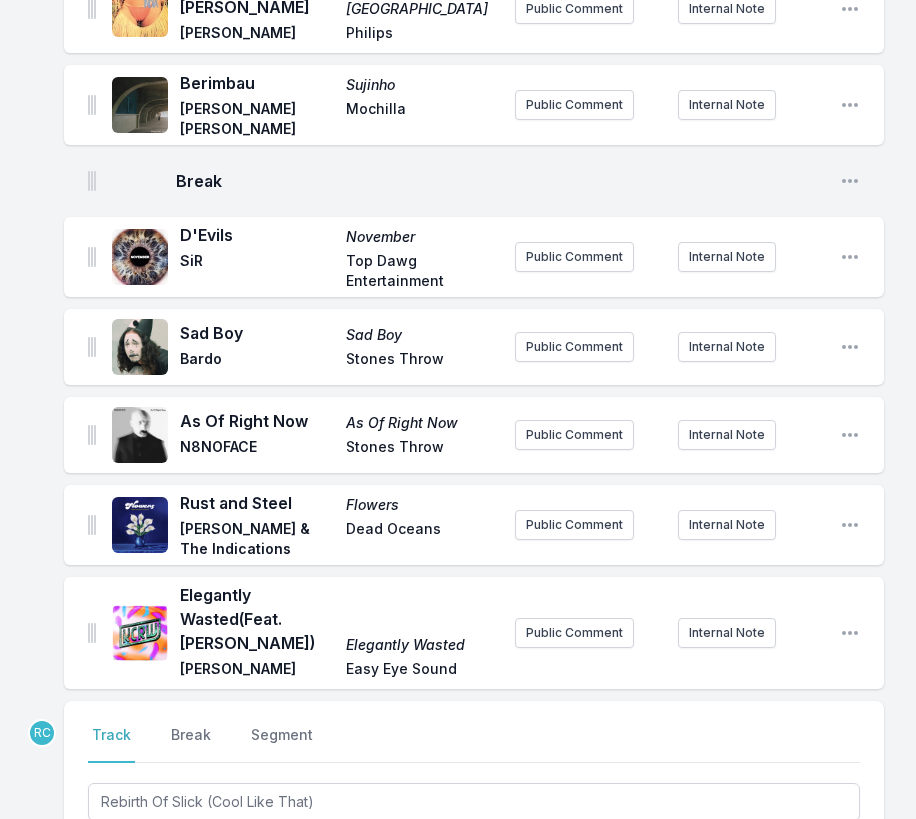click on "[PERSON_NAME] Overall" at bounding box center [275, 941] 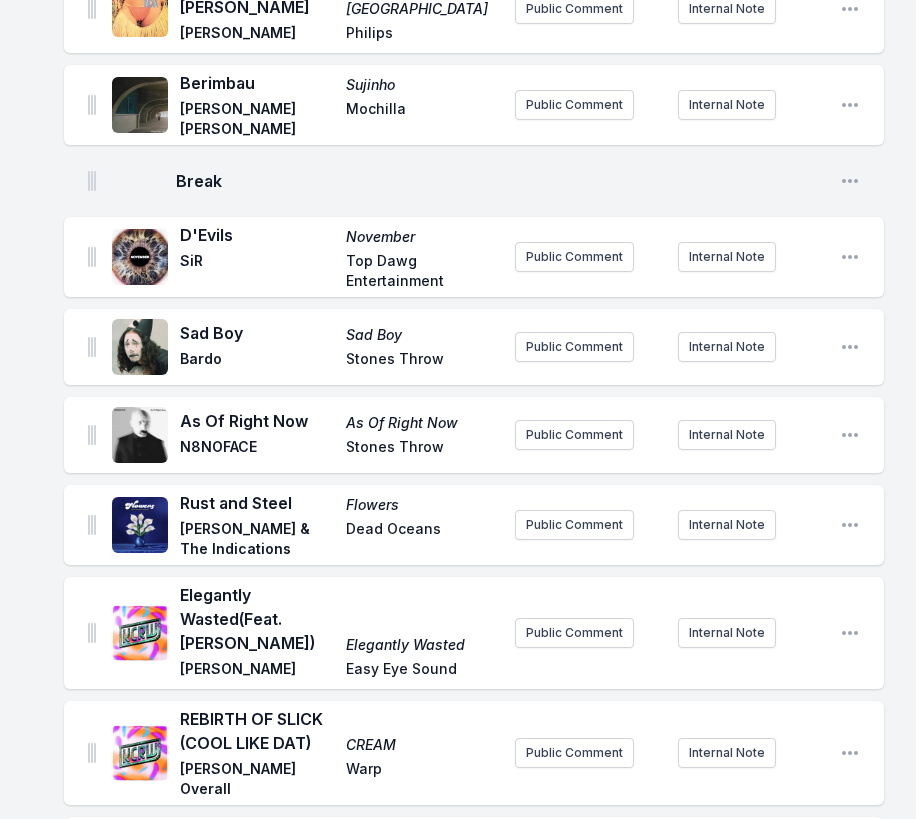 scroll, scrollTop: 3023, scrollLeft: 0, axis: vertical 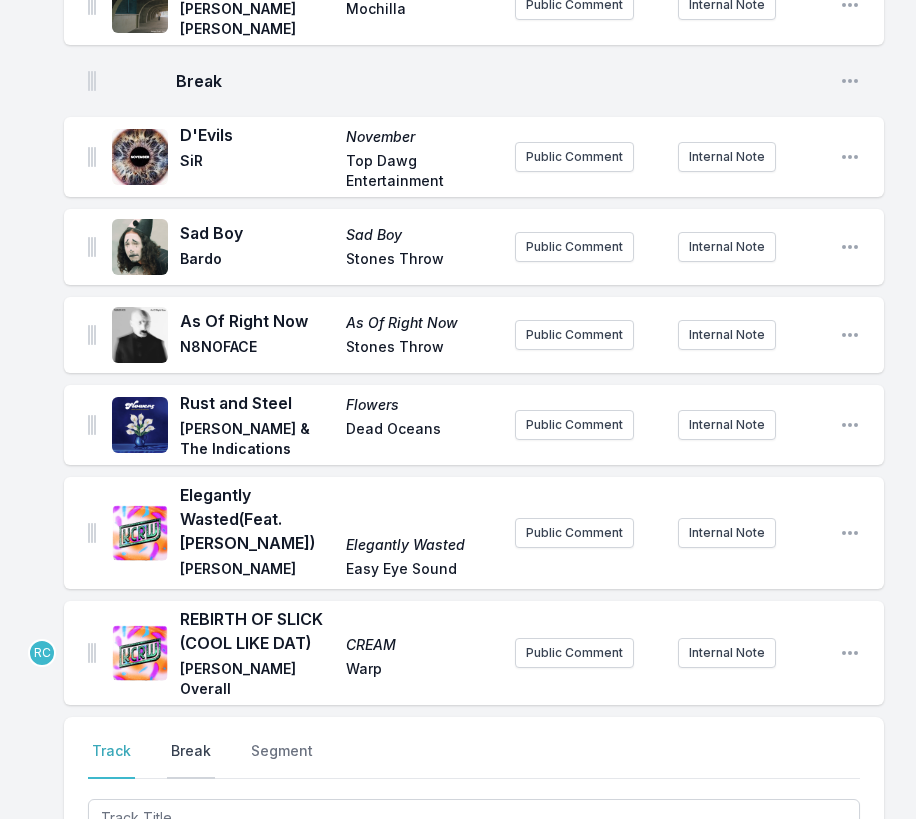 click on "Break" at bounding box center (191, 760) 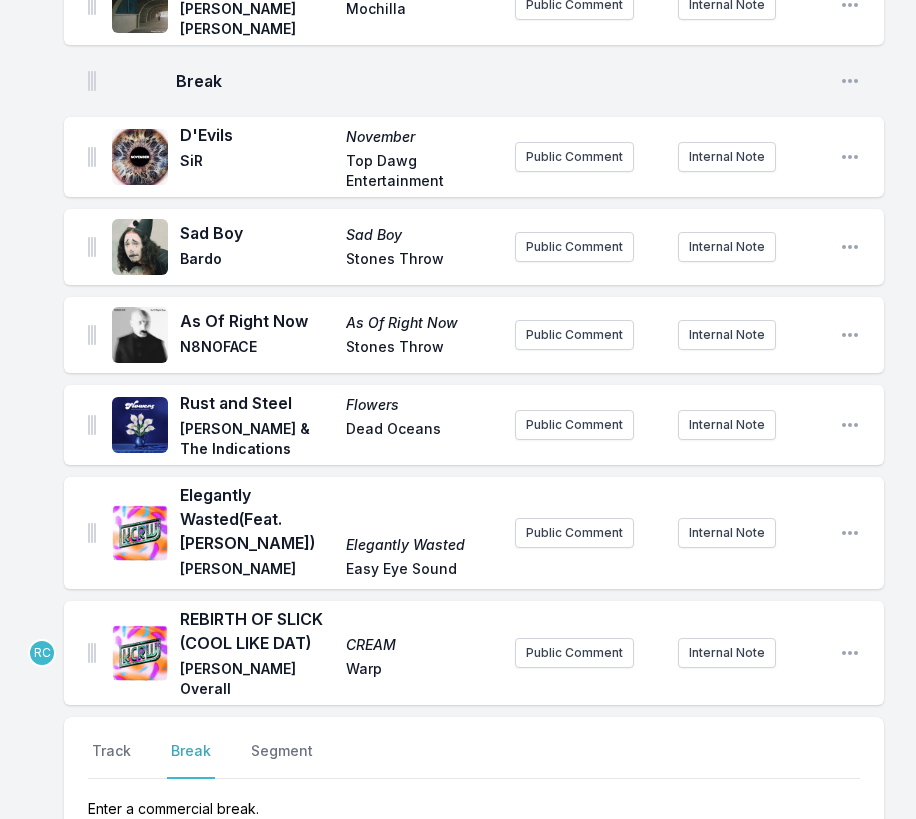 click on "Save" at bounding box center [825, 874] 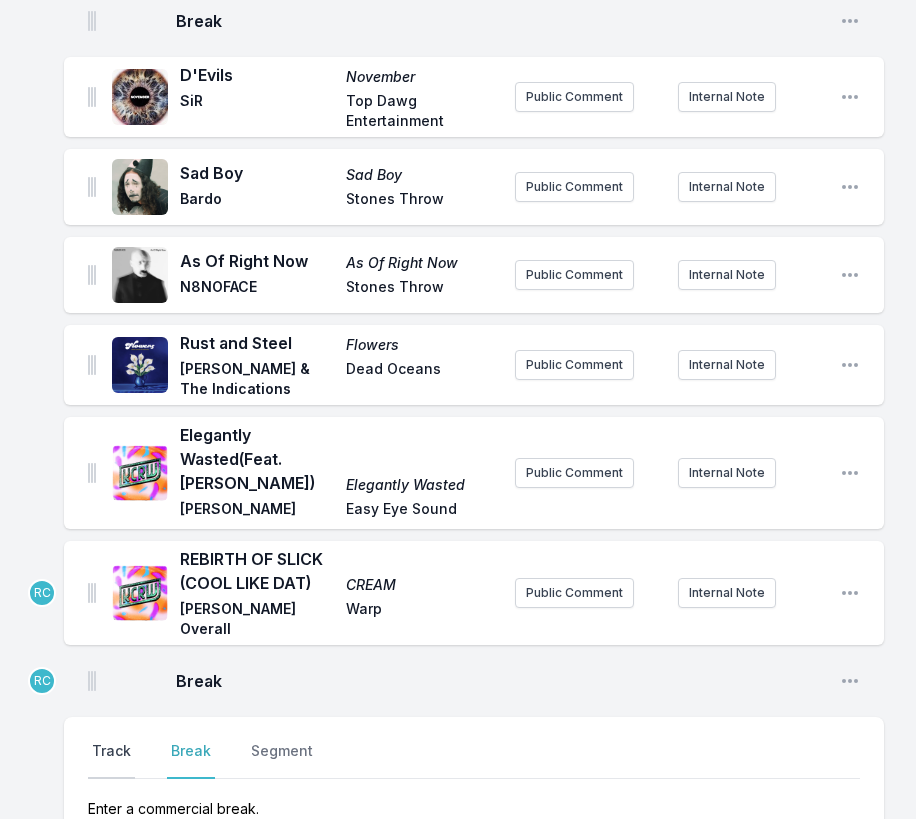 click on "Track" at bounding box center (111, 760) 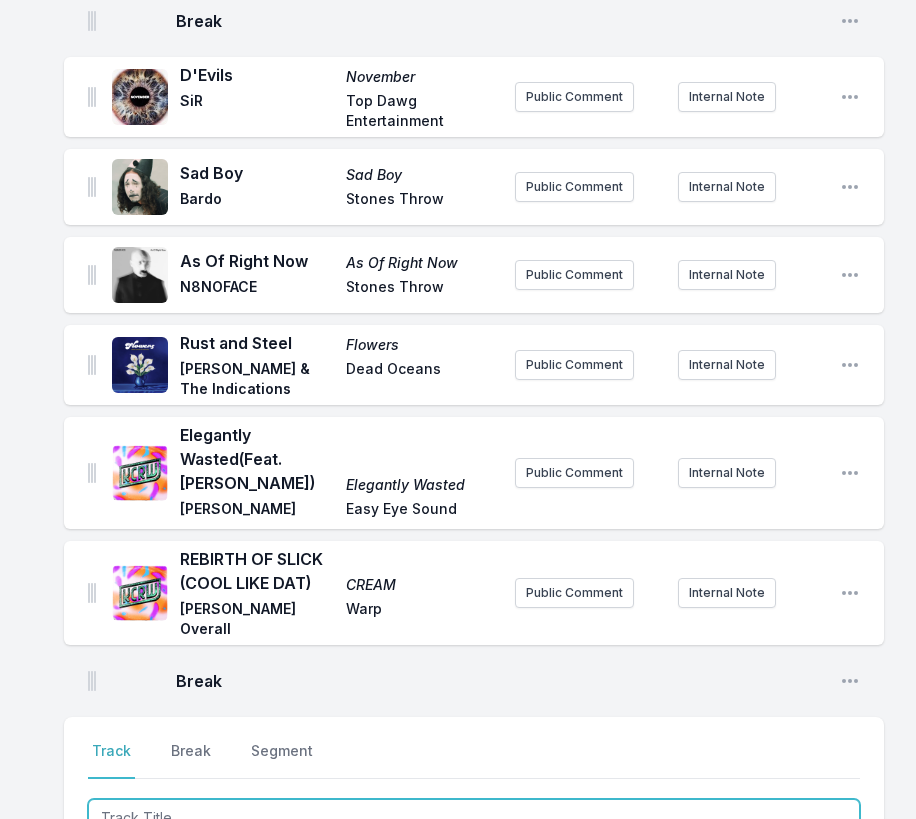 click at bounding box center [474, 818] 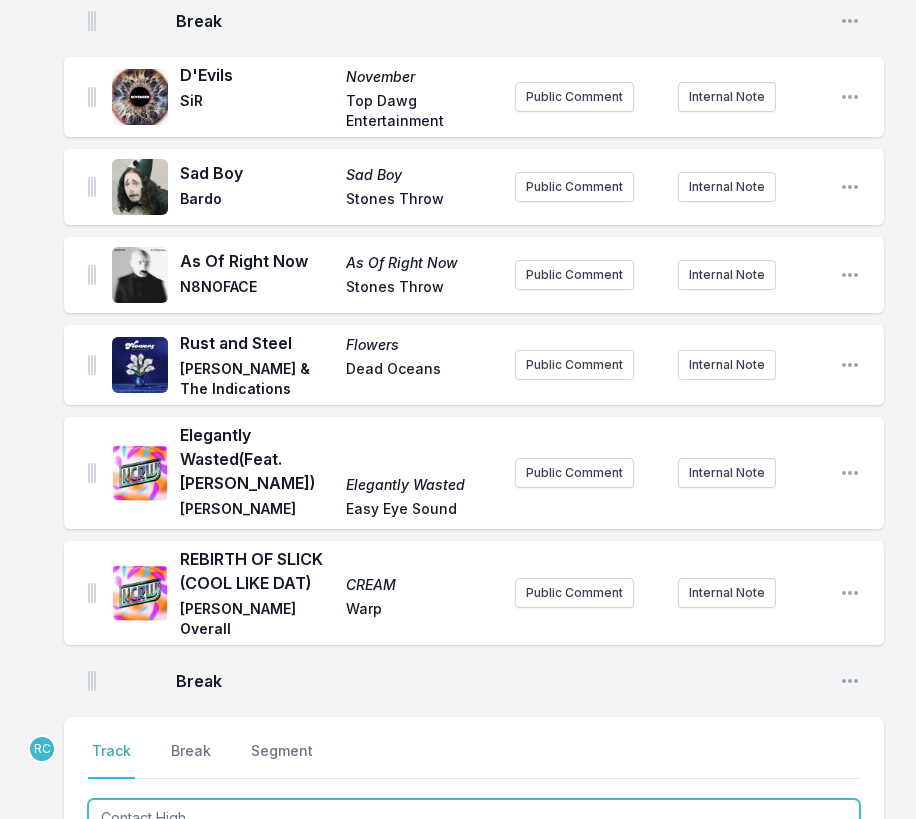 click on "Contact High [PERSON_NAME] Making Room for the Light Colemine Records (2 playlists)" at bounding box center (488, 899) 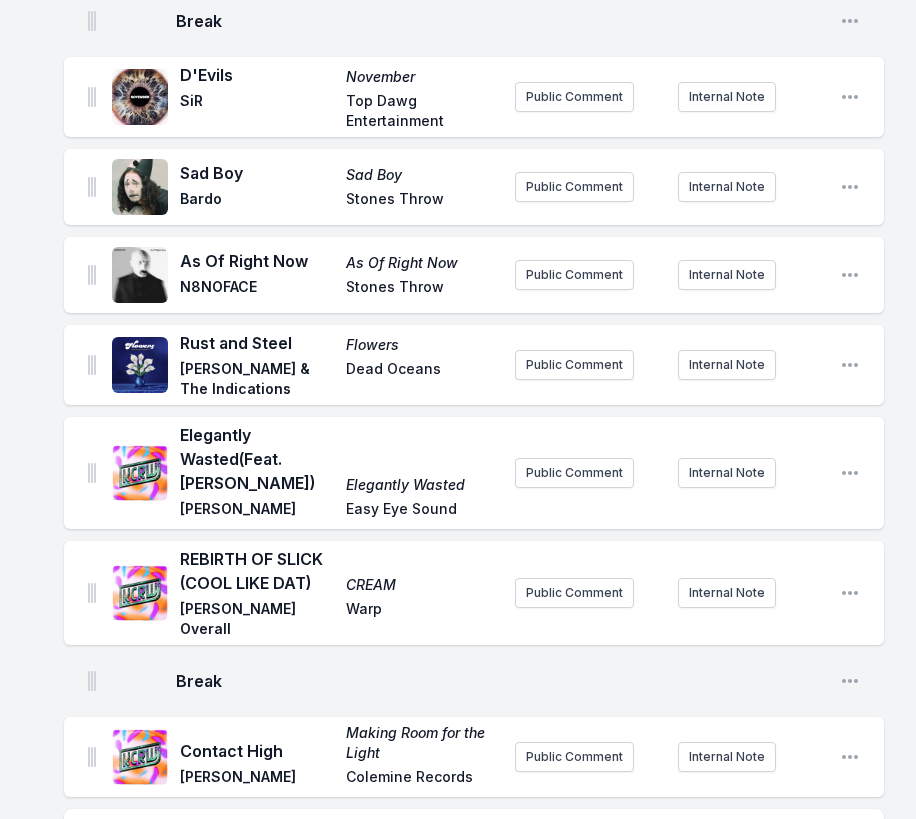 scroll, scrollTop: 3175, scrollLeft: 0, axis: vertical 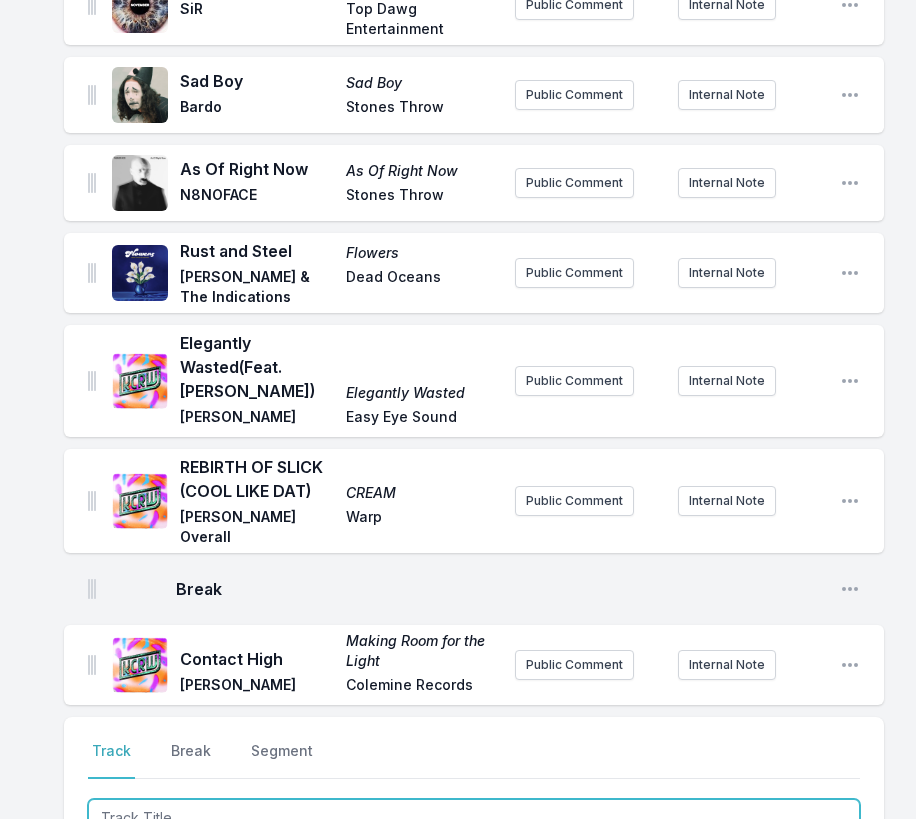 click at bounding box center [474, 818] 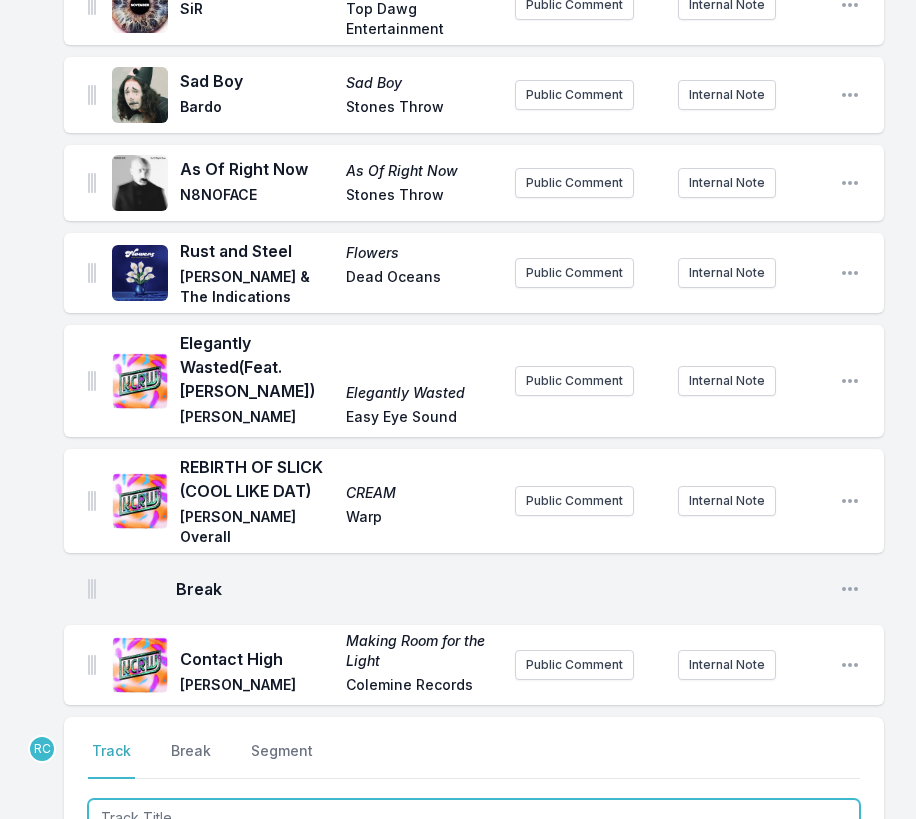 paste on "Hypnotise" 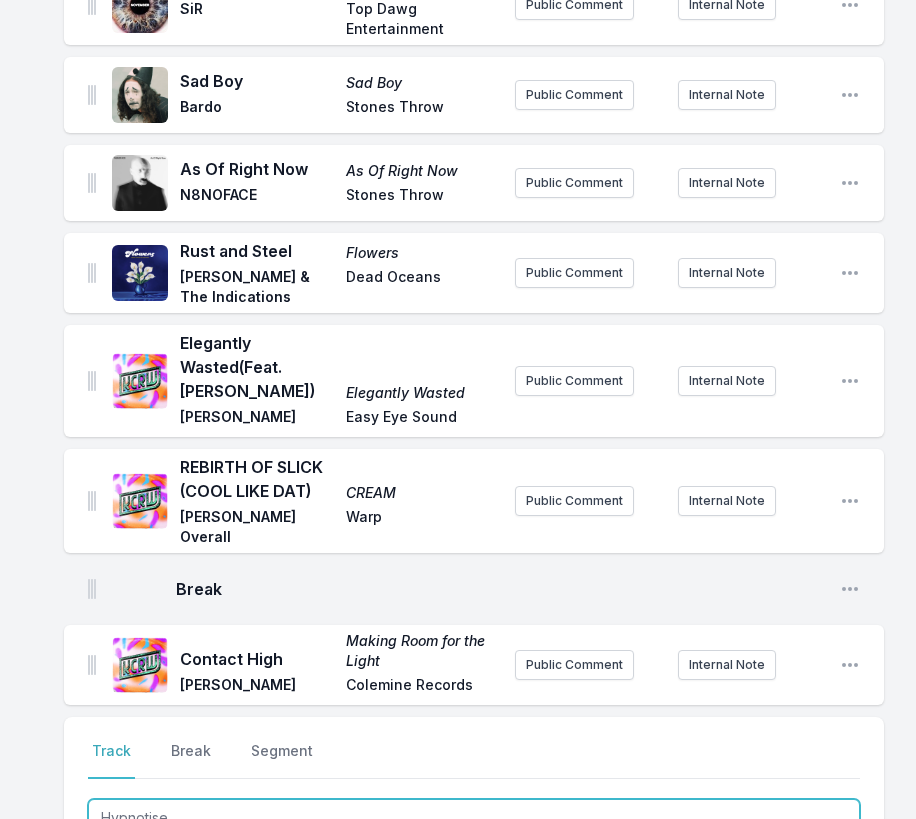 type on "Hypnotise" 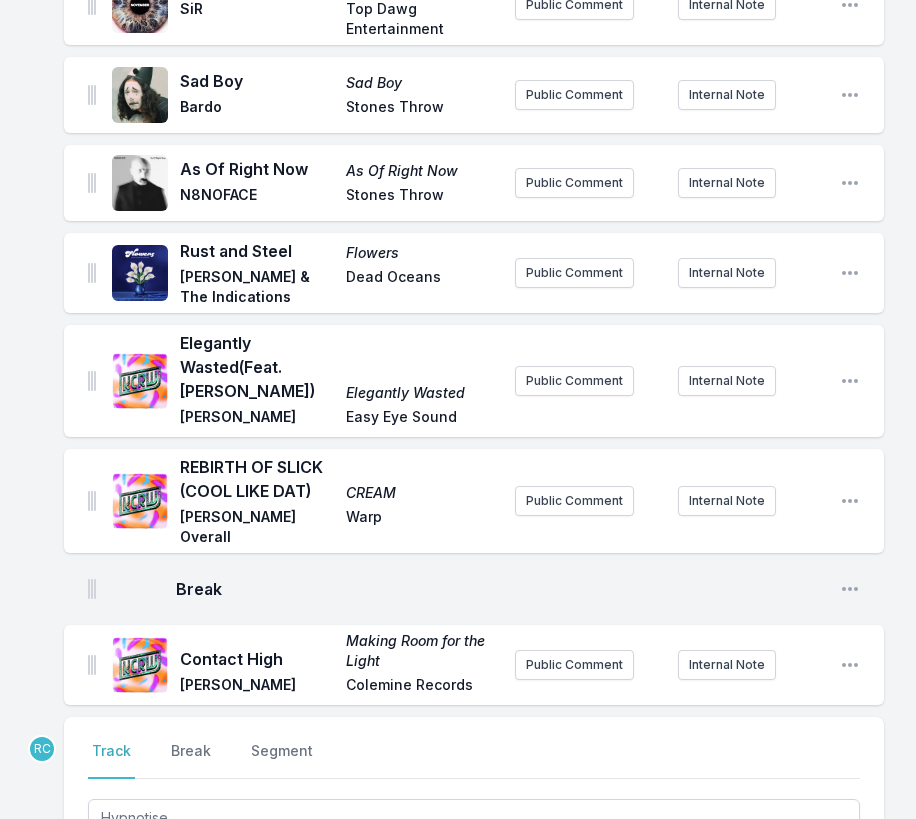 click at bounding box center (275, 876) 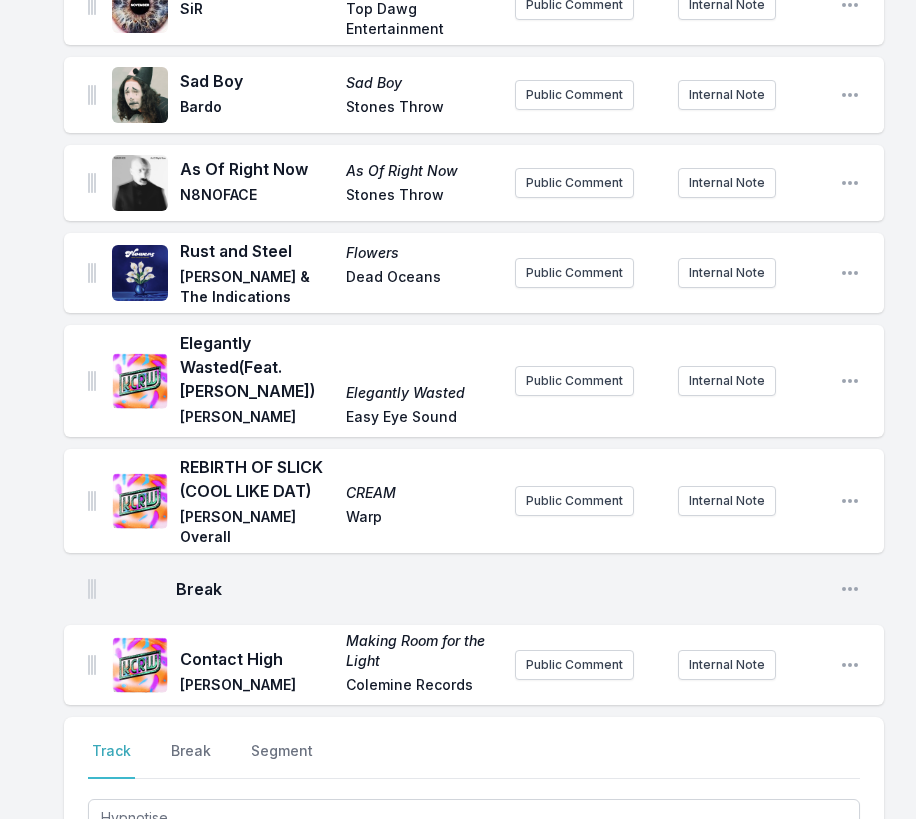type on "Supershy" 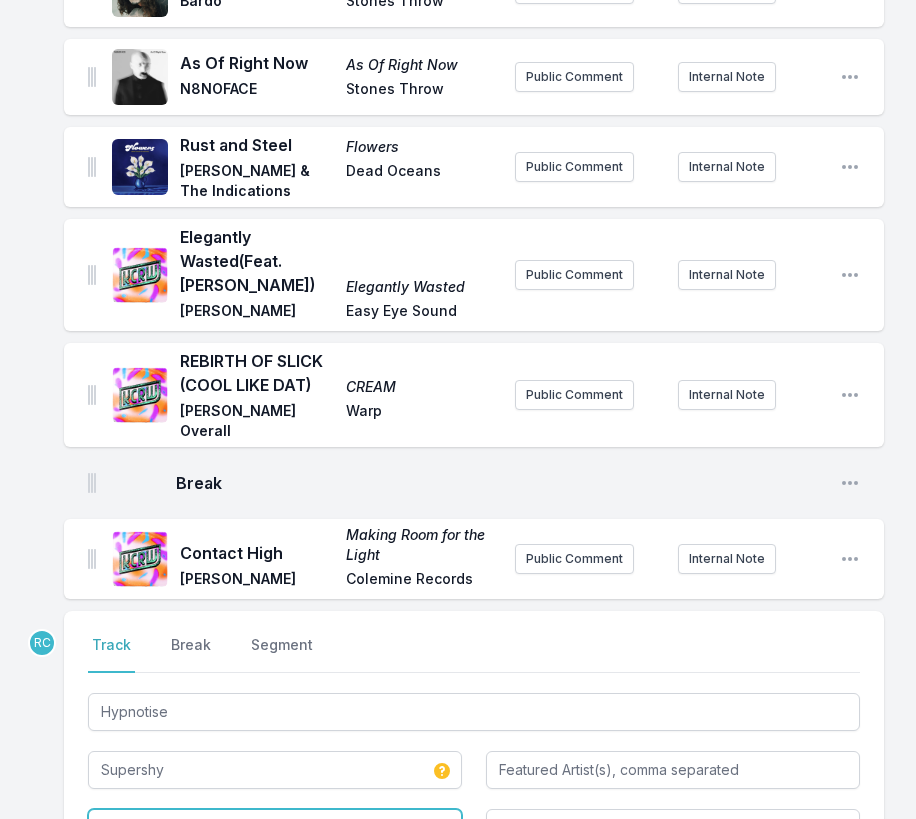 scroll, scrollTop: 3332, scrollLeft: 0, axis: vertical 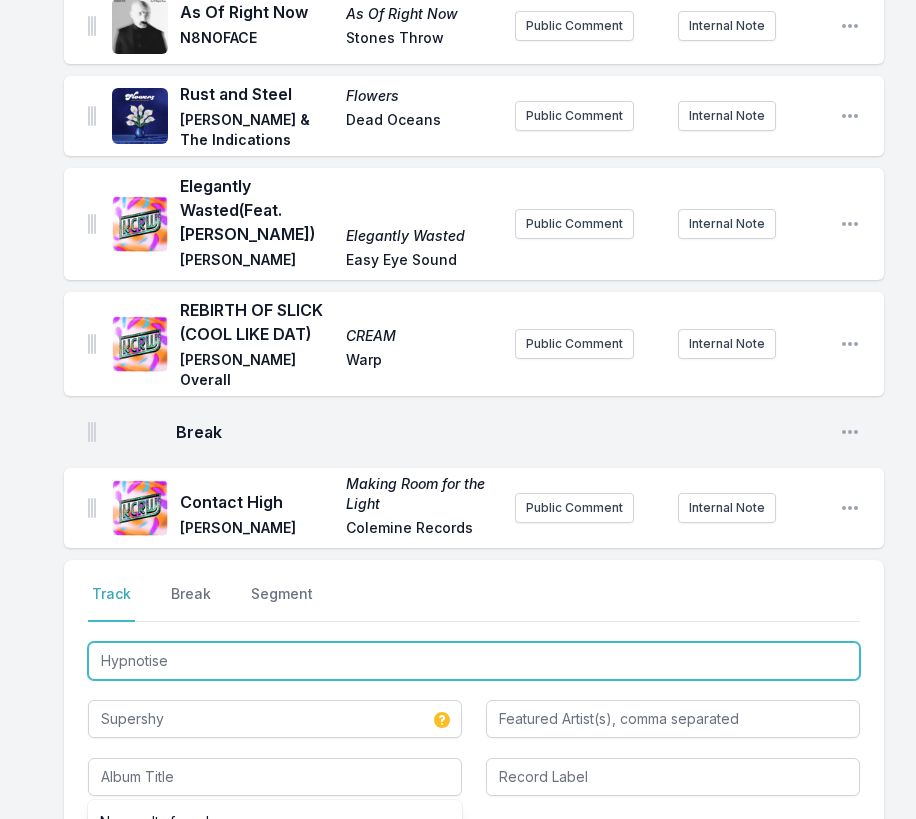 click on "Hypnotise" at bounding box center [474, 661] 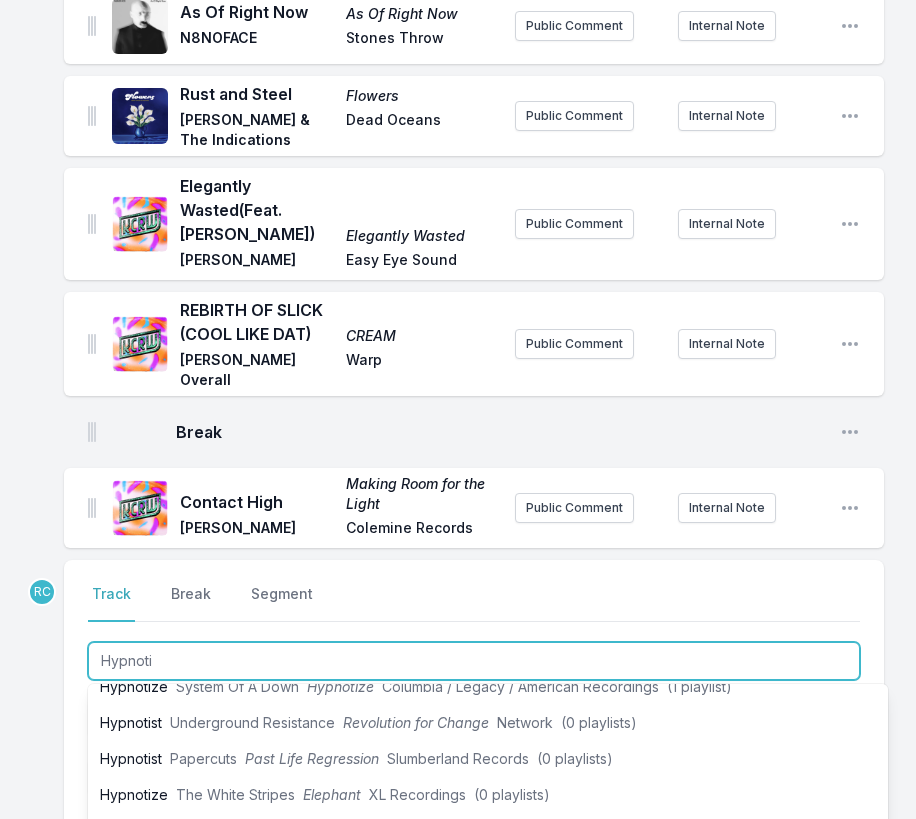 scroll, scrollTop: 524, scrollLeft: 0, axis: vertical 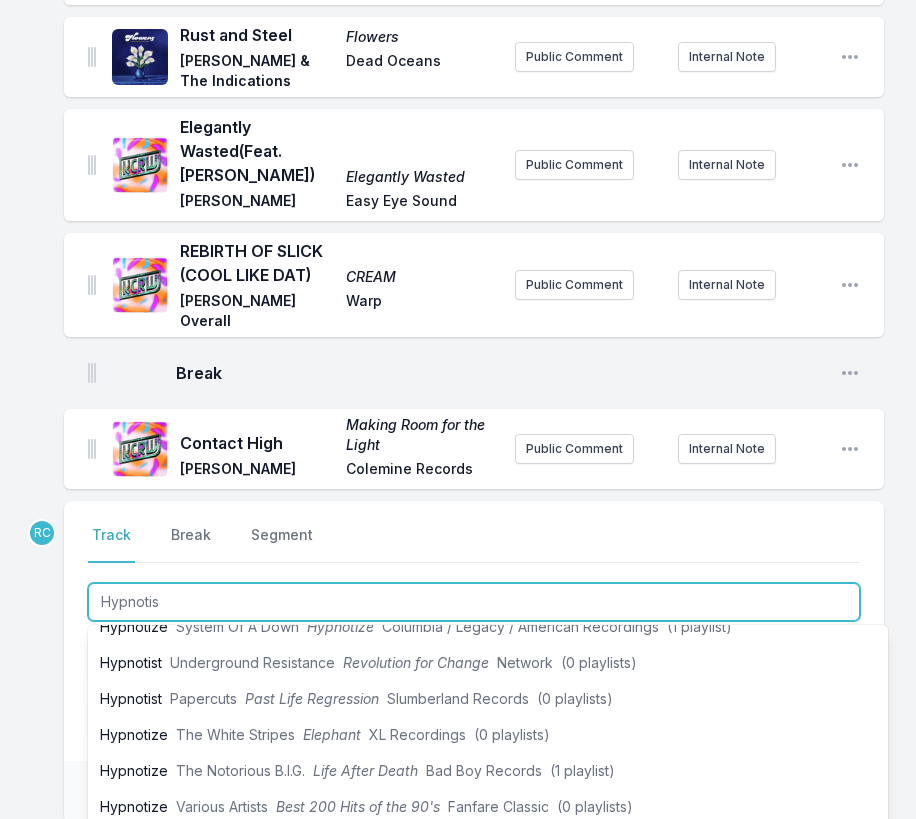 type on "Hypnotise" 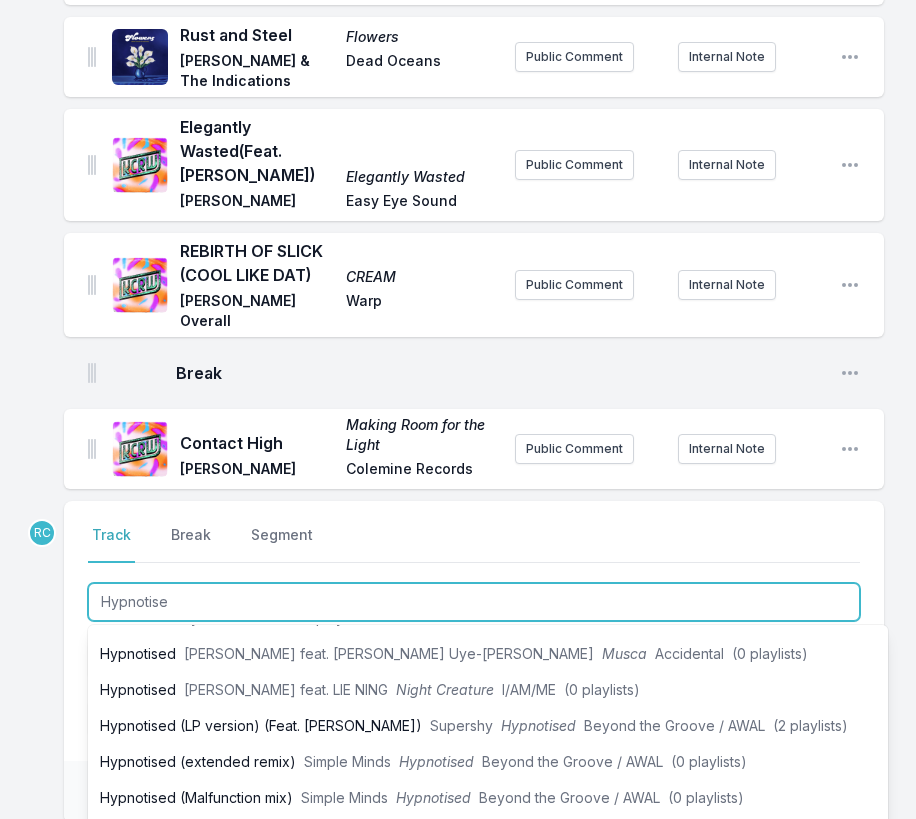 scroll, scrollTop: 544, scrollLeft: 0, axis: vertical 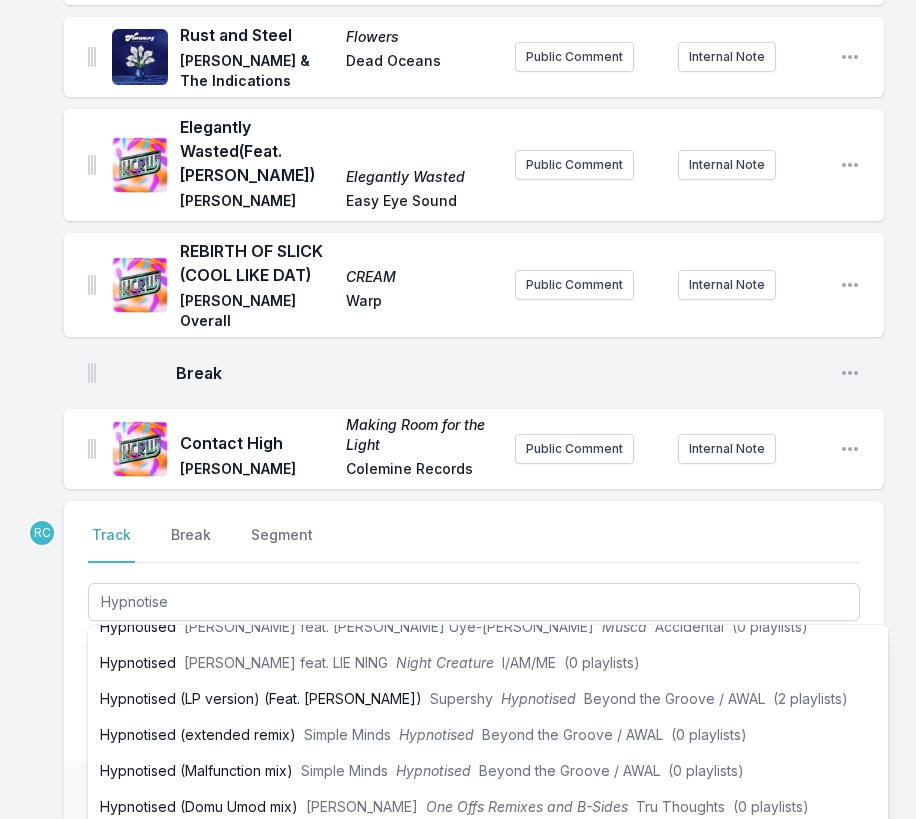 click on "Save" at bounding box center (474, 792) 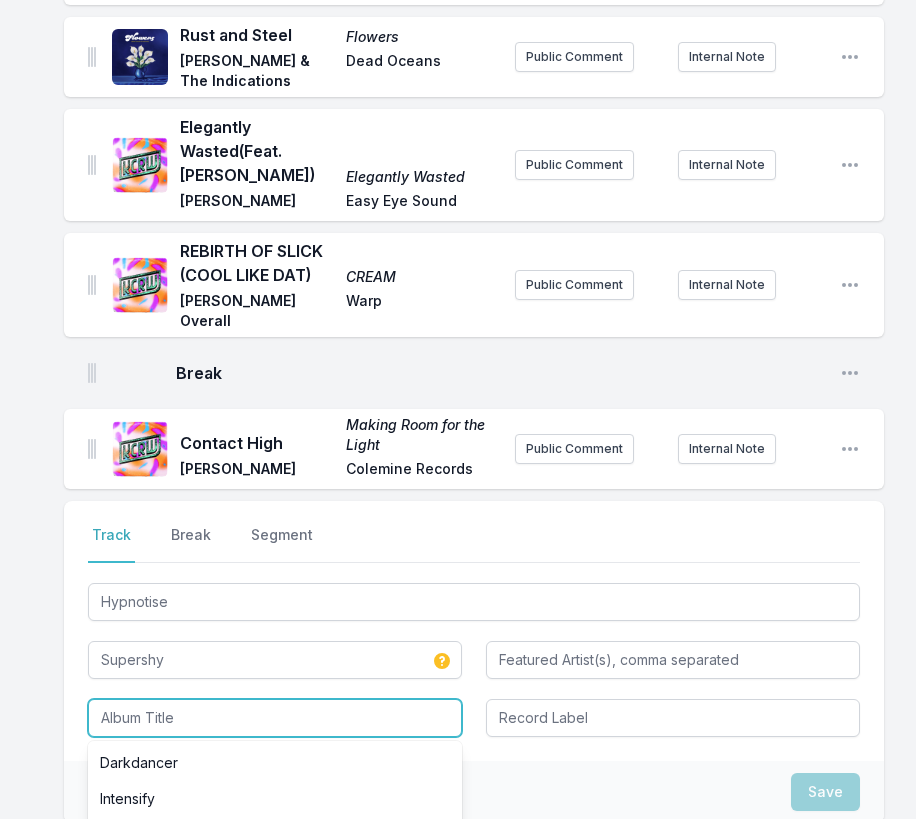 click at bounding box center (275, 718) 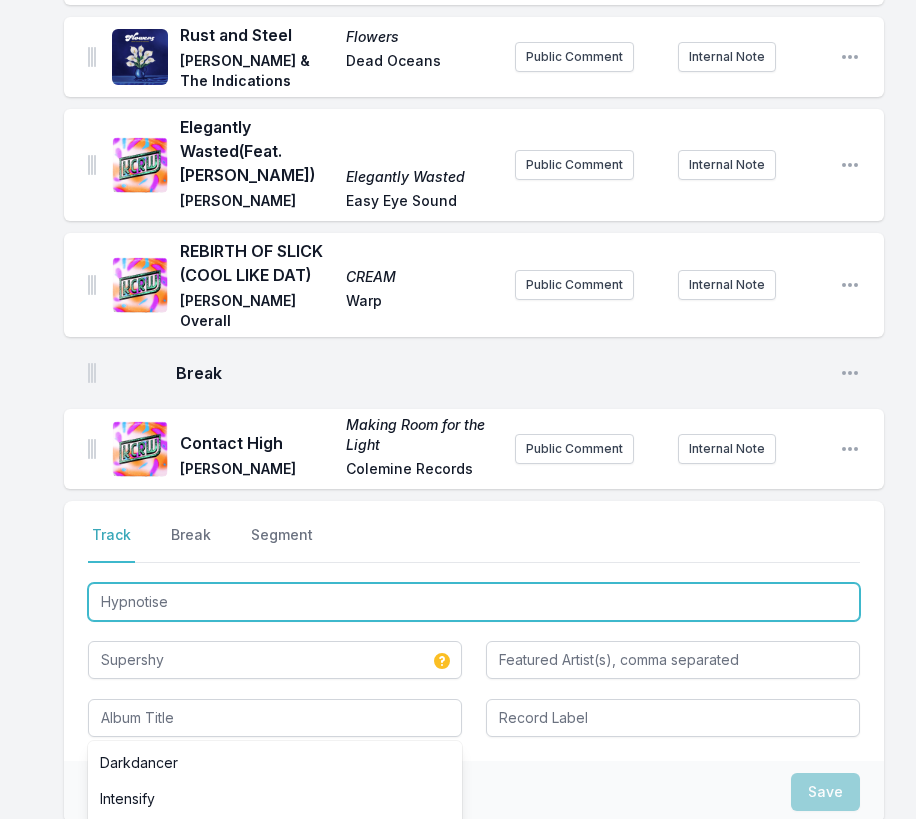 drag, startPoint x: 188, startPoint y: 410, endPoint x: 98, endPoint y: 387, distance: 92.89241 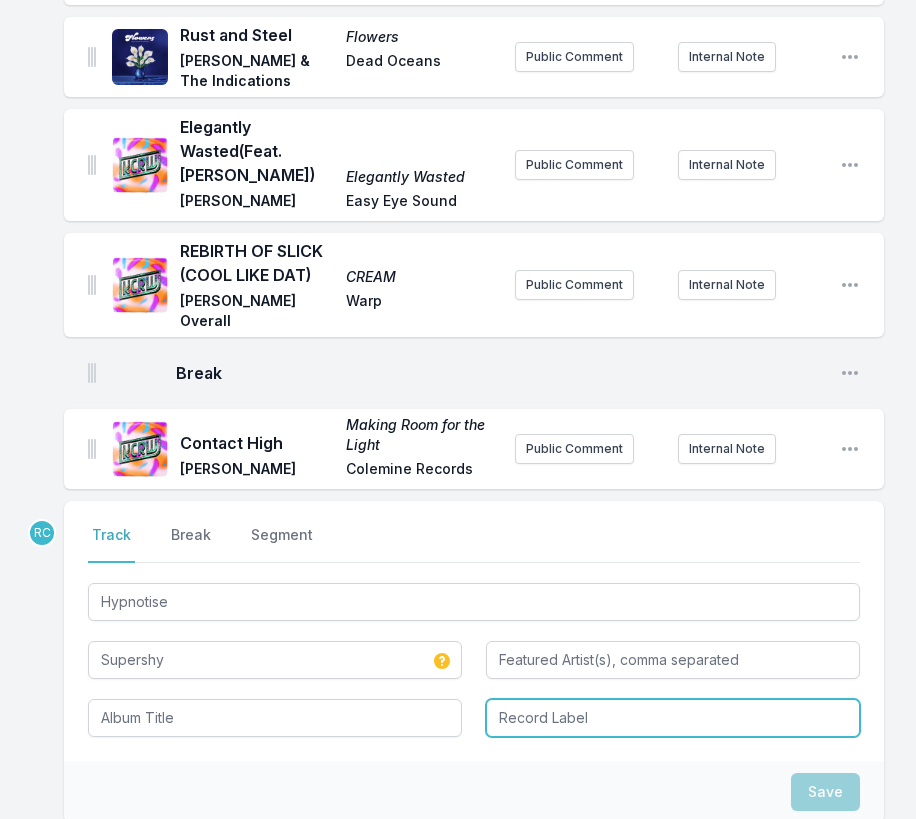 click at bounding box center (673, 718) 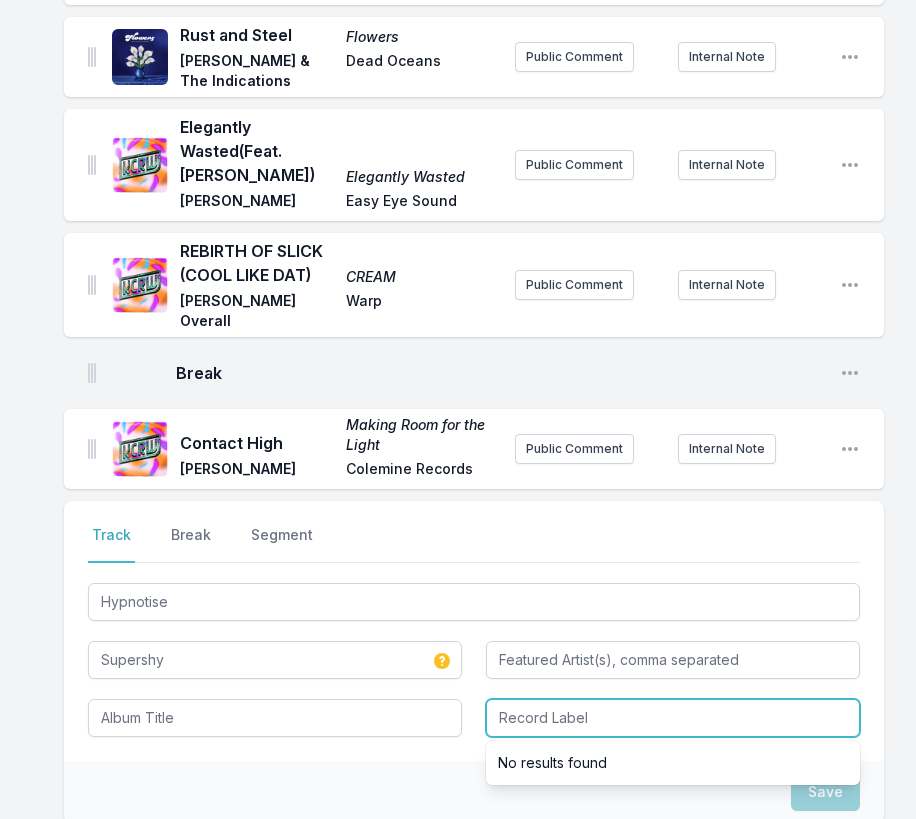 paste on "AWAL Recordings Ltd" 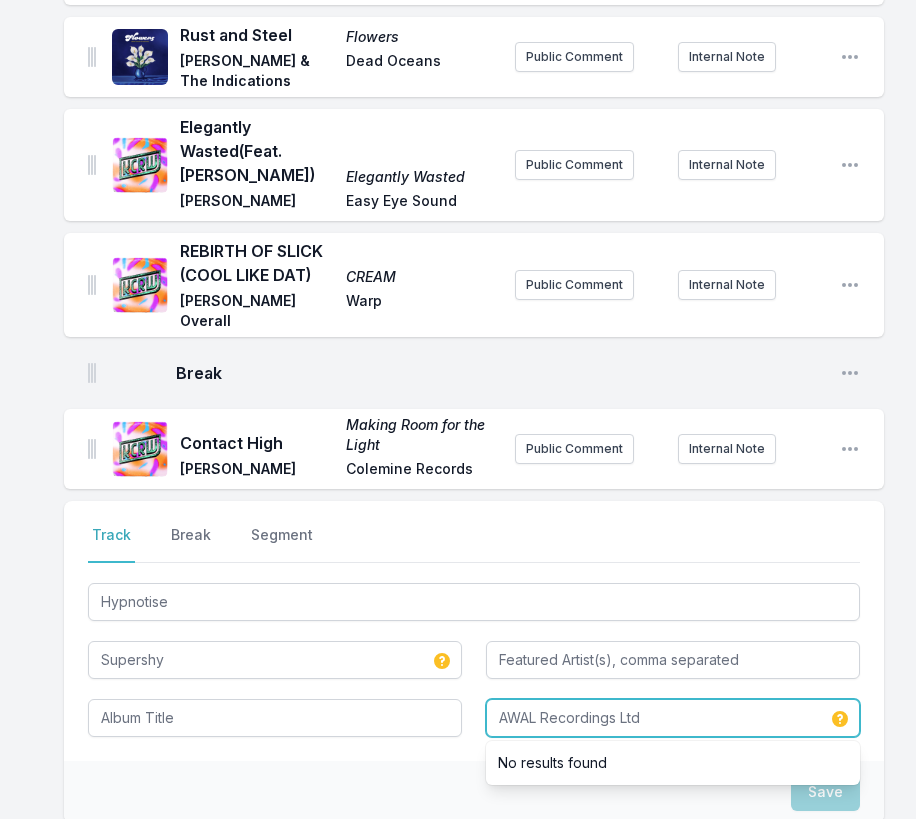 type on "AWAL Recordings Ltd" 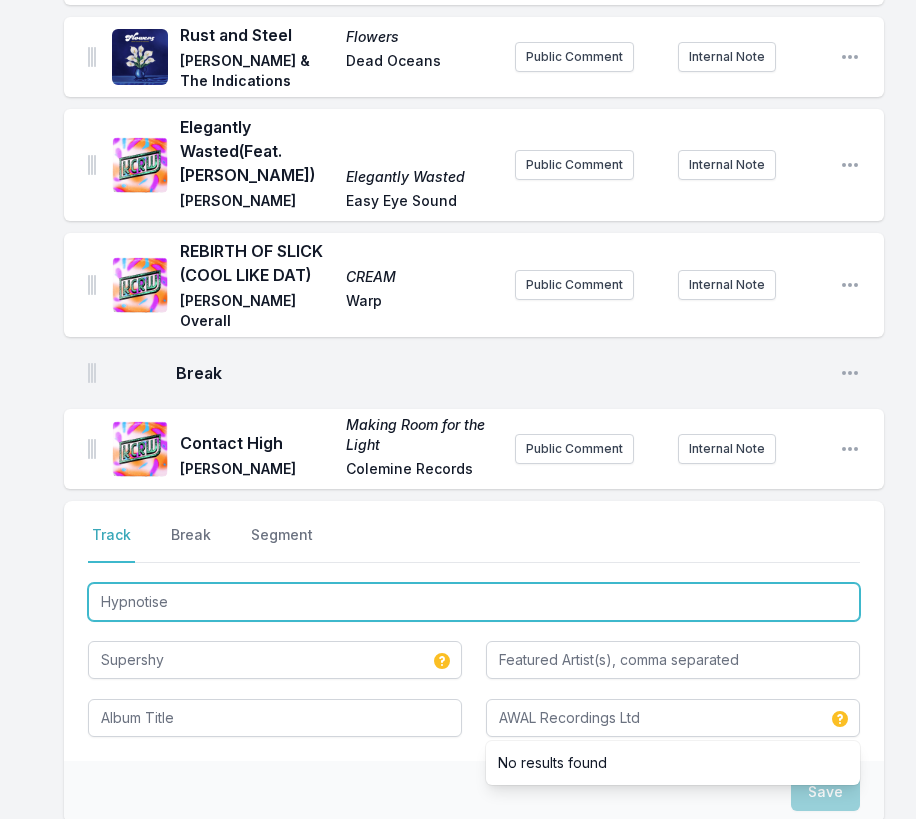 drag, startPoint x: 185, startPoint y: 402, endPoint x: 68, endPoint y: 386, distance: 118.08895 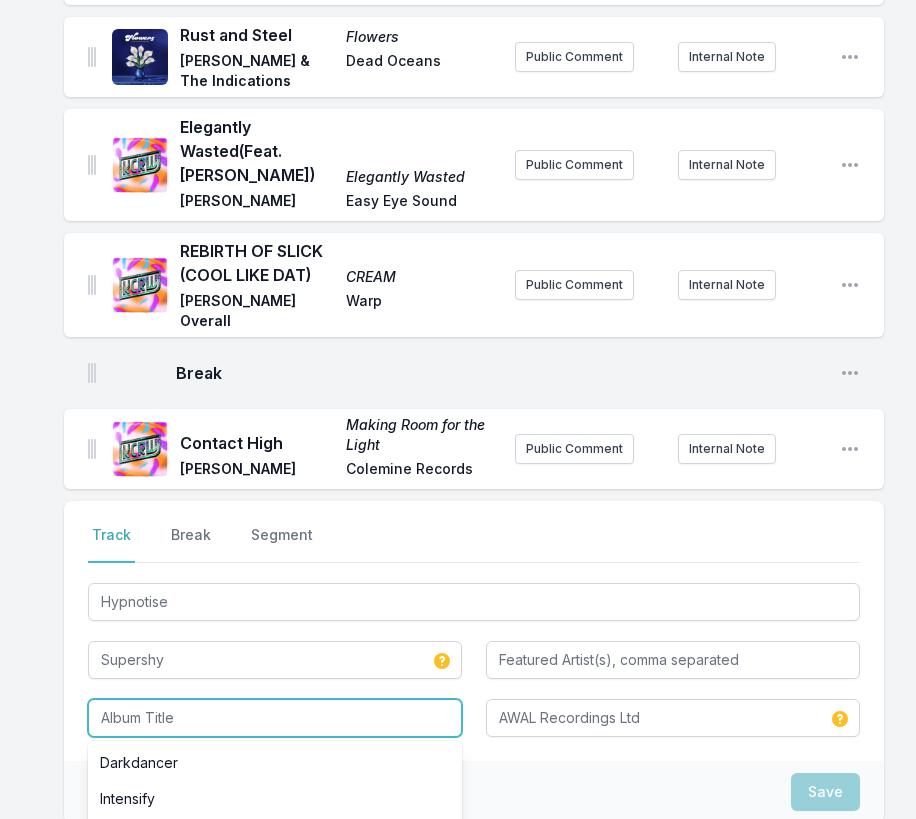 click at bounding box center [275, 718] 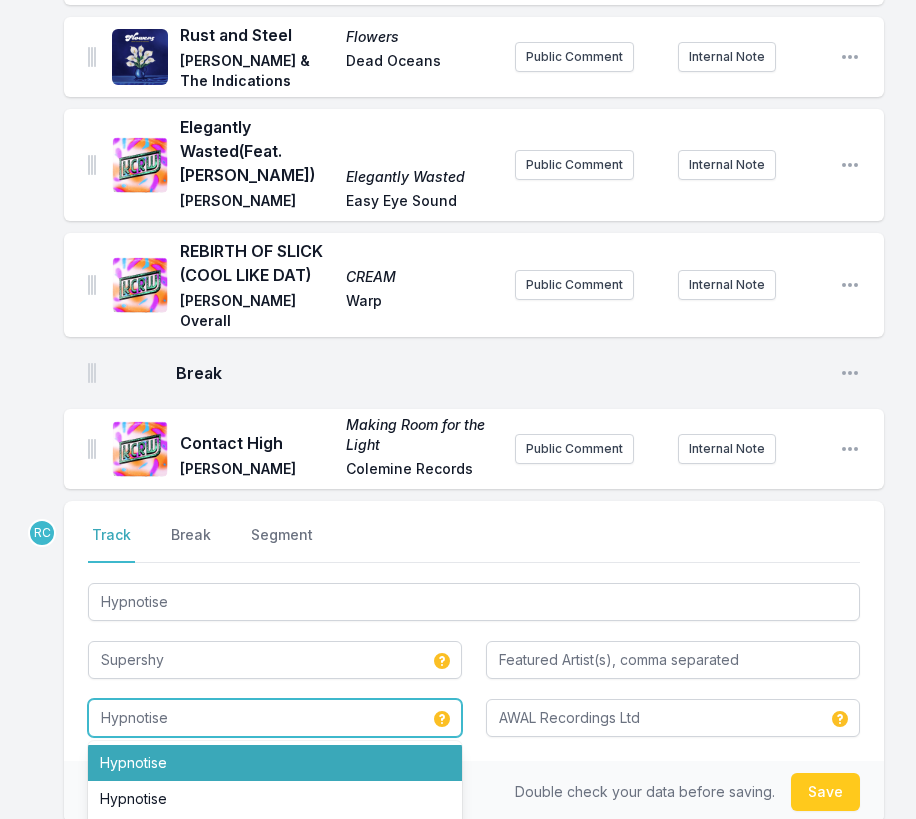 type on "Hypnotise" 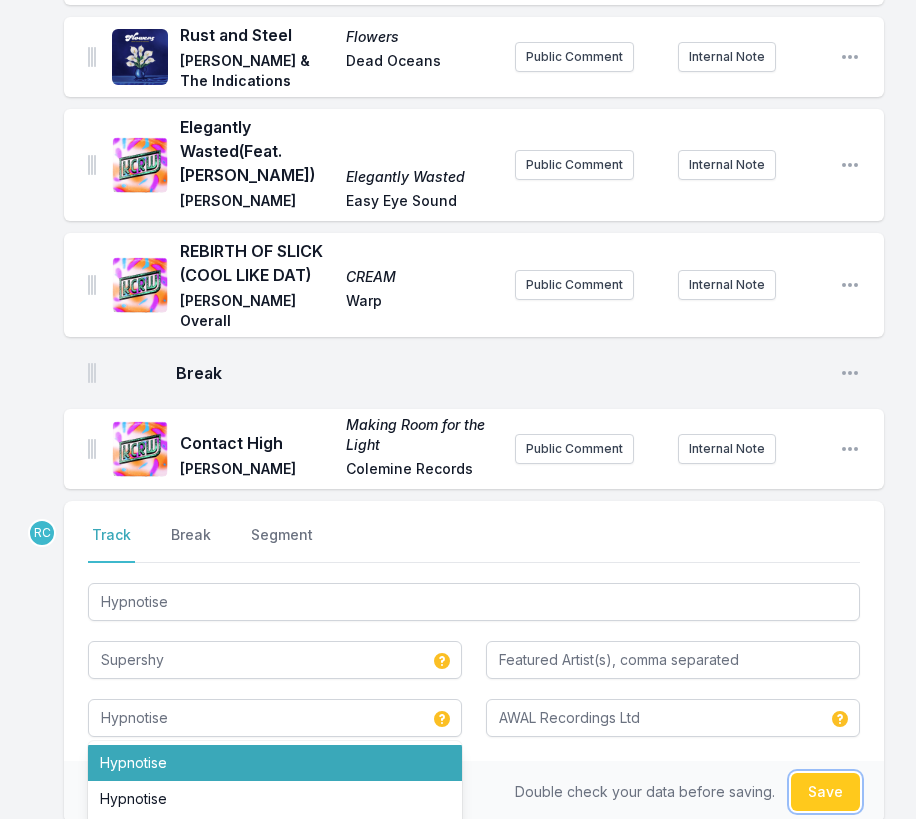 click on "Save" at bounding box center (825, 792) 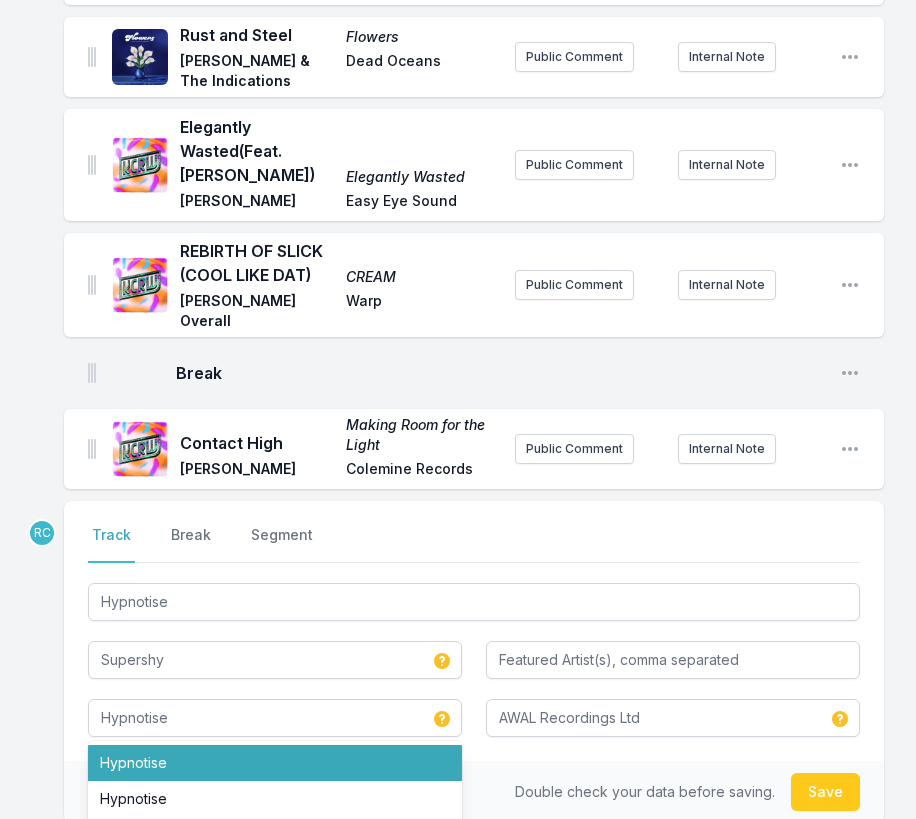 type 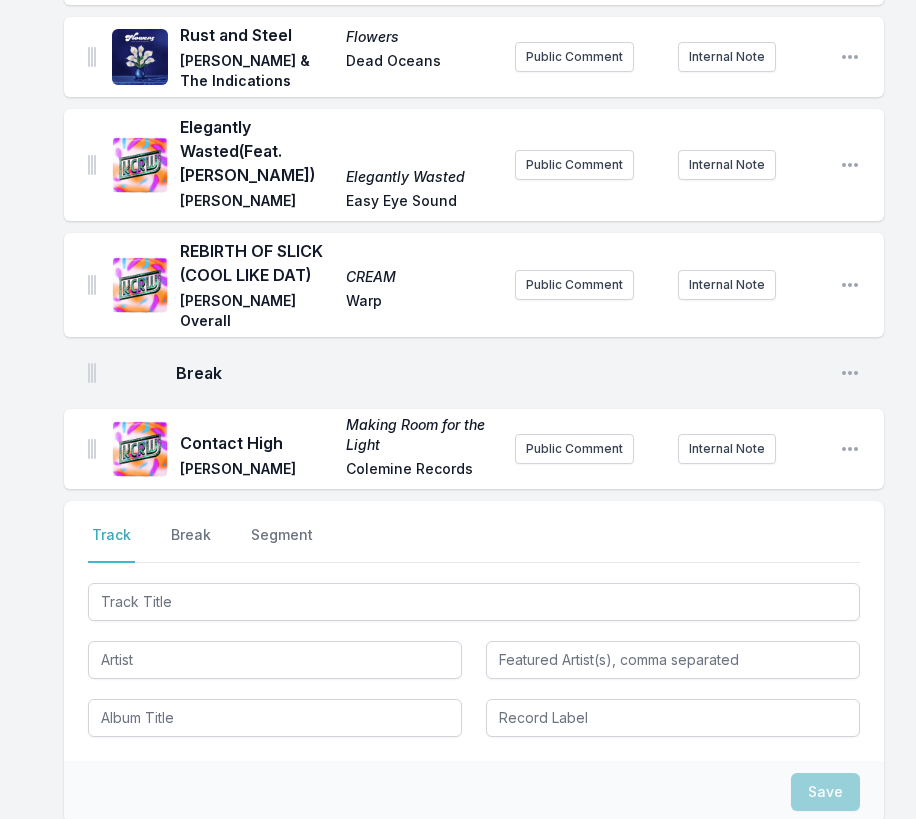 scroll, scrollTop: 3479, scrollLeft: 0, axis: vertical 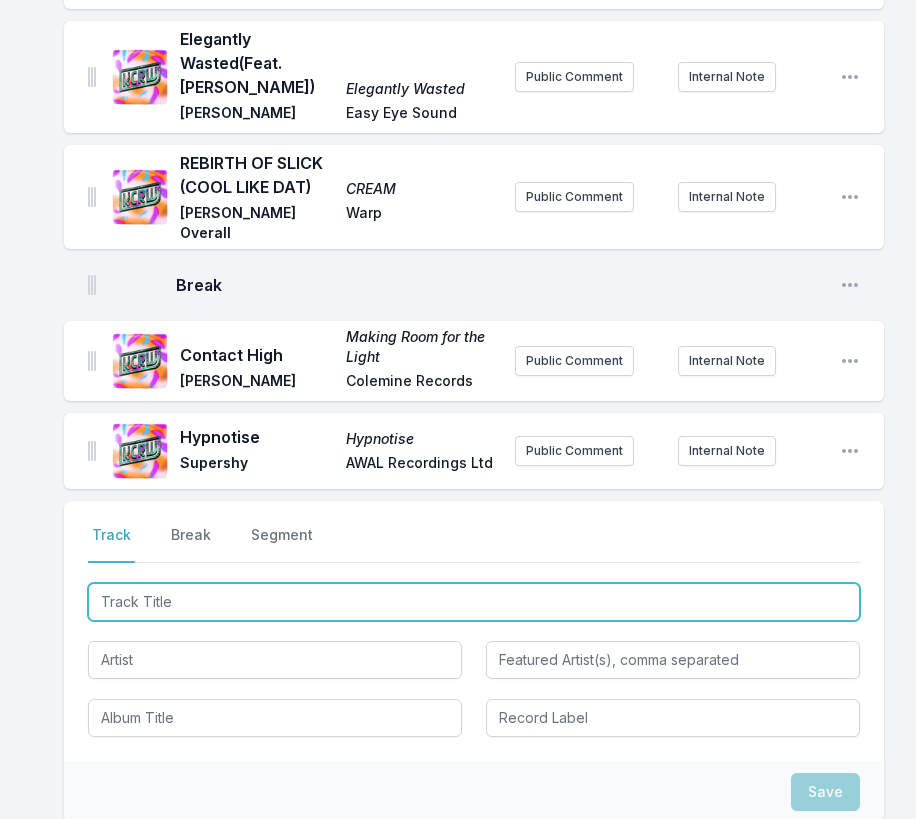 click at bounding box center [474, 602] 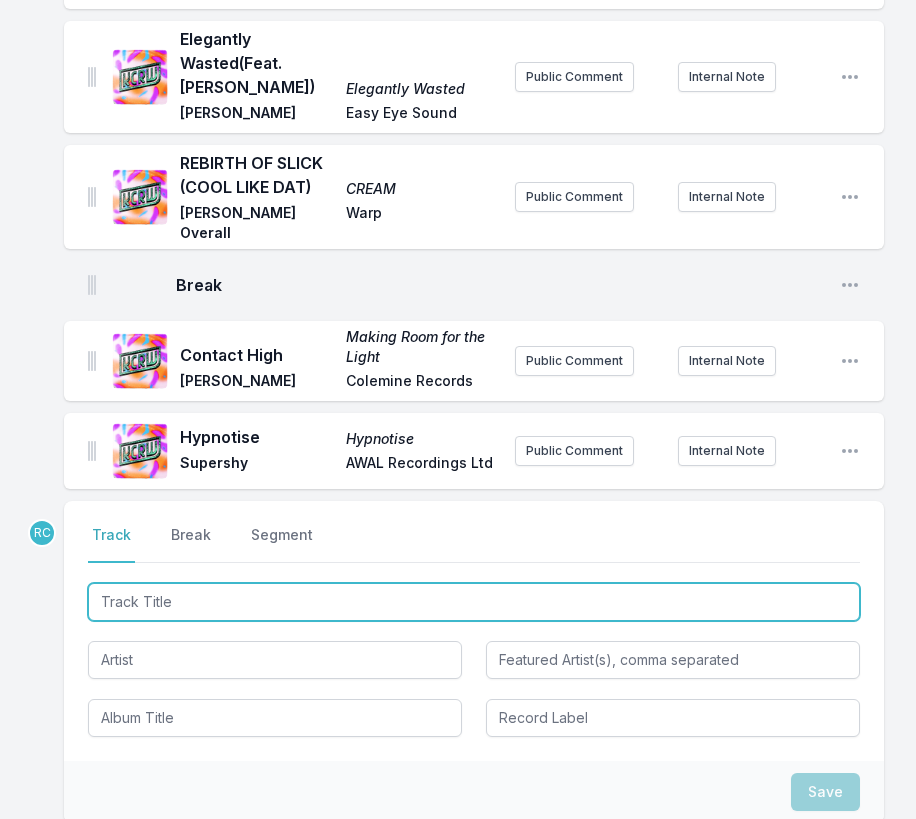 paste on "Run It Back" 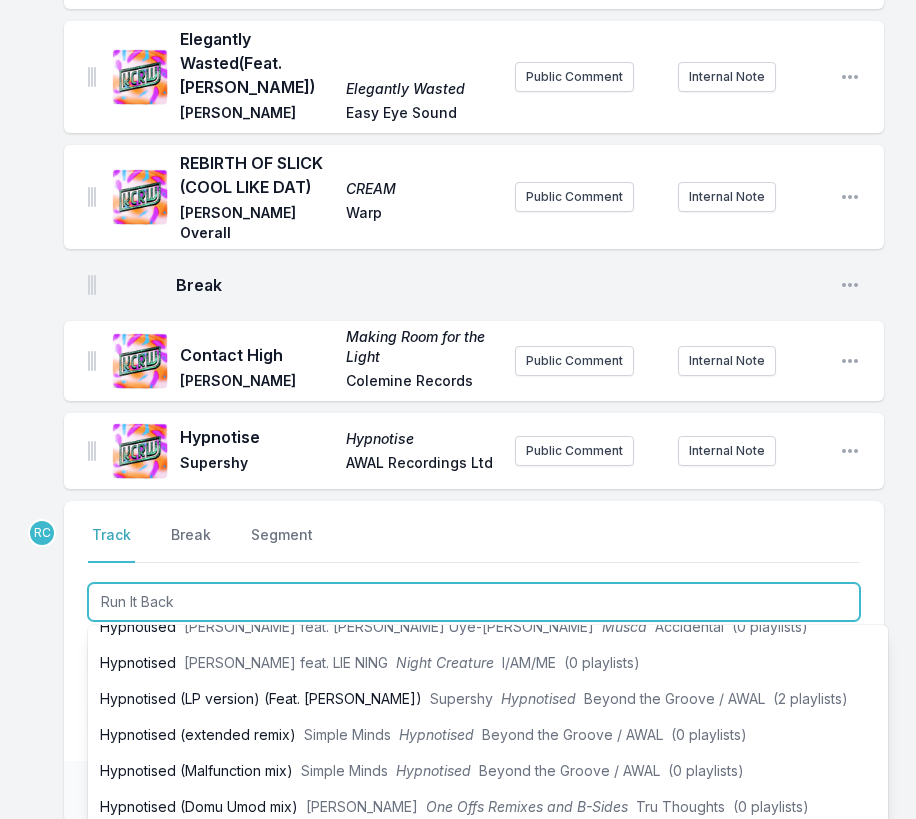 scroll, scrollTop: 0, scrollLeft: 0, axis: both 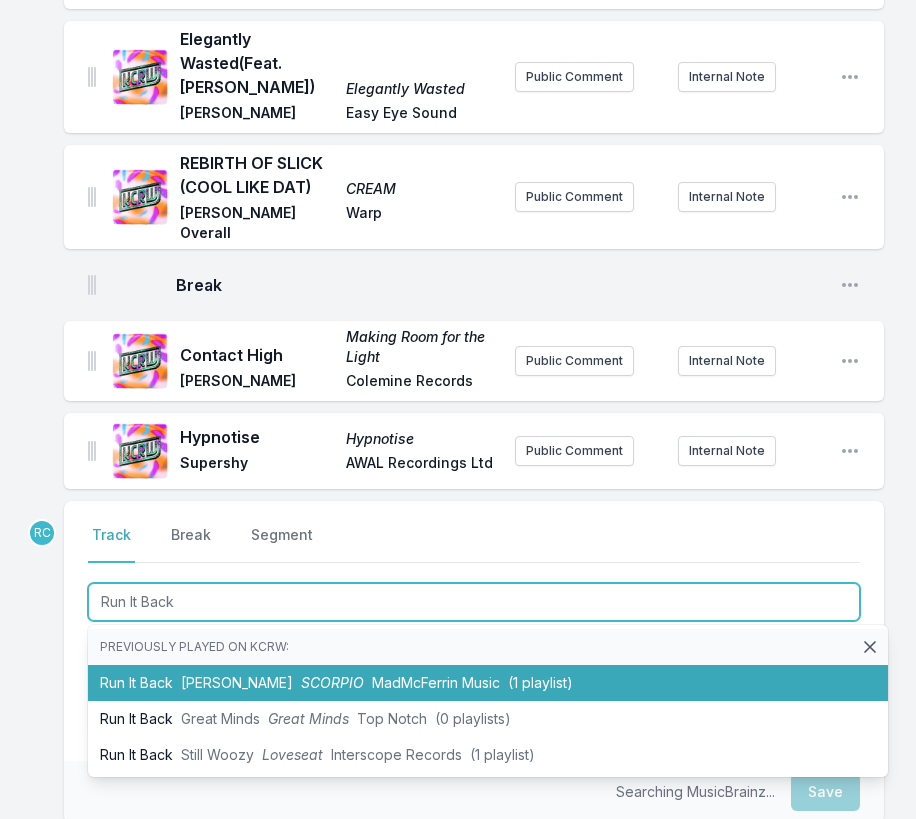 click on "[PERSON_NAME]" at bounding box center (237, 682) 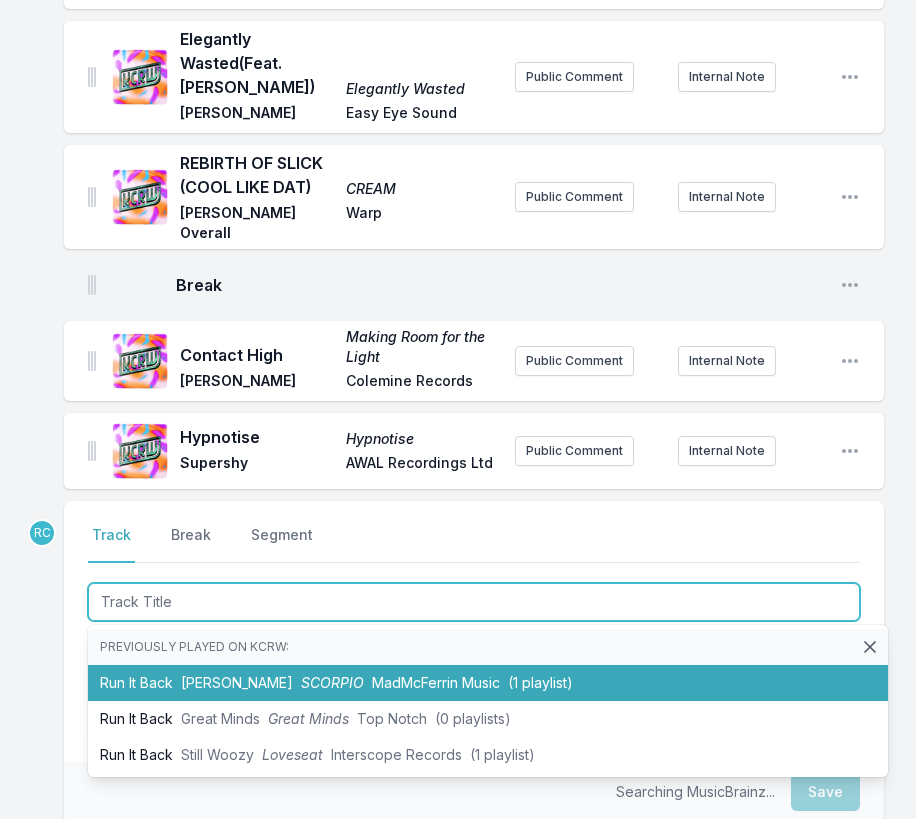 scroll, scrollTop: 3567, scrollLeft: 0, axis: vertical 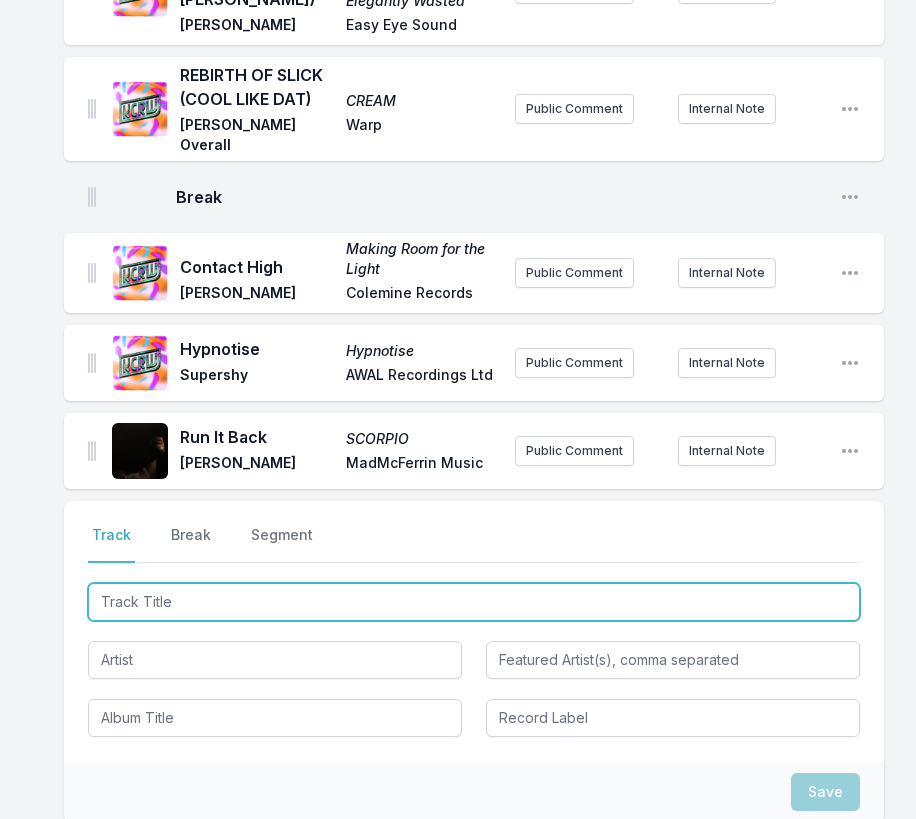 click at bounding box center [474, 602] 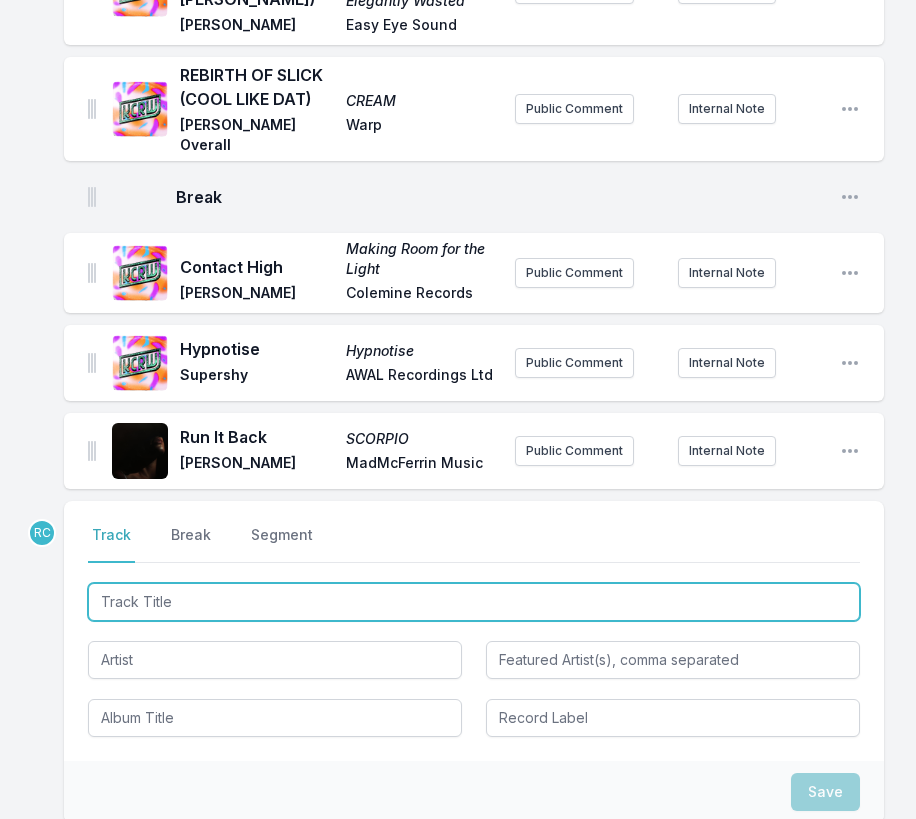 paste on "Black Radio (feat. [PERSON_NAME]) [[PERSON_NAME] Remix]" 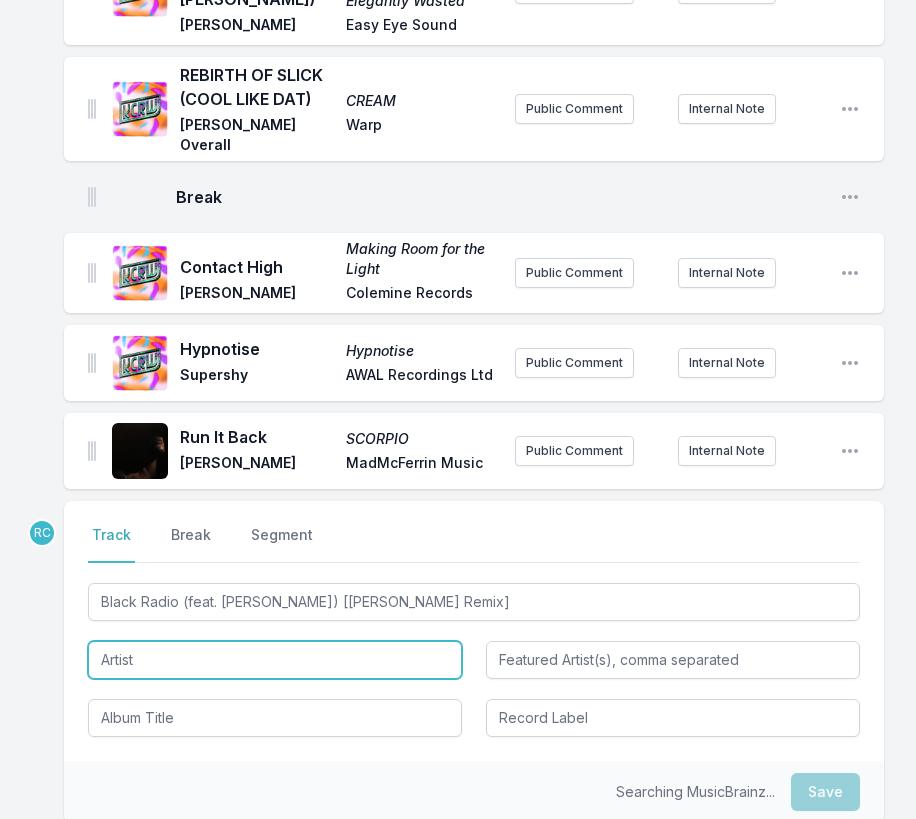 type on "Black Radio" 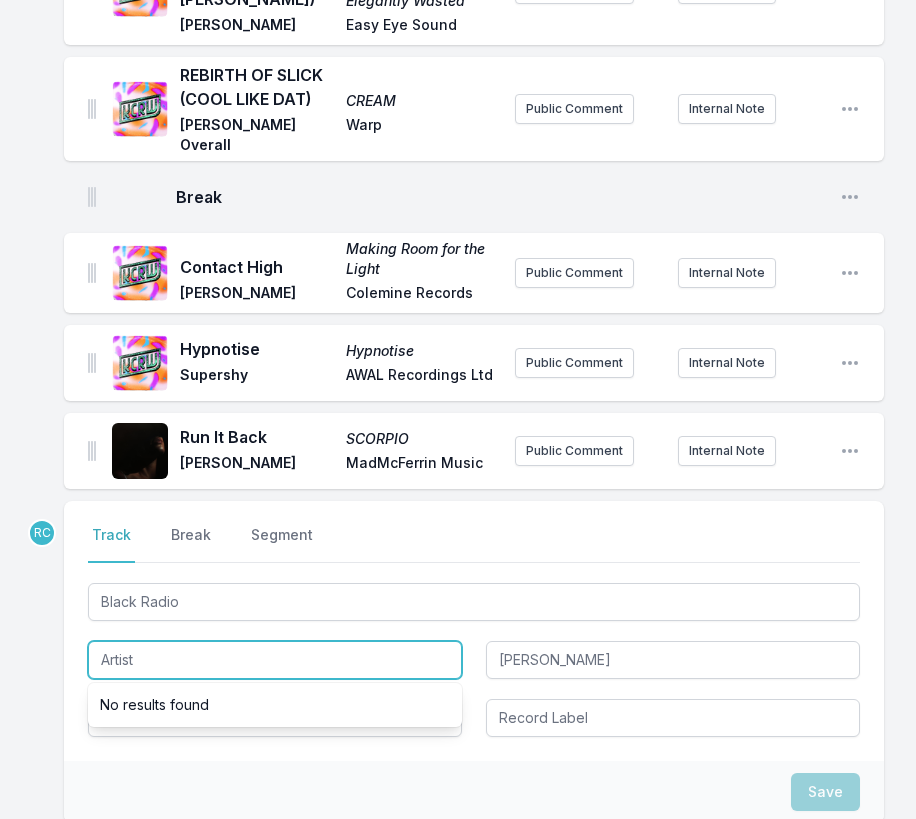 paste on "[PERSON_NAME] Experiment" 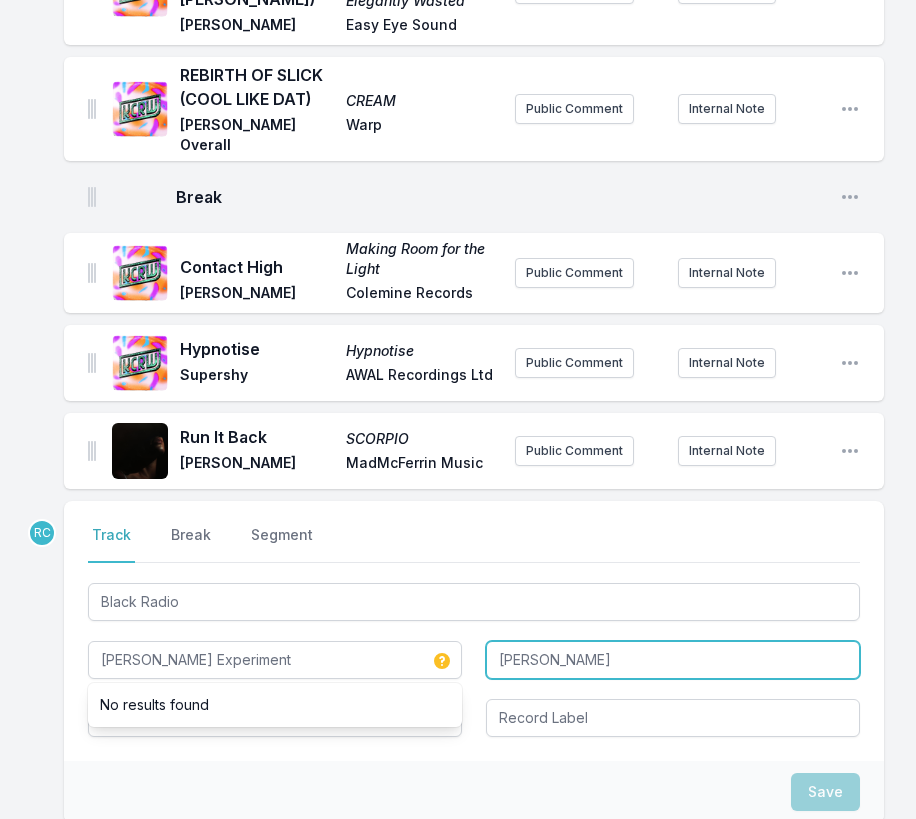 type on "[PERSON_NAME] Experiment" 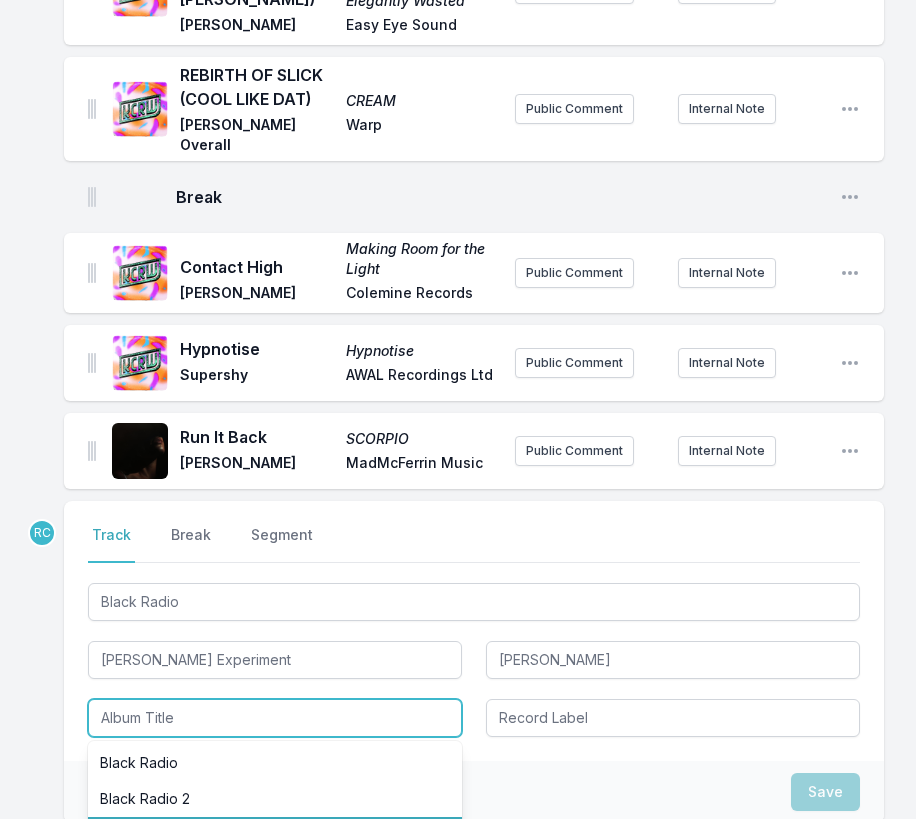click on "Black Radio Recovered: The Remix EP" at bounding box center (275, 835) 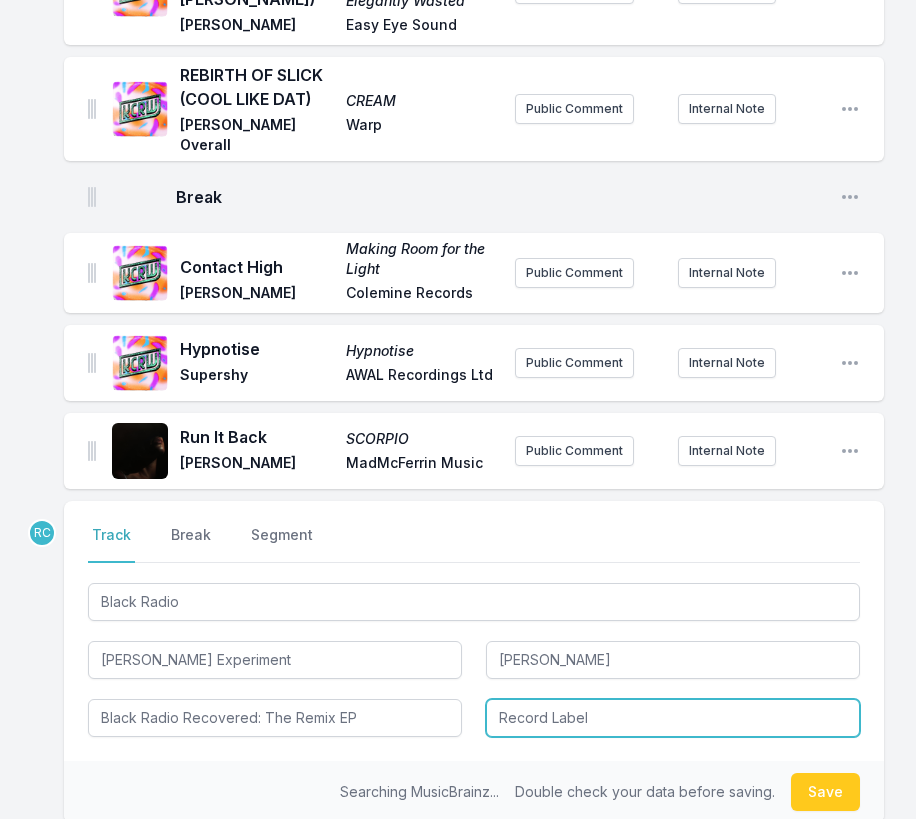 type on "Black Radio Recovered: The Remix EP" 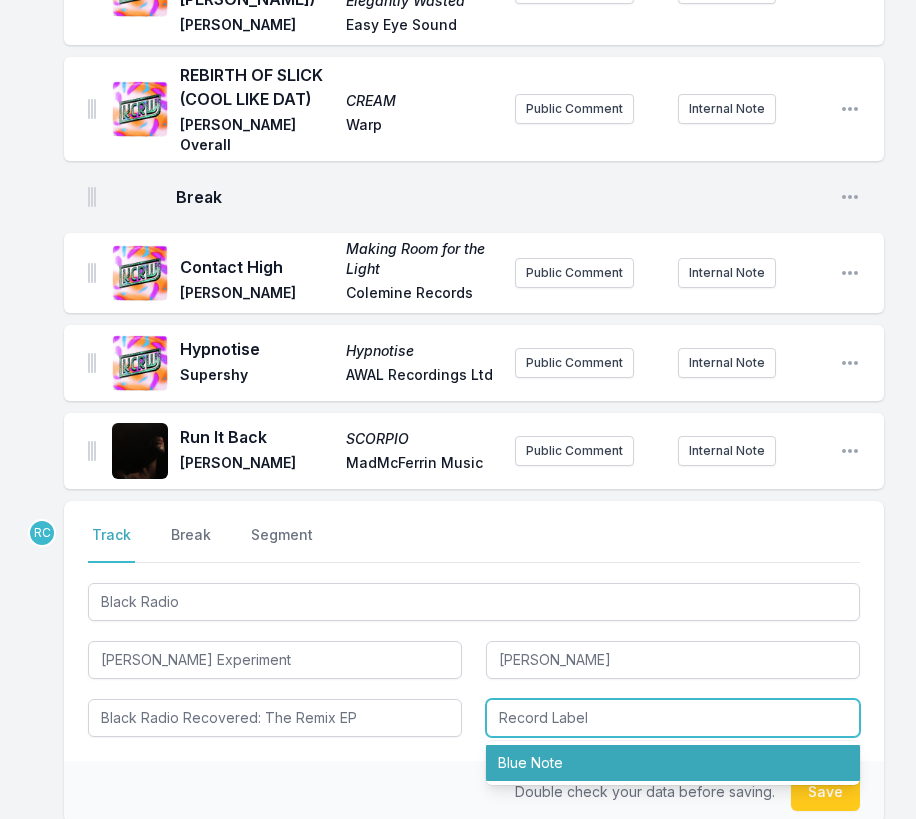 click on "Blue Note" at bounding box center [673, 763] 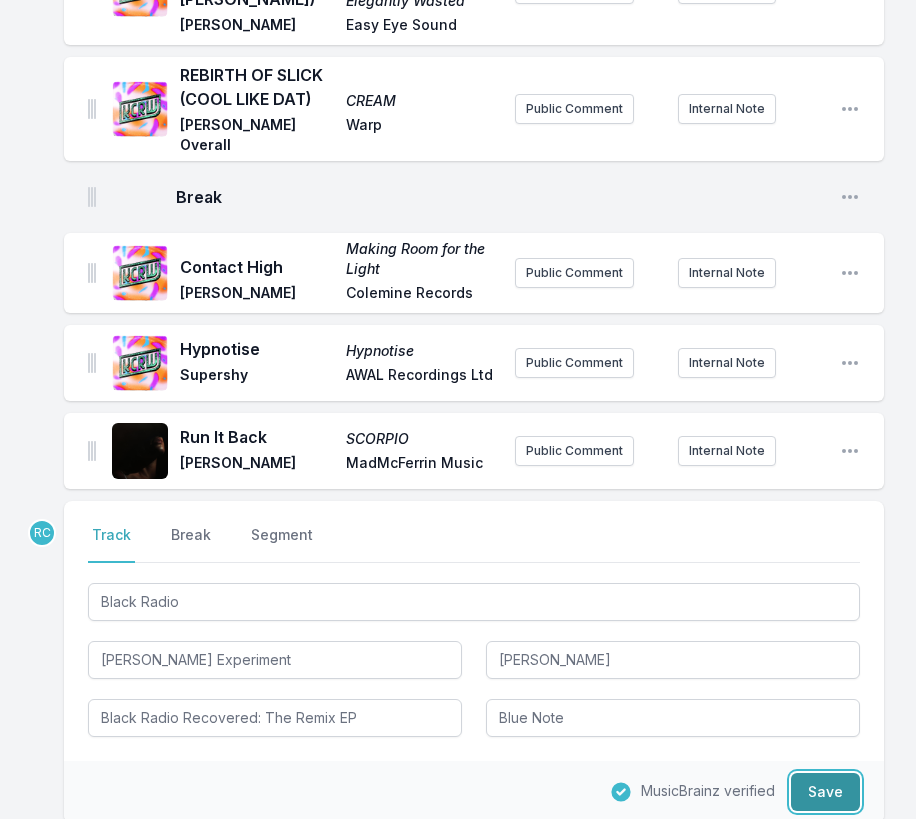 click on "Save" at bounding box center (825, 792) 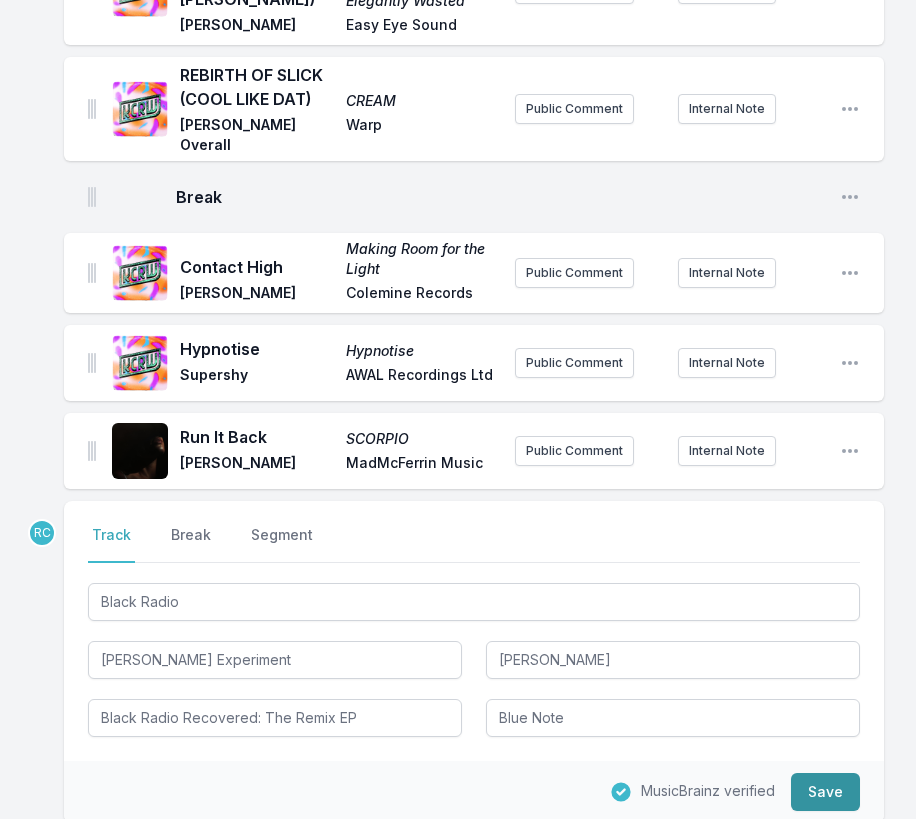 type 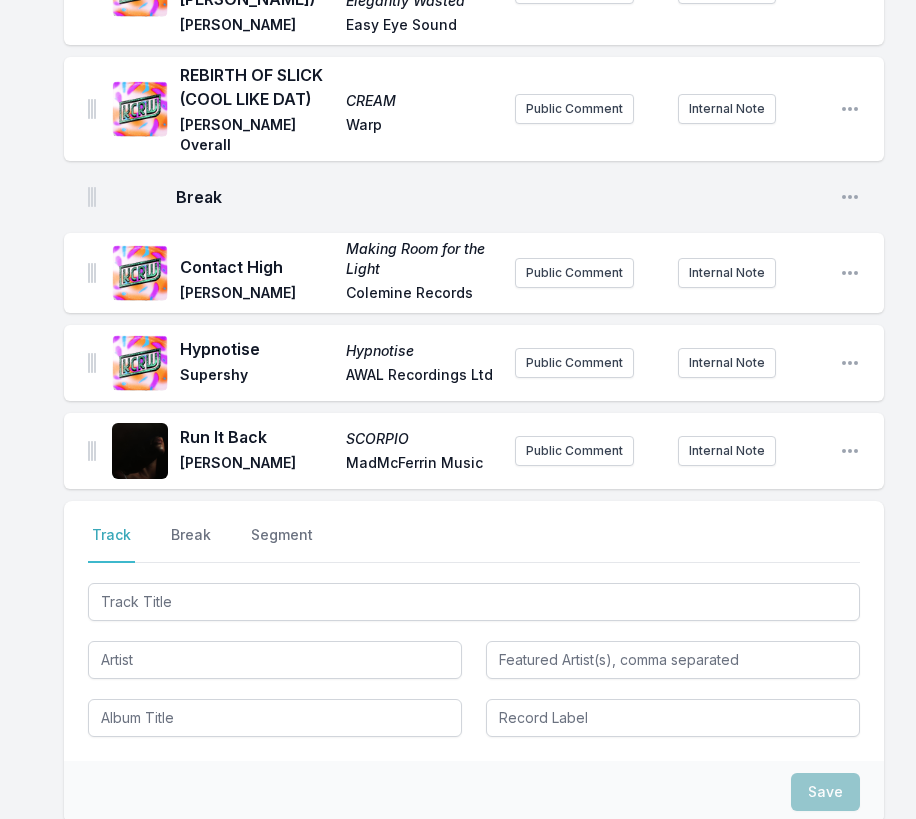 scroll, scrollTop: 3707, scrollLeft: 0, axis: vertical 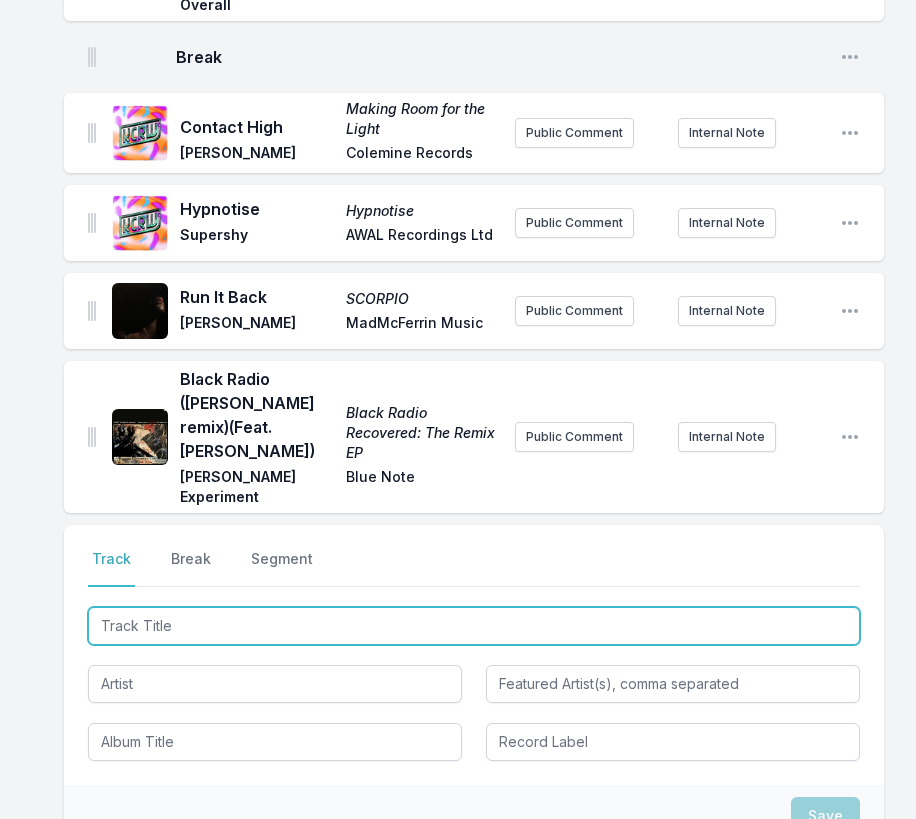 click at bounding box center [474, 626] 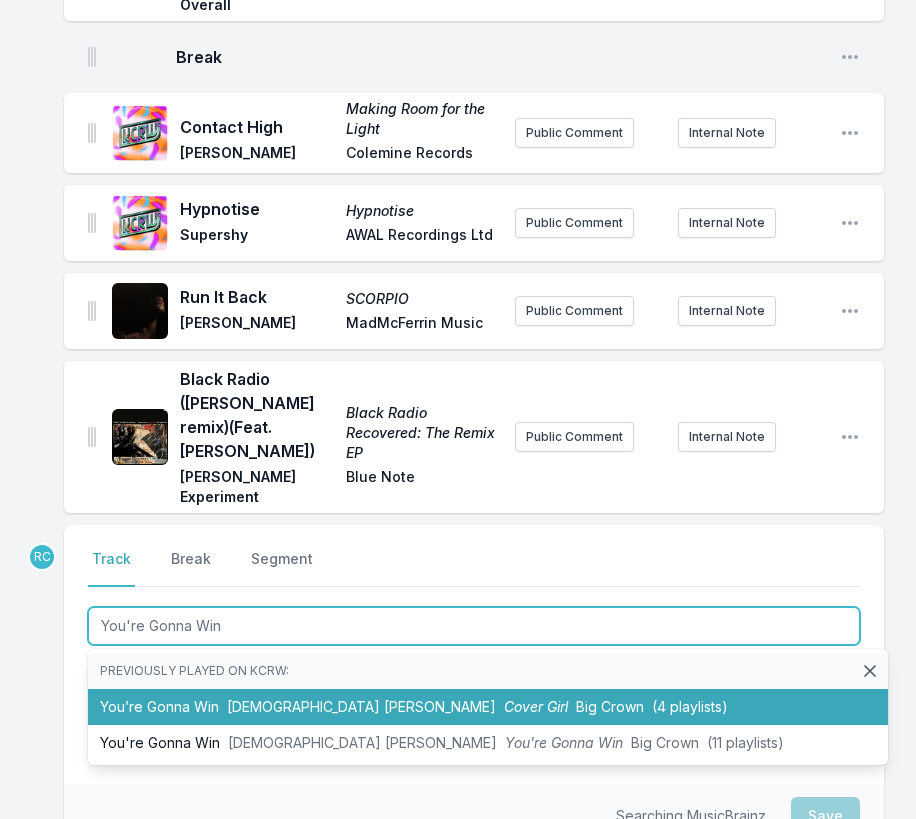 click on "You’re Gonna Win [DEMOGRAPHIC_DATA] [PERSON_NAME] Cover Girl Big Crown (4 playlists)" at bounding box center [488, 707] 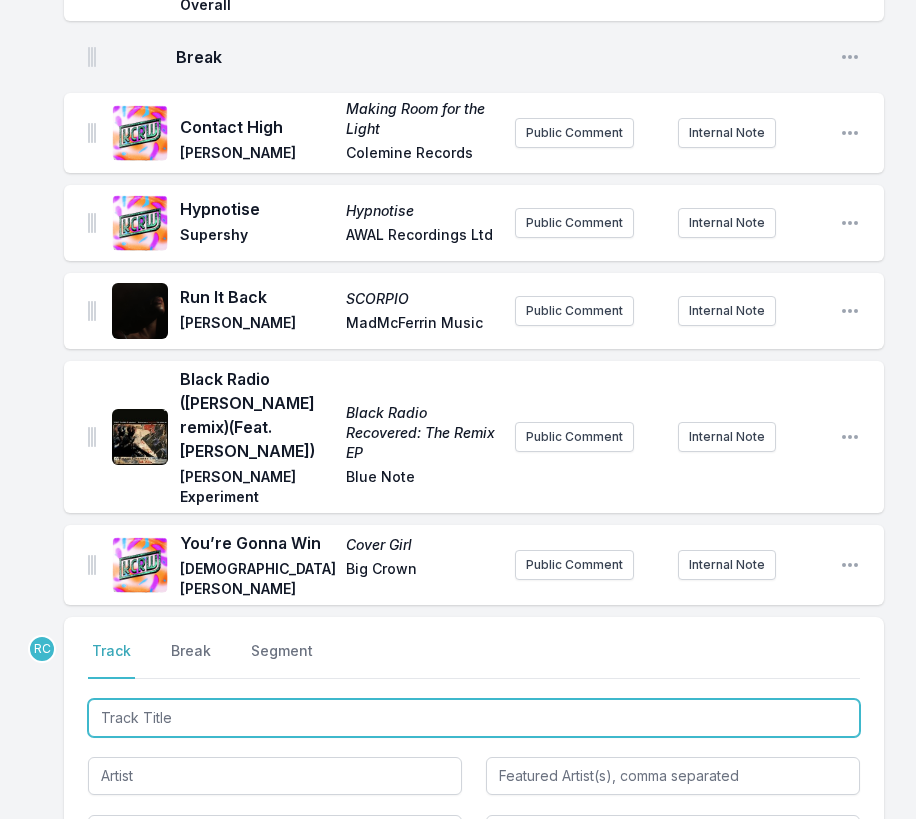 scroll, scrollTop: 3795, scrollLeft: 0, axis: vertical 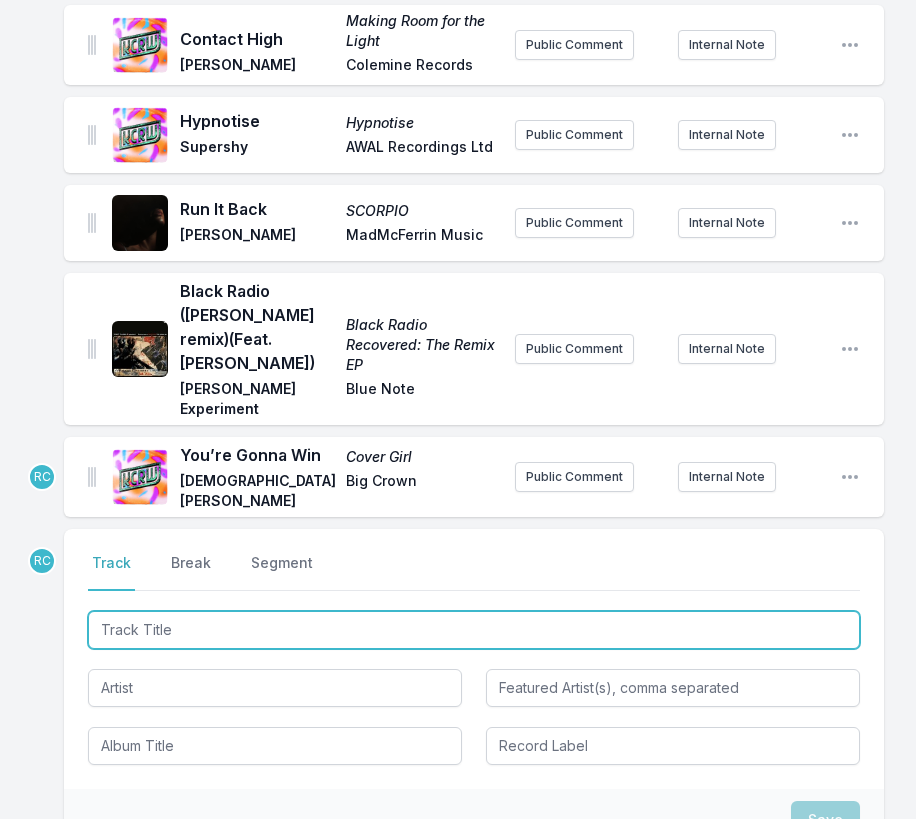 click at bounding box center [474, 630] 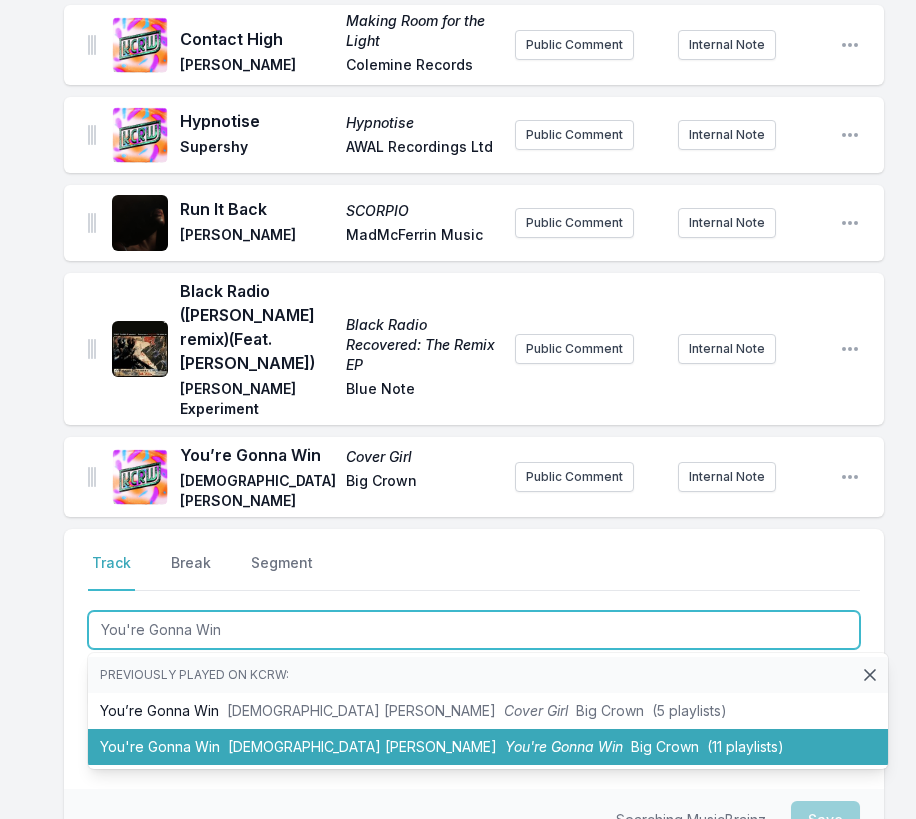 click on "[DEMOGRAPHIC_DATA] [PERSON_NAME]" at bounding box center [362, 746] 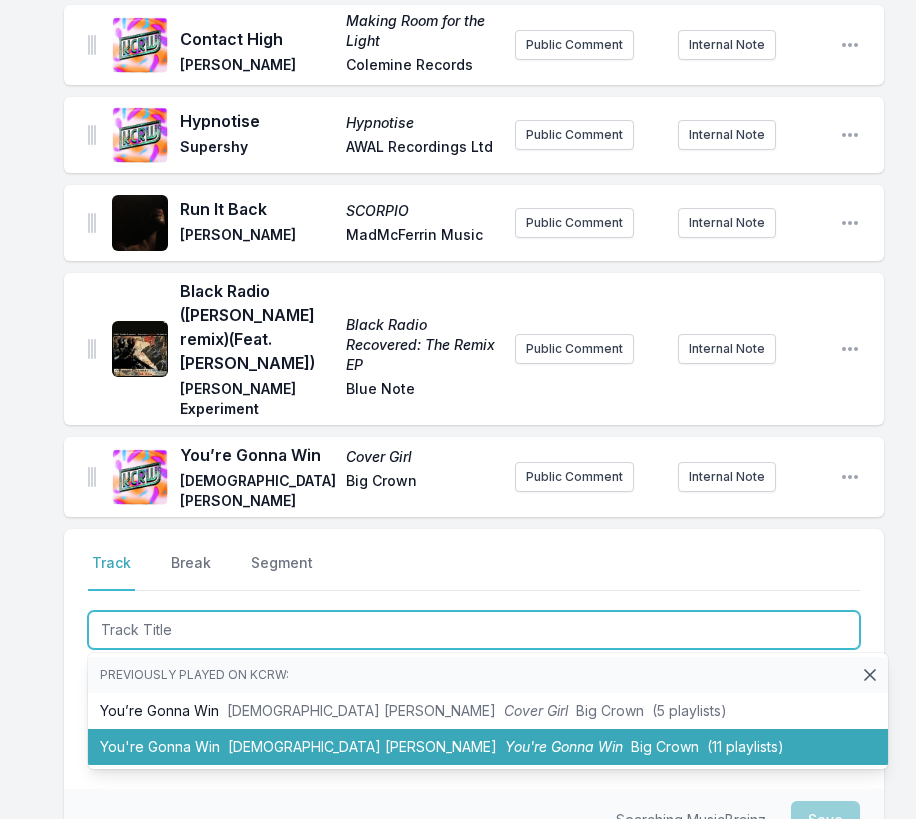 scroll, scrollTop: 3883, scrollLeft: 0, axis: vertical 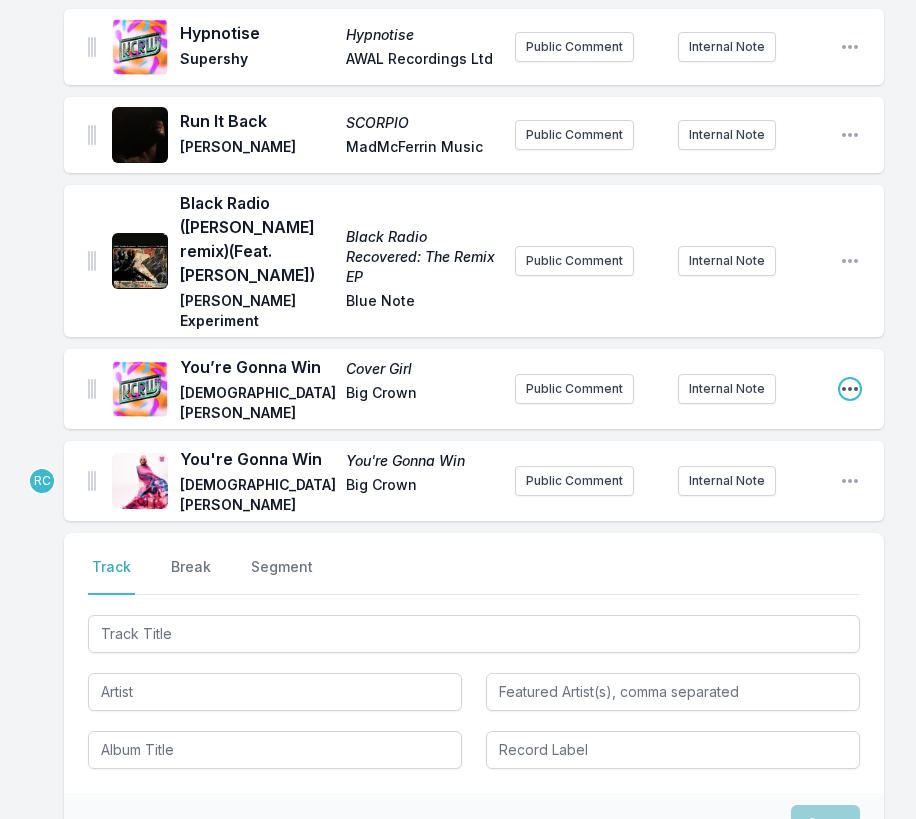 click 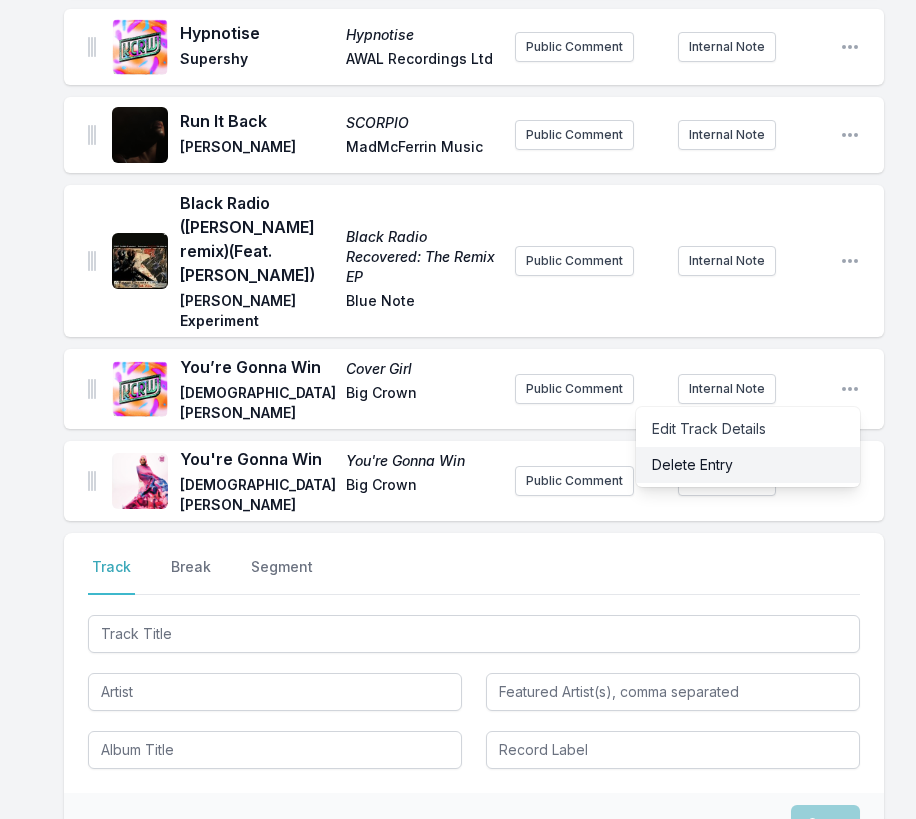 click on "Delete Entry" at bounding box center (748, 465) 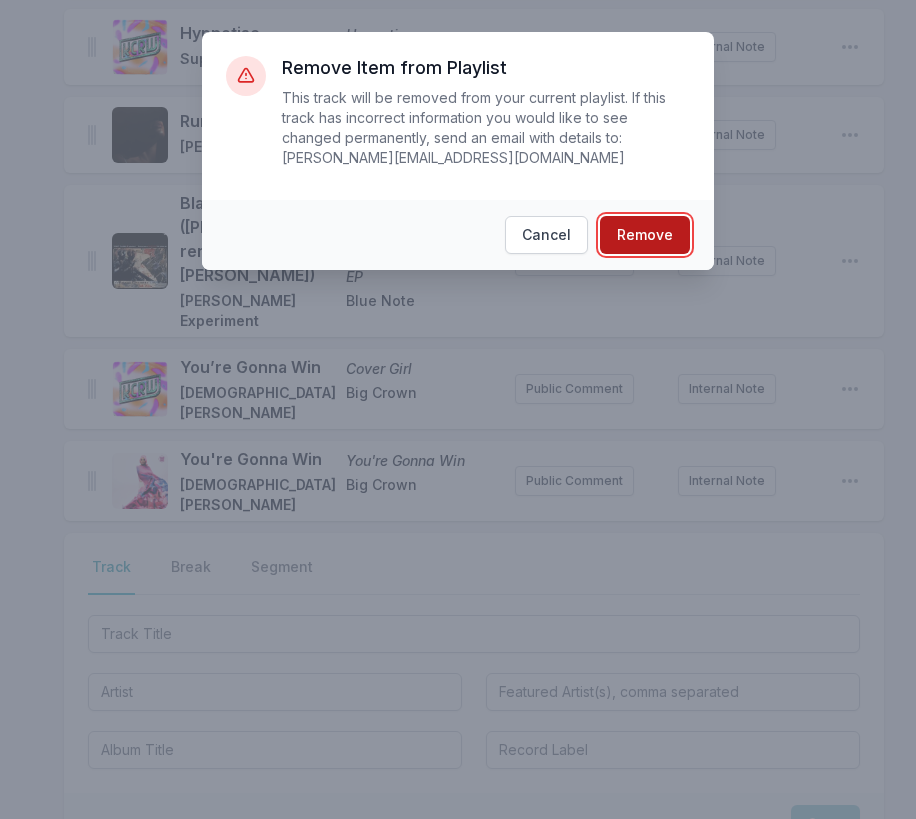click on "Remove" at bounding box center [645, 235] 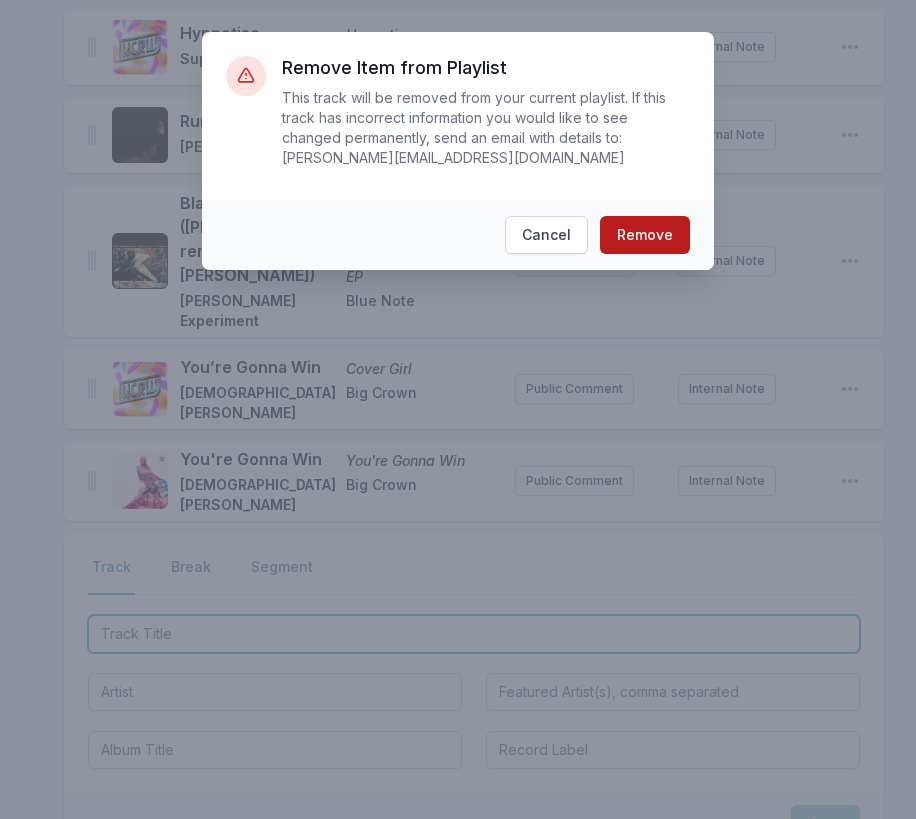 scroll, scrollTop: 3795, scrollLeft: 0, axis: vertical 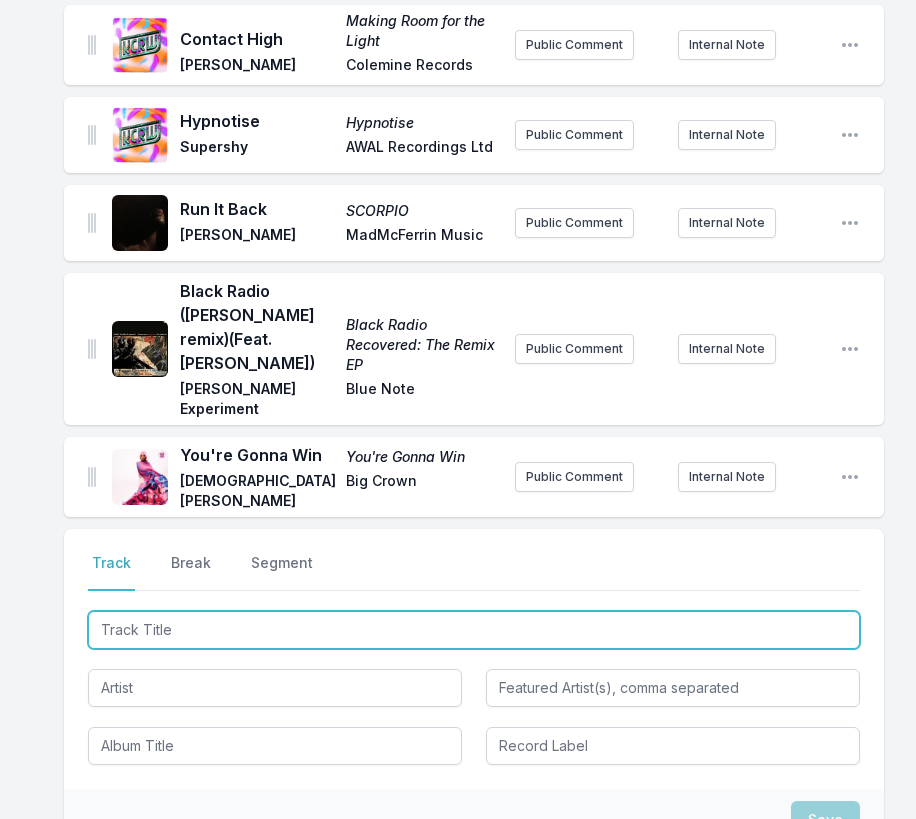 click at bounding box center (474, 630) 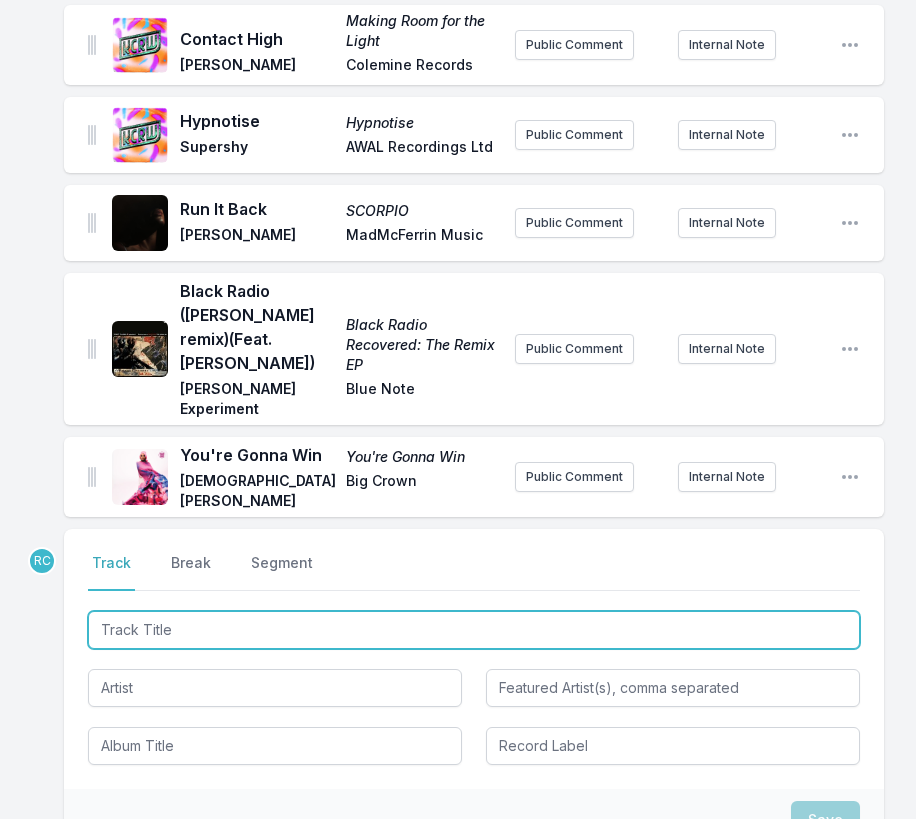 paste on "crystal waterfalls" 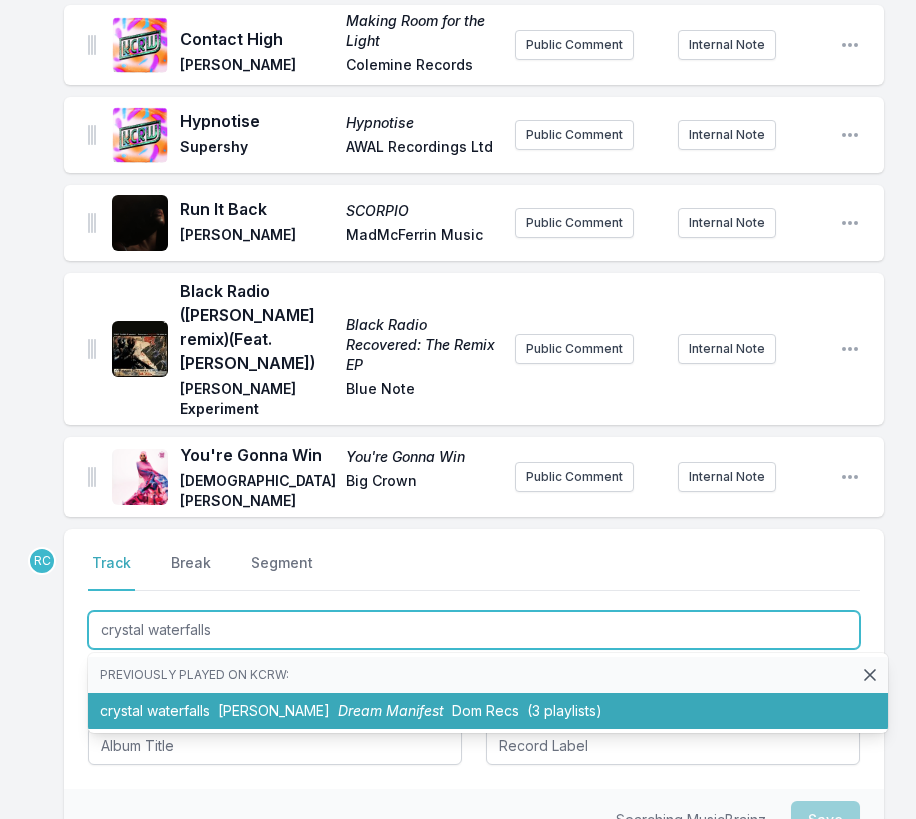 click on "[PERSON_NAME]" at bounding box center [274, 710] 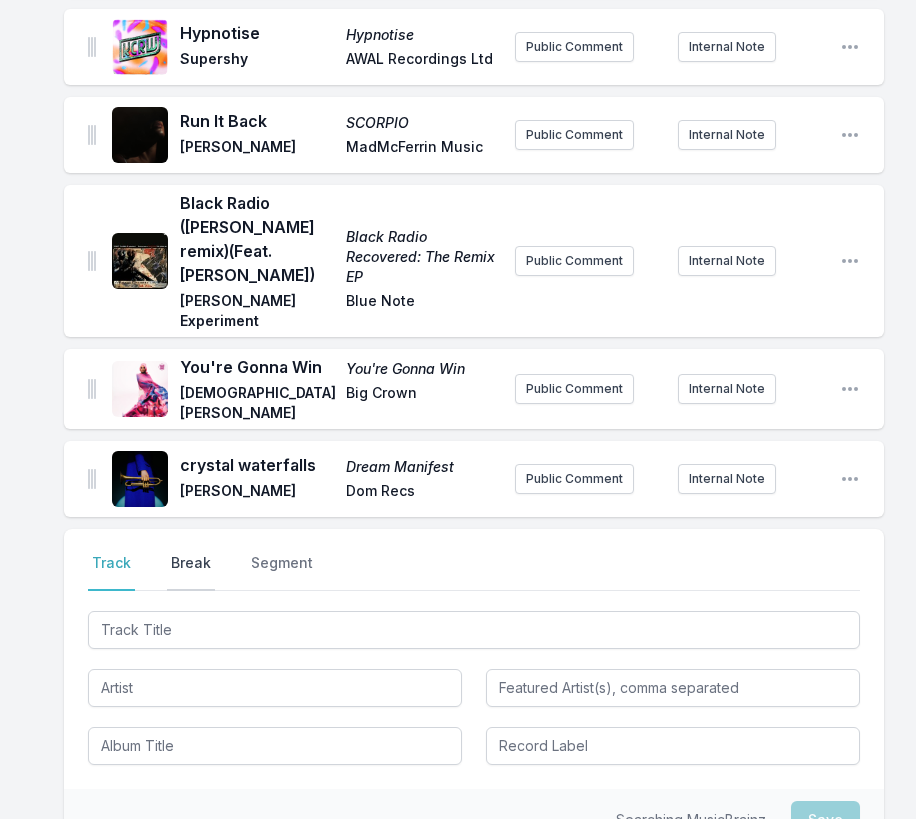 click on "Break" at bounding box center [191, 572] 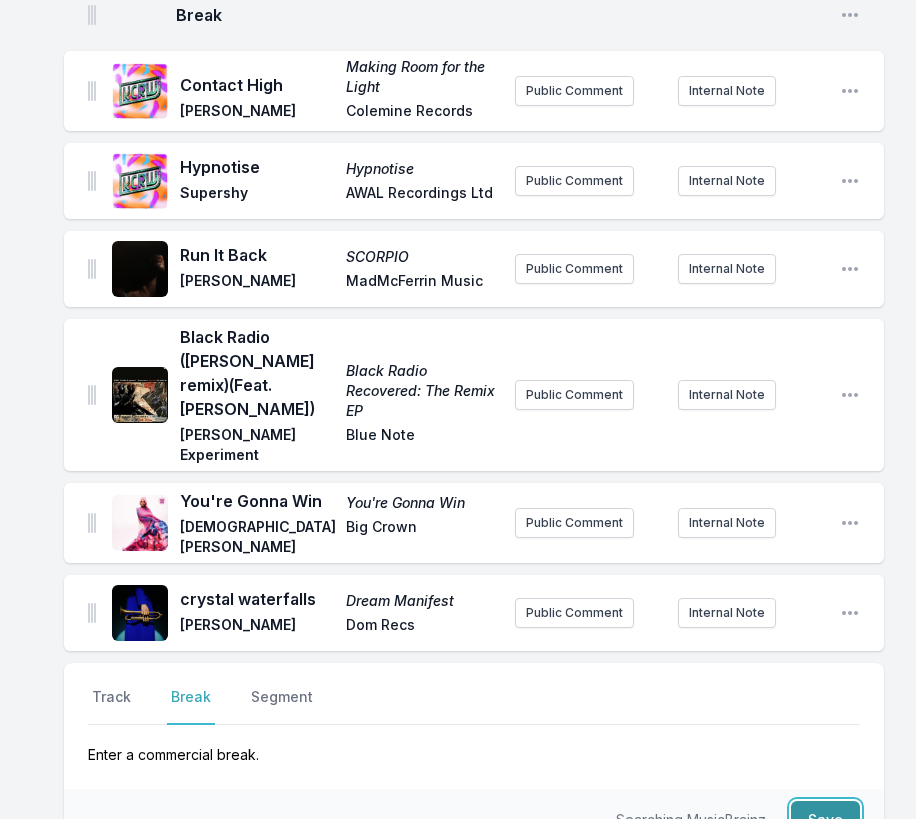 click on "Save" at bounding box center [825, 820] 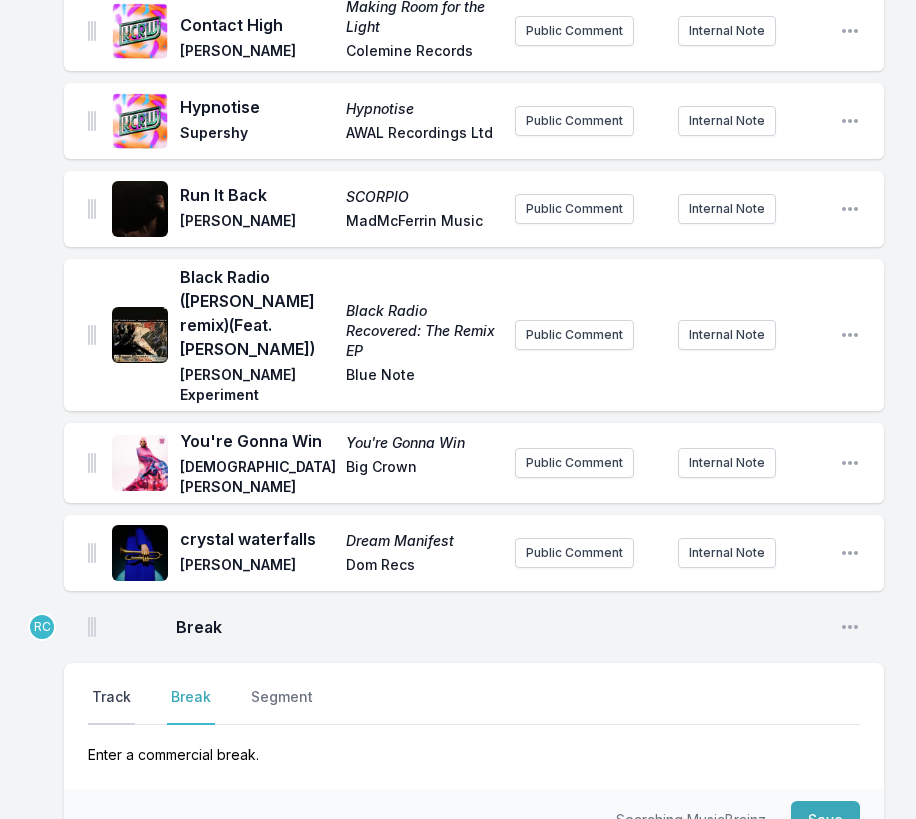 click on "Track" at bounding box center (111, 706) 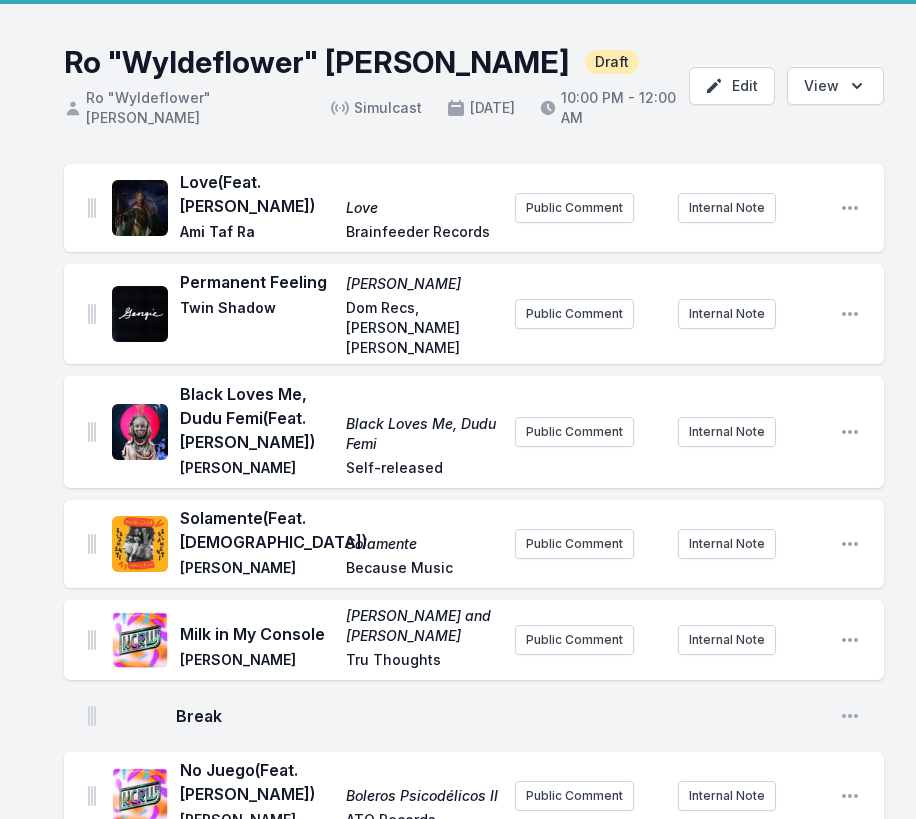scroll, scrollTop: 0, scrollLeft: 0, axis: both 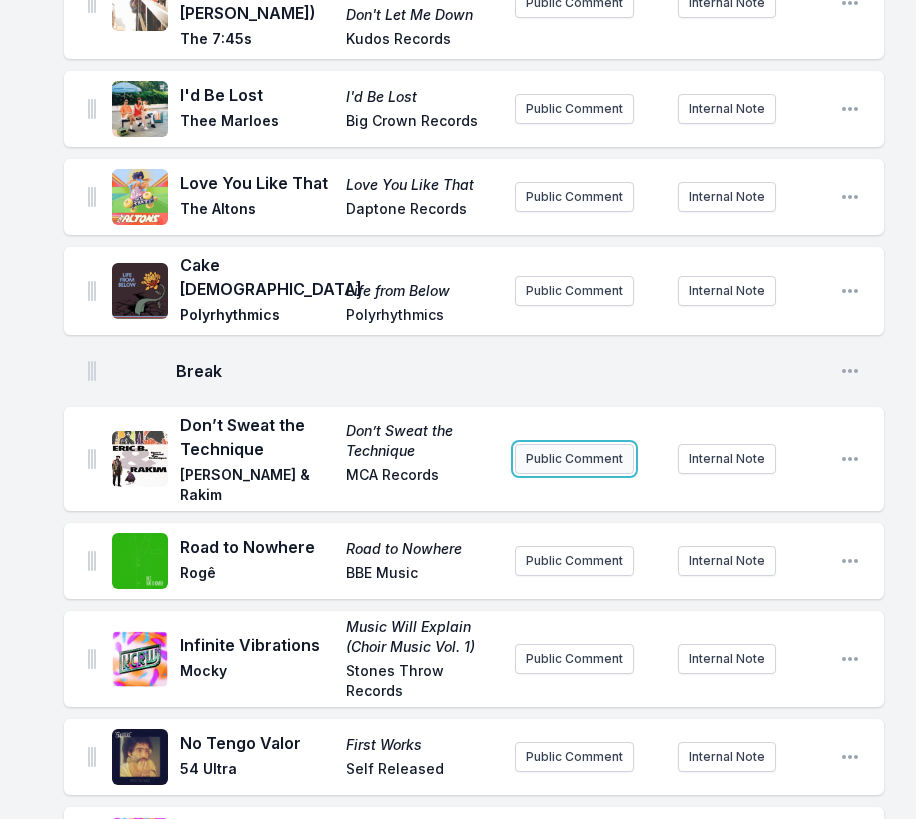 click on "Public Comment" at bounding box center [574, 459] 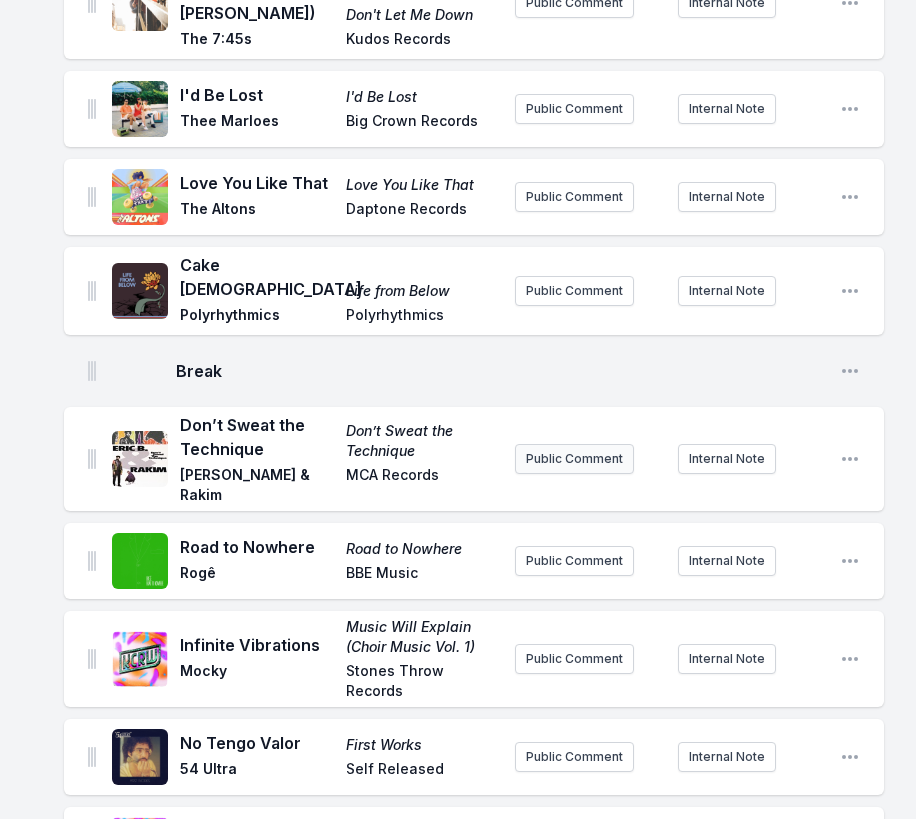 scroll, scrollTop: 1149, scrollLeft: 0, axis: vertical 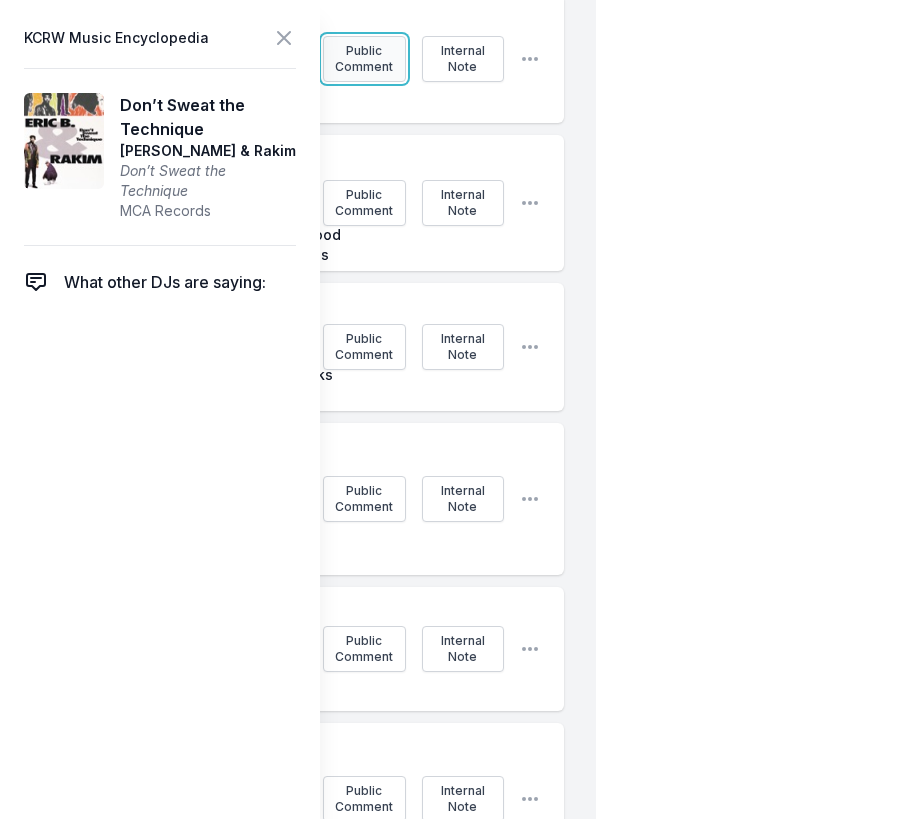 click on "Public Comment" at bounding box center [364, 59] 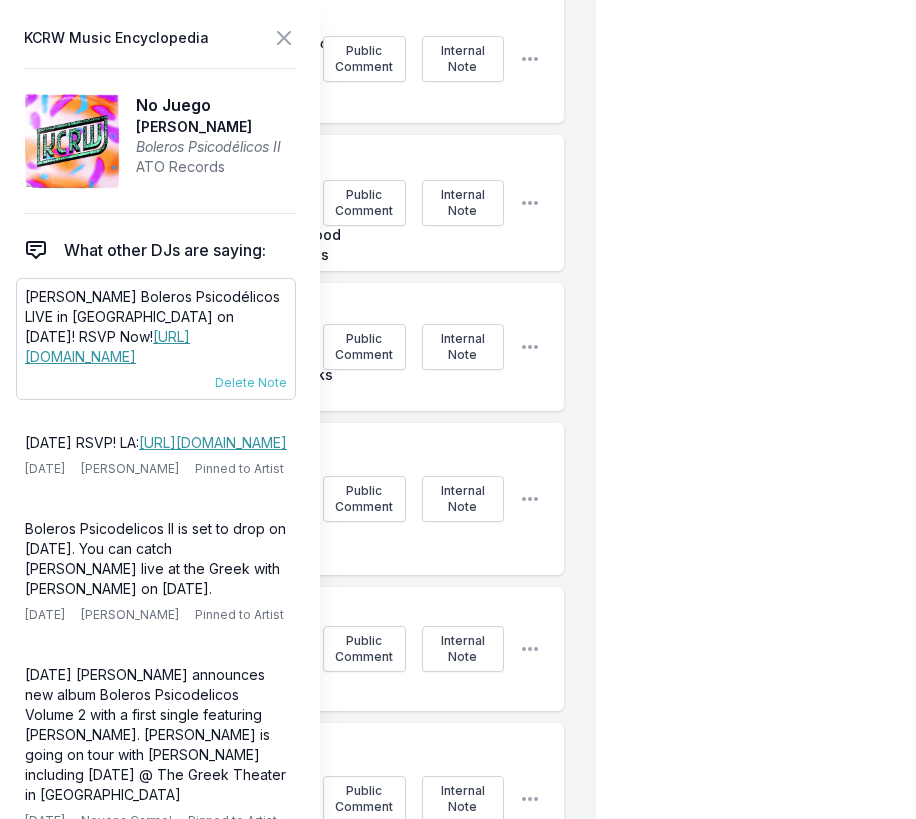 drag, startPoint x: 184, startPoint y: 361, endPoint x: 18, endPoint y: 296, distance: 178.27226 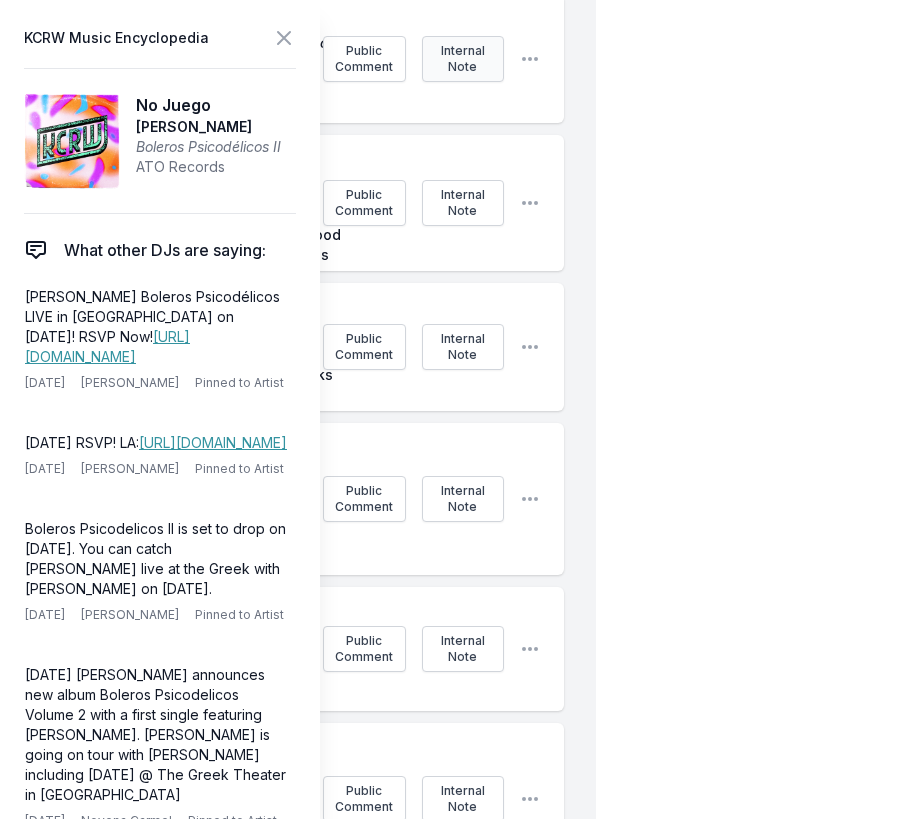 copy on "[PERSON_NAME] Boleros Psicodélicos  LIVE in [GEOGRAPHIC_DATA] on [DATE]! RSVP Now!  [URL][DOMAIN_NAME]" 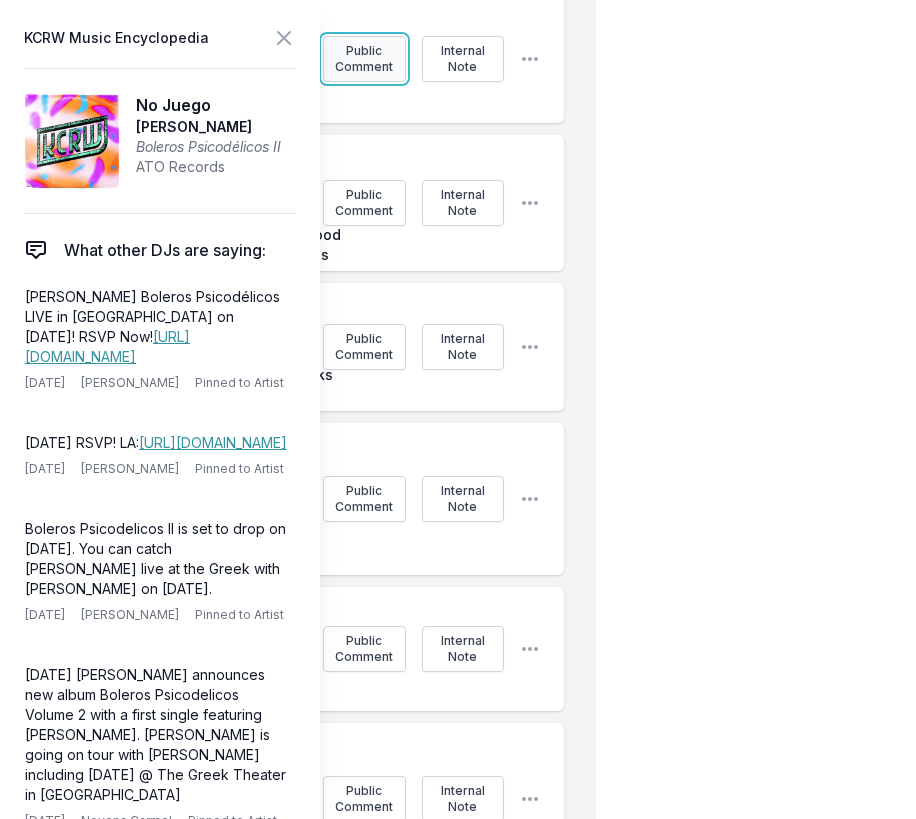 click on "Public Comment" at bounding box center [364, 59] 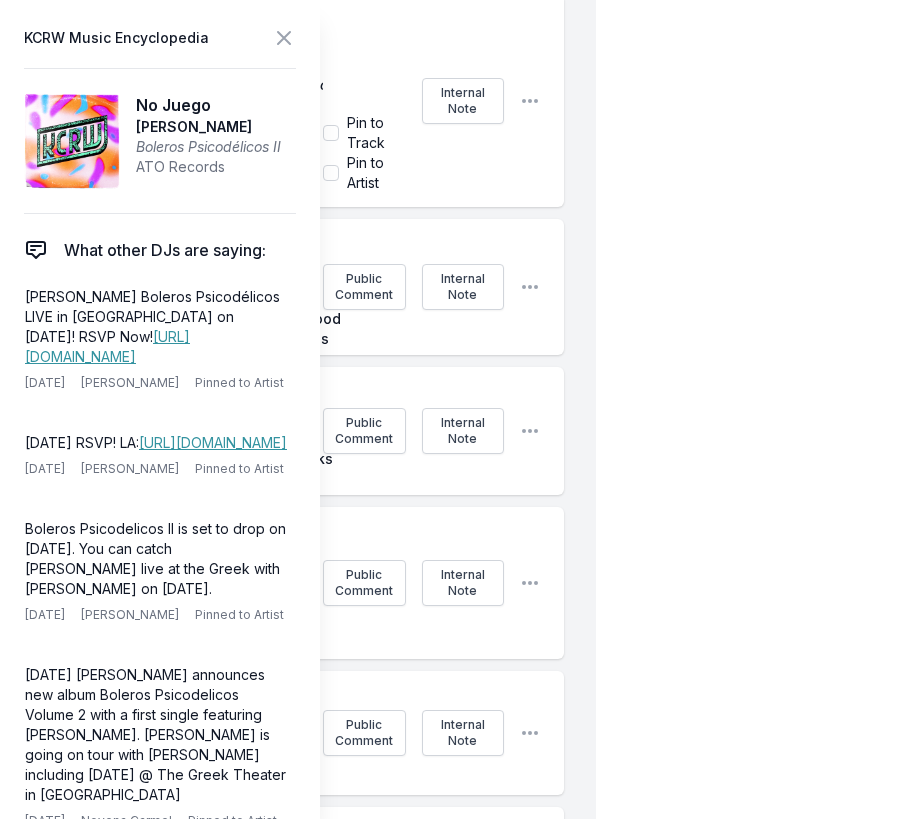 click on "﻿" at bounding box center [364, 57] 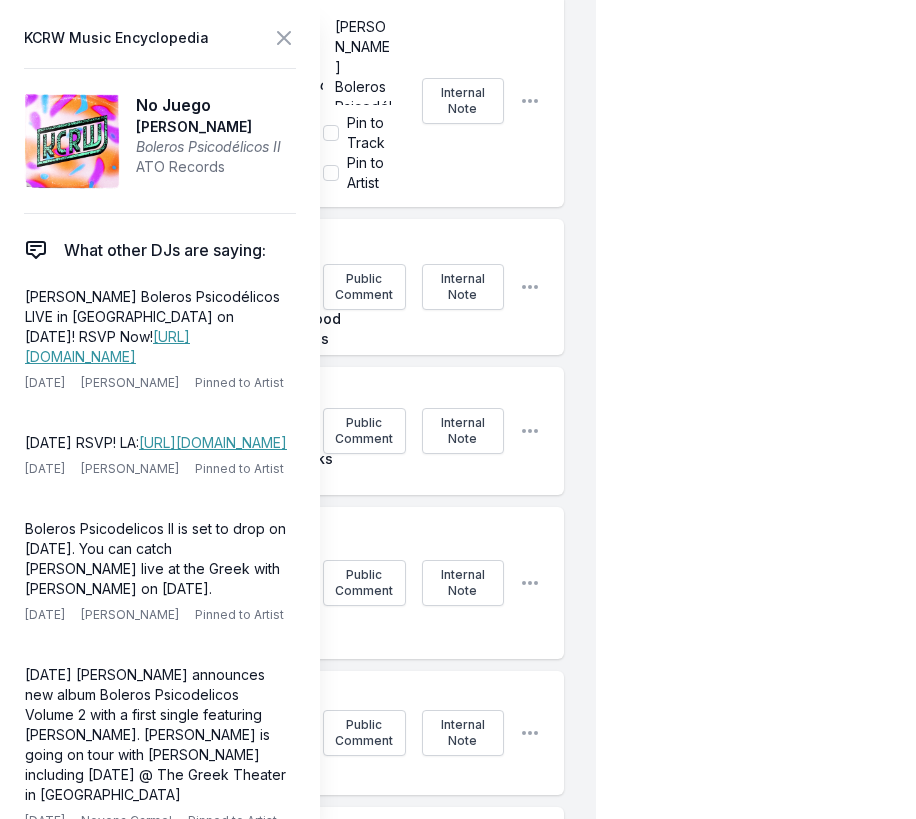 scroll, scrollTop: 320, scrollLeft: 0, axis: vertical 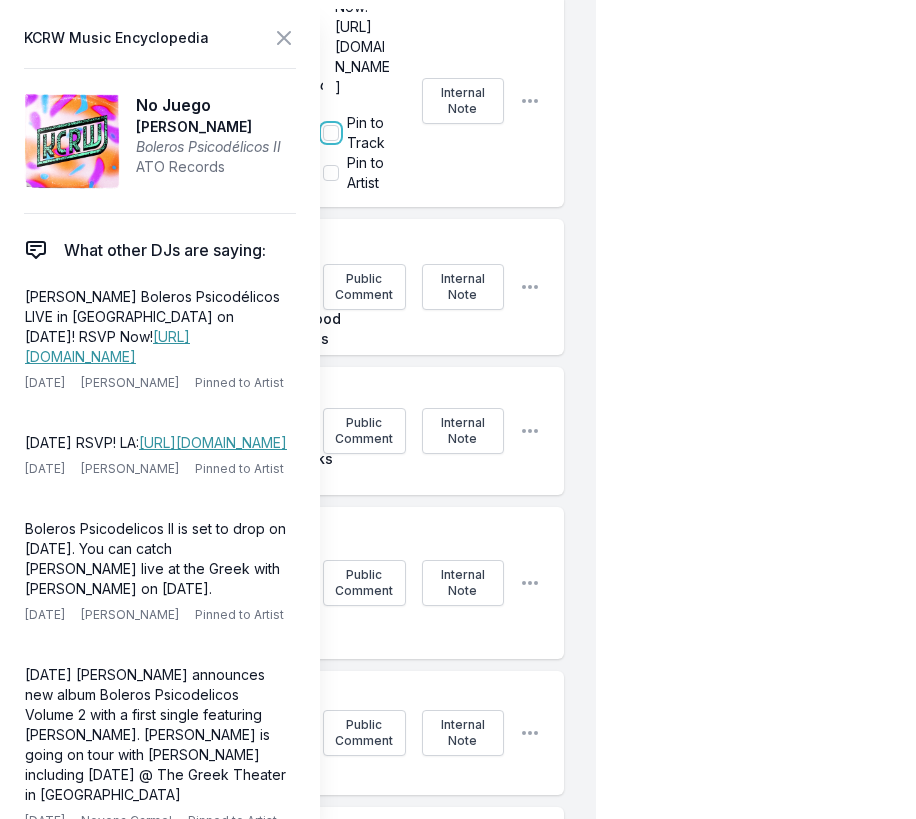 click on "Pin to Track" at bounding box center [331, 133] 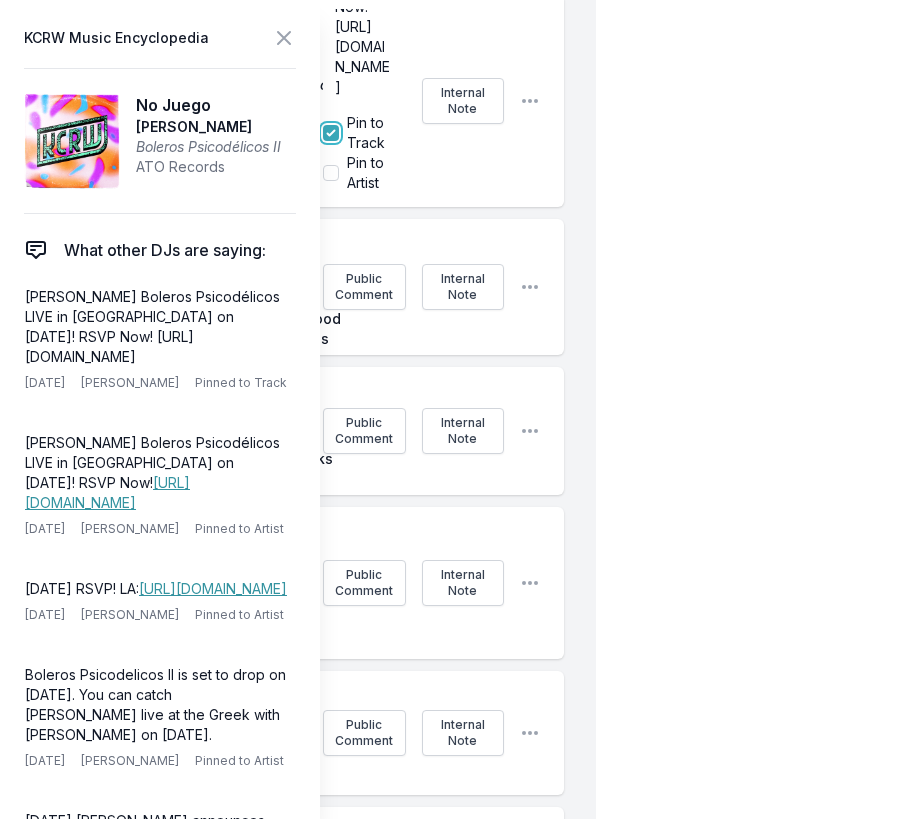 click on "Pin to Track" at bounding box center (331, 133) 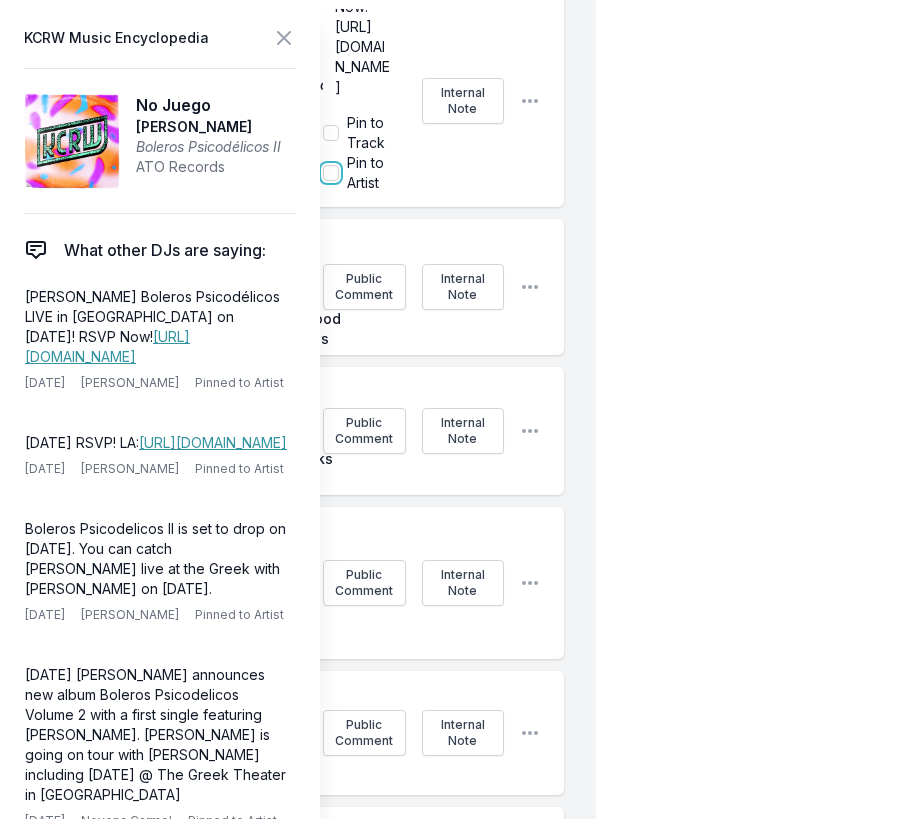 click on "Pin to Artist" at bounding box center [331, 173] 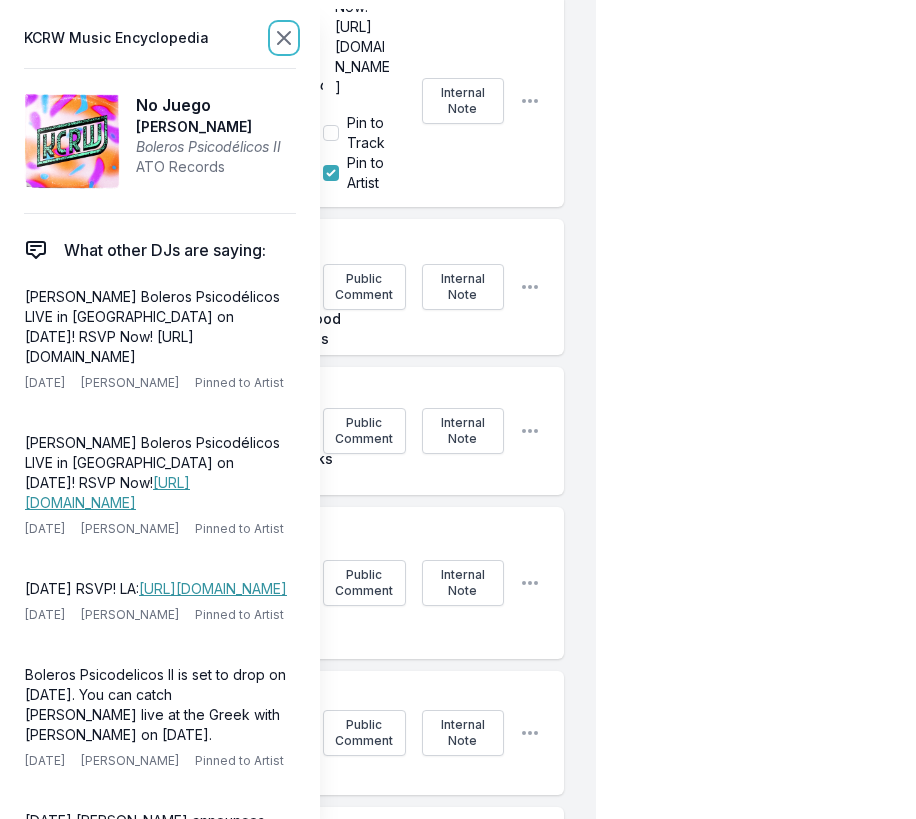 scroll, scrollTop: 0, scrollLeft: 0, axis: both 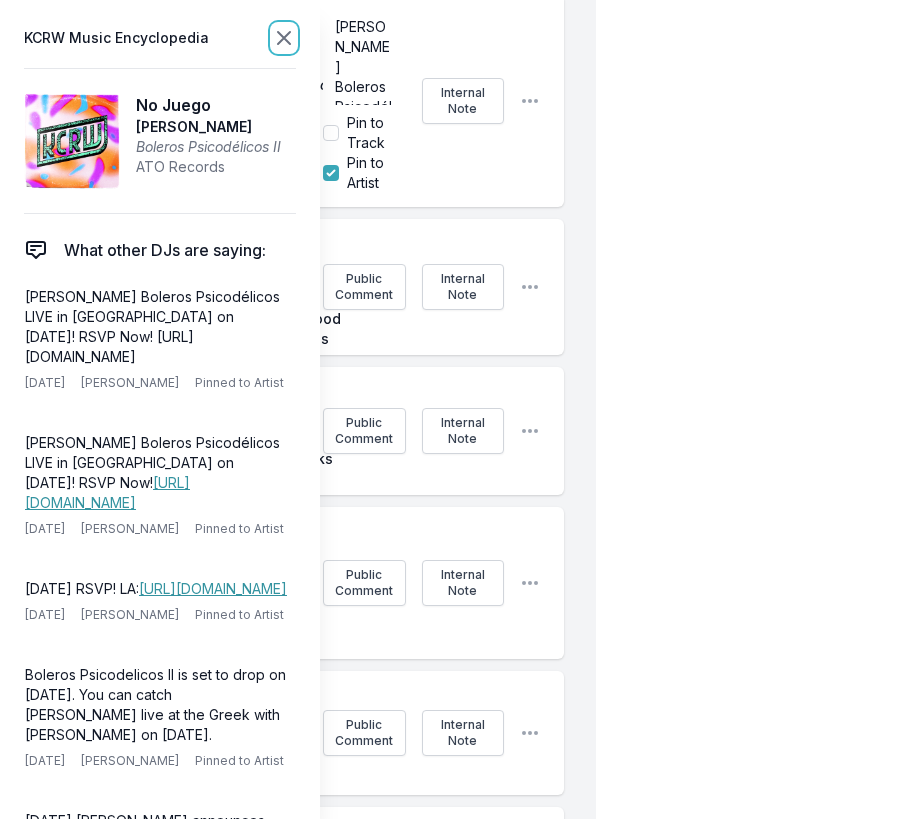 click 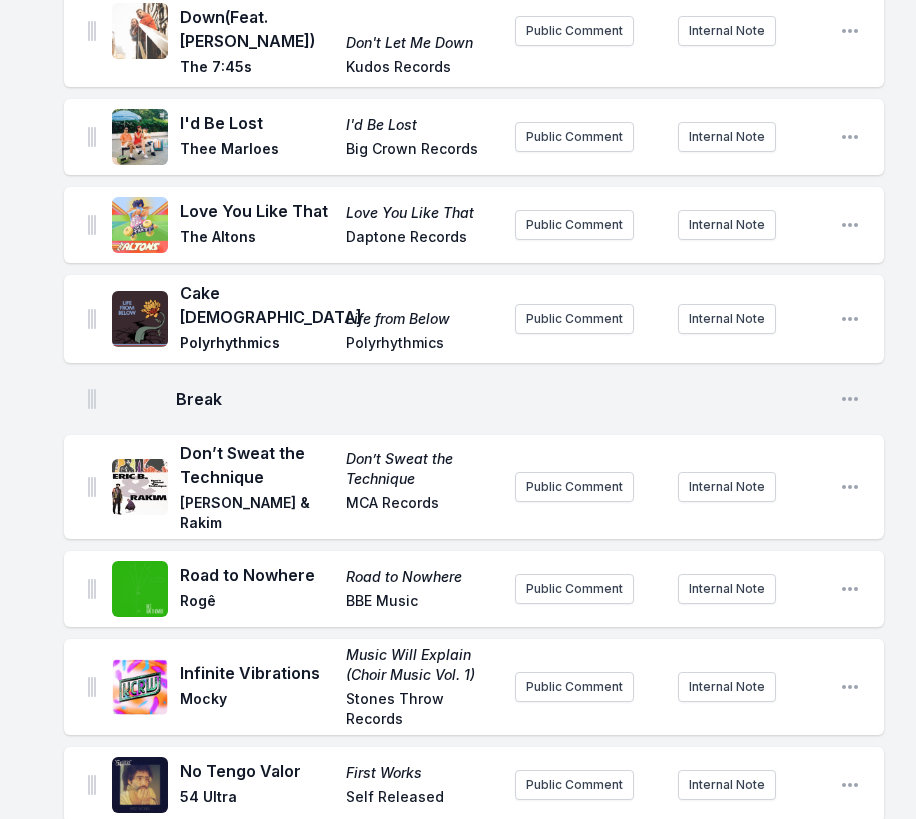 scroll, scrollTop: 1270, scrollLeft: 0, axis: vertical 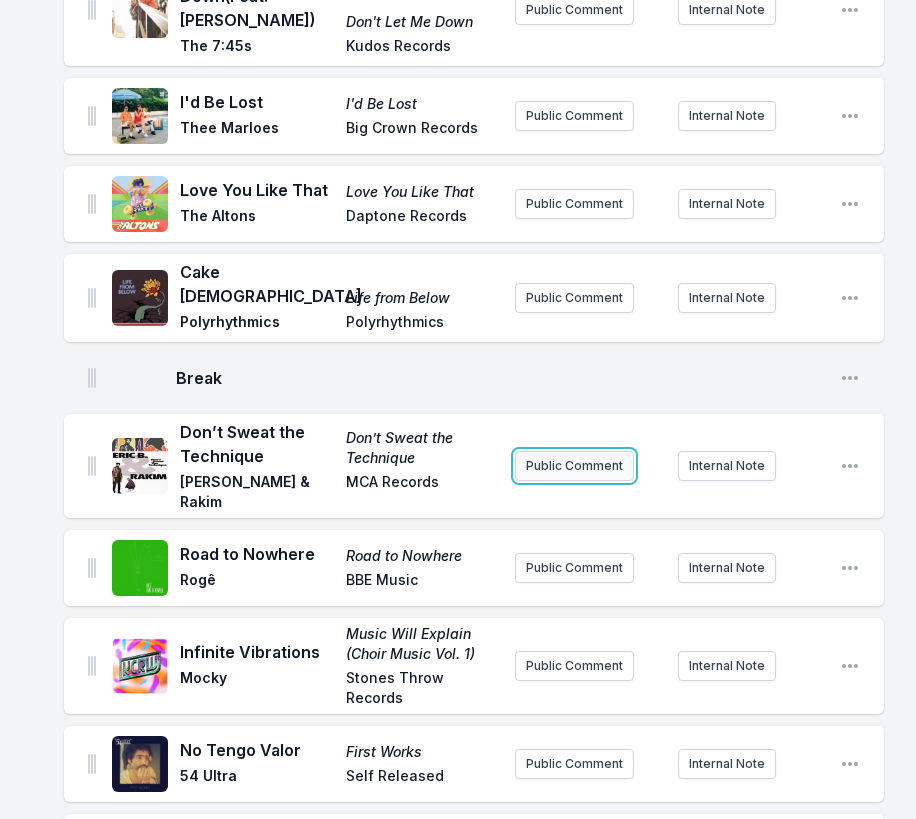 click on "Public Comment" at bounding box center [574, 466] 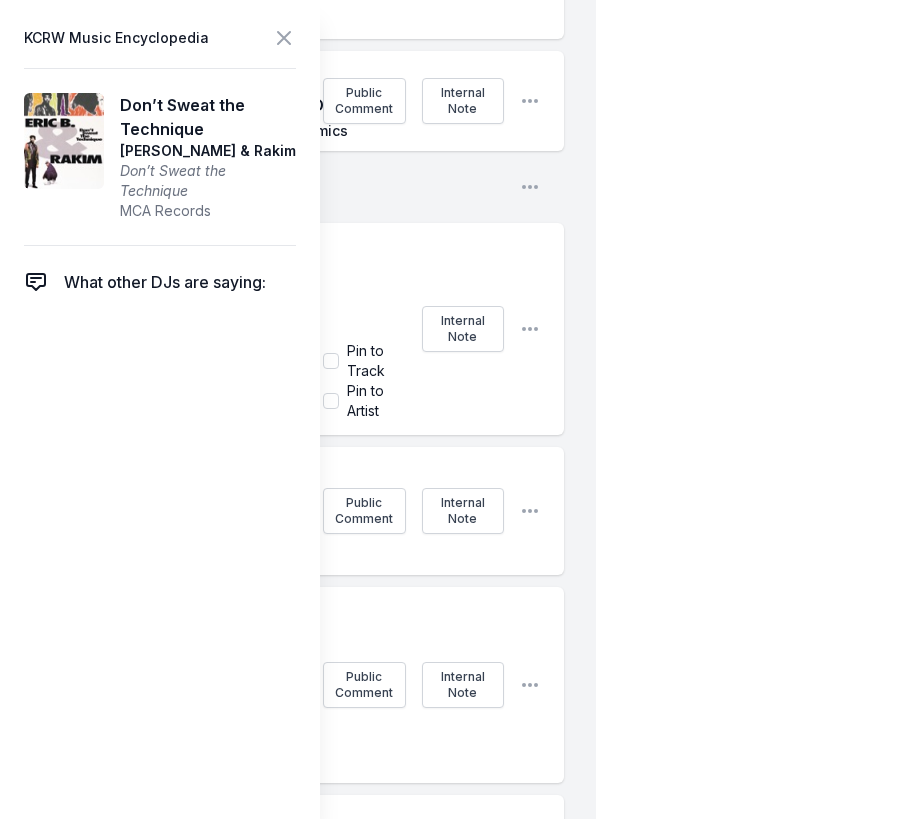 scroll, scrollTop: 2248, scrollLeft: 0, axis: vertical 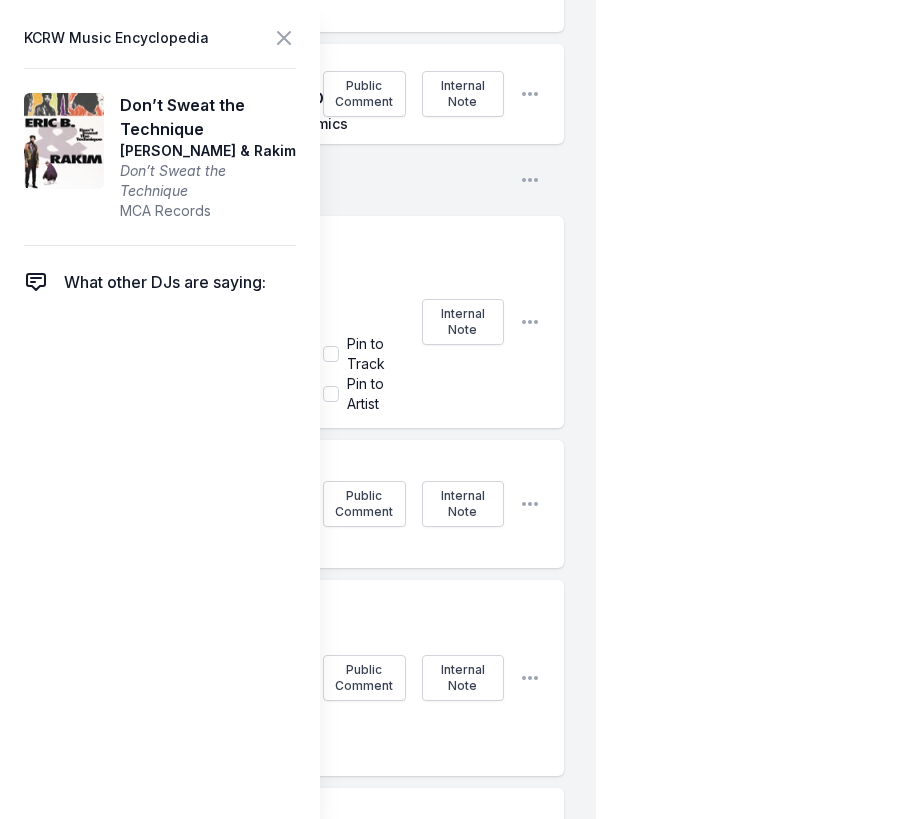 click on "﻿" at bounding box center [364, 278] 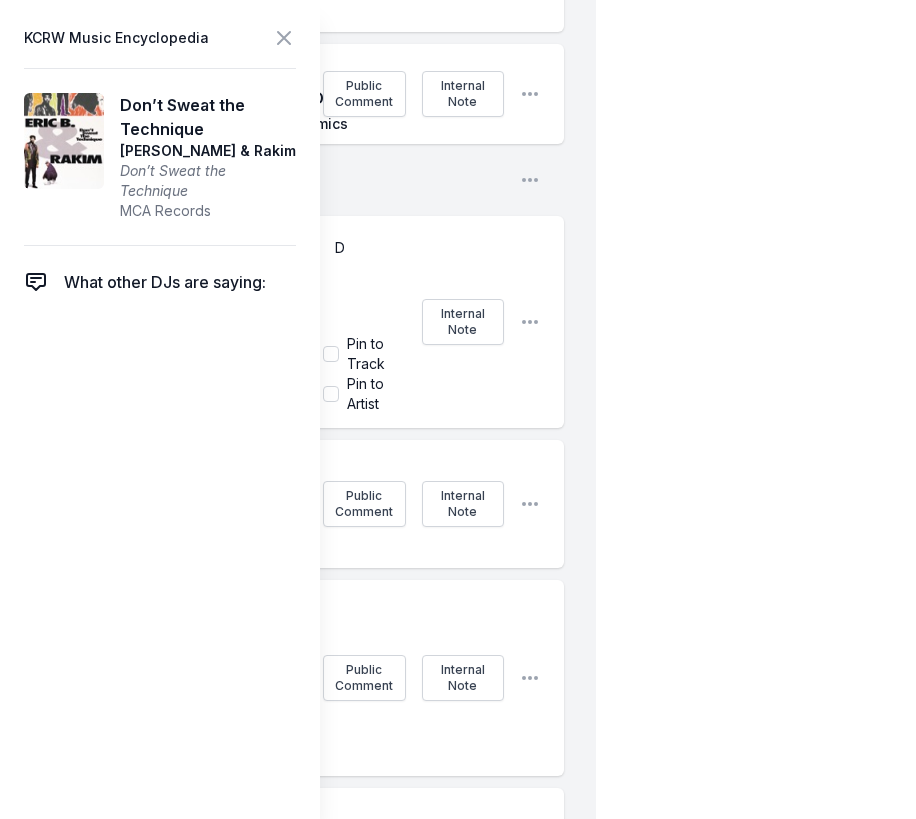 type 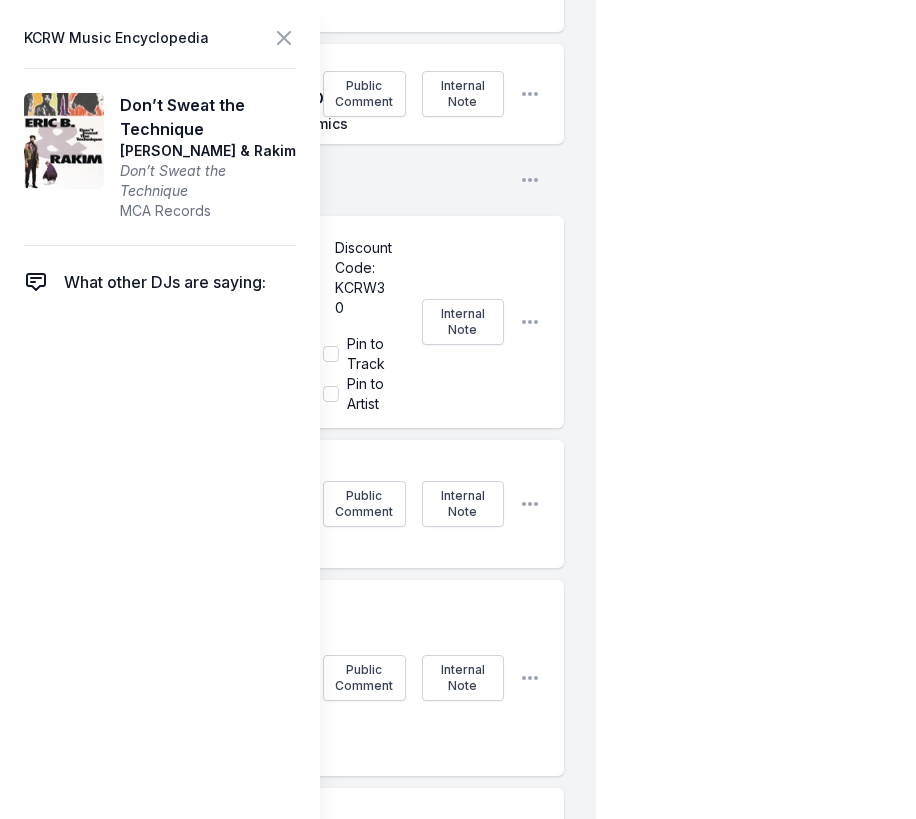 scroll, scrollTop: 380, scrollLeft: 0, axis: vertical 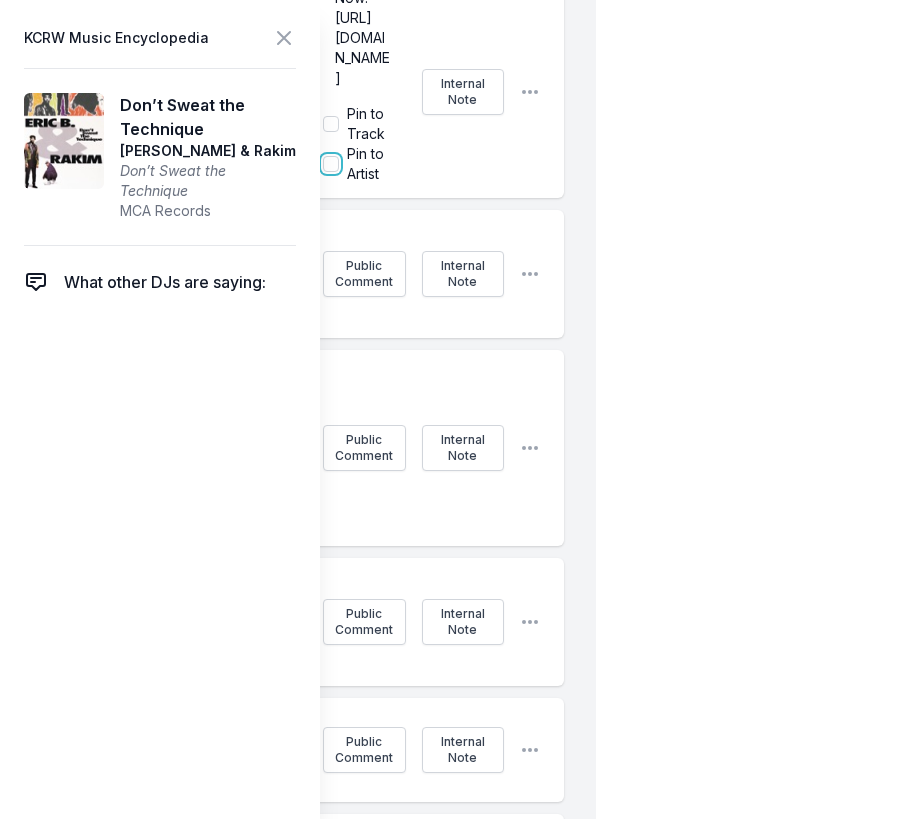 click on "Pin to Artist" at bounding box center [331, 164] 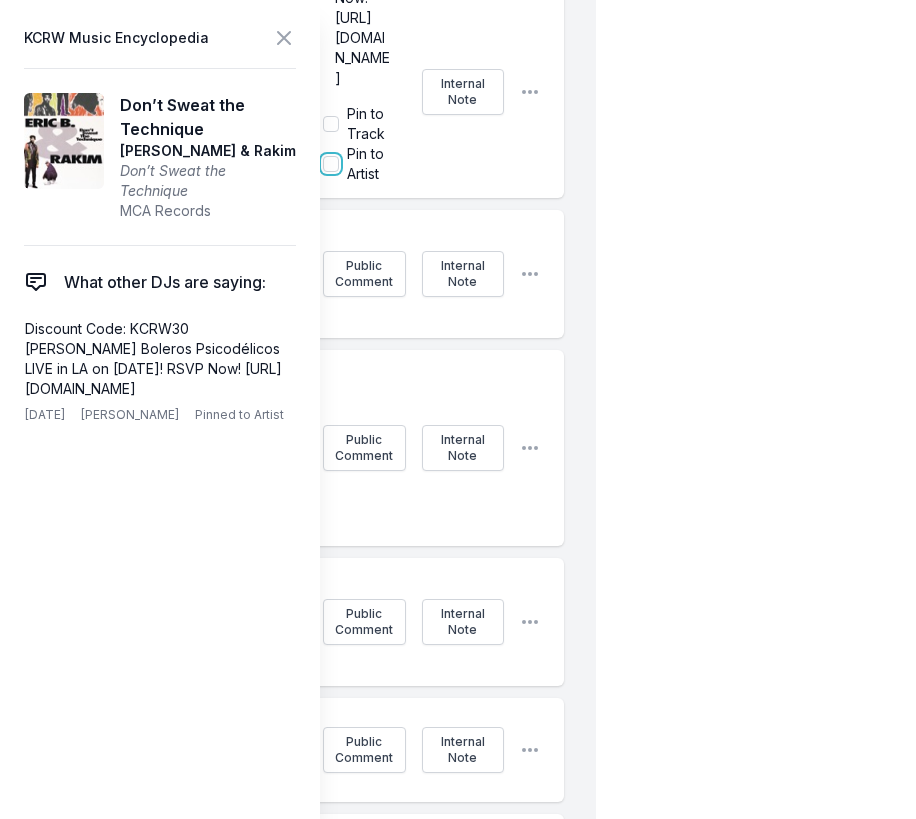checkbox on "true" 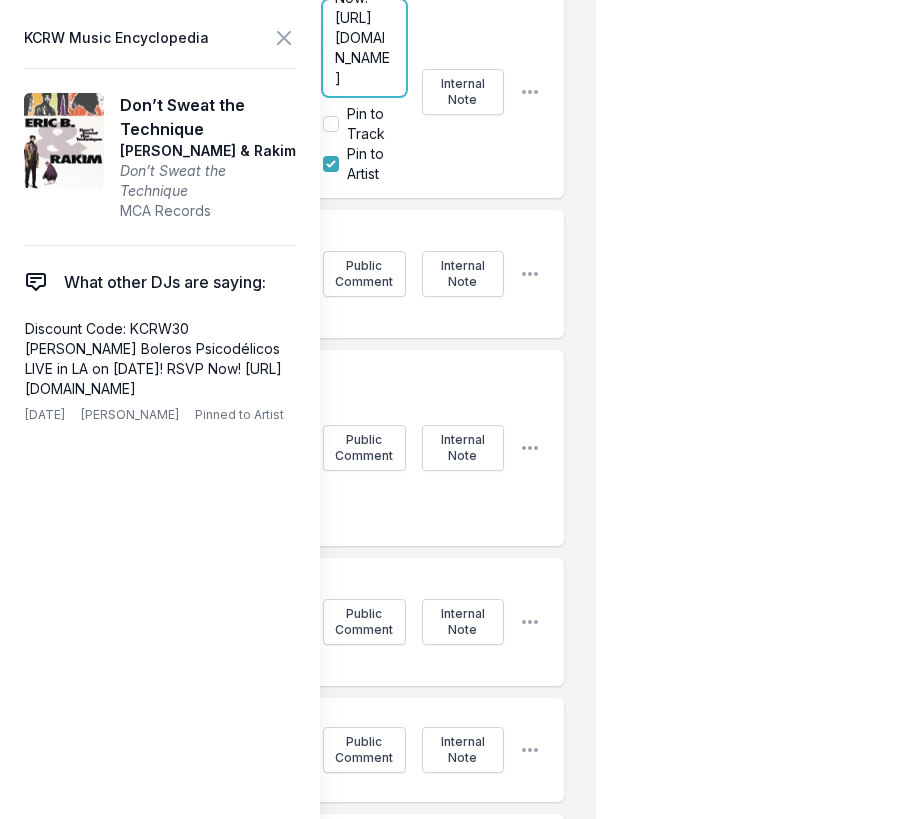 click on "Discount Code: KCRW30 [PERSON_NAME] Boleros Psicodélicos LIVE in LA on [DATE]! RSVP Now! [URL][DOMAIN_NAME] Pin to Track Pin to Artist" at bounding box center [364, 92] 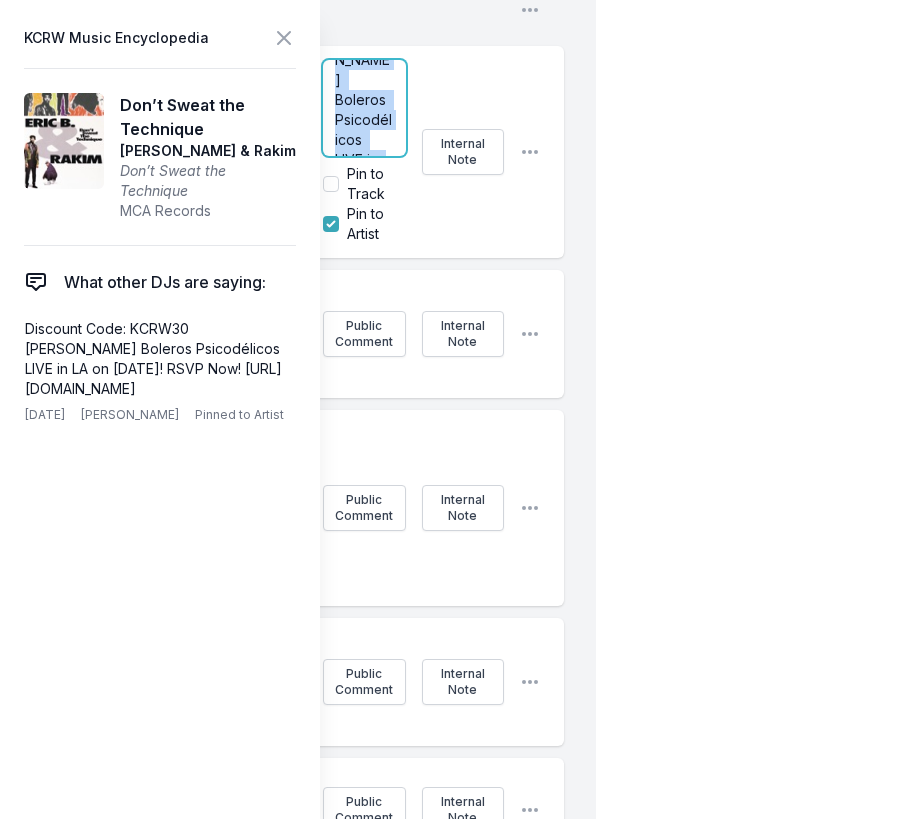 scroll, scrollTop: 380, scrollLeft: 0, axis: vertical 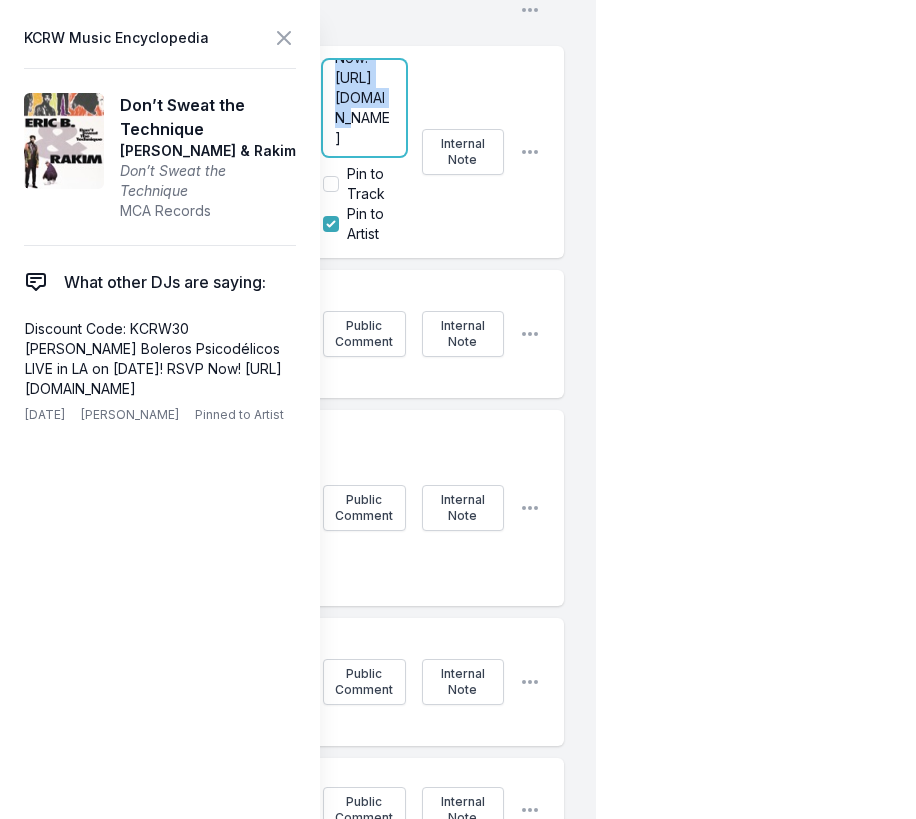 drag, startPoint x: 348, startPoint y: 472, endPoint x: 350, endPoint y: 551, distance: 79.025314 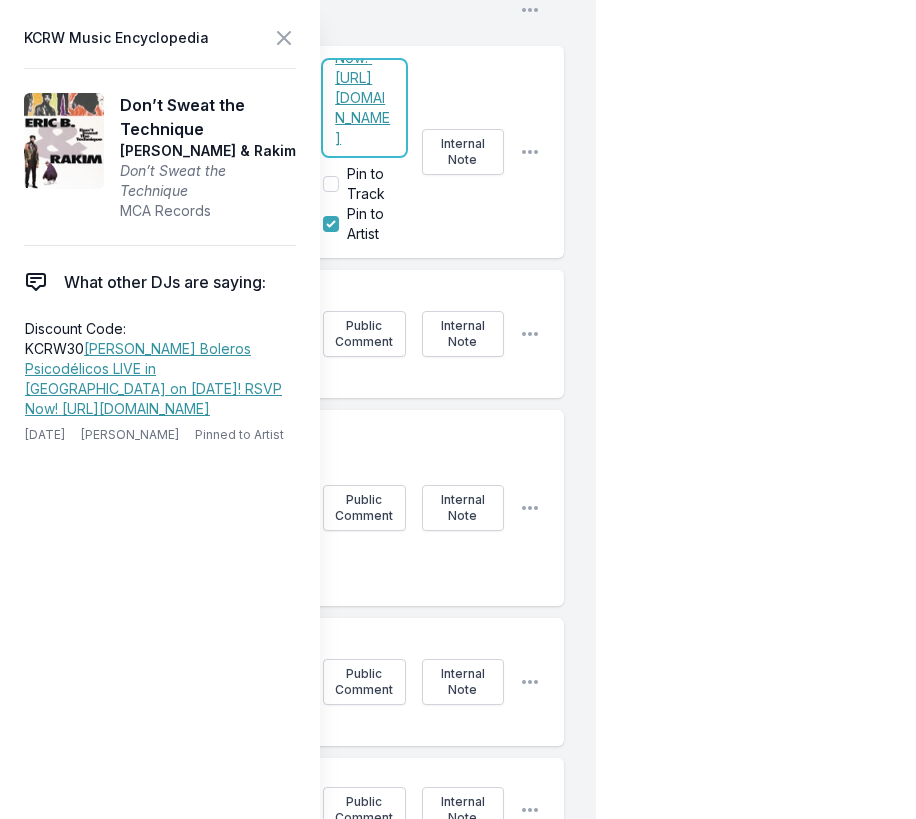 scroll, scrollTop: 0, scrollLeft: 0, axis: both 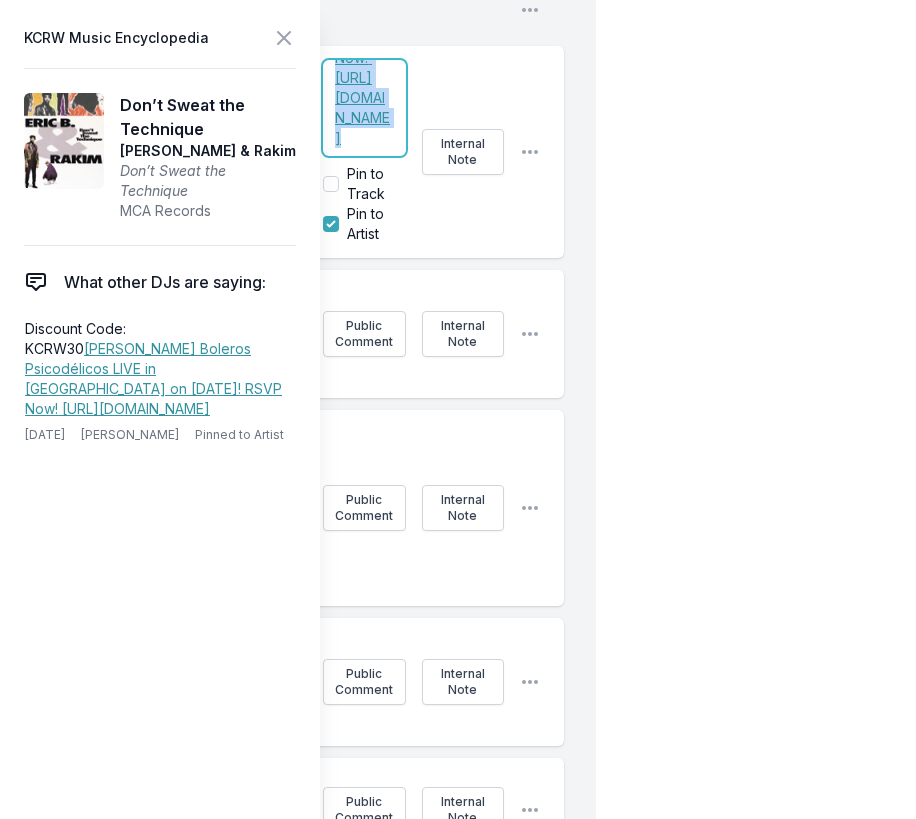 drag, startPoint x: 348, startPoint y: 468, endPoint x: 353, endPoint y: 567, distance: 99.12618 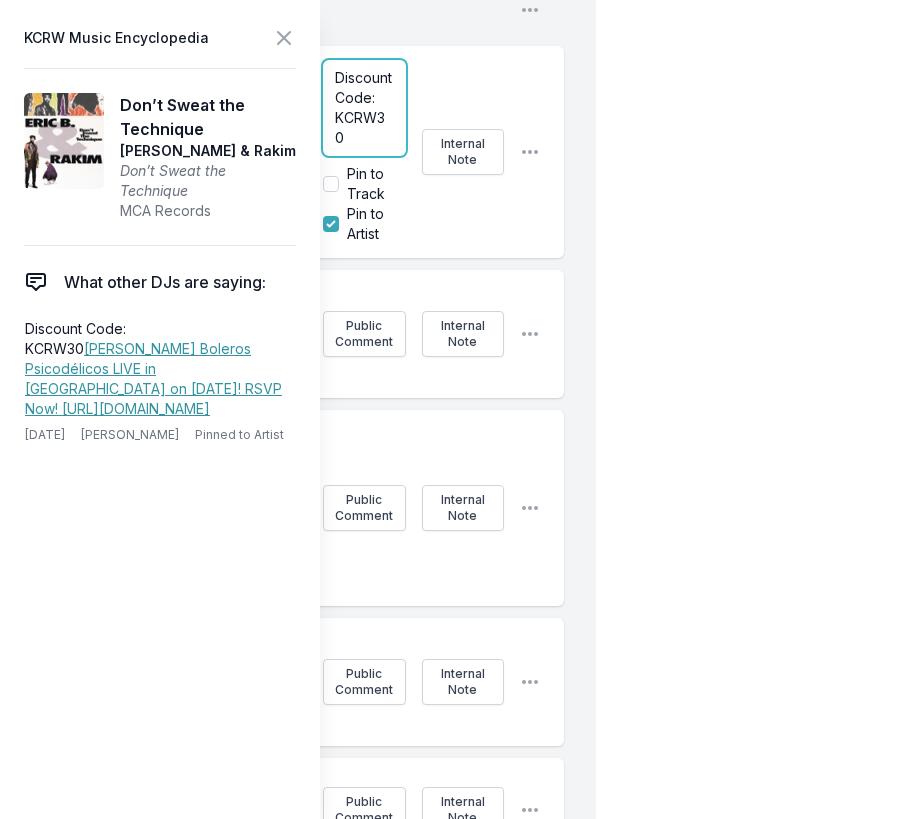 scroll, scrollTop: 240, scrollLeft: 0, axis: vertical 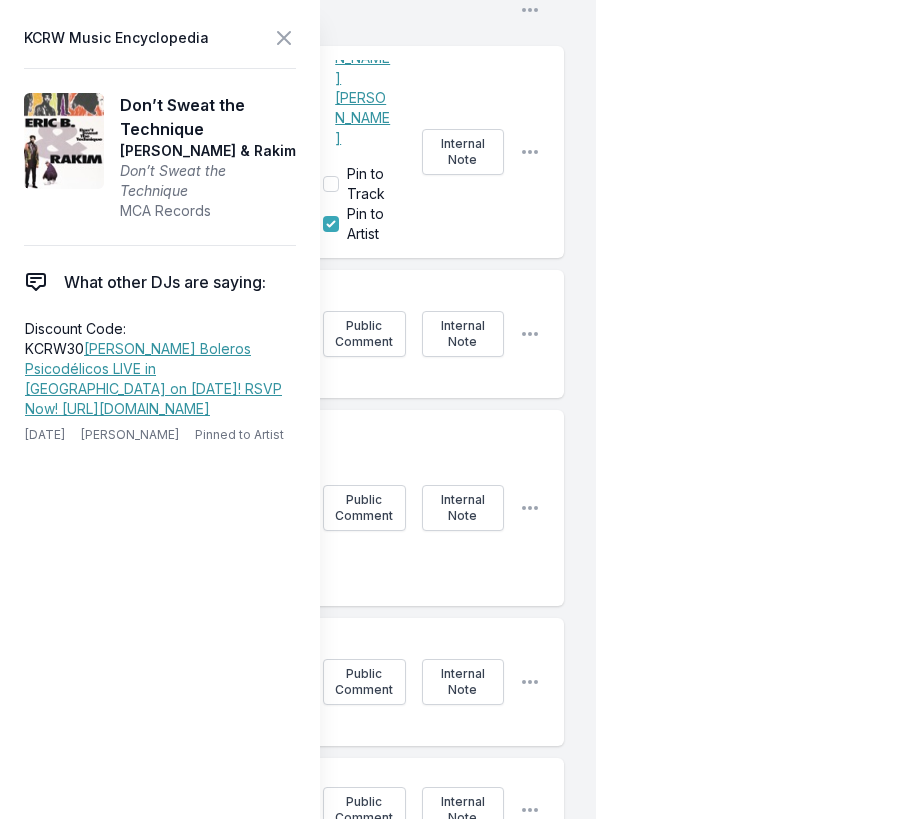 click on "My Playlist KCRW Playlist Directory Reports RC User Guide Report Bug Sign out Ro "Wyldeflower" [PERSON_NAME] Draft Ro "Wyldeflower" [PERSON_NAME] Simulcast [DATE] 10:00 PM - 12:00 AM Edit Open options View Love  (Feat. [PERSON_NAME]) Love Ami Taf Ra Brainfeeder Records Public Comment Internal Note Open playlist item options Permanent Feeling [PERSON_NAME] Shadow Dom Recs, [PERSON_NAME] [PERSON_NAME] Public Comment Internal Note Open playlist item options Black Loves Me, Dudu Femi  (Feat. [PERSON_NAME]) Black Loves Me, Dudu Femi [PERSON_NAME] Self-released Public Comment Internal Note Open playlist item options Solamente  (Feat. Santa Fe Klan) Solamente [PERSON_NAME] Because Music Public Comment Internal Note Open playlist item options Milk in My Console [PERSON_NAME] and [PERSON_NAME] Tru Thoughts Public Comment Internal Note Open playlist item options Break Open playlist item options No Juego  (Feat. [PERSON_NAME]) Boleros Psicodélicos II [PERSON_NAME] ATO Records Internal Note Open playlist item options Closer to Me Break" at bounding box center (458, 1123) 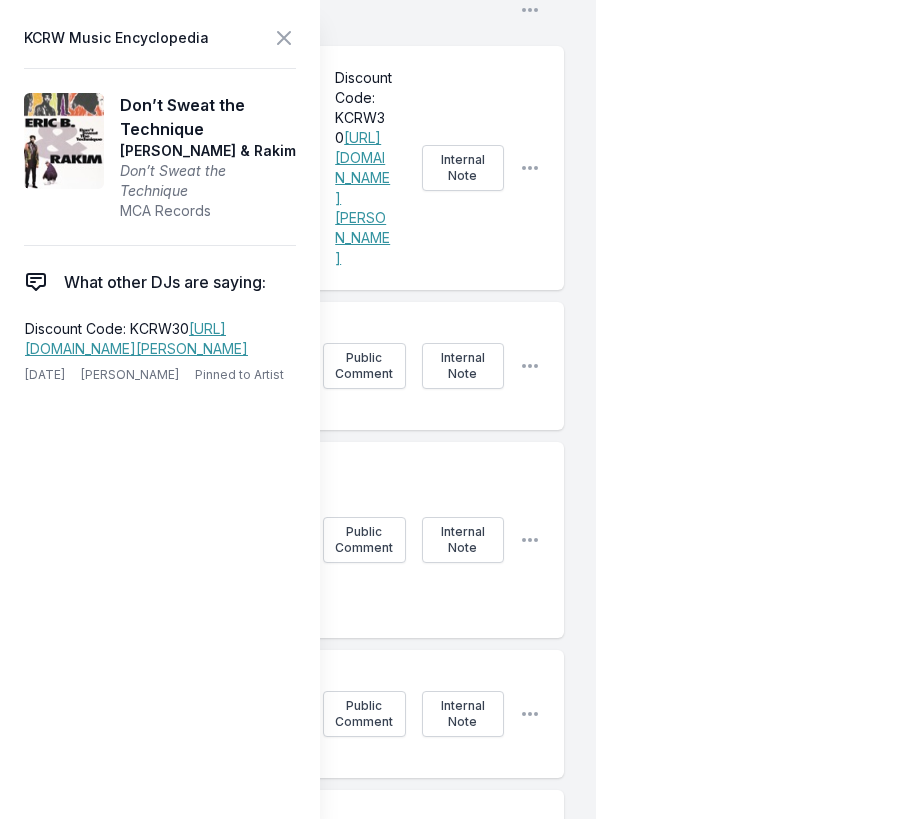 scroll, scrollTop: 0, scrollLeft: 0, axis: both 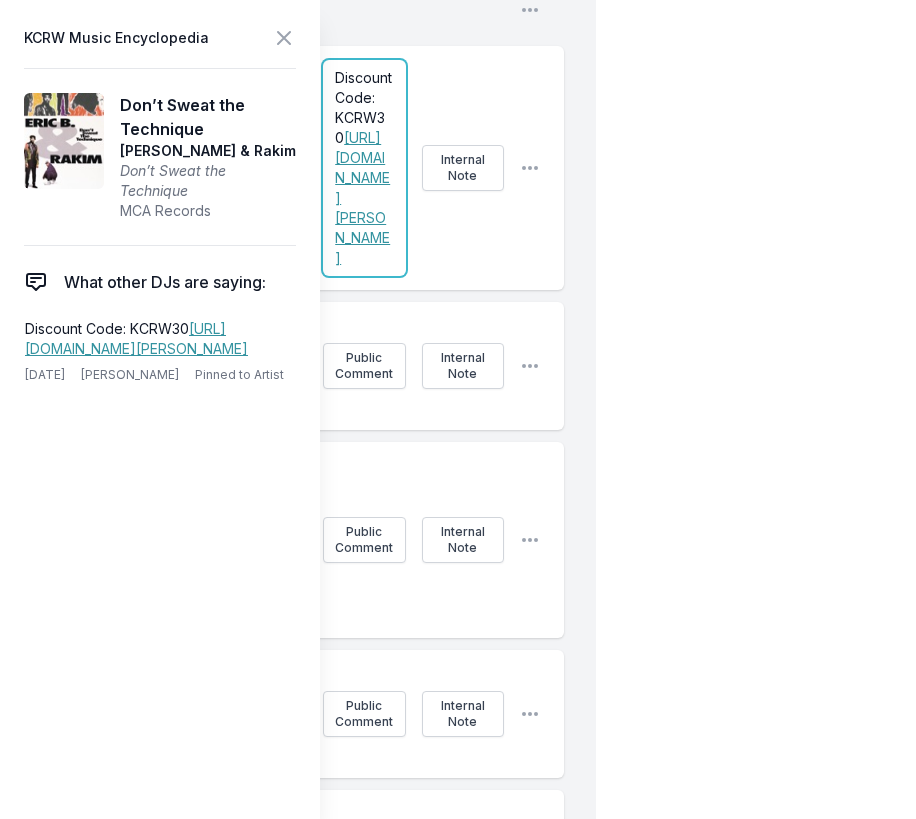 click on "Discount Code: KCRW30" at bounding box center [365, 107] 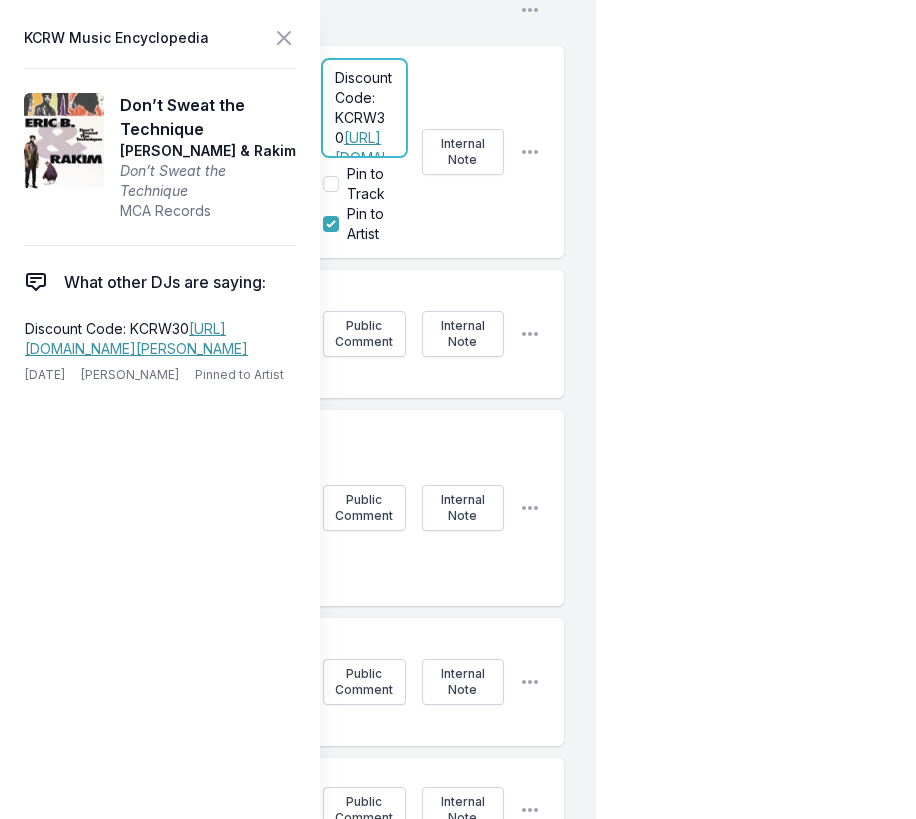 click on "Discount Code: KCRW30  [URL][DOMAIN_NAME][PERSON_NAME]" at bounding box center (364, 108) 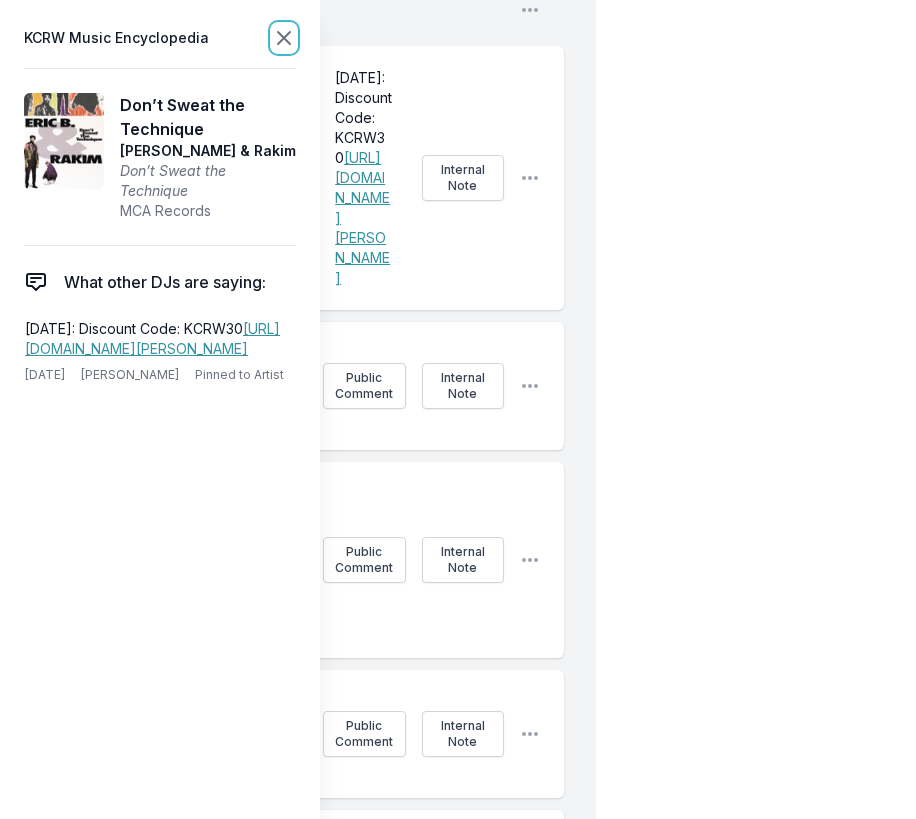 click 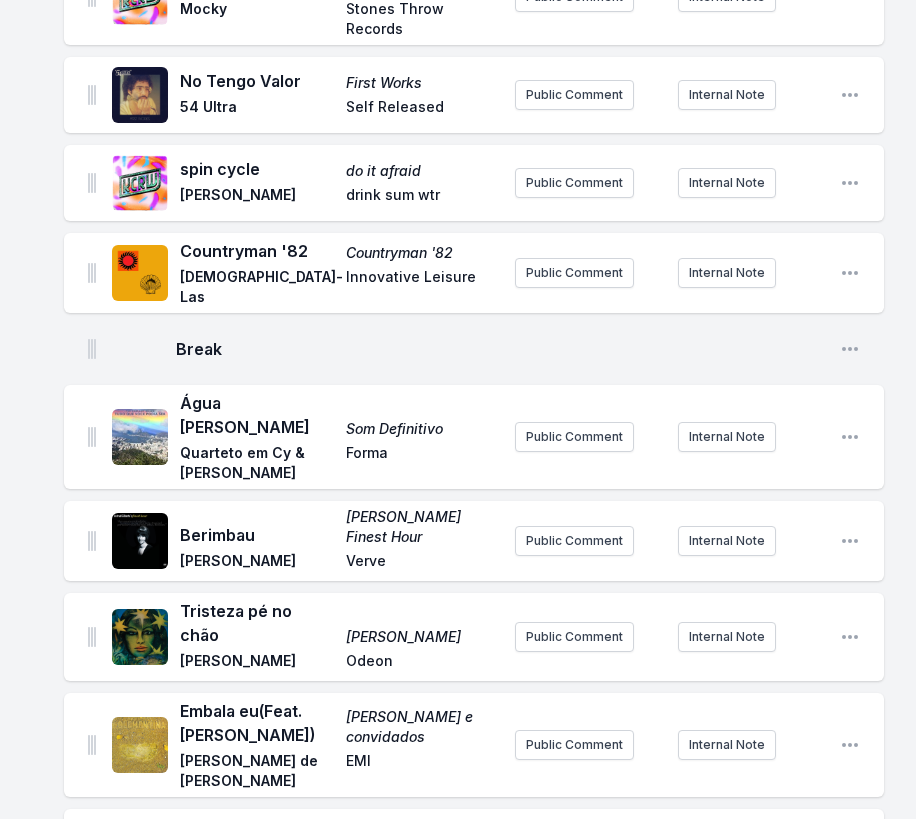 scroll, scrollTop: 2061, scrollLeft: 0, axis: vertical 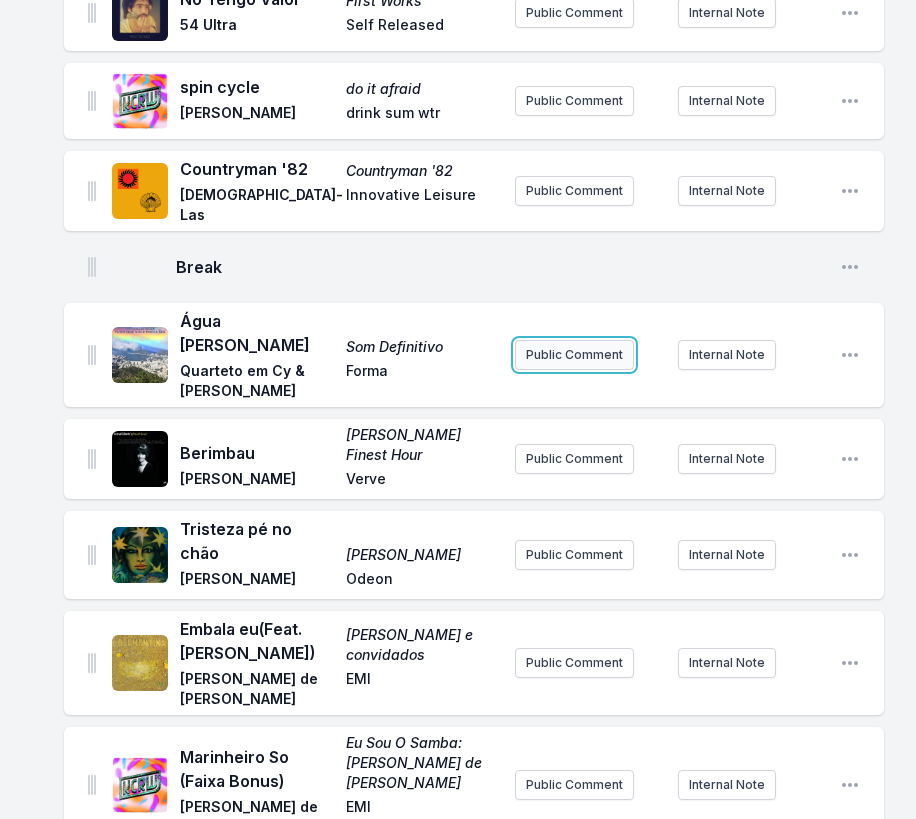 click on "Public Comment" at bounding box center [574, 355] 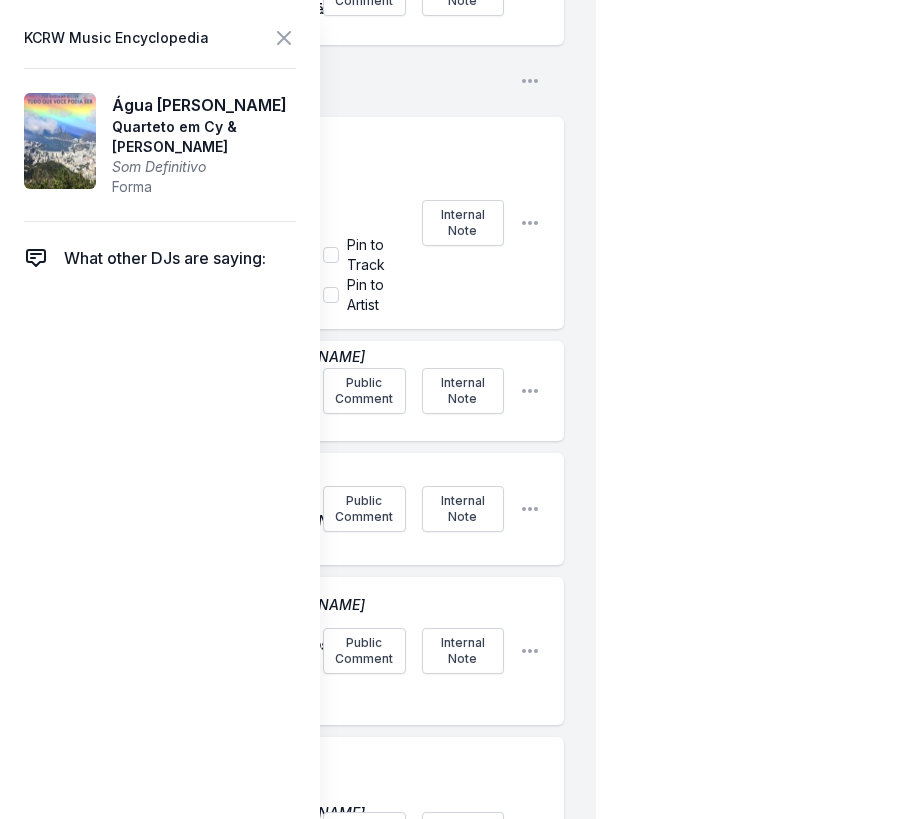 scroll, scrollTop: 3393, scrollLeft: 0, axis: vertical 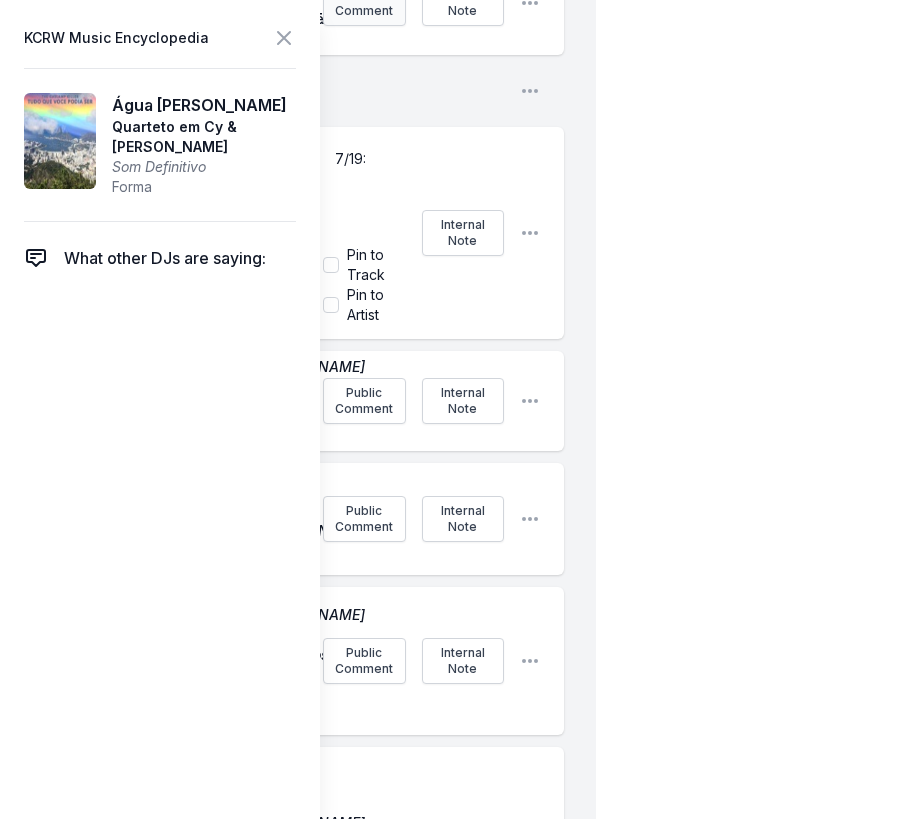 type 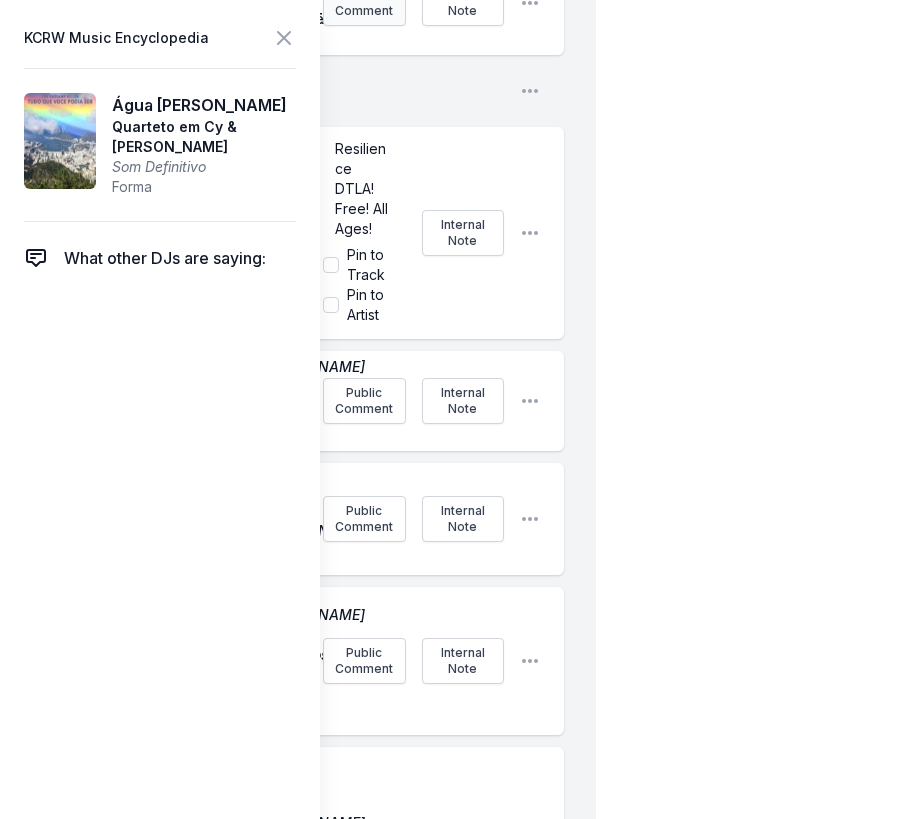 scroll, scrollTop: 340, scrollLeft: 0, axis: vertical 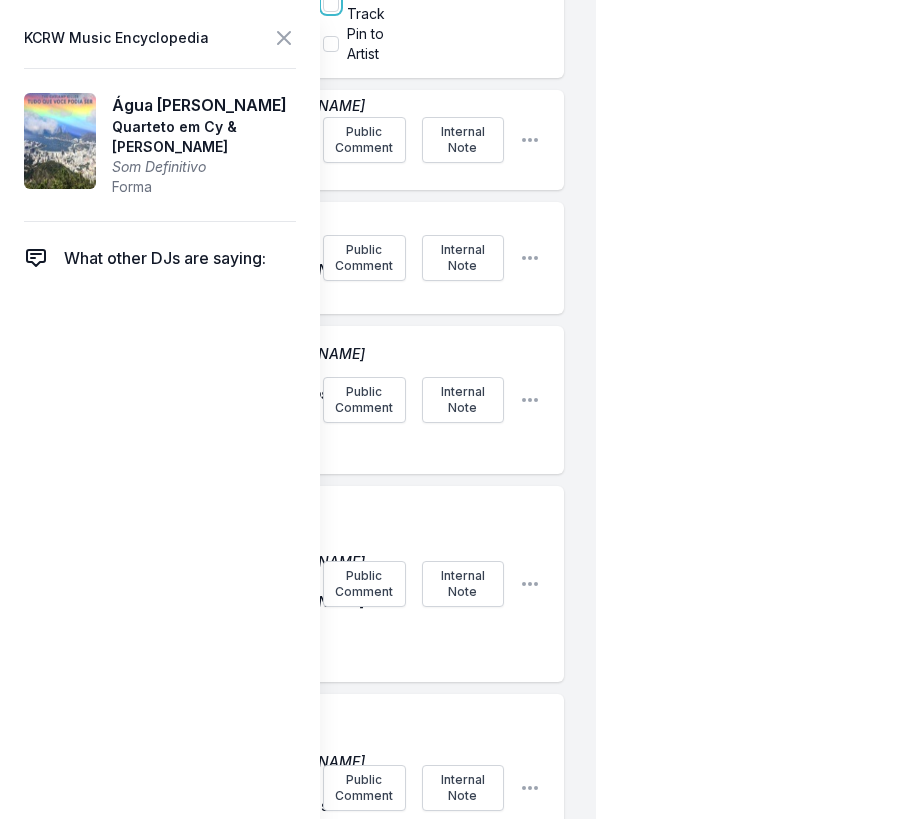 click on "Pin to Track" at bounding box center [331, 4] 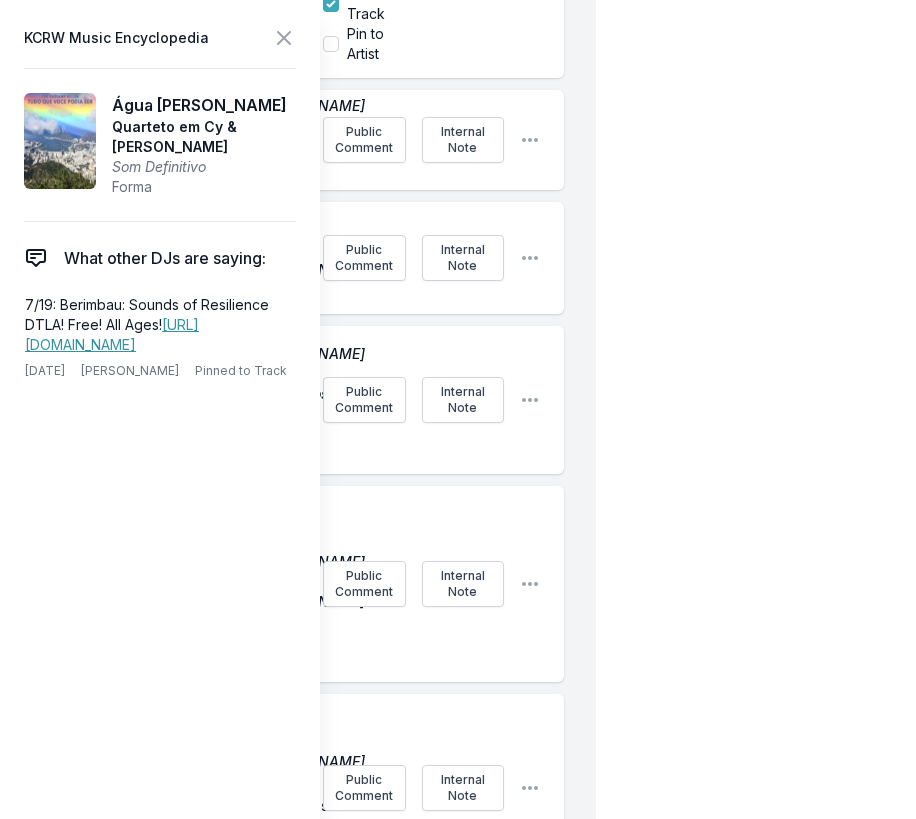 click on "7/19: Berimbau: Sounds of Resilience DTLA! Free! All Ages!  [URL][DOMAIN_NAME] ﻿" at bounding box center [364, -172] 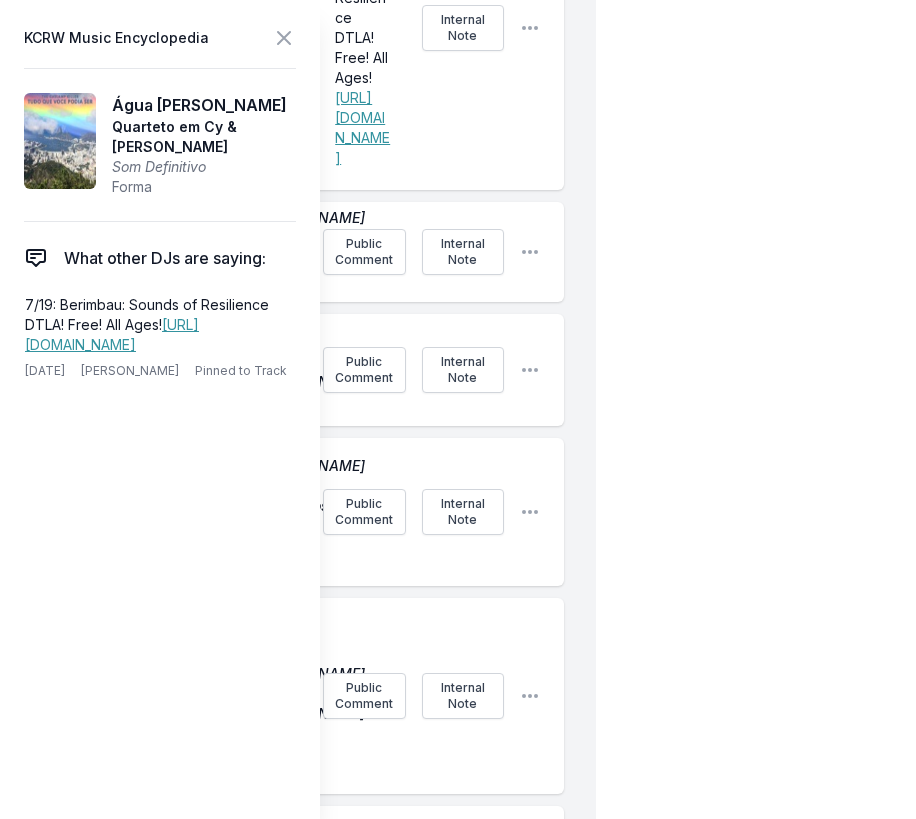 click on "7/19: Berimbau: Sounds of Resilience DTLA! Free! All Ages!  [URL][DOMAIN_NAME] ﻿ Internal Note" at bounding box center (413, 28) 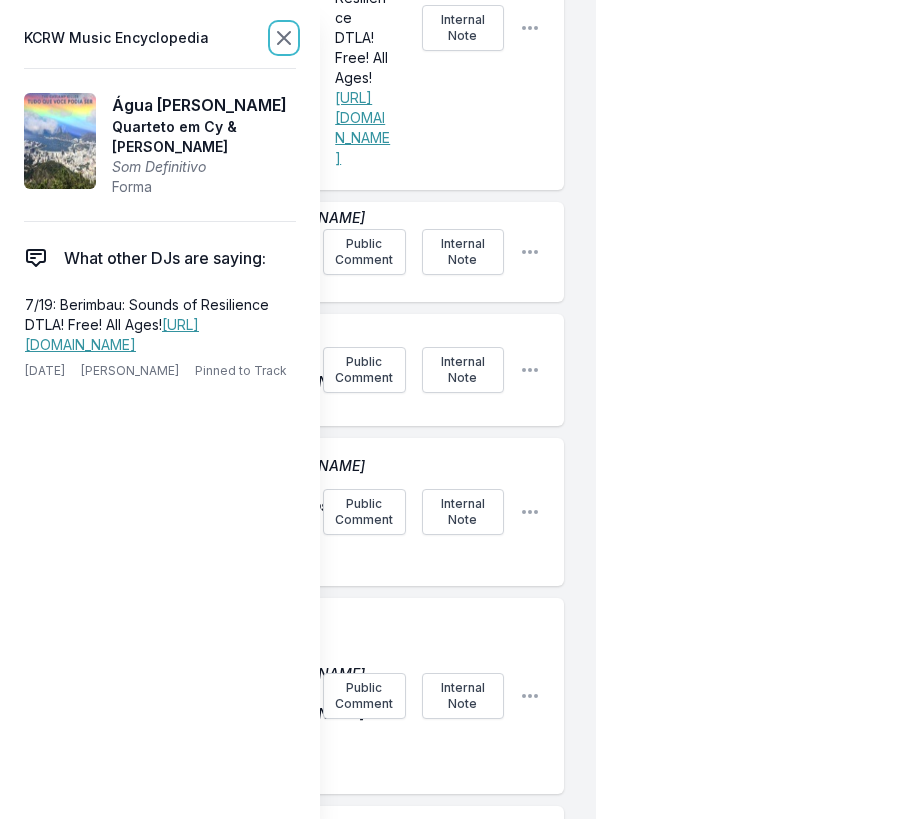 click 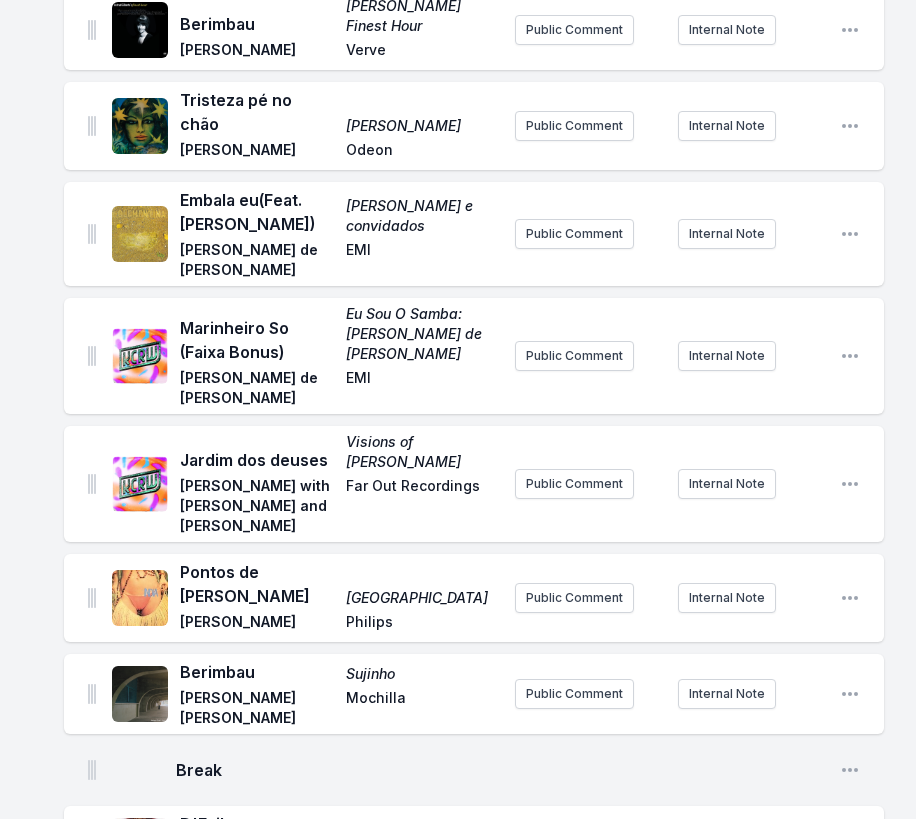 scroll, scrollTop: 2514, scrollLeft: 0, axis: vertical 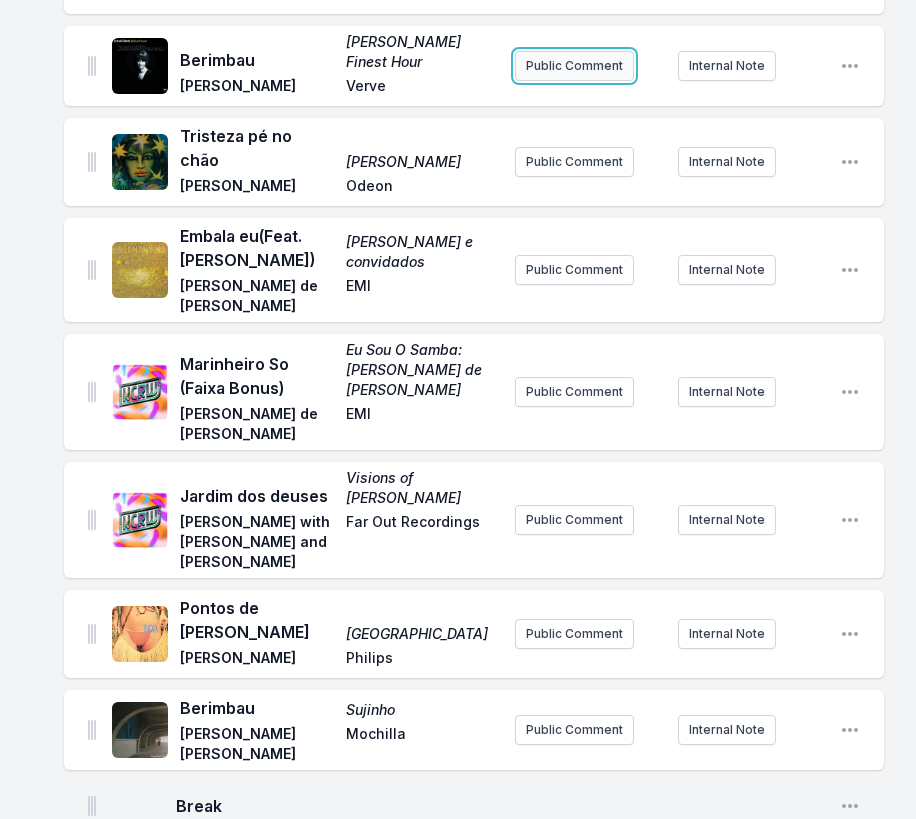 click on "Public Comment" at bounding box center (574, 66) 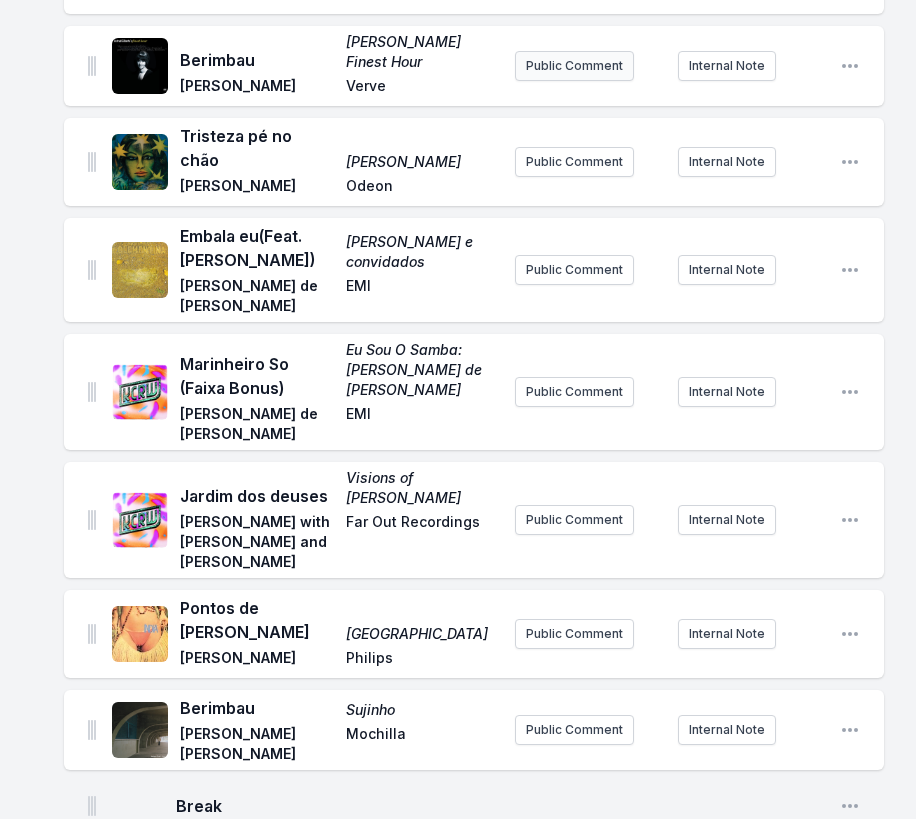 scroll, scrollTop: 2502, scrollLeft: 0, axis: vertical 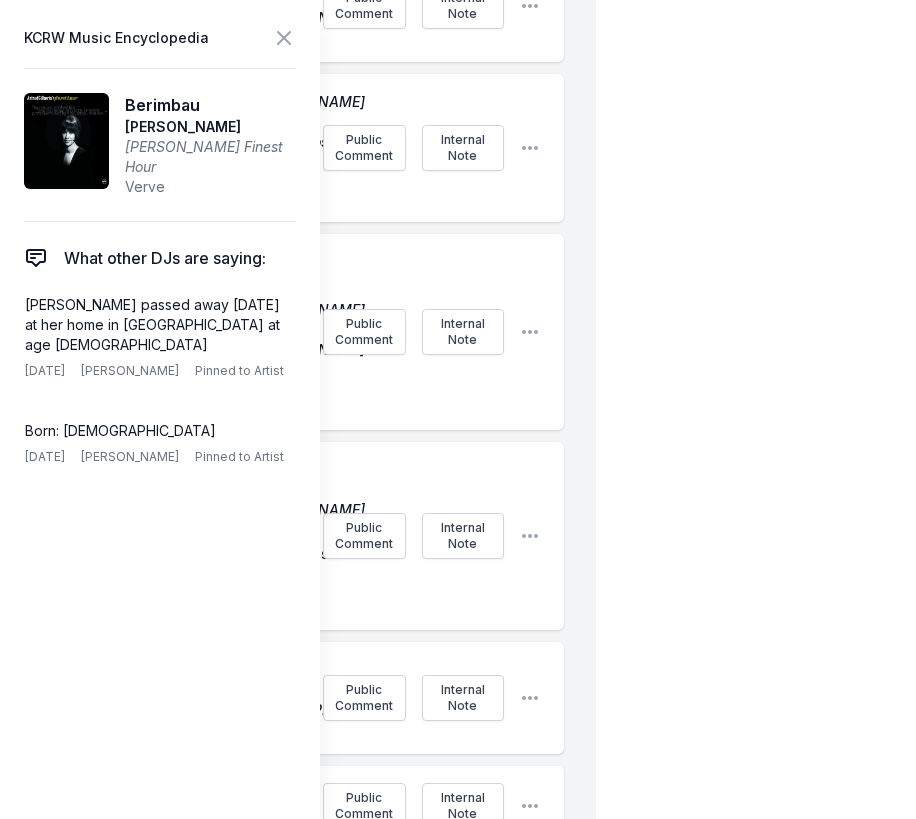 click on "Pin to Track" at bounding box center (364, -136) 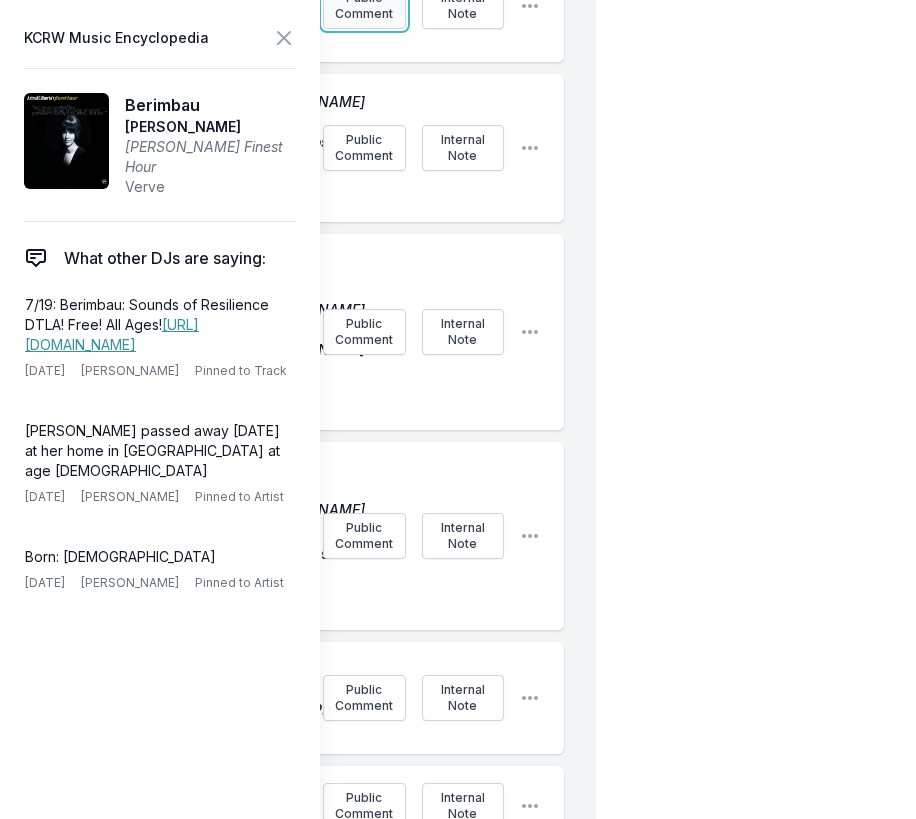 scroll, scrollTop: 0, scrollLeft: 0, axis: both 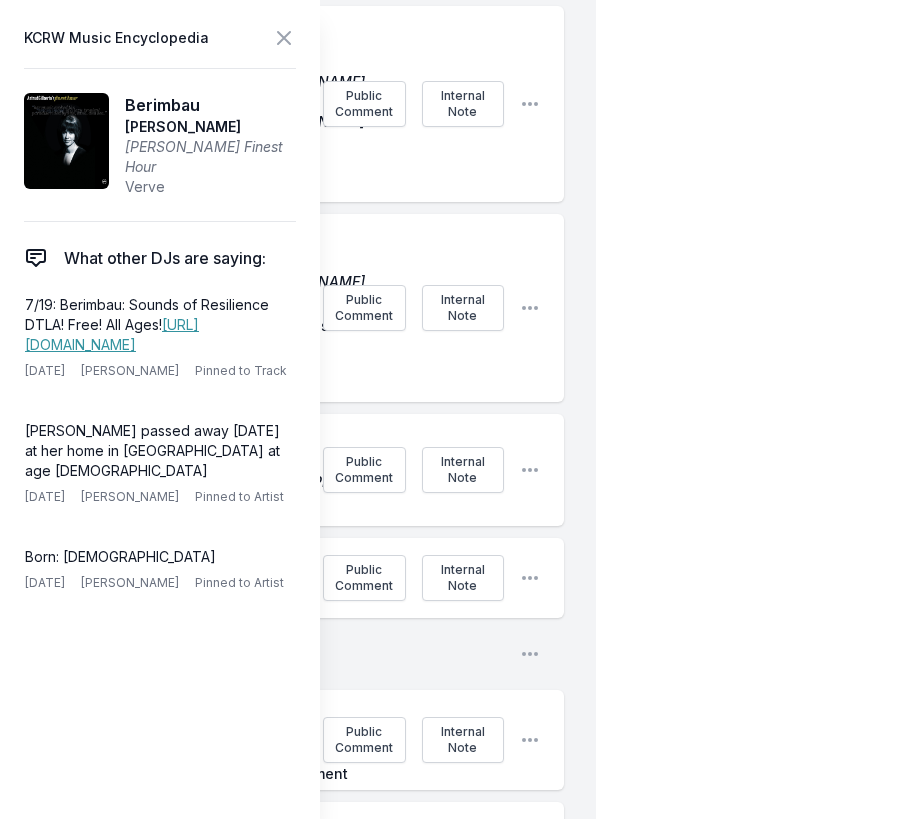 click on "Public Comment" at bounding box center (364, -222) 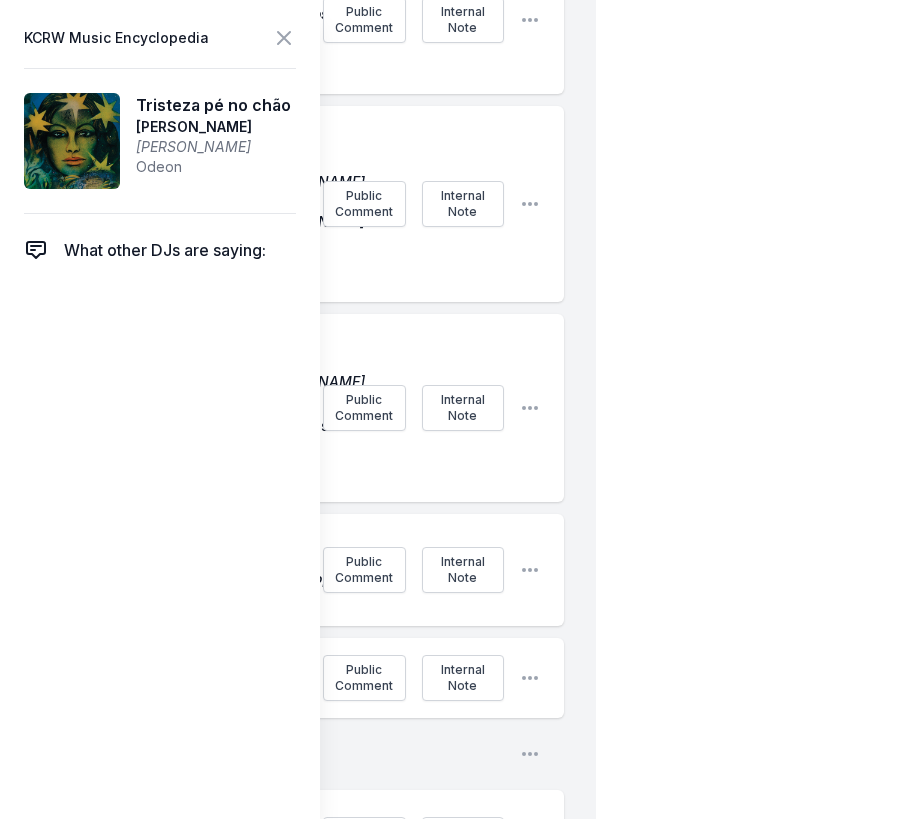 scroll, scrollTop: 4606, scrollLeft: 0, axis: vertical 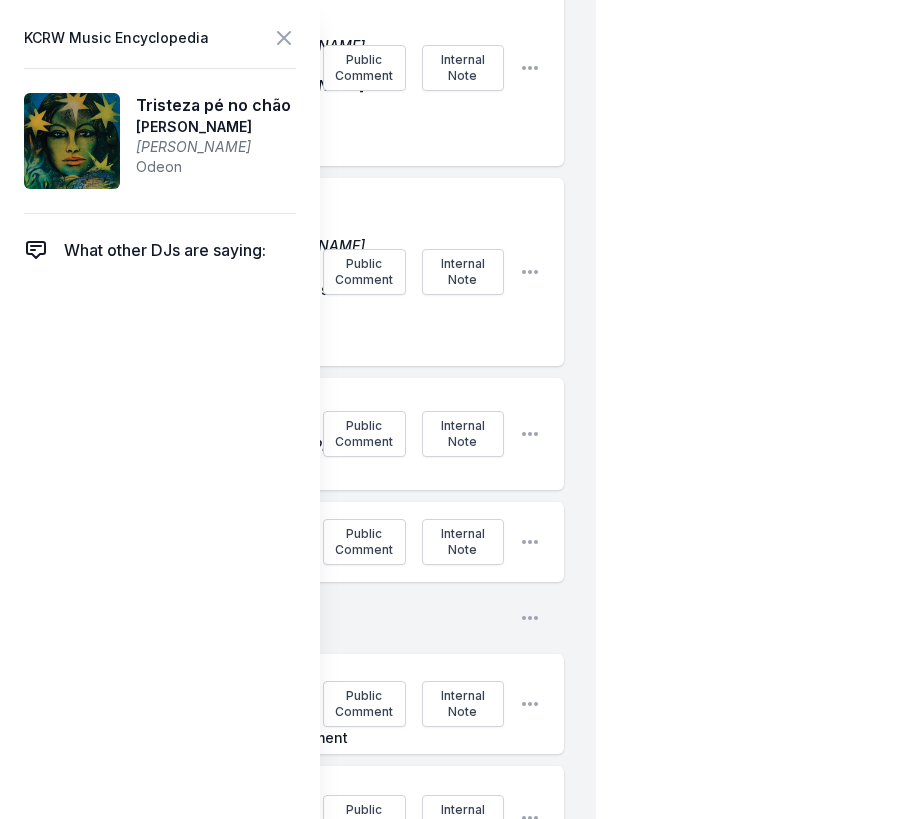 click on "Pin to Track" at bounding box center [331, -276] 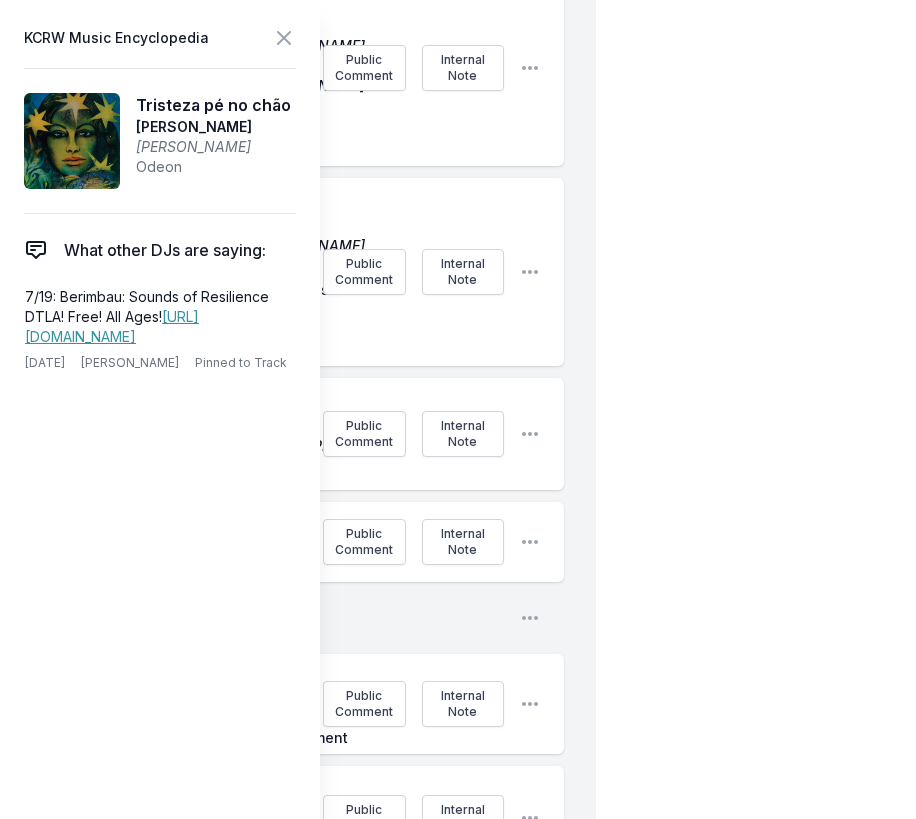 checkbox on "true" 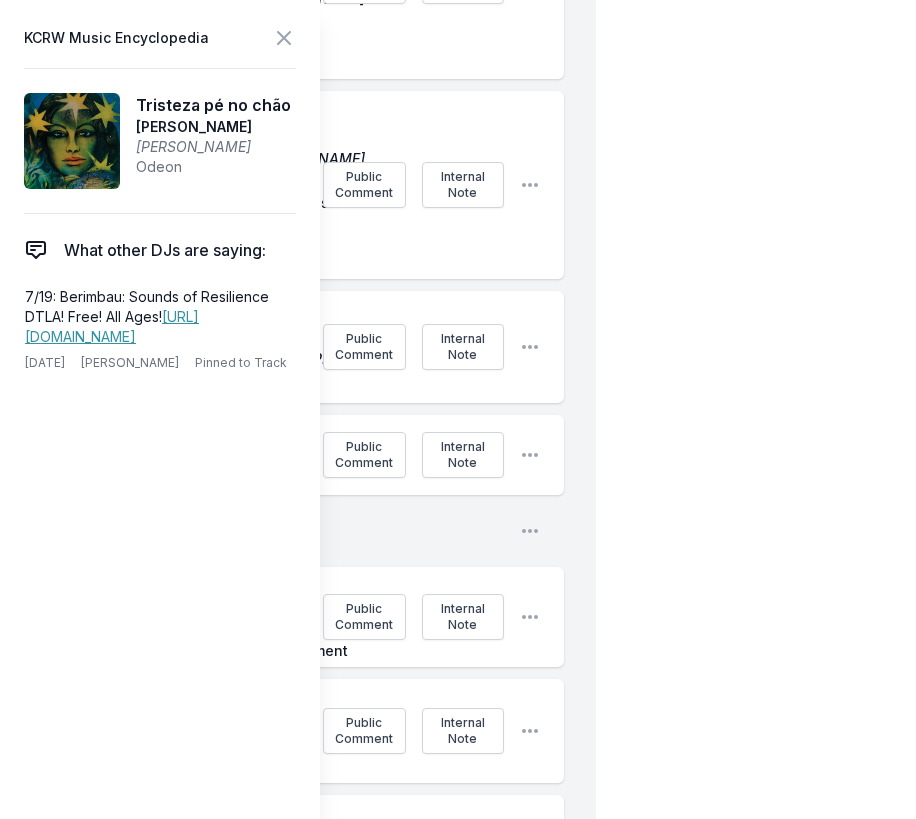 scroll, scrollTop: 4696, scrollLeft: 0, axis: vertical 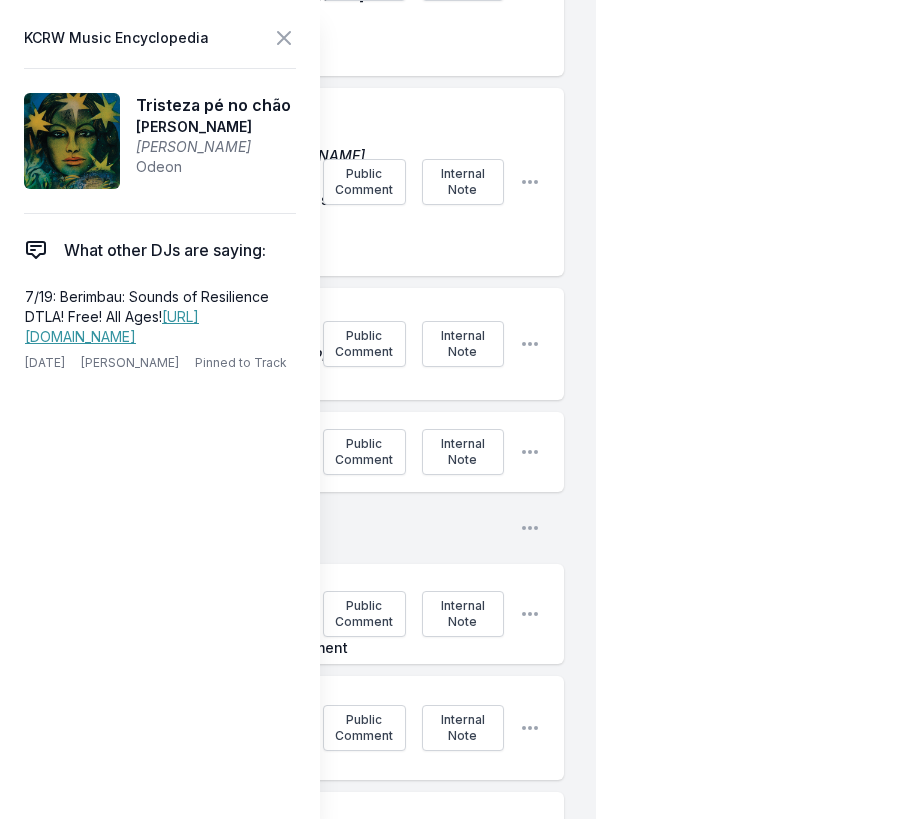 click on "Pin to Artist" at bounding box center [331, -326] 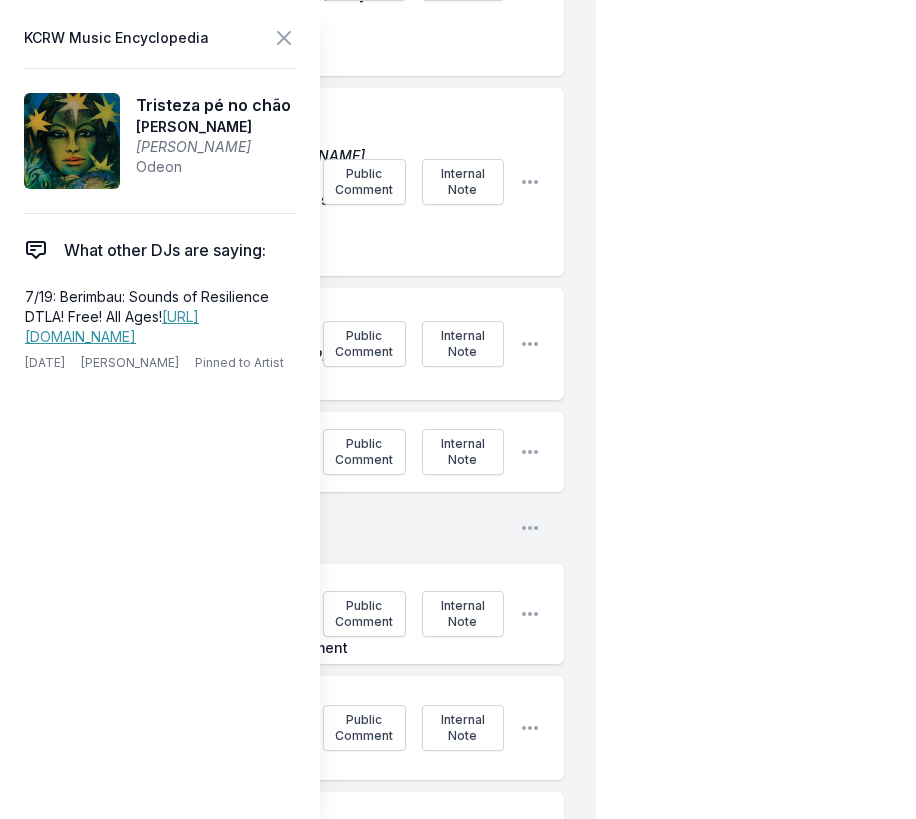 scroll, scrollTop: 4709, scrollLeft: 0, axis: vertical 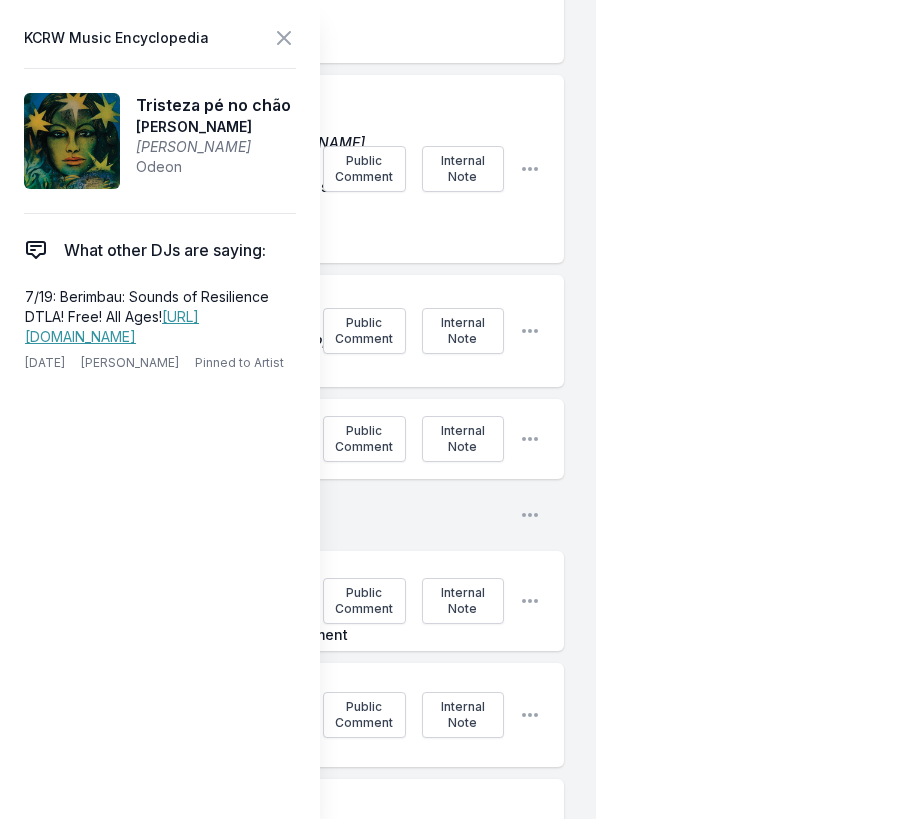 click on "Love  (Feat. [PERSON_NAME]) Love Ami Taf Ra Brainfeeder Records Public Comment Internal Note Open playlist item options Permanent Feeling [PERSON_NAME] Shadow Dom Recs, [PERSON_NAME] [PERSON_NAME] Public Comment Internal Note Open playlist item options Black Loves Me, Dudu Femi  (Feat. [PERSON_NAME]) Black Loves Me, Dudu Femi [PERSON_NAME] Self-released Public Comment Internal Note Open playlist item options Solamente  (Feat. Santa Fe Klan) Solamente [PERSON_NAME] Because Music Public Comment Internal Note Open playlist item options Milk in My Console [PERSON_NAME] and [PERSON_NAME] Tru Thoughts Public Comment Internal Note Open playlist item options Break Open playlist item options No Juego  (Feat. [PERSON_NAME]) Boleros Psicodélicos II [PERSON_NAME] ATO Records [PERSON_NAME] Boleros Psicodélicos LIVE in LA on [DATE]! RSVP Now! [URL][DOMAIN_NAME] Internal Note Open playlist item options Closer to Me Tuff Times Never Last KOKOROKO Brownswood Recordings Public Comment Internal Note" at bounding box center [314, -981] 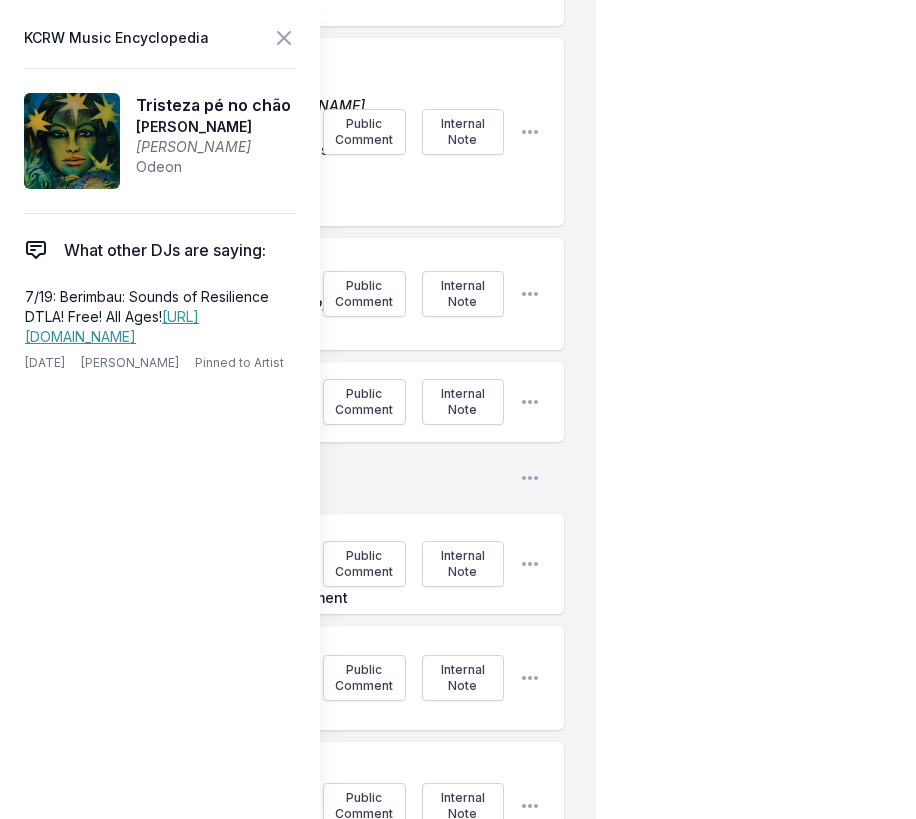 scroll, scrollTop: 4960, scrollLeft: 0, axis: vertical 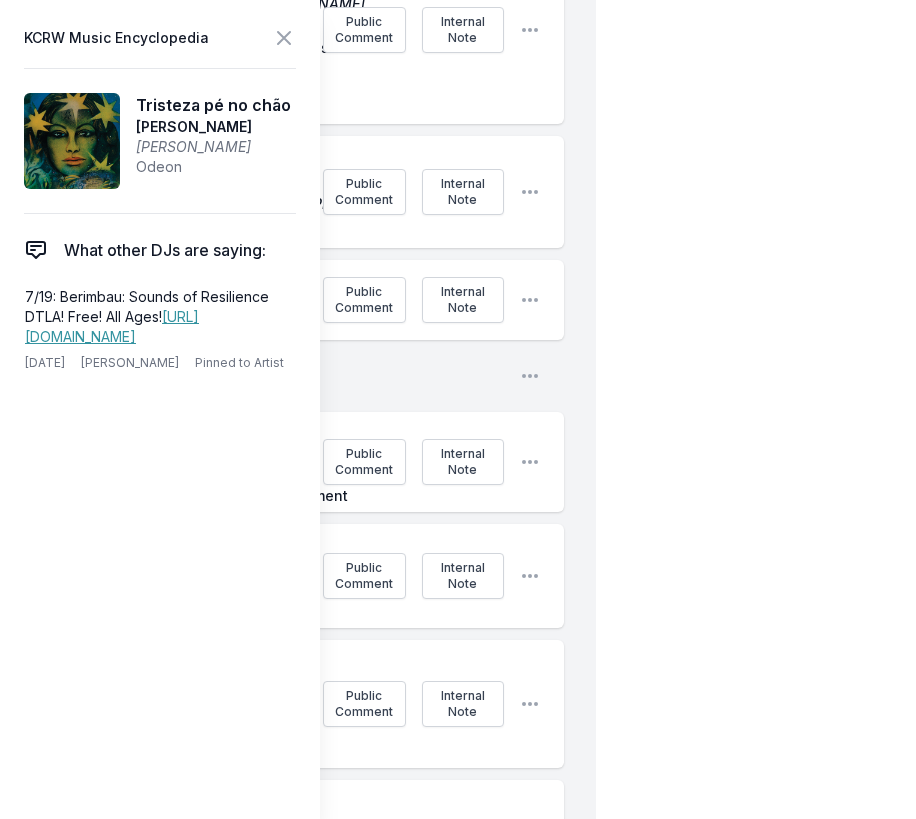 click on "Public Comment" at bounding box center [364, -358] 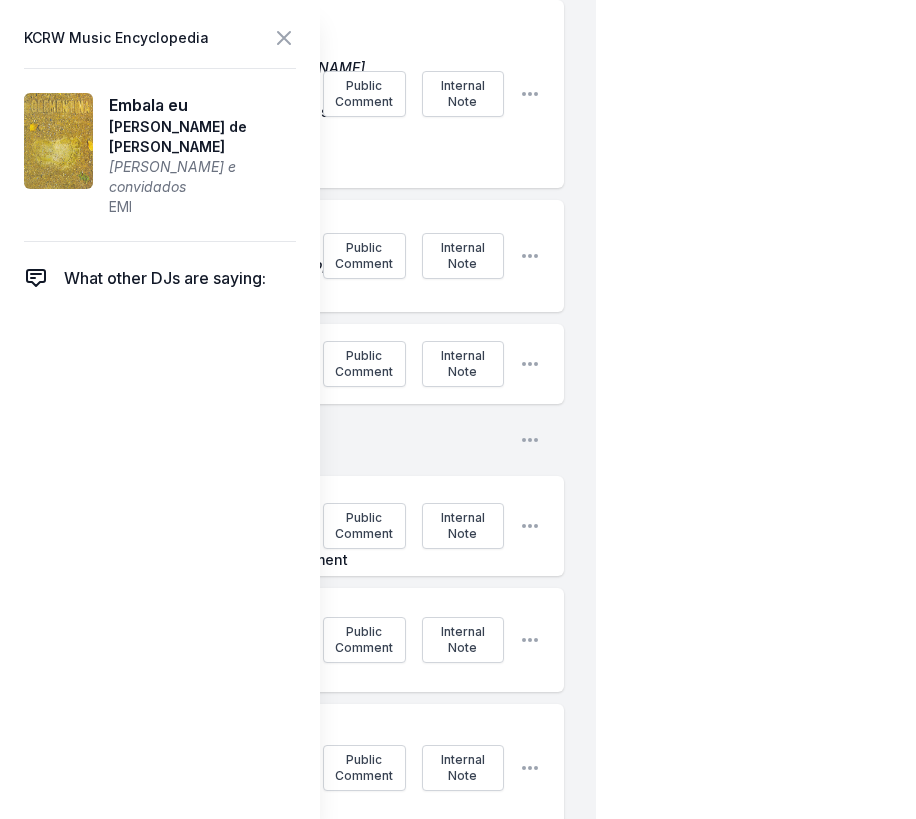 scroll, scrollTop: 5082, scrollLeft: 0, axis: vertical 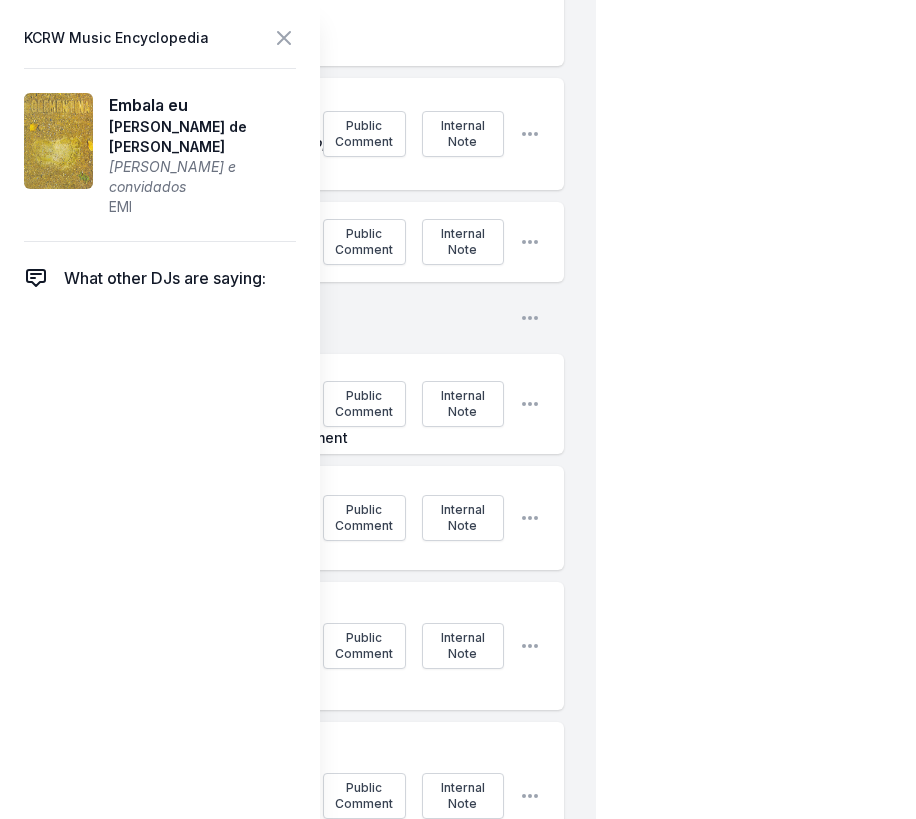 click on "Pin to Artist" at bounding box center [331, -376] 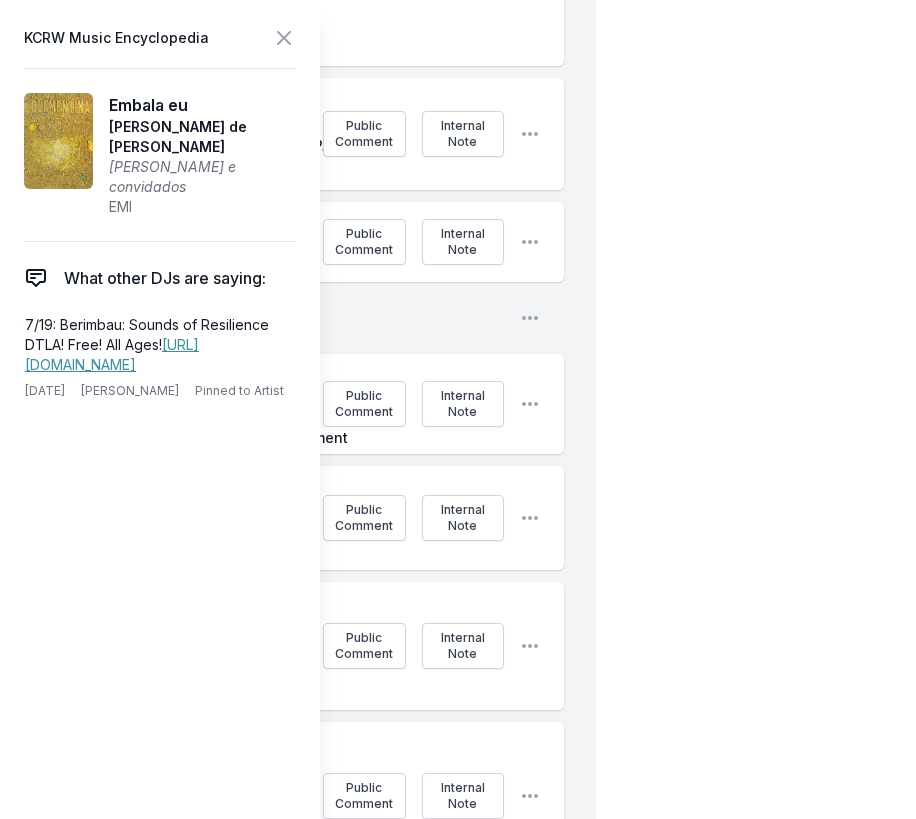 click on "Love  (Feat. [PERSON_NAME]) Love Ami Taf Ra Brainfeeder Records Public Comment Internal Note Open playlist item options Permanent Feeling [PERSON_NAME] Shadow Dom Recs, [PERSON_NAME] [PERSON_NAME] Public Comment Internal Note Open playlist item options Black Loves Me, Dudu Femi  (Feat. [PERSON_NAME]) Black Loves Me, Dudu Femi [PERSON_NAME] Self-released Public Comment Internal Note Open playlist item options Solamente  (Feat. Santa Fe Klan) Solamente [PERSON_NAME] Because Music Public Comment Internal Note Open playlist item options Milk in My Console [PERSON_NAME] and [PERSON_NAME] Tru Thoughts Public Comment Internal Note Open playlist item options Break Open playlist item options No Juego  (Feat. [PERSON_NAME]) Boleros Psicodélicos II [PERSON_NAME] ATO Records [PERSON_NAME] Boleros Psicodélicos LIVE in LA on [DATE]! RSVP Now! [URL][DOMAIN_NAME] Internal Note Open playlist item options Closer to Me Tuff Times Never Last KOKOROKO Brownswood Recordings Public Comment Internal Note" at bounding box center (314, -1266) 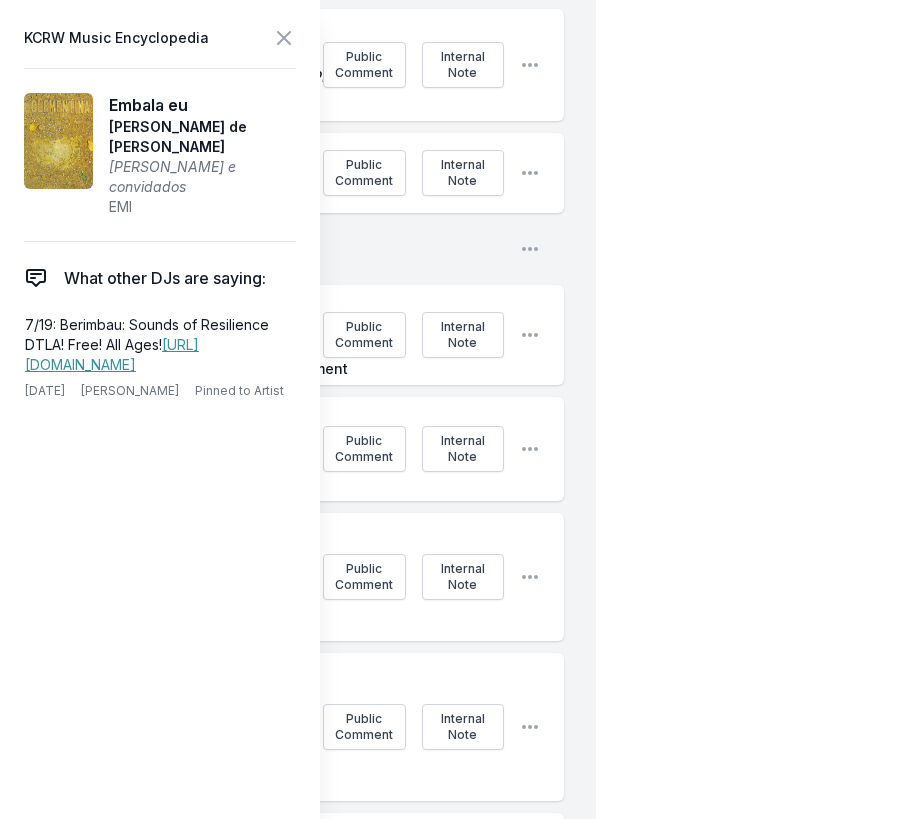 scroll, scrollTop: 5292, scrollLeft: 0, axis: vertical 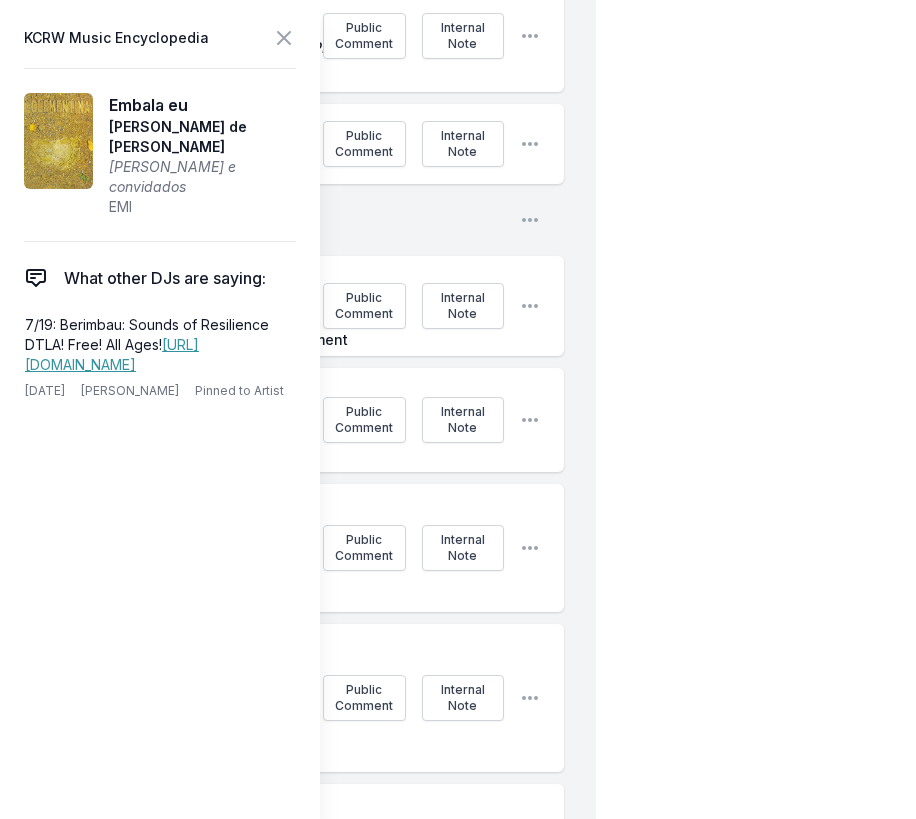 click on "Public Comment" at bounding box center (364, -330) 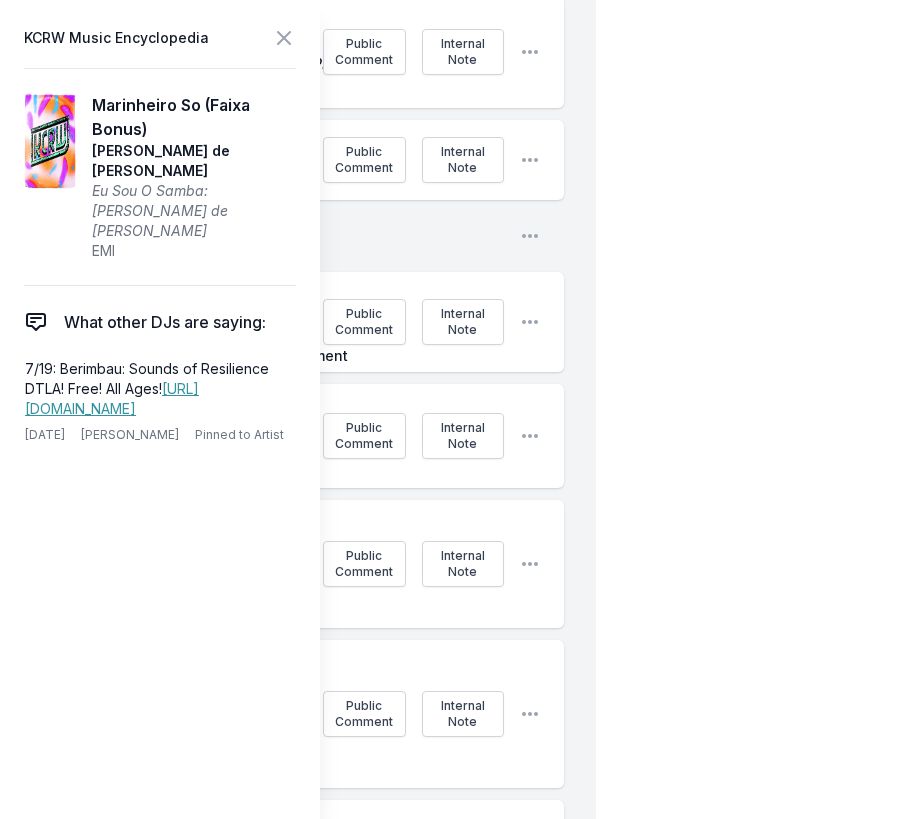 scroll, scrollTop: 340, scrollLeft: 0, axis: vertical 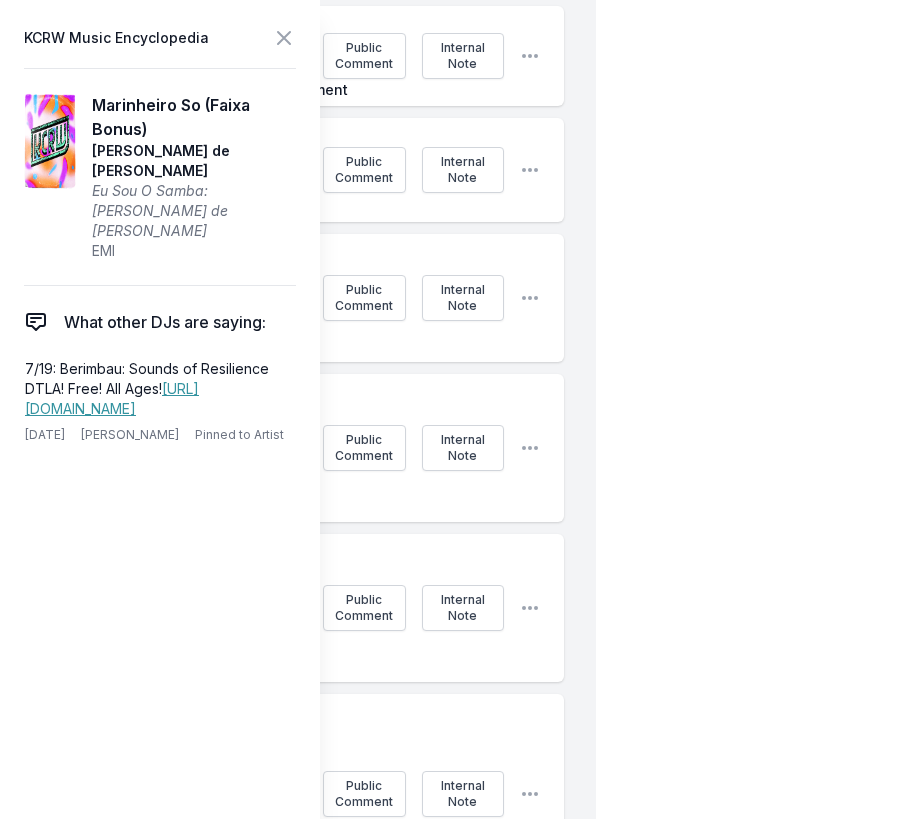 click on "Pin to Artist" at bounding box center [331, -516] 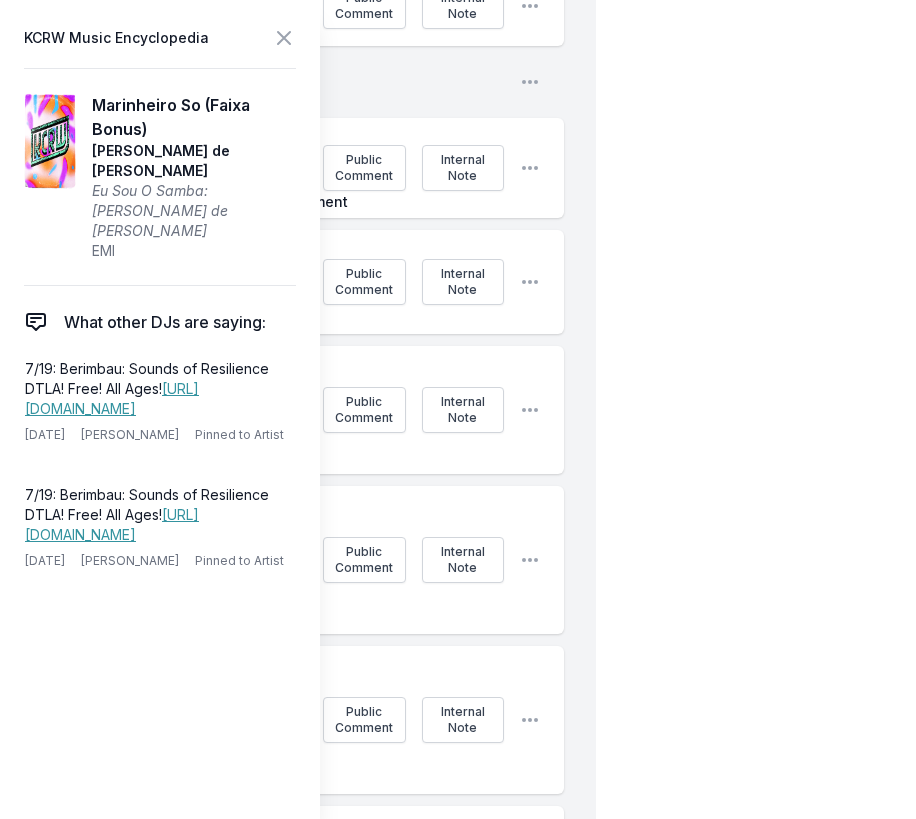 click on "Love  (Feat. [PERSON_NAME]) Love Ami Taf Ra Brainfeeder Records Public Comment Internal Note Open playlist item options Permanent Feeling [PERSON_NAME] Shadow Dom Recs, [PERSON_NAME] [PERSON_NAME] Public Comment Internal Note Open playlist item options Black Loves Me, Dudu Femi  (Feat. [PERSON_NAME]) Black Loves Me, Dudu Femi [PERSON_NAME] Self-released Public Comment Internal Note Open playlist item options Solamente  (Feat. Santa Fe Klan) Solamente [PERSON_NAME] Because Music Public Comment Internal Note Open playlist item options Milk in My Console [PERSON_NAME] and [PERSON_NAME] Tru Thoughts Public Comment Internal Note Open playlist item options Break Open playlist item options No Juego  (Feat. [PERSON_NAME]) Boleros Psicodélicos II [PERSON_NAME] ATO Records [PERSON_NAME] Boleros Psicodélicos LIVE in LA on [DATE]! RSVP Now! [URL][DOMAIN_NAME] Internal Note Open playlist item options Closer to Me Tuff Times Never Last KOKOROKO Brownswood Recordings Public Comment Internal Note" at bounding box center (314, -1622) 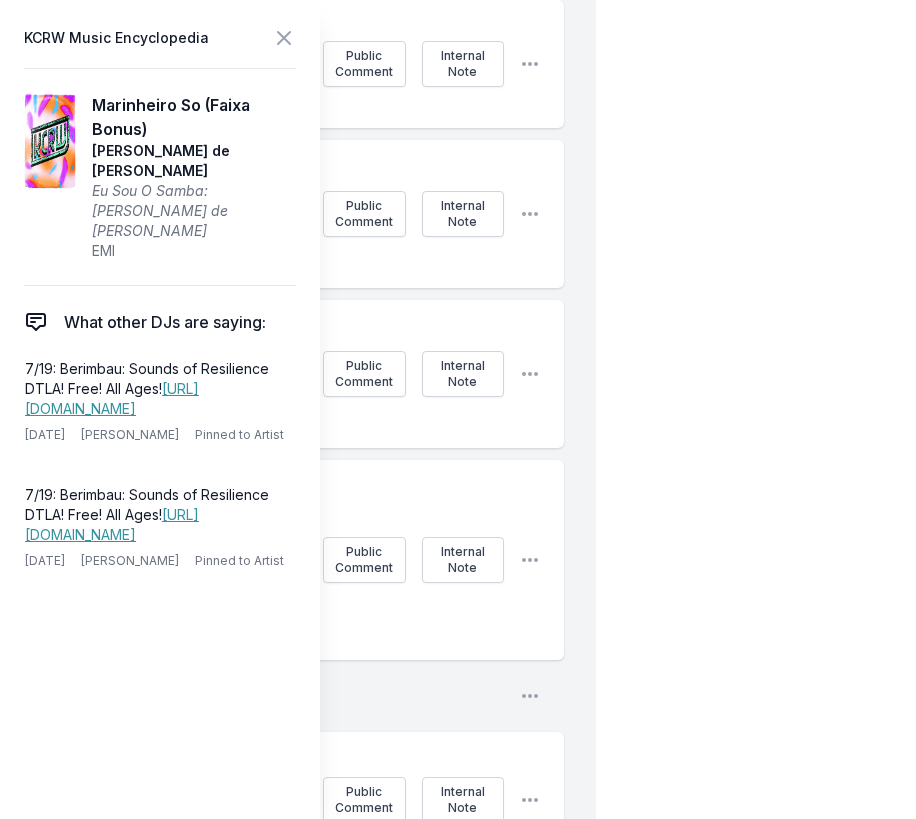 scroll, scrollTop: 5911, scrollLeft: 0, axis: vertical 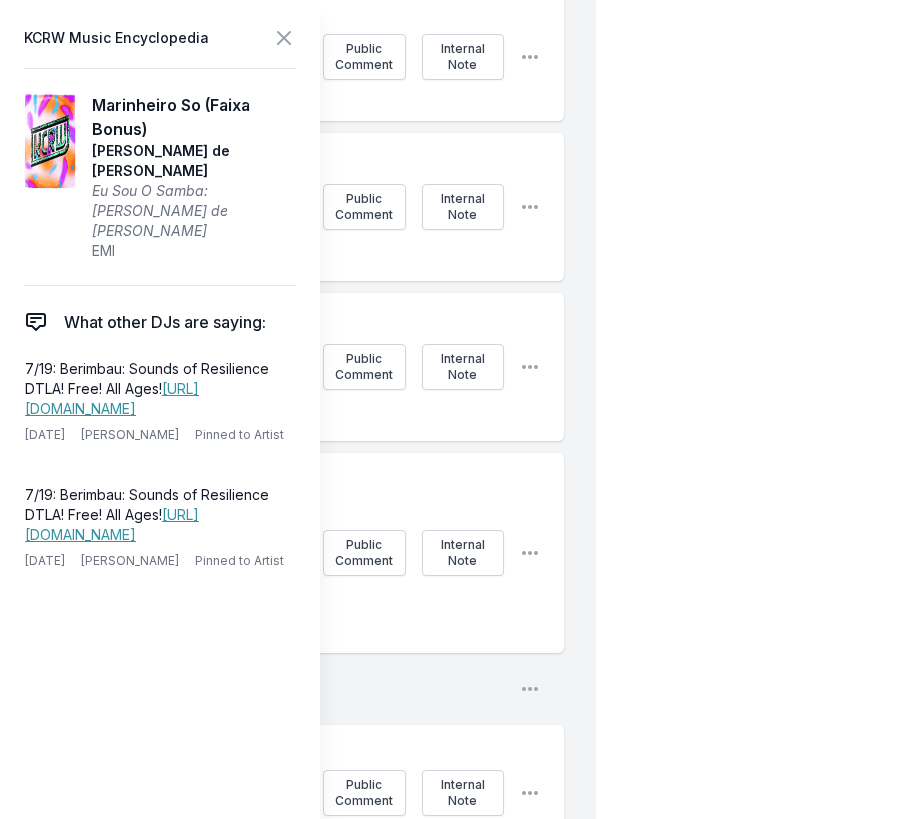 click on "Public Comment" at bounding box center (364, -617) 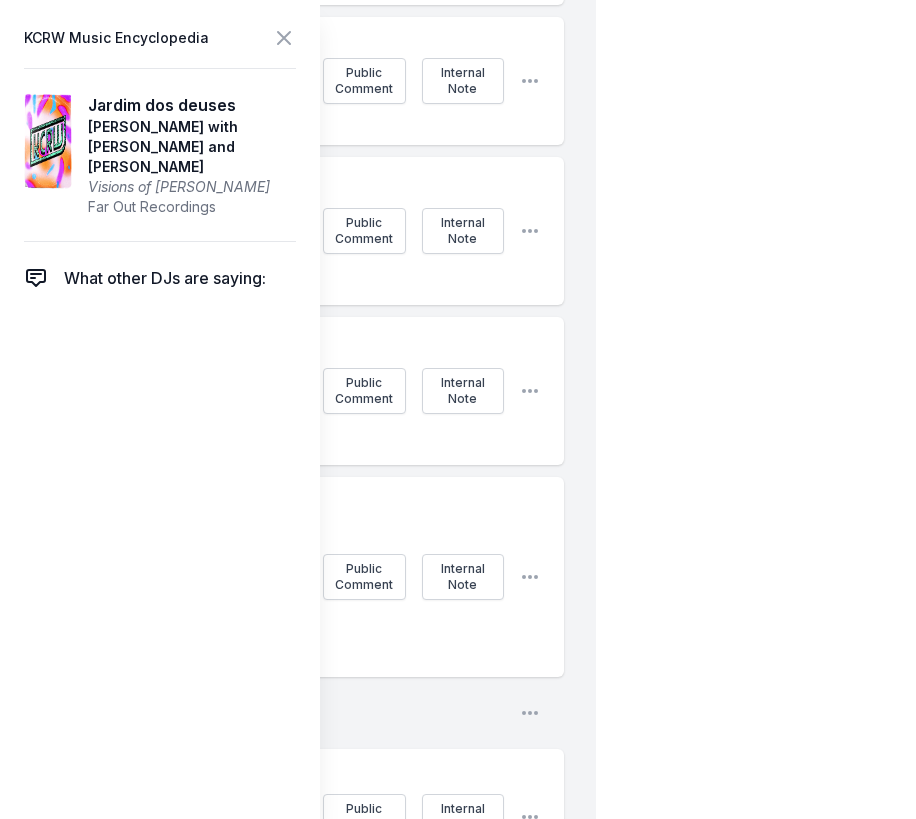scroll, scrollTop: 340, scrollLeft: 0, axis: vertical 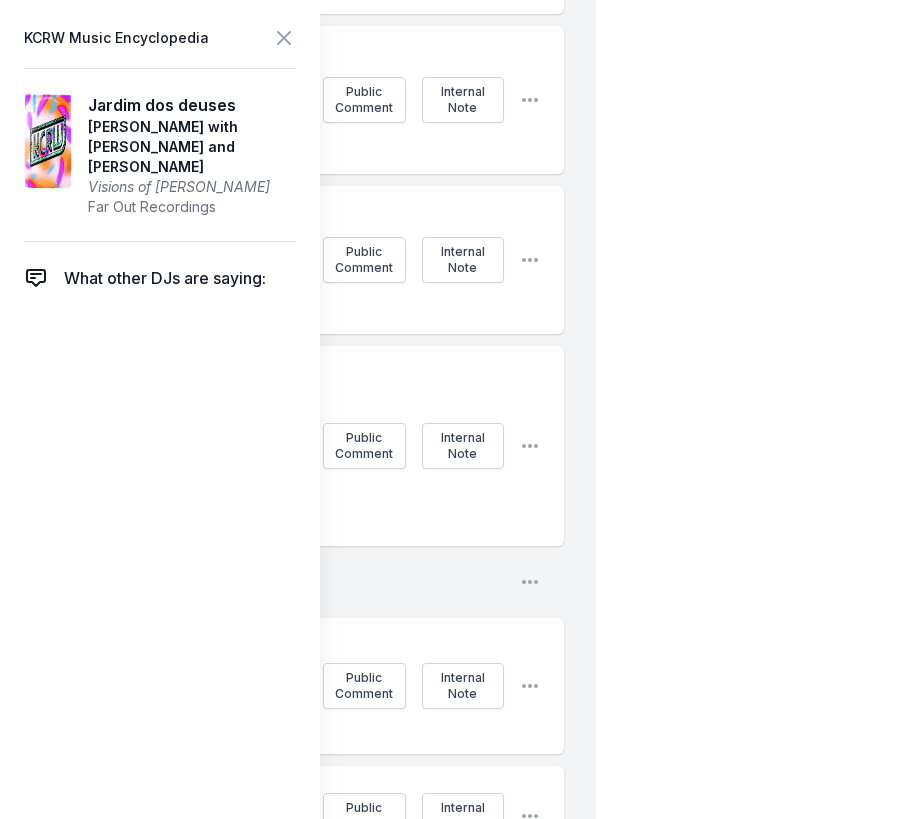click on "Pin to Artist" at bounding box center [331, -664] 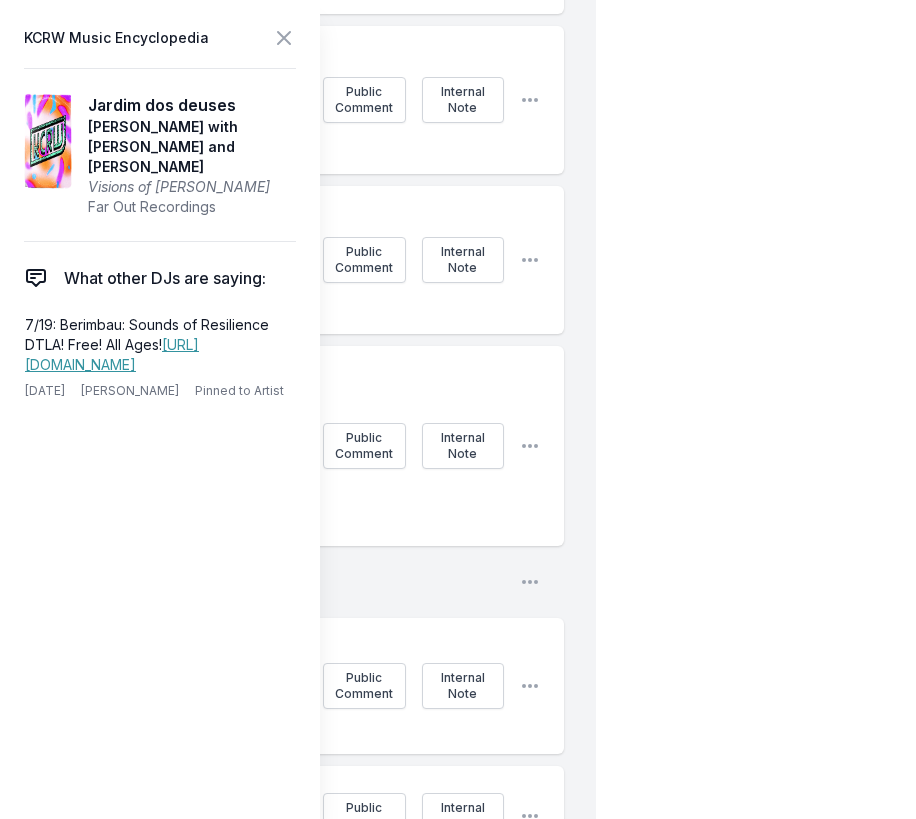 click on "Love  (Feat. [PERSON_NAME]) Love Ami Taf Ra Brainfeeder Records Public Comment Internal Note Open playlist item options Permanent Feeling [PERSON_NAME] Shadow Dom Recs, [PERSON_NAME] [PERSON_NAME] Public Comment Internal Note Open playlist item options Black Loves Me, Dudu Femi  (Feat. [PERSON_NAME]) Black Loves Me, Dudu Femi [PERSON_NAME] Self-released Public Comment Internal Note Open playlist item options Solamente  (Feat. Santa Fe Klan) Solamente [PERSON_NAME] Because Music Public Comment Internal Note Open playlist item options Milk in My Console [PERSON_NAME] and [PERSON_NAME] Tru Thoughts Public Comment Internal Note Open playlist item options Break Open playlist item options No Juego  (Feat. [PERSON_NAME]) Boleros Psicodélicos II [PERSON_NAME] ATO Records [PERSON_NAME] Boleros Psicodélicos LIVE in LA on [DATE]! RSVP Now! [URL][DOMAIN_NAME] Internal Note Open playlist item options Closer to Me Tuff Times Never Last KOKOROKO Brownswood Recordings Public Comment Internal Note" at bounding box center (314, -2094) 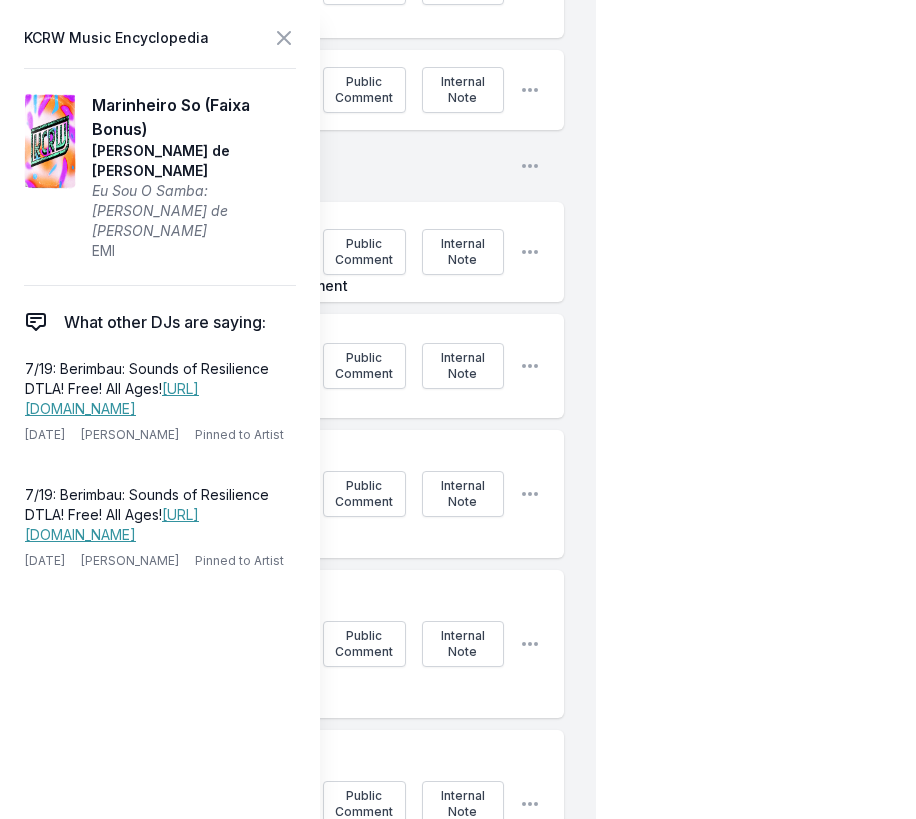 scroll, scrollTop: 87, scrollLeft: 0, axis: vertical 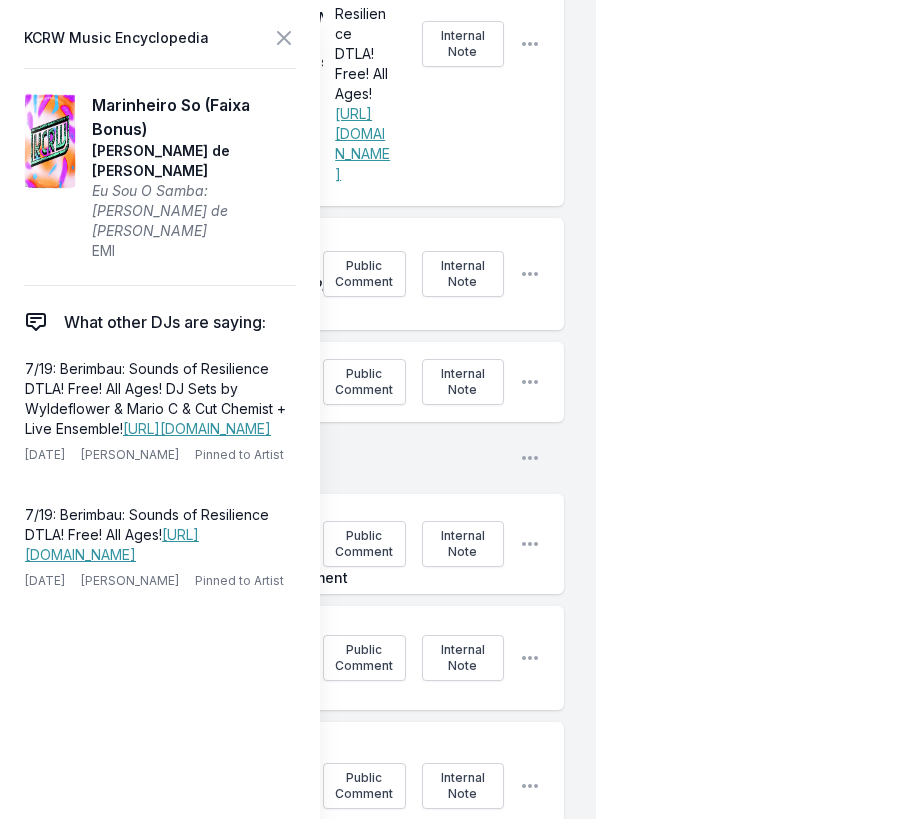 click on "7/19: Berimbau: Sounds of Resilience DTLA! Free! All Ages! DJ Sets by Wyldeflower & Mario C & Cut Chemist + Live Ensemble!  [URL][DOMAIN_NAME] ﻿" at bounding box center [364, -382] 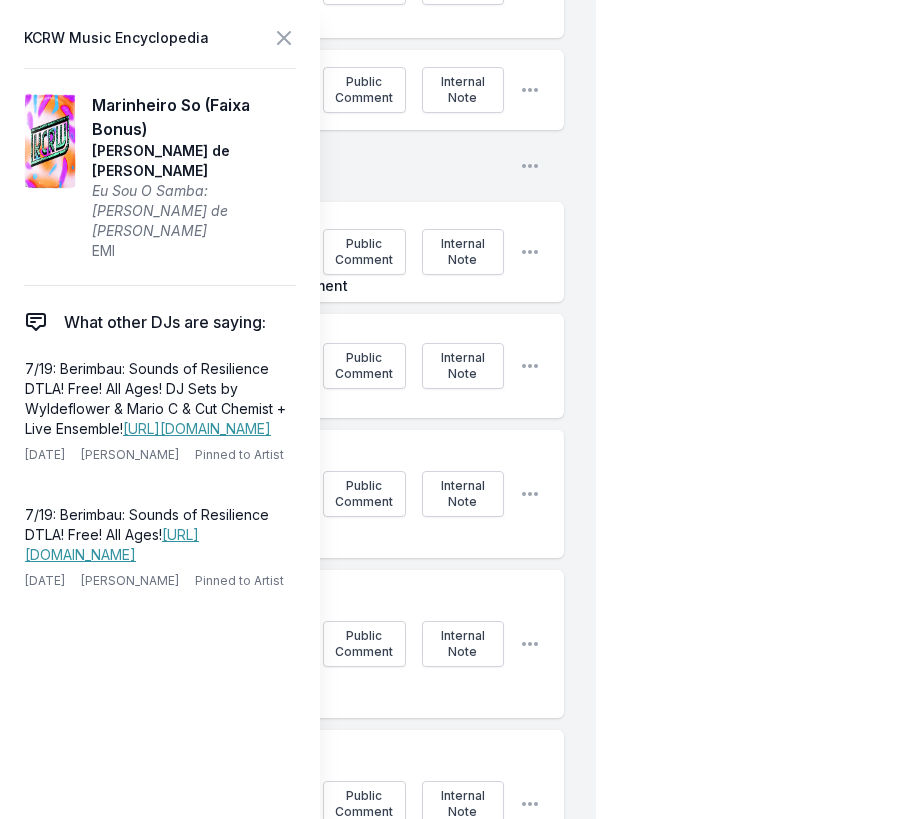 click on "7/19: Berimbau: Sounds of Resilience DTLA! Free! All Ages! DJ Sets by Wyldeflower & Mario C & Cut Chemist + Live Ensemble!" at bounding box center (363, -413) 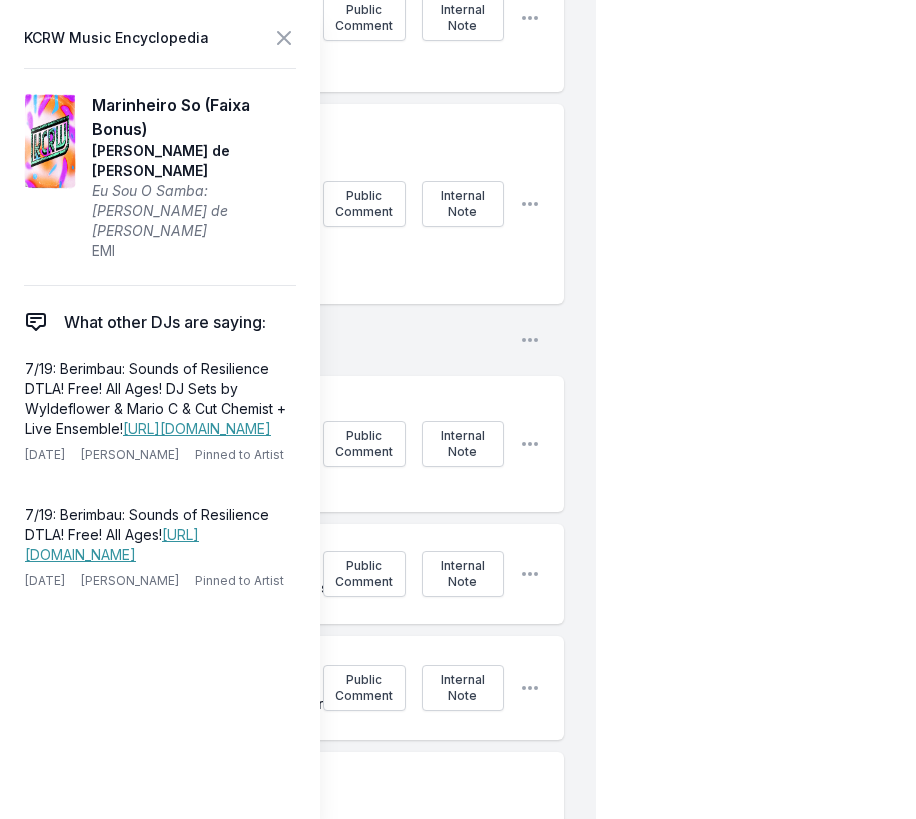 scroll, scrollTop: 6594, scrollLeft: 0, axis: vertical 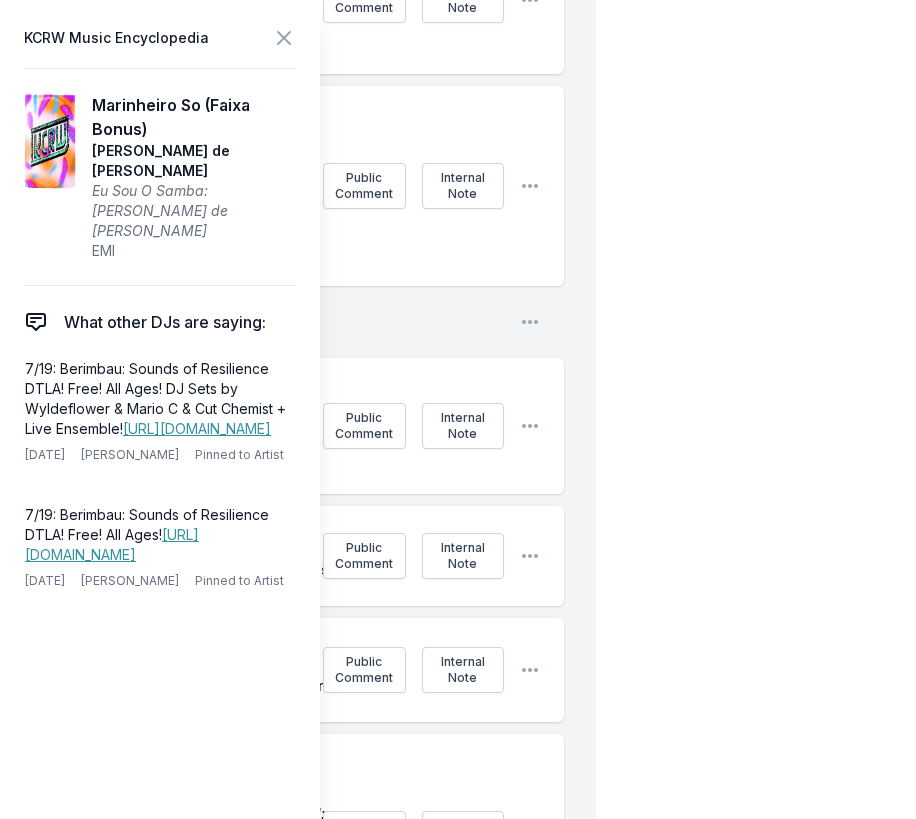 click on "Public Comment" at bounding box center [364, -714] 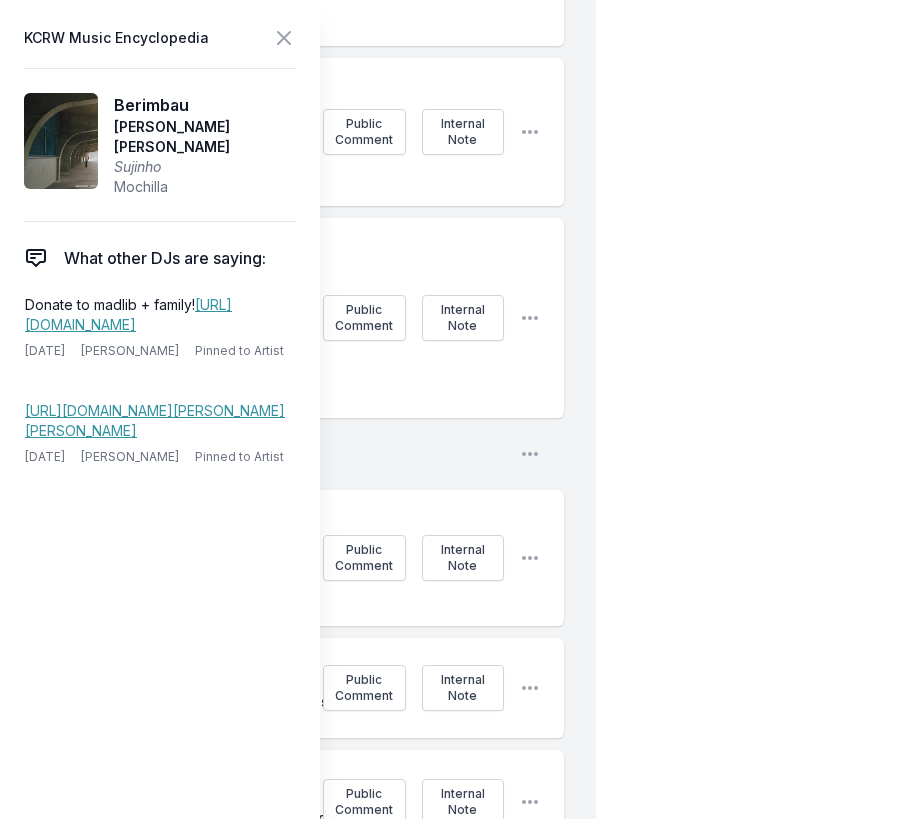 click on "﻿" at bounding box center [364, -692] 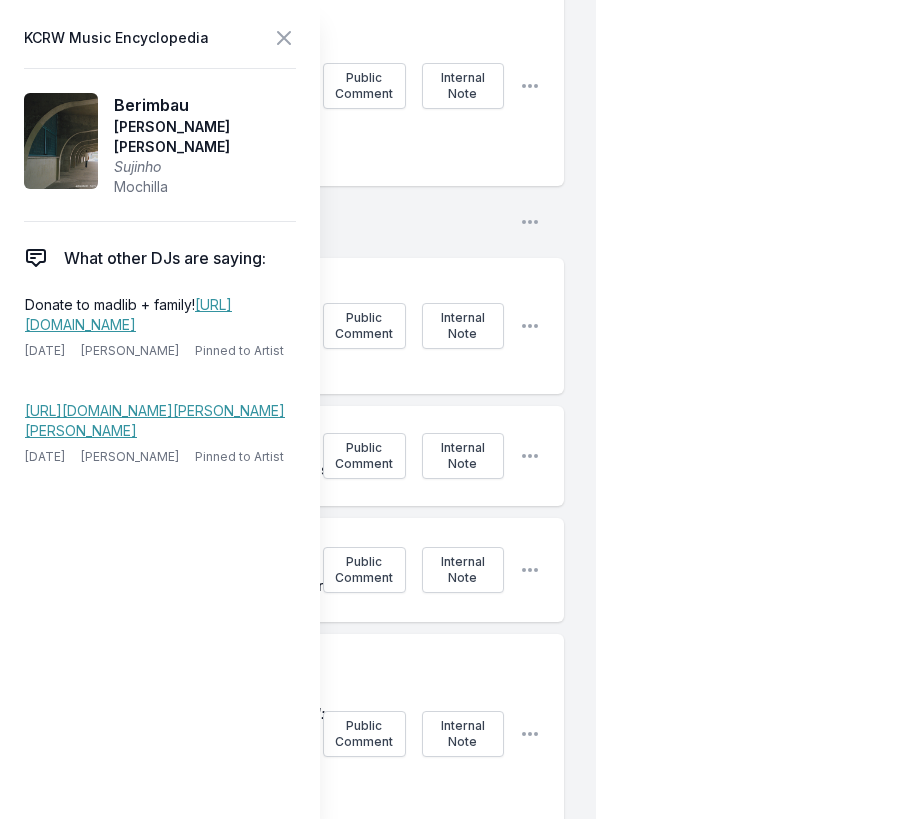click on "Pin to Track" at bounding box center [331, -848] 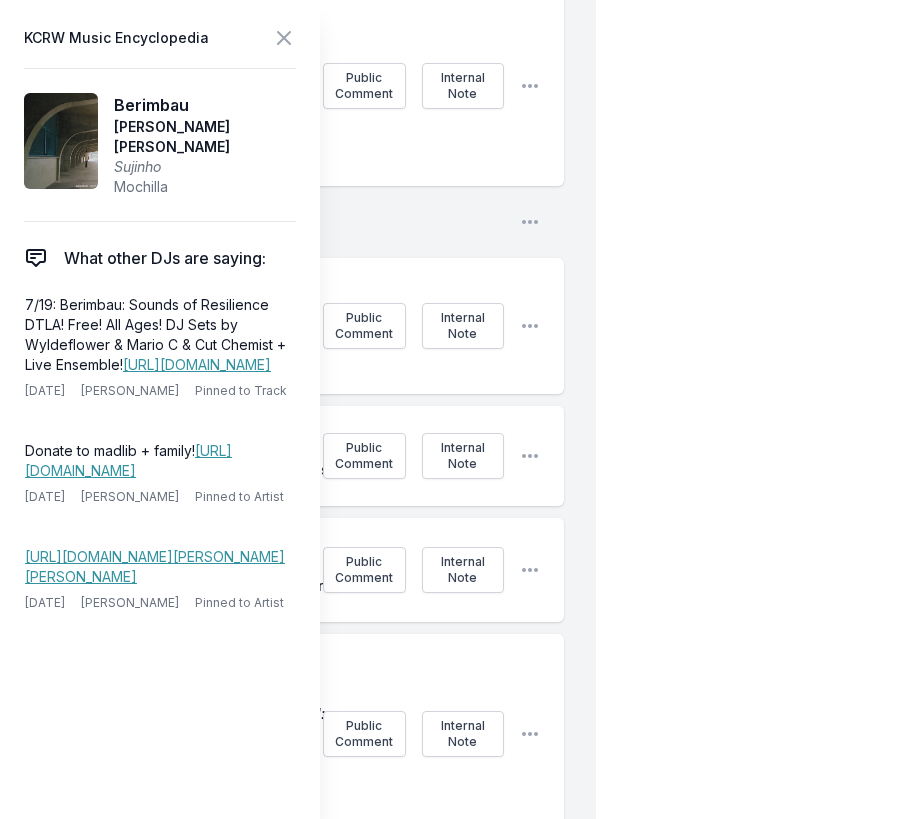 click on "Public Comment" at bounding box center [364, -1054] 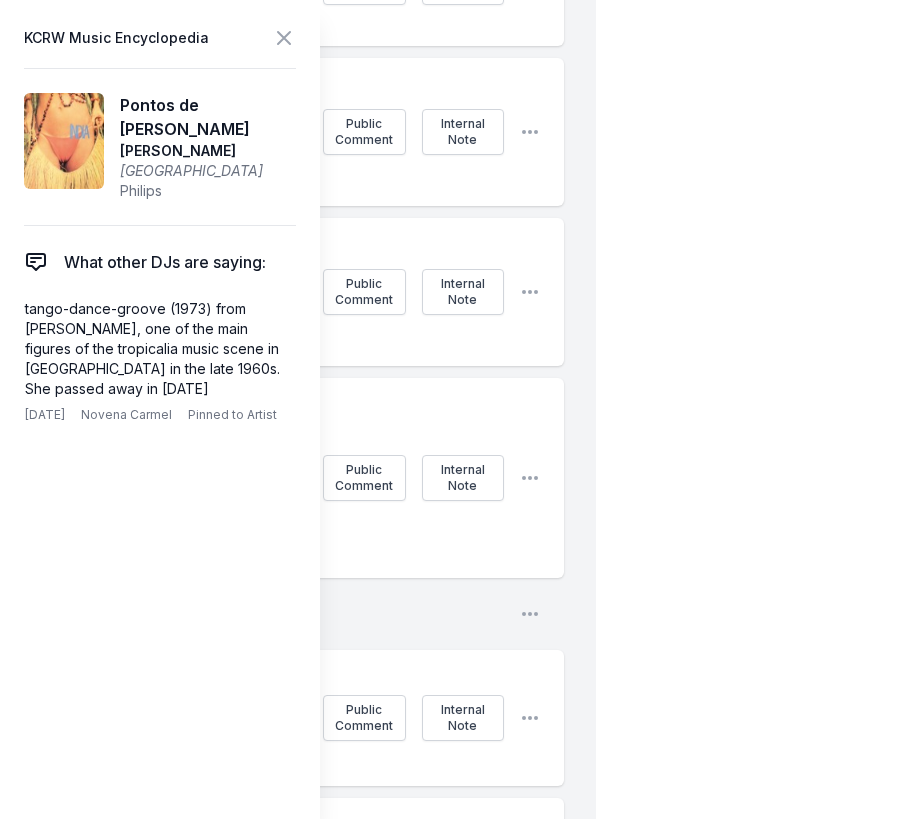 scroll, scrollTop: 540, scrollLeft: 0, axis: vertical 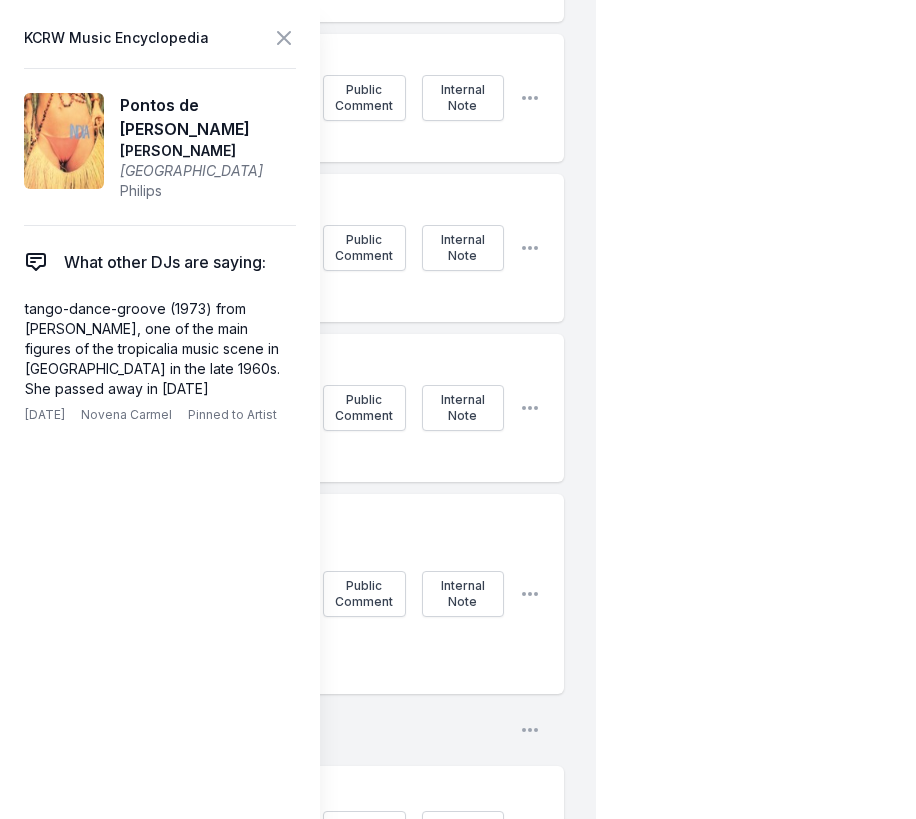 click on "Pin to Track" at bounding box center [331, -856] 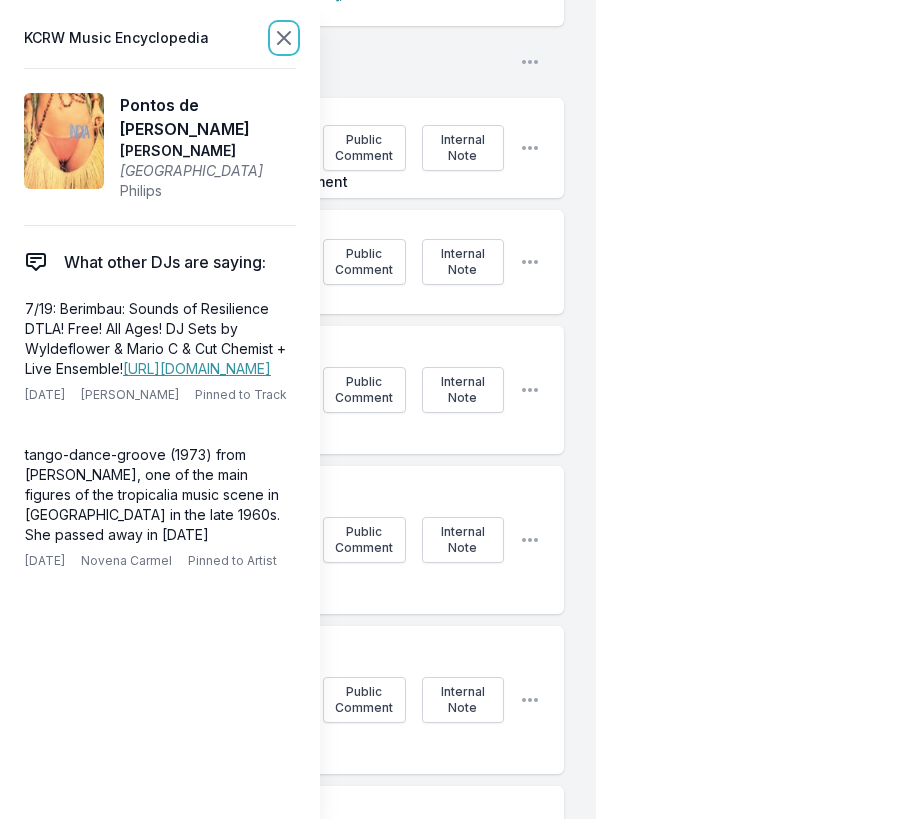 scroll, scrollTop: 0, scrollLeft: 0, axis: both 